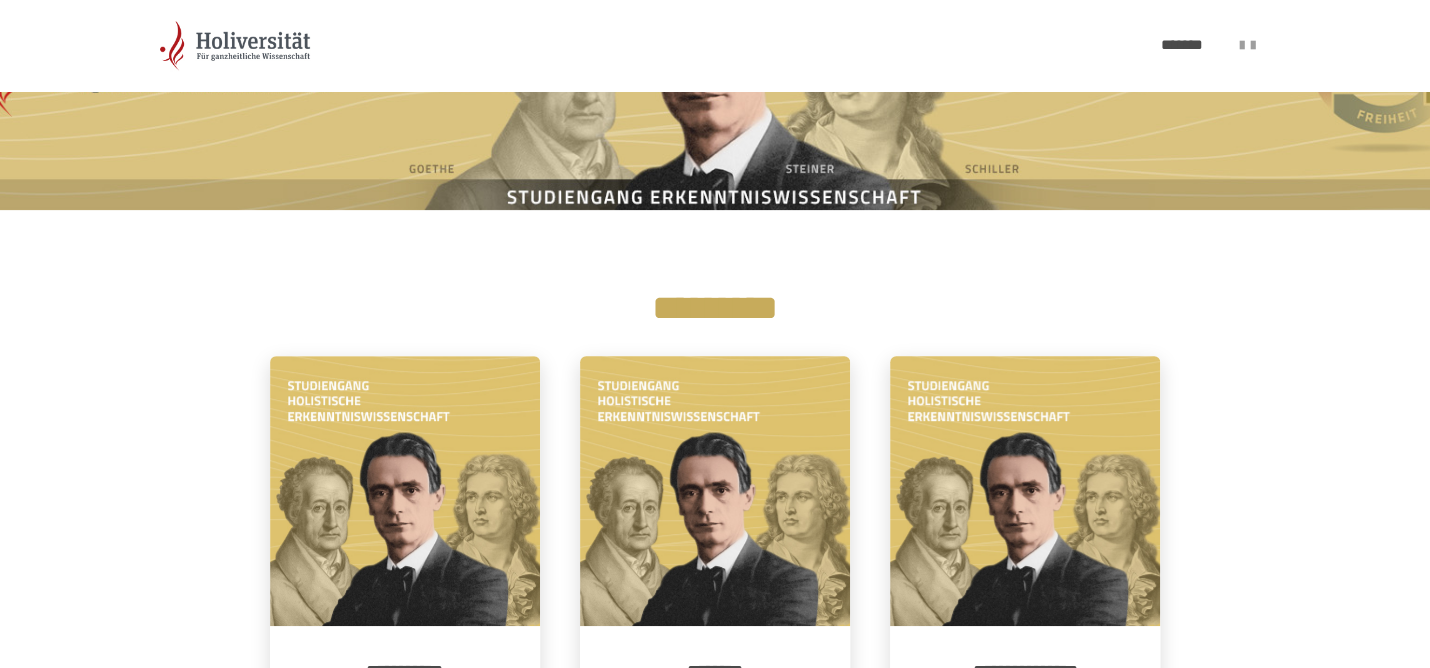 scroll, scrollTop: 316, scrollLeft: 0, axis: vertical 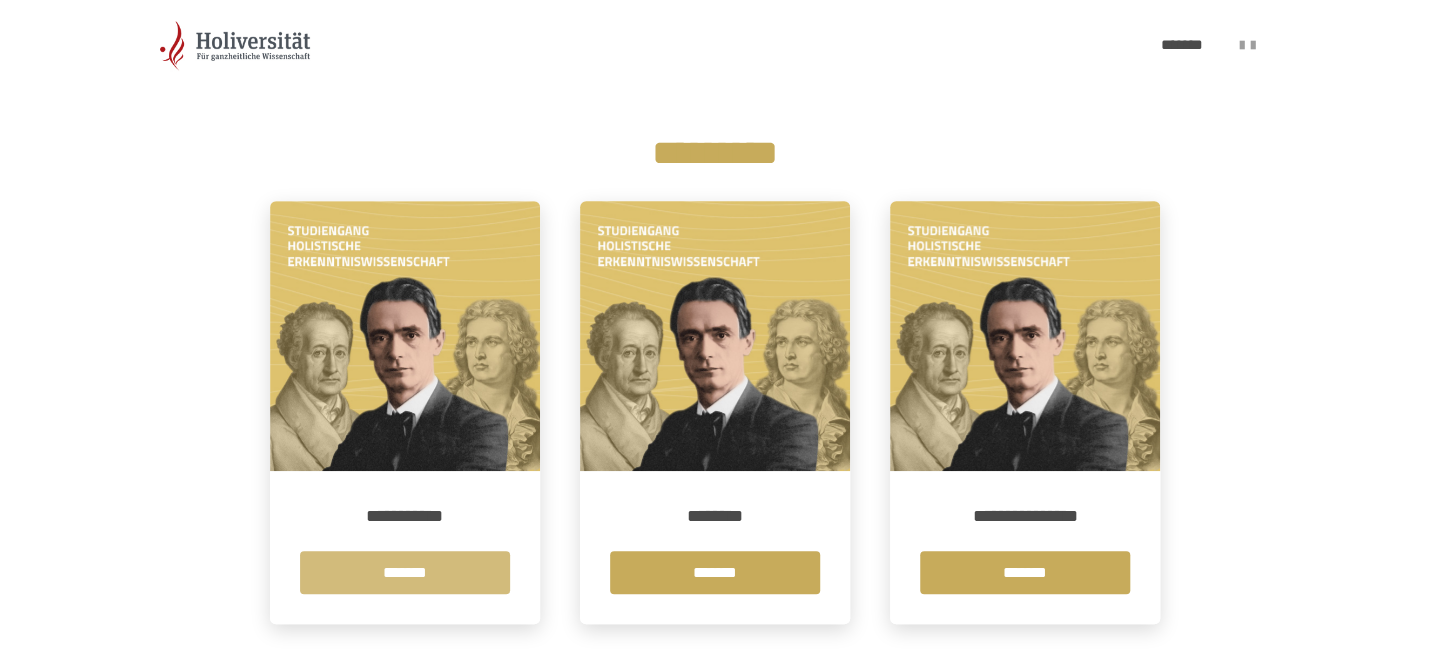 click on "*******" at bounding box center (405, 572) 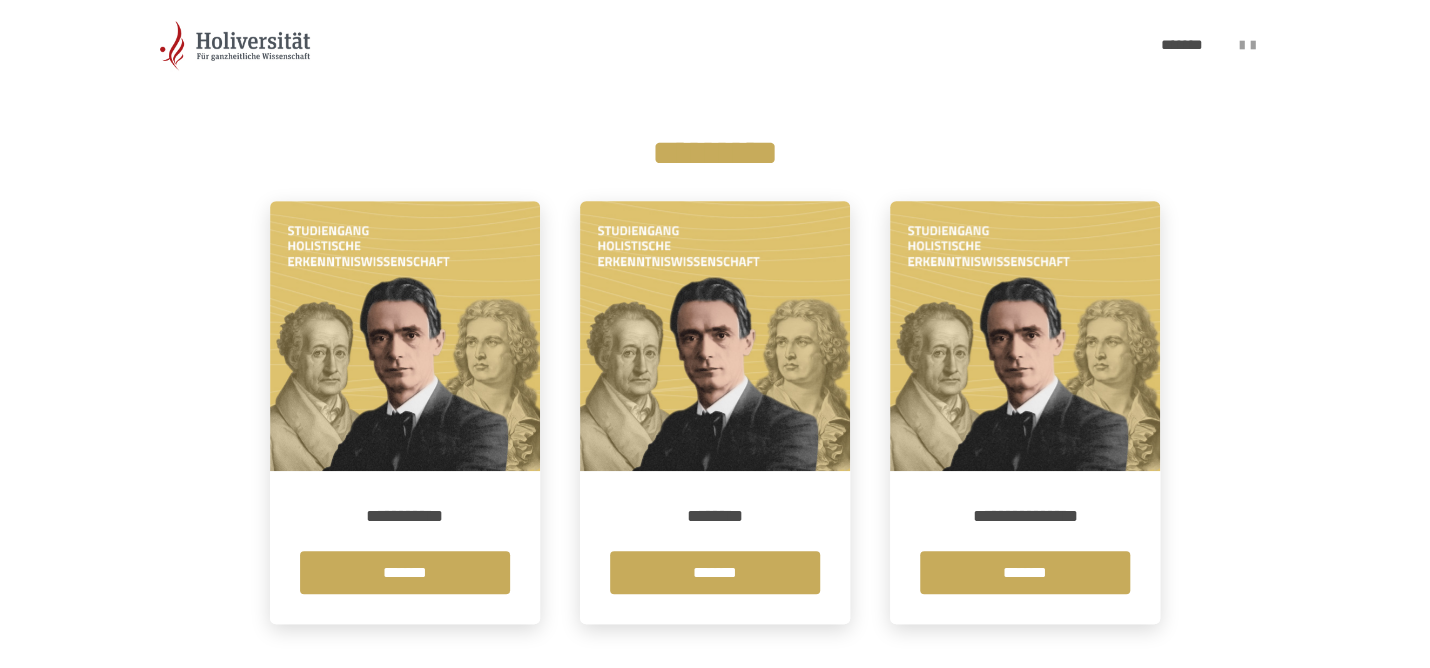 scroll, scrollTop: 0, scrollLeft: 0, axis: both 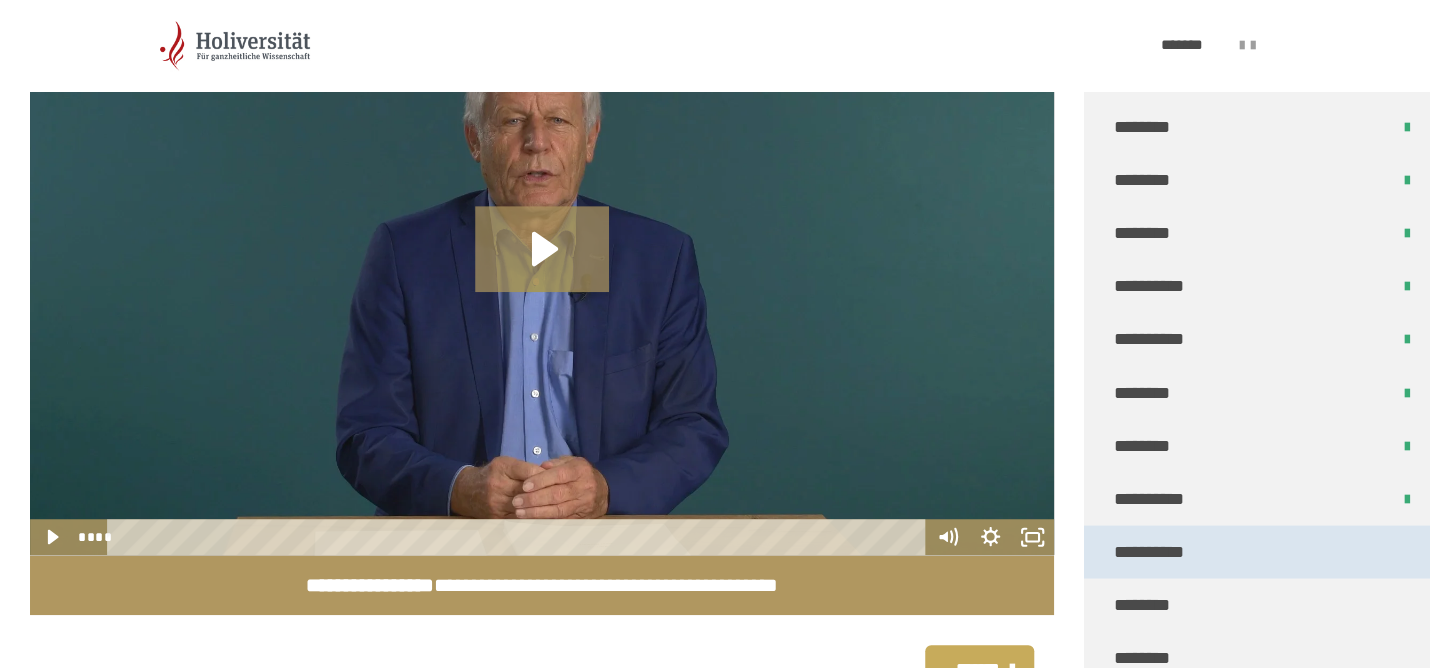click on "**********" at bounding box center (1260, 551) 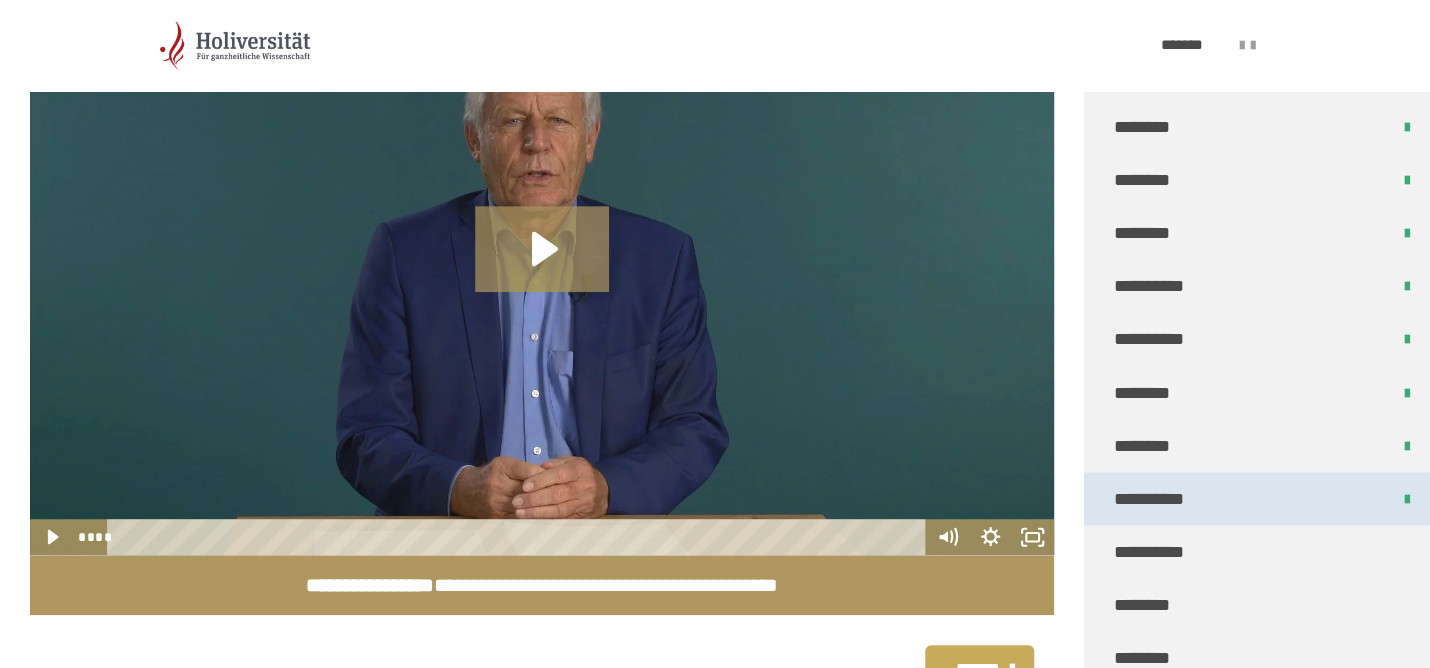 scroll, scrollTop: 380, scrollLeft: 0, axis: vertical 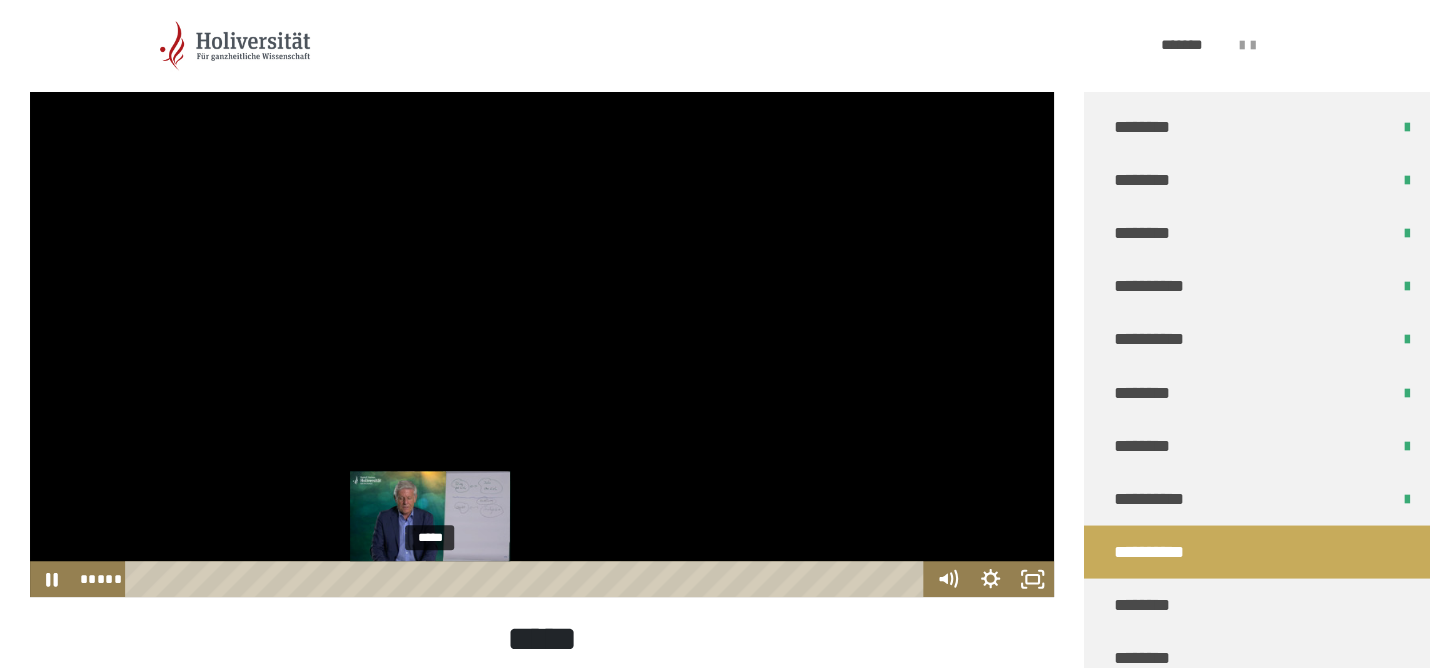 click at bounding box center (430, 579) 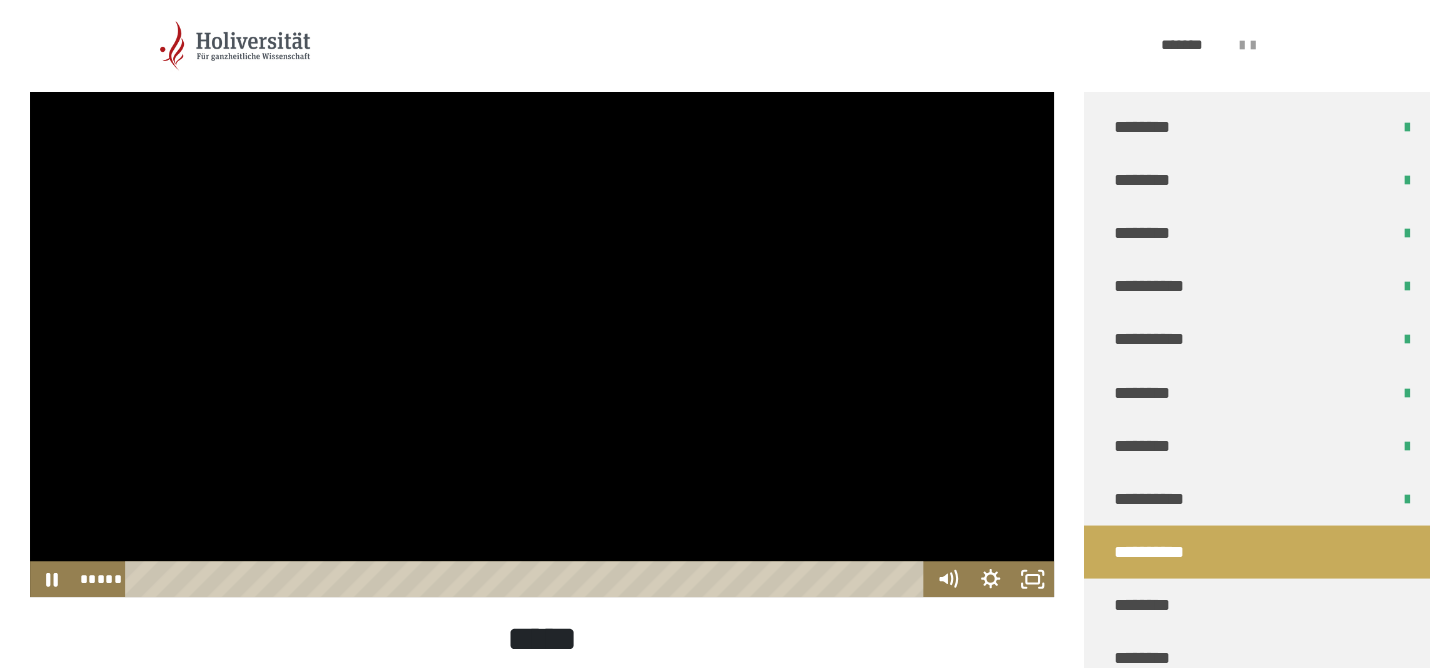 click at bounding box center (542, 309) 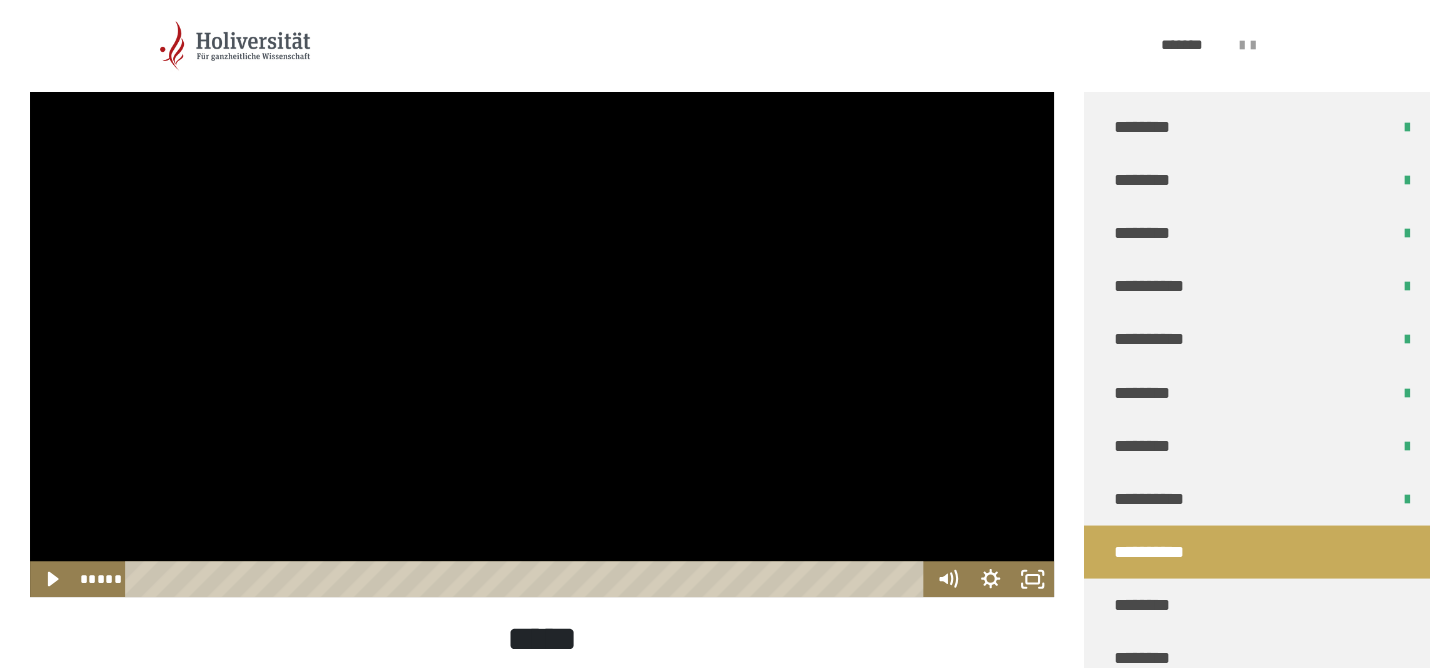 click at bounding box center (542, 309) 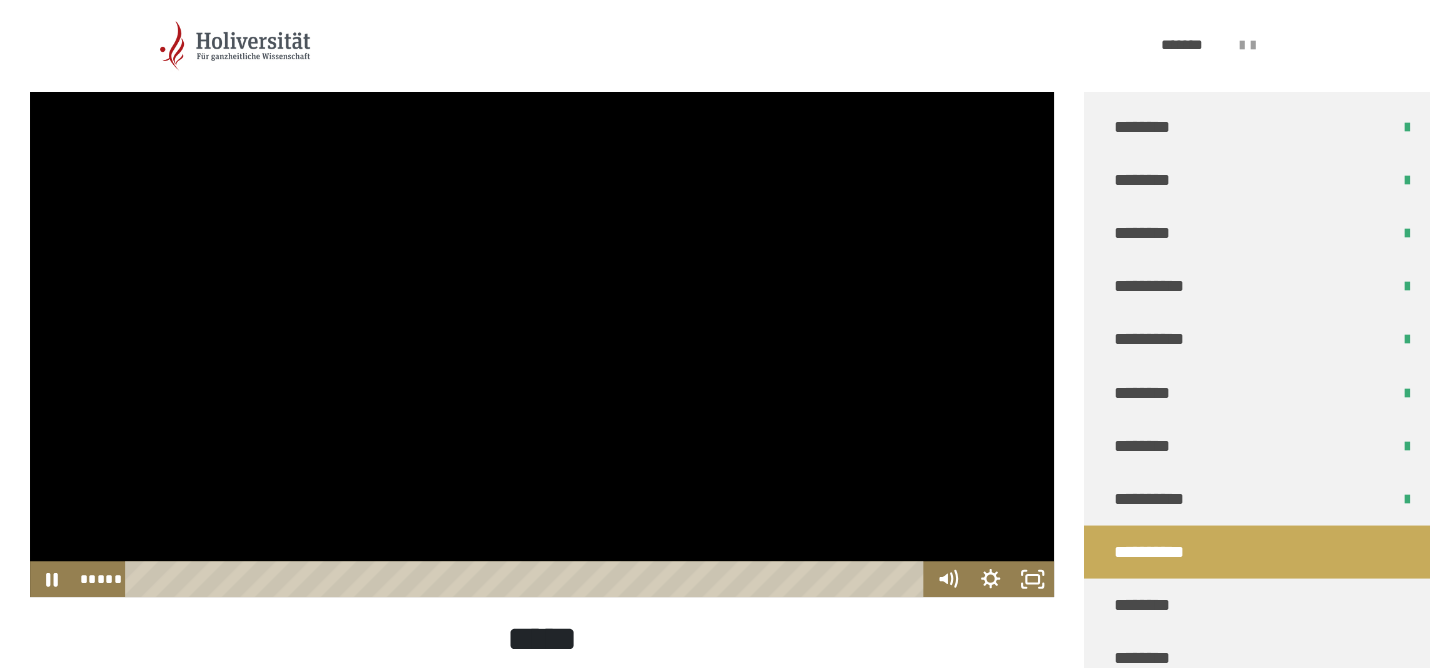 click at bounding box center [542, 309] 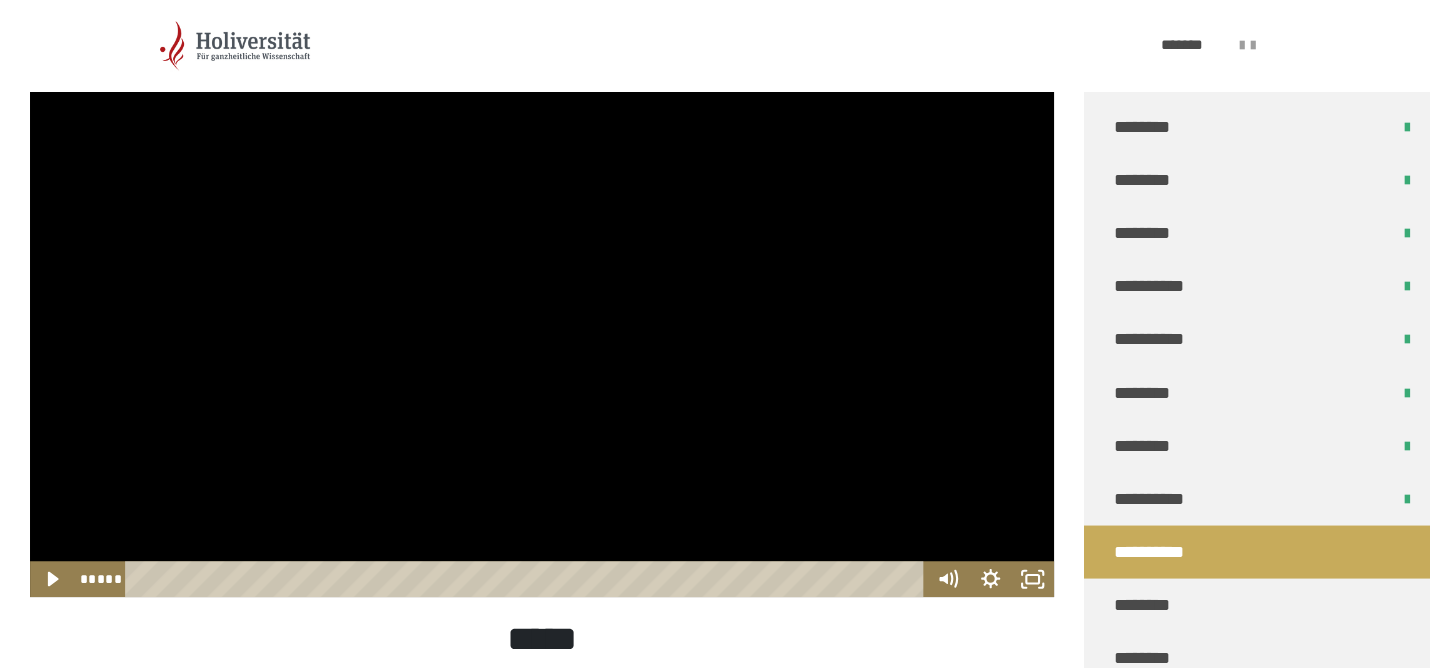 click at bounding box center (542, 309) 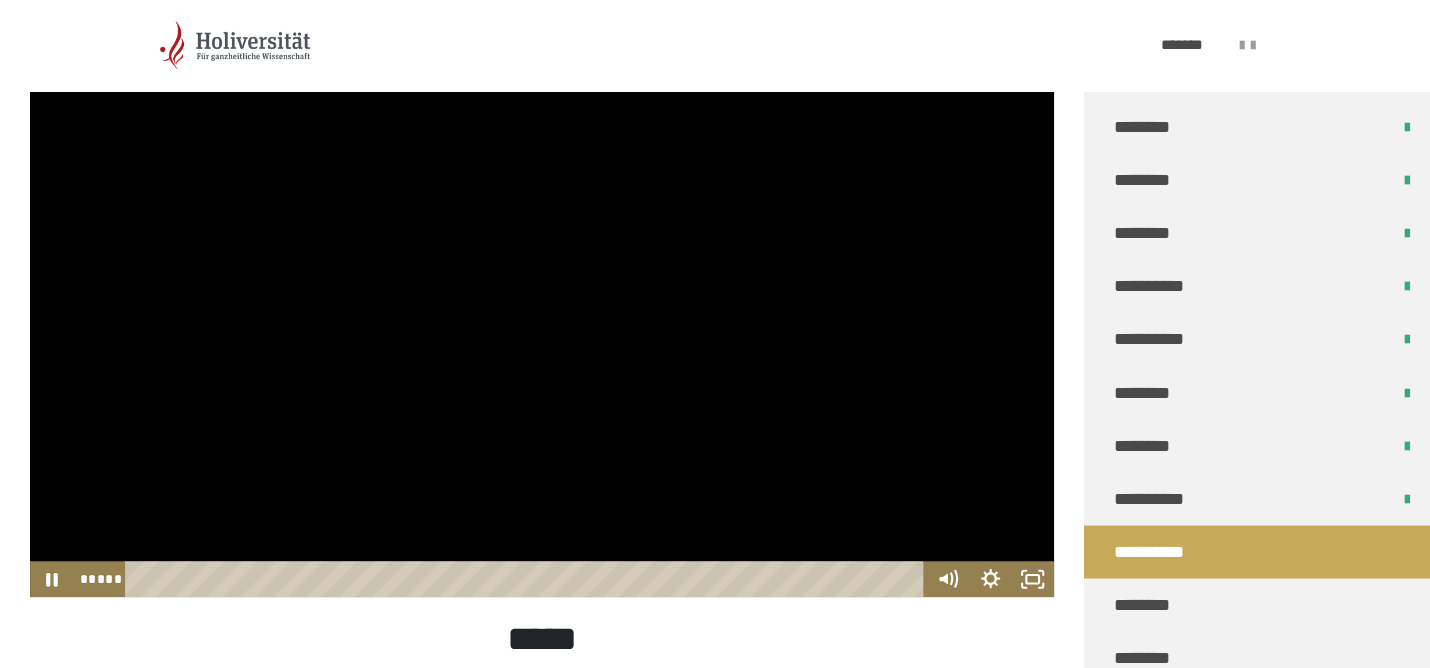 click at bounding box center [542, 309] 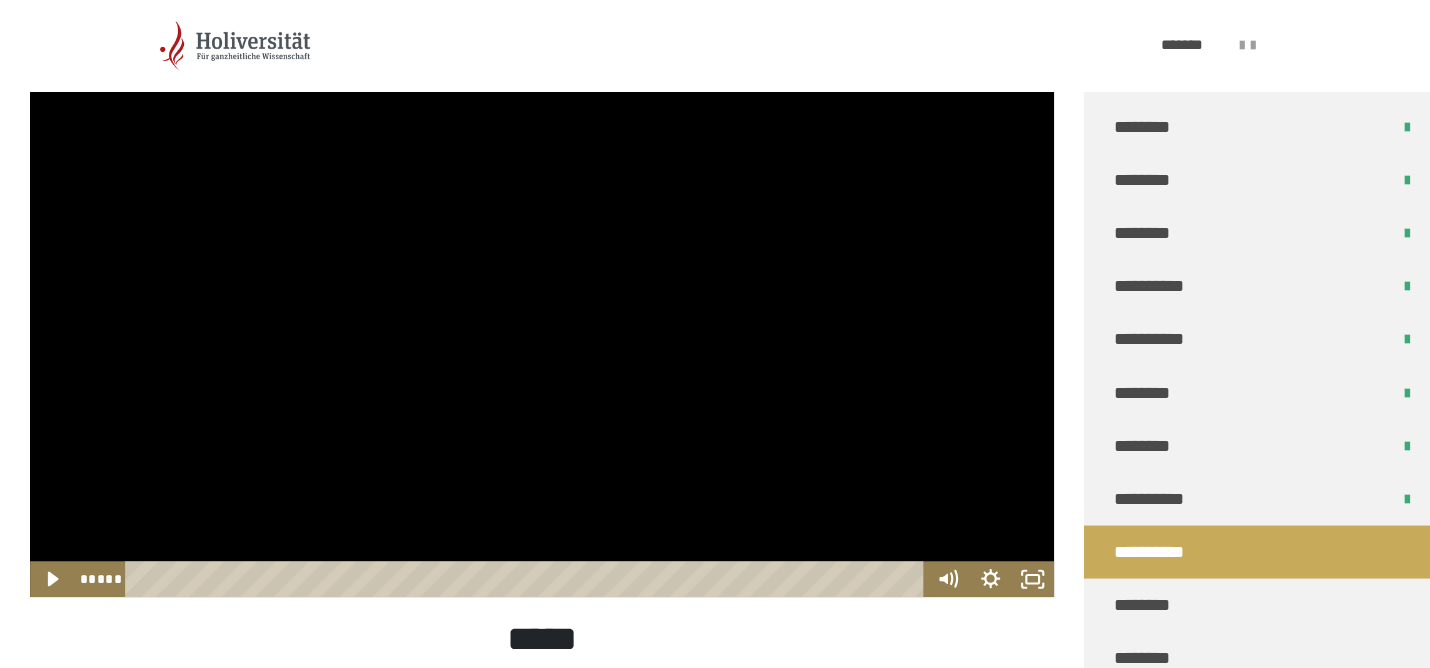 click at bounding box center (542, 309) 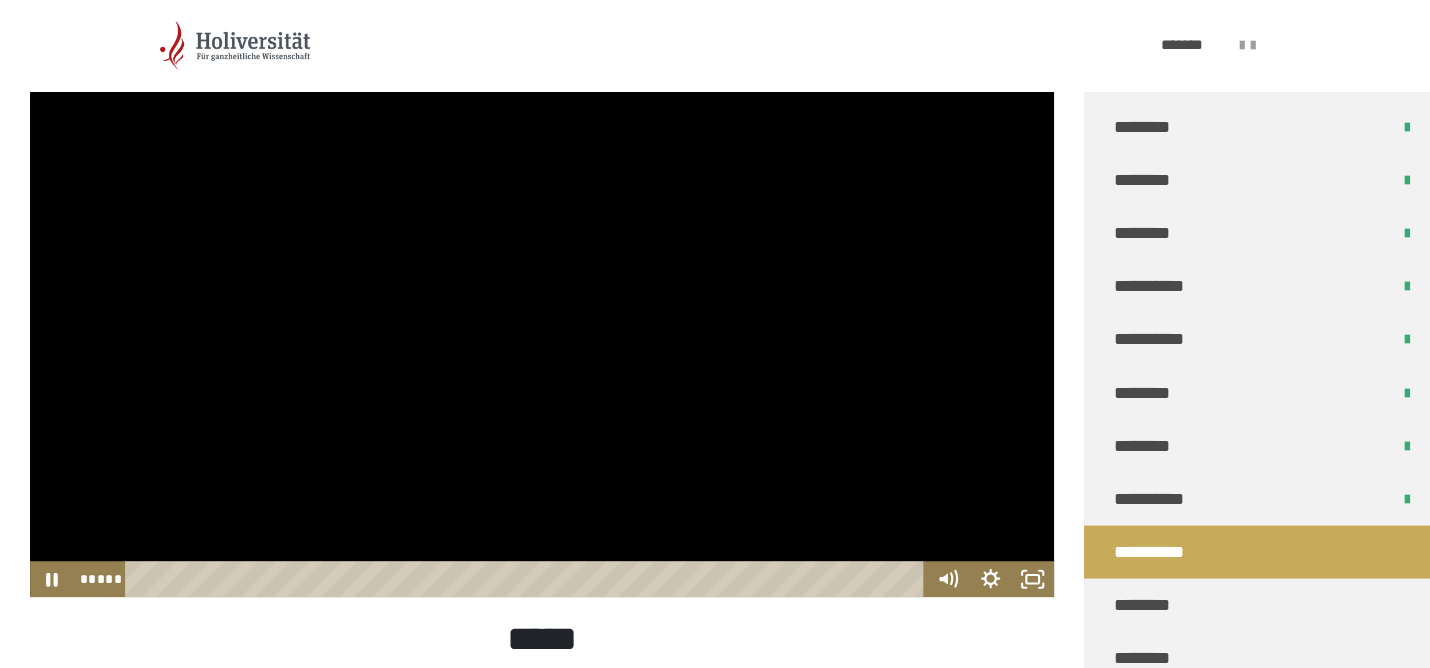 click at bounding box center (542, 309) 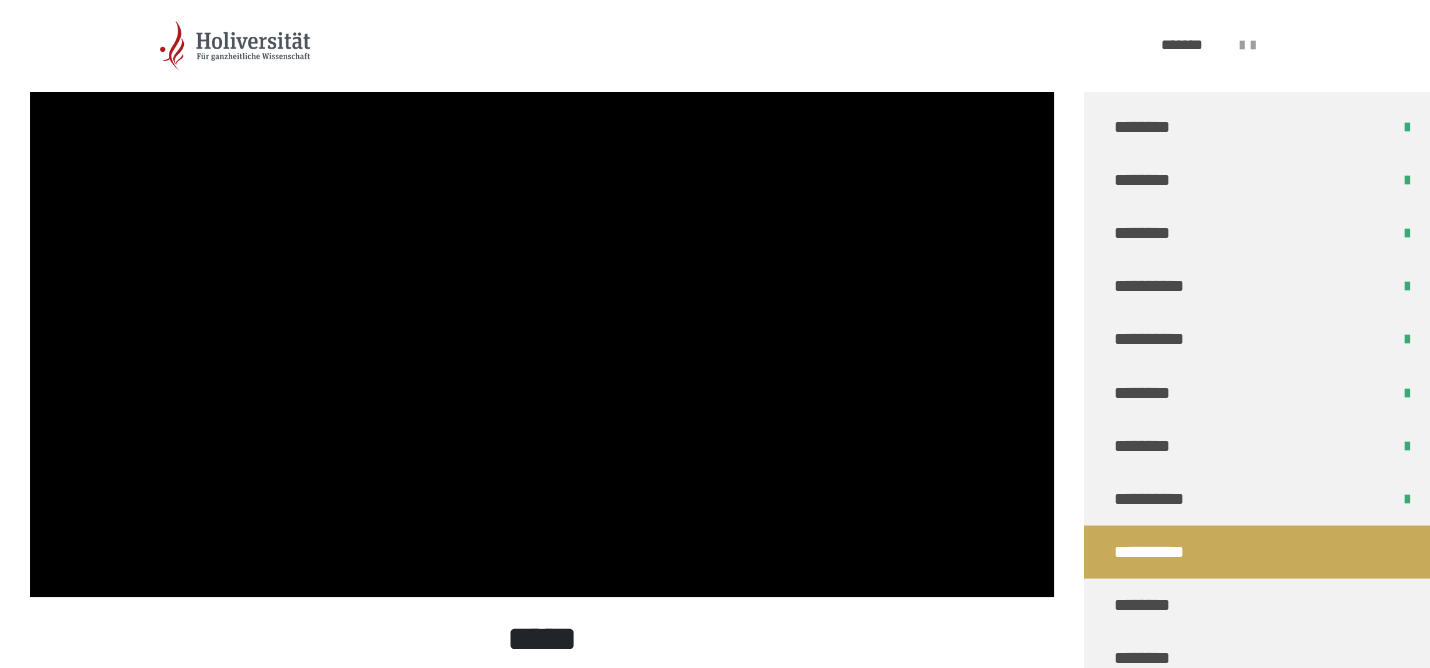 click at bounding box center (542, 309) 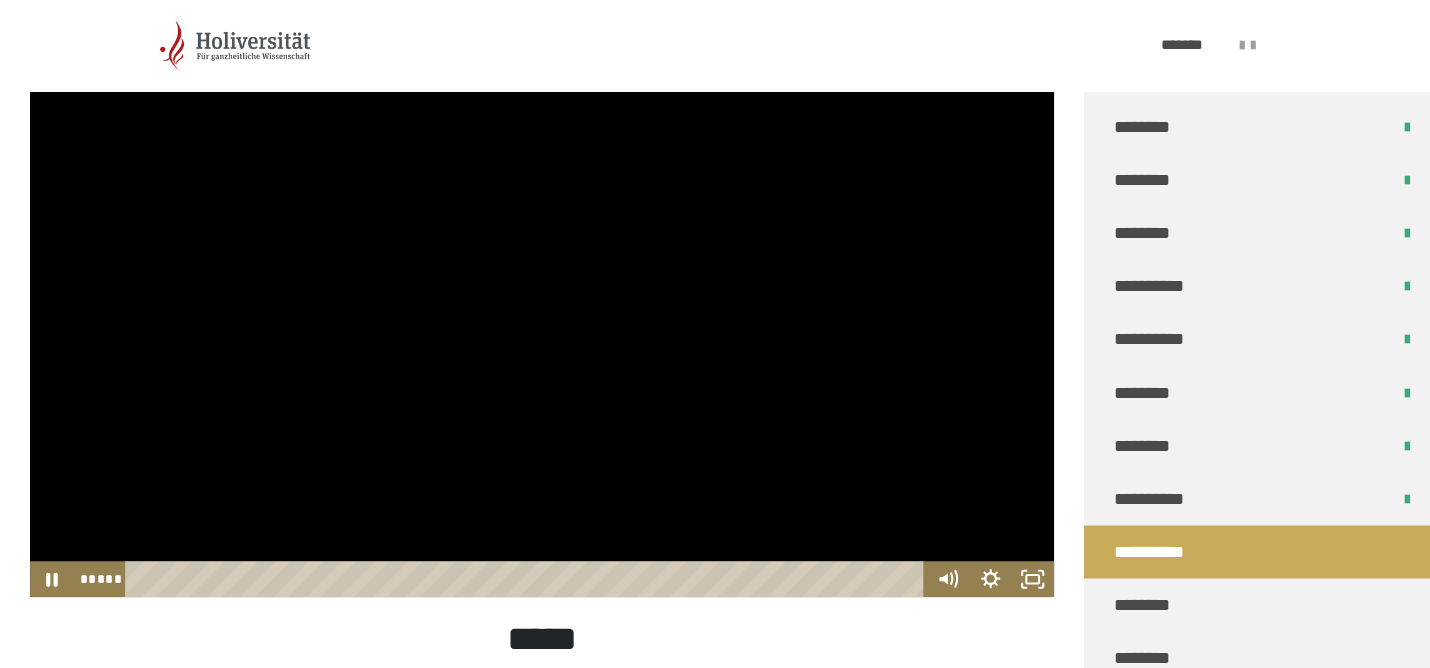 click at bounding box center (542, 309) 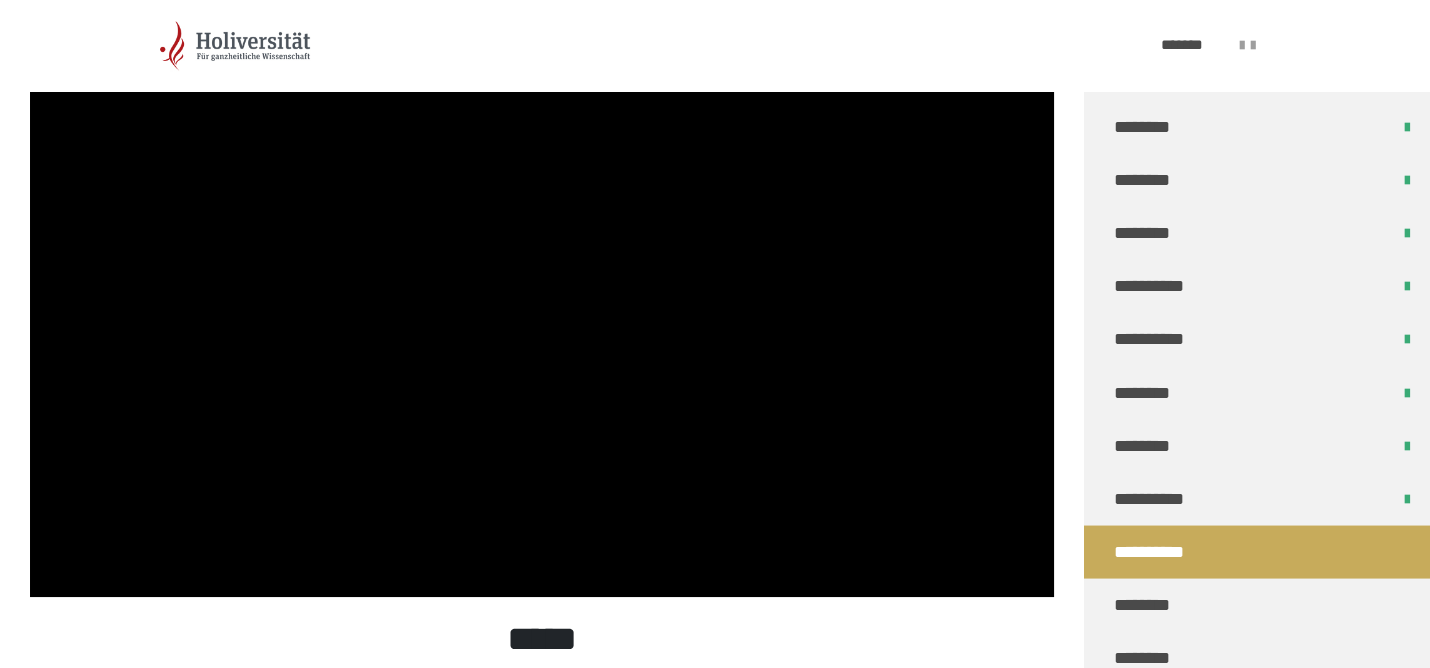 click at bounding box center (542, 309) 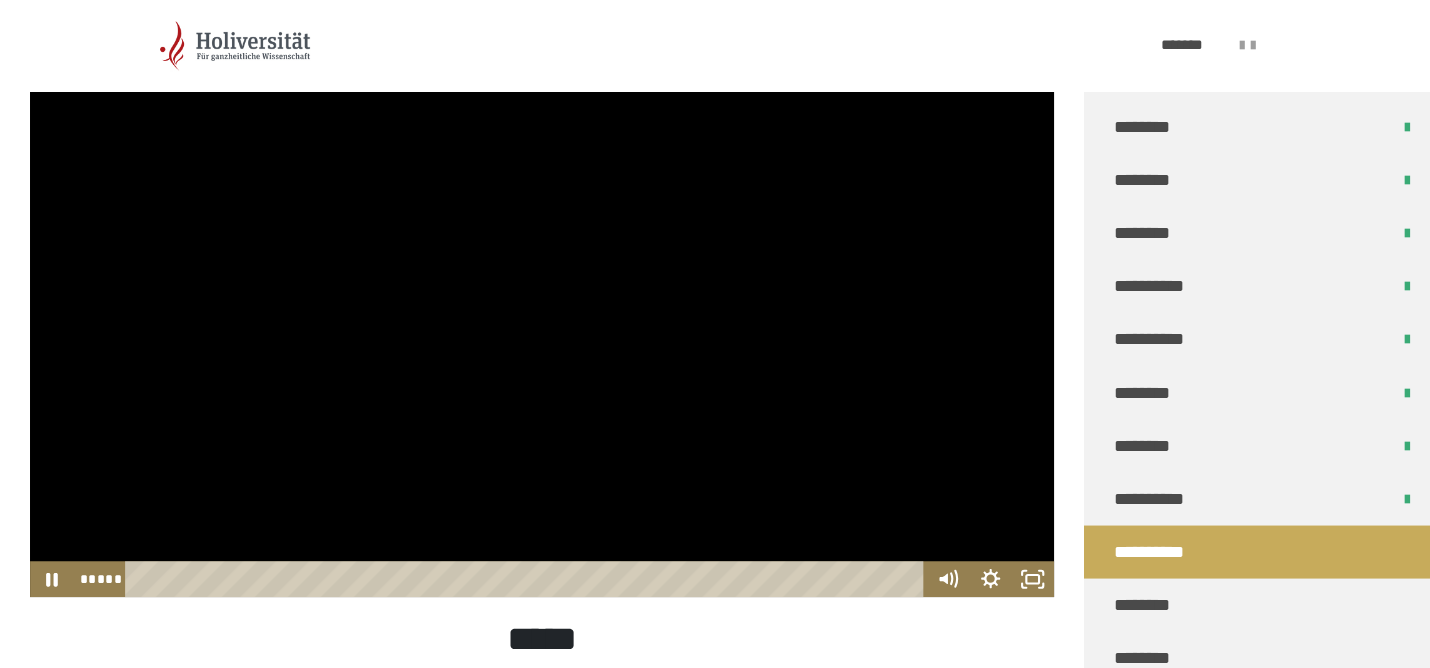 click at bounding box center (542, 309) 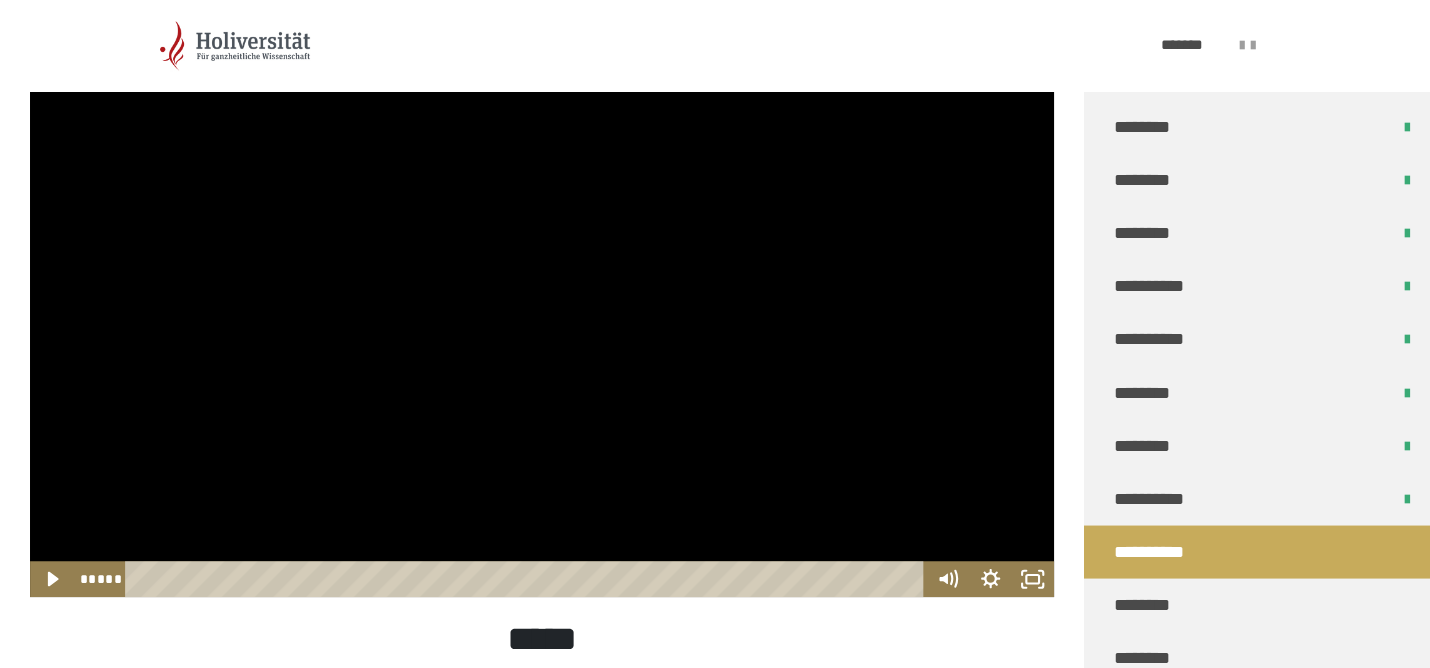 click at bounding box center (542, 309) 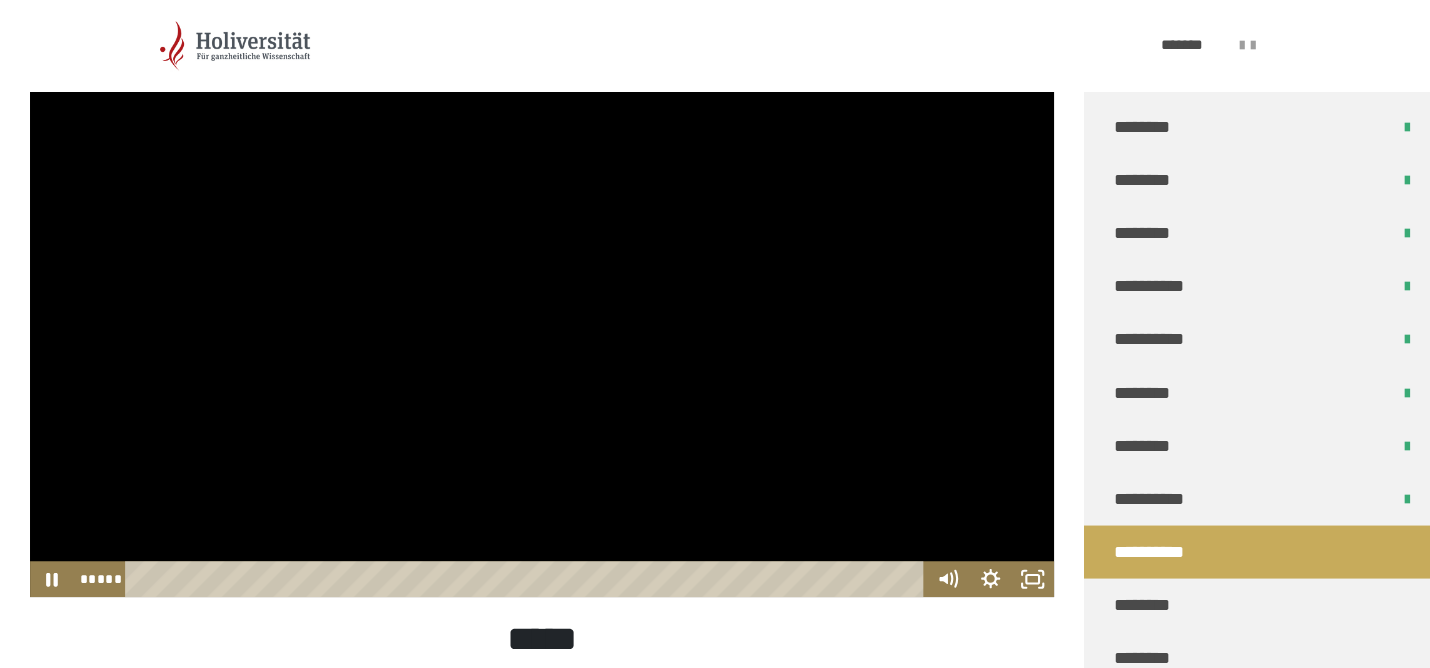 click at bounding box center [542, 309] 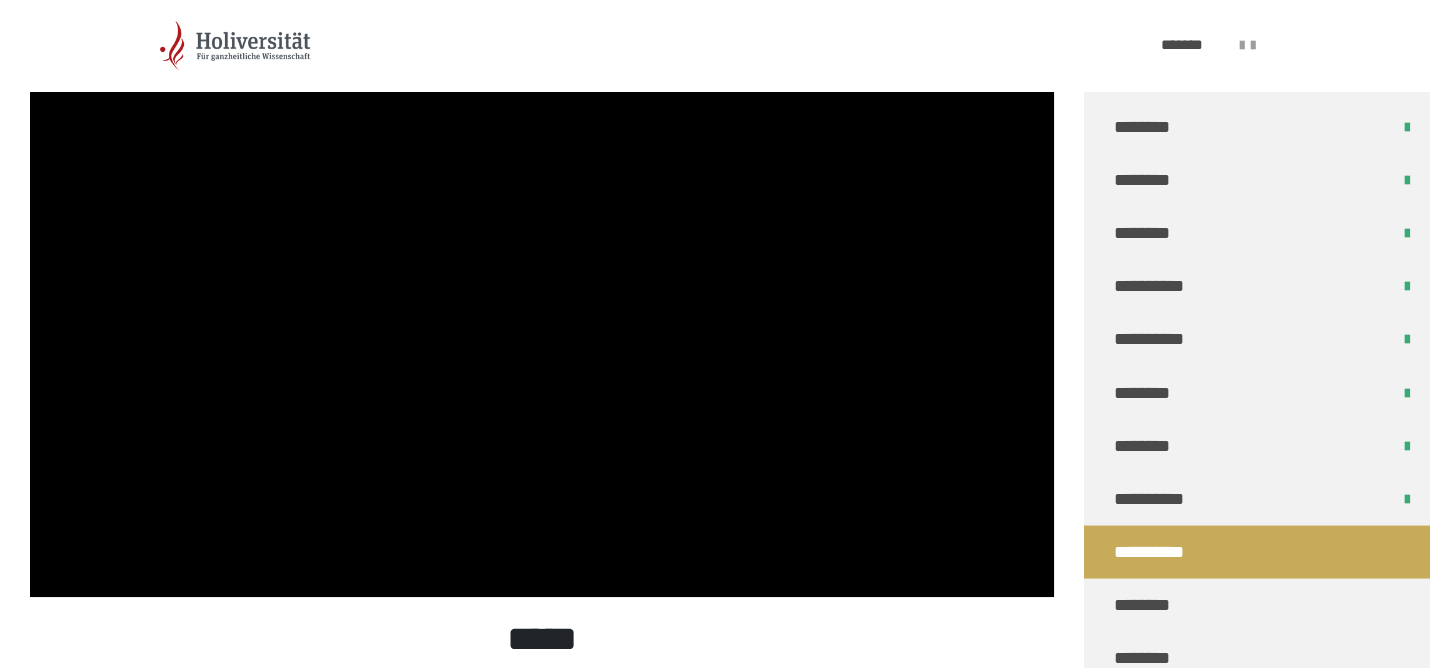 click at bounding box center [542, 309] 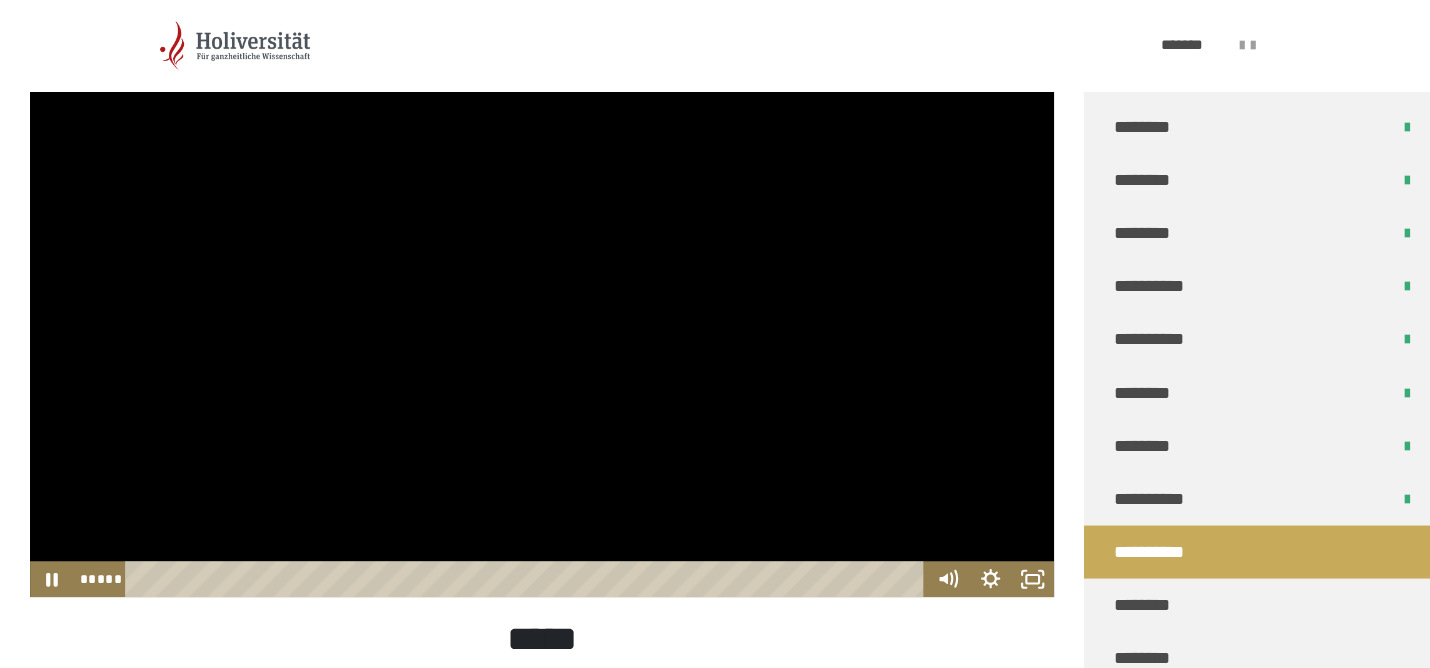 click at bounding box center (542, 309) 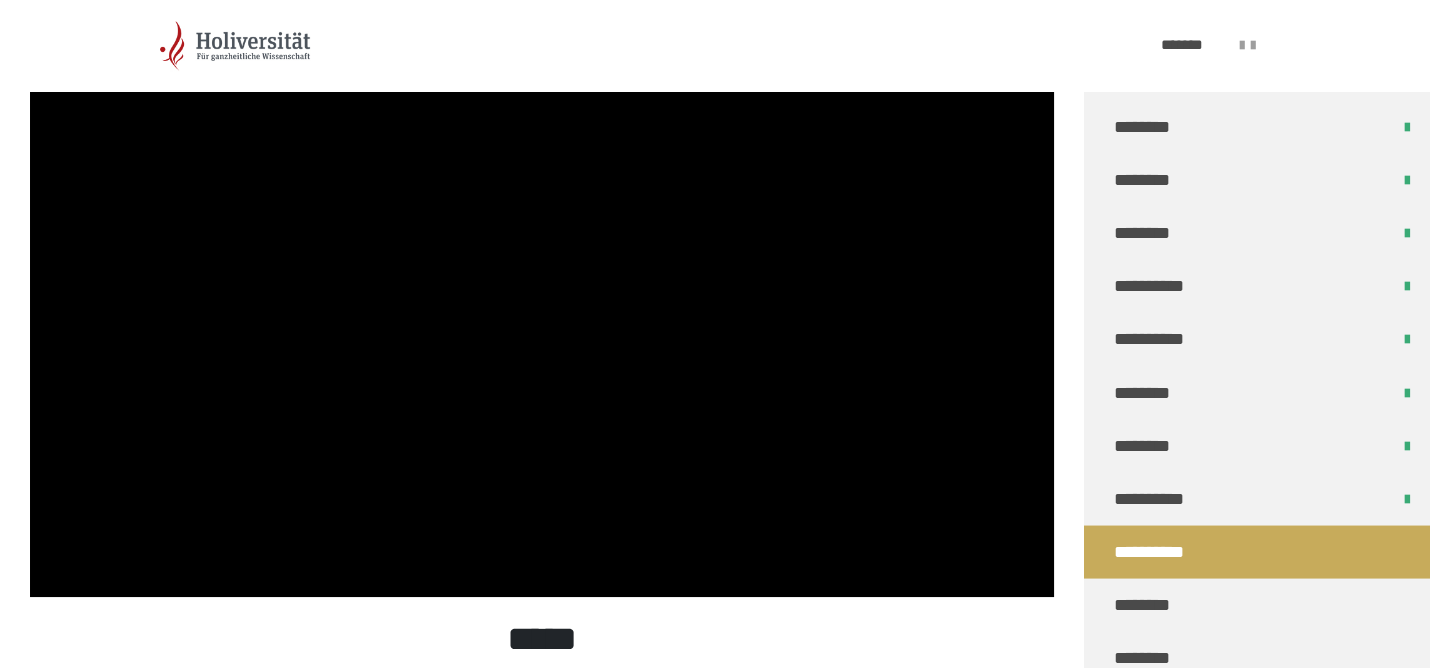 click at bounding box center (542, 309) 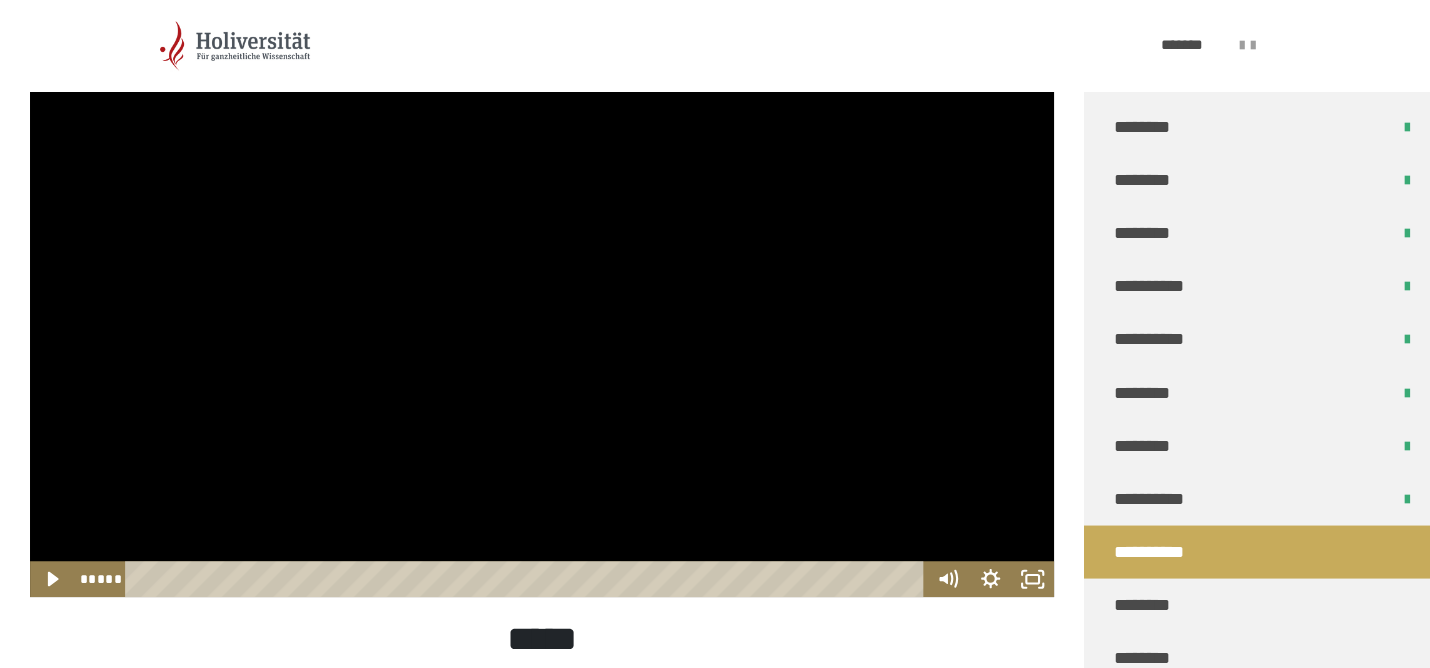 click at bounding box center [542, 309] 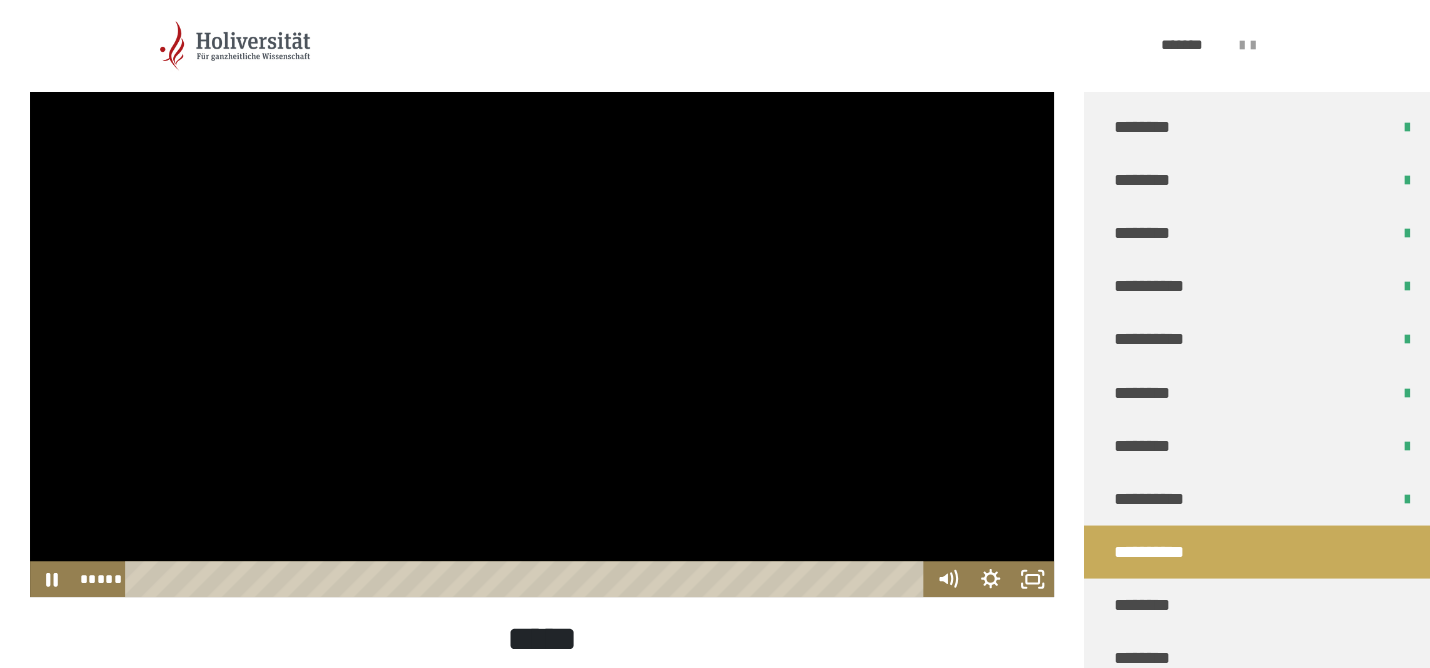 click at bounding box center [542, 309] 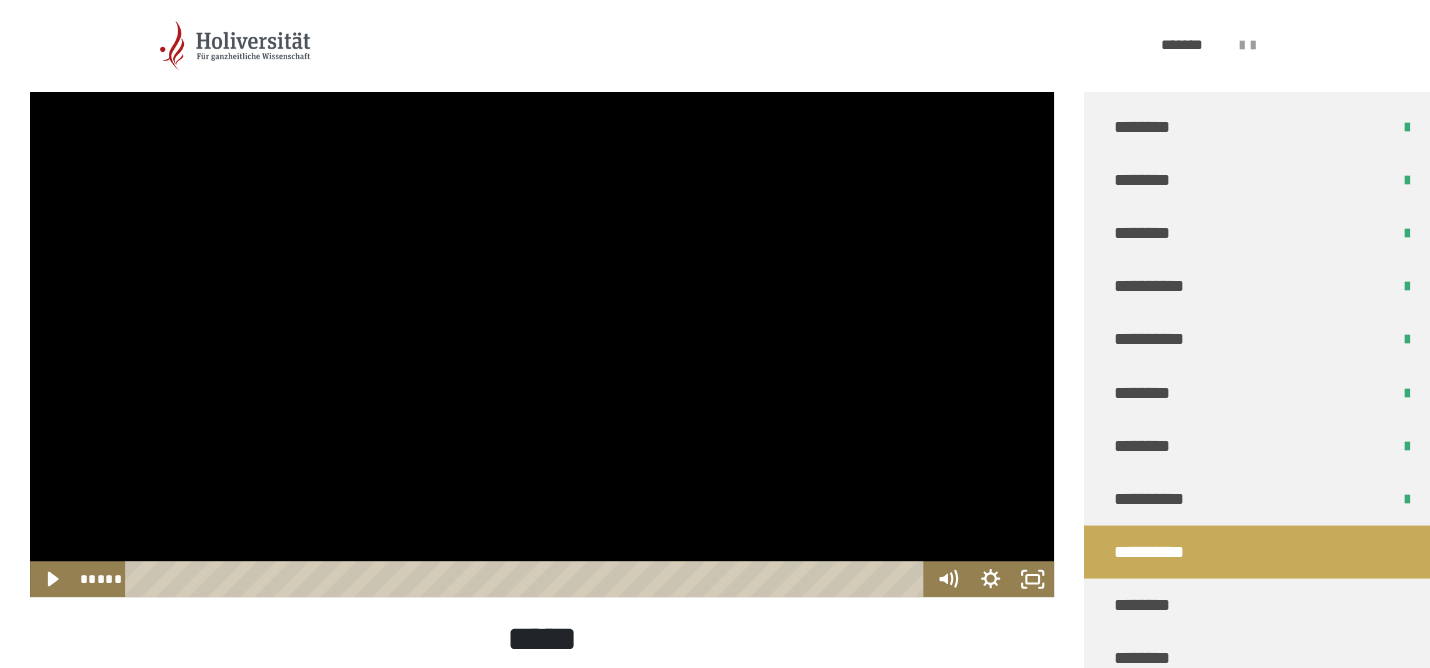 click at bounding box center (542, 309) 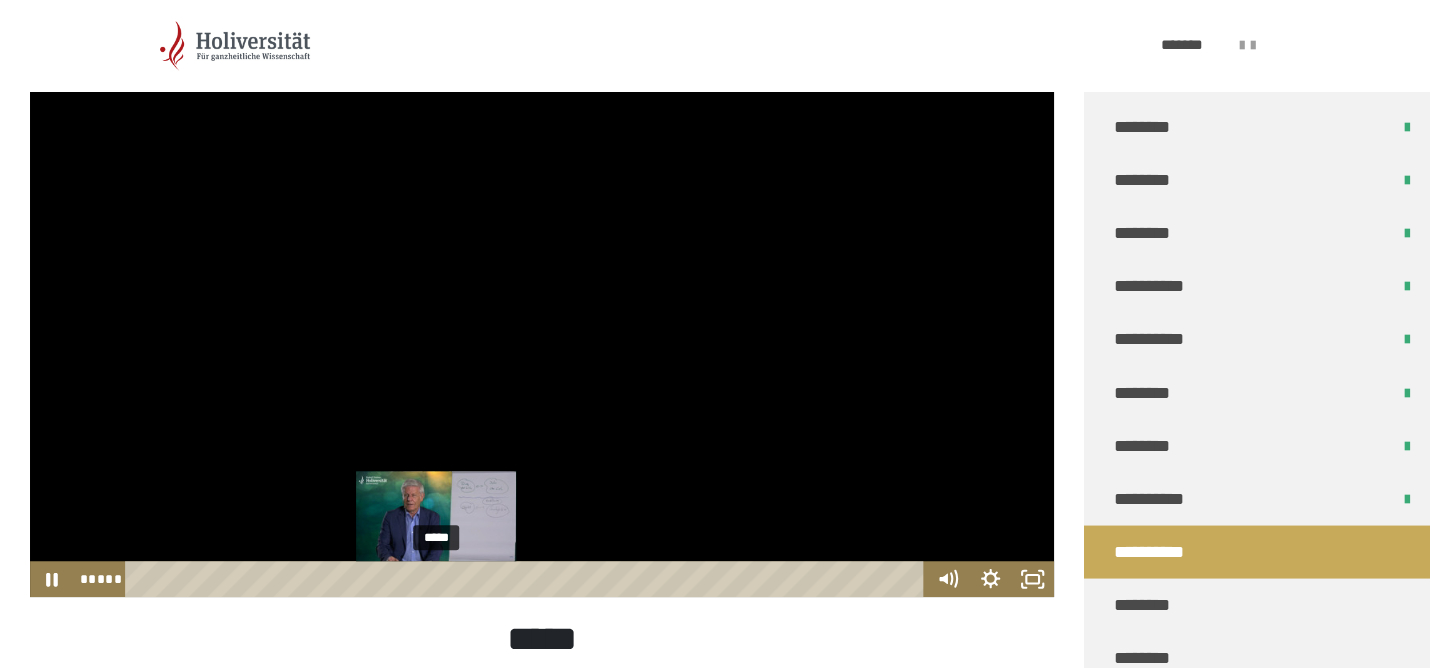 click at bounding box center (436, 579) 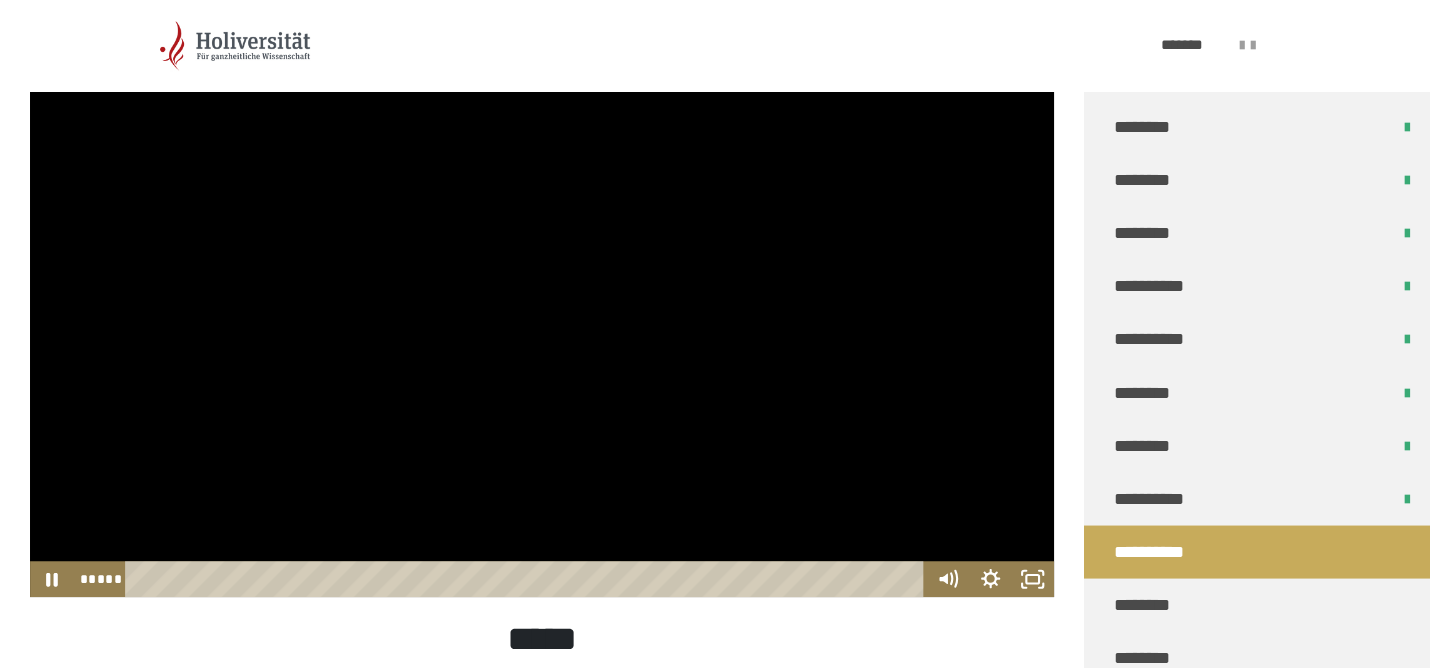 click at bounding box center [542, 309] 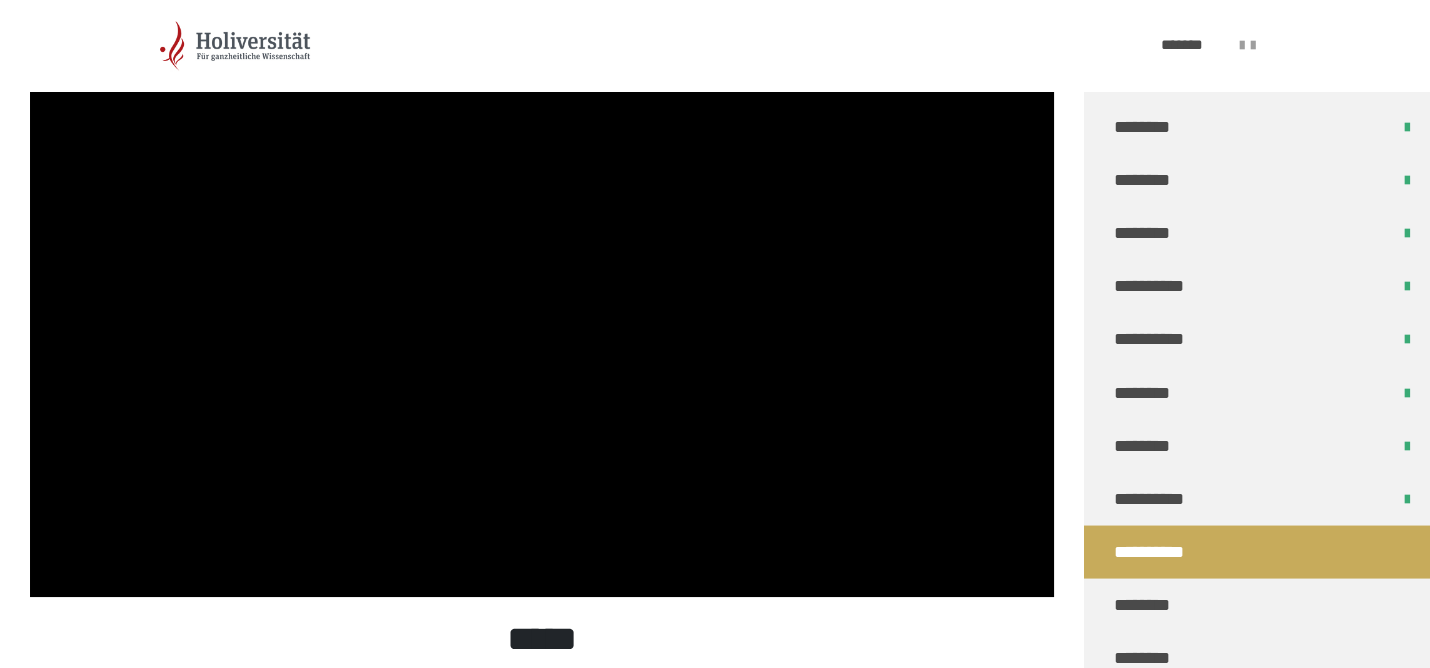 click at bounding box center (542, 309) 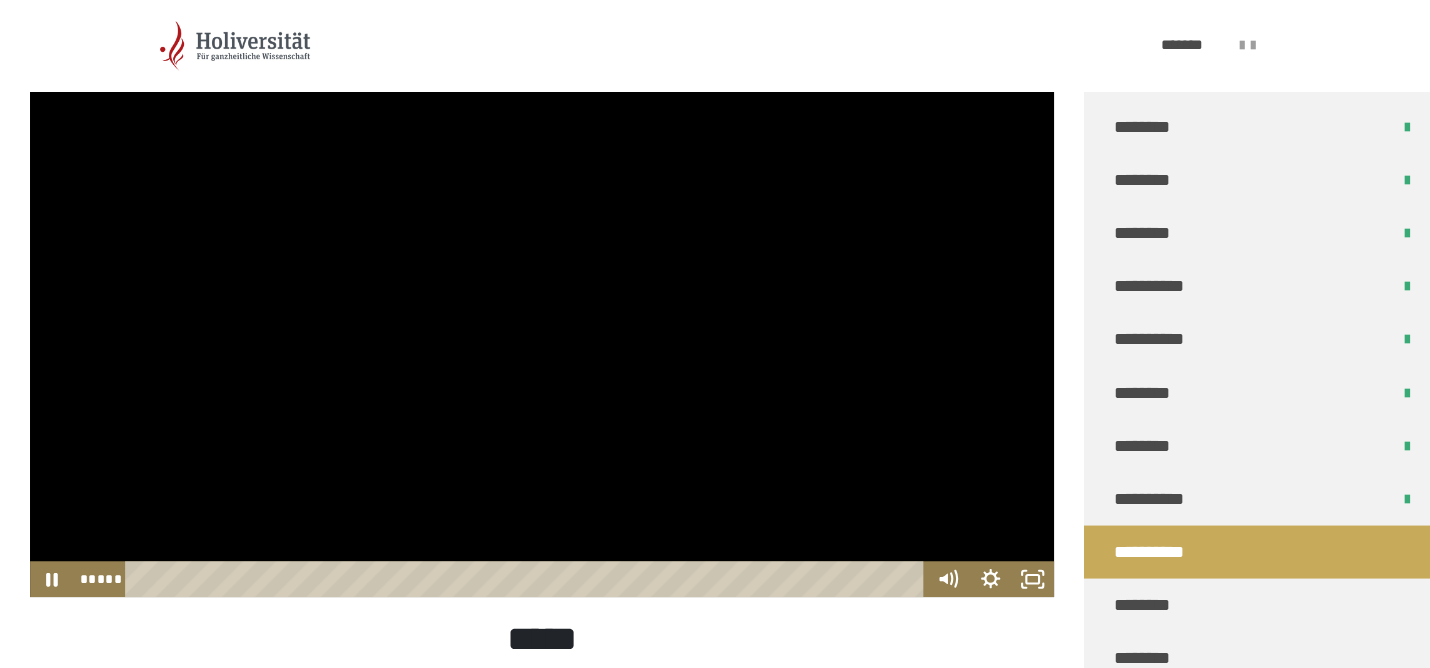 click at bounding box center (542, 309) 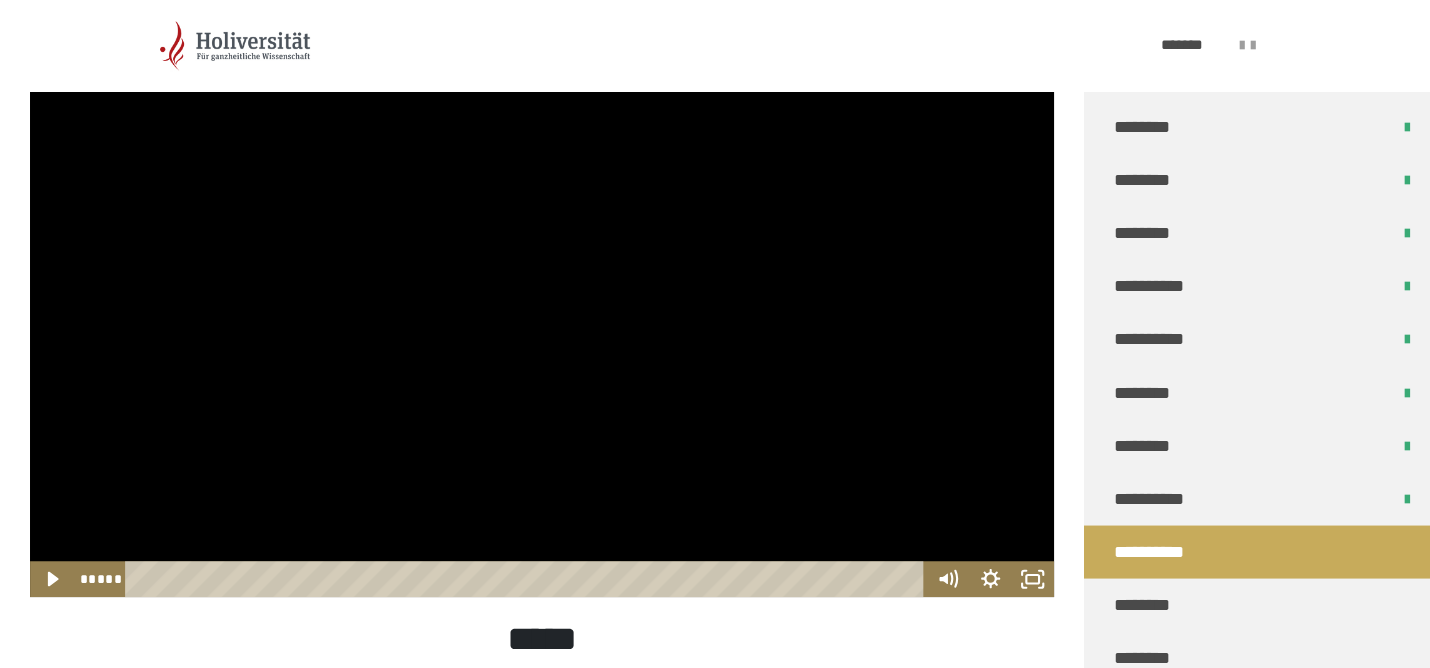 click at bounding box center (542, 309) 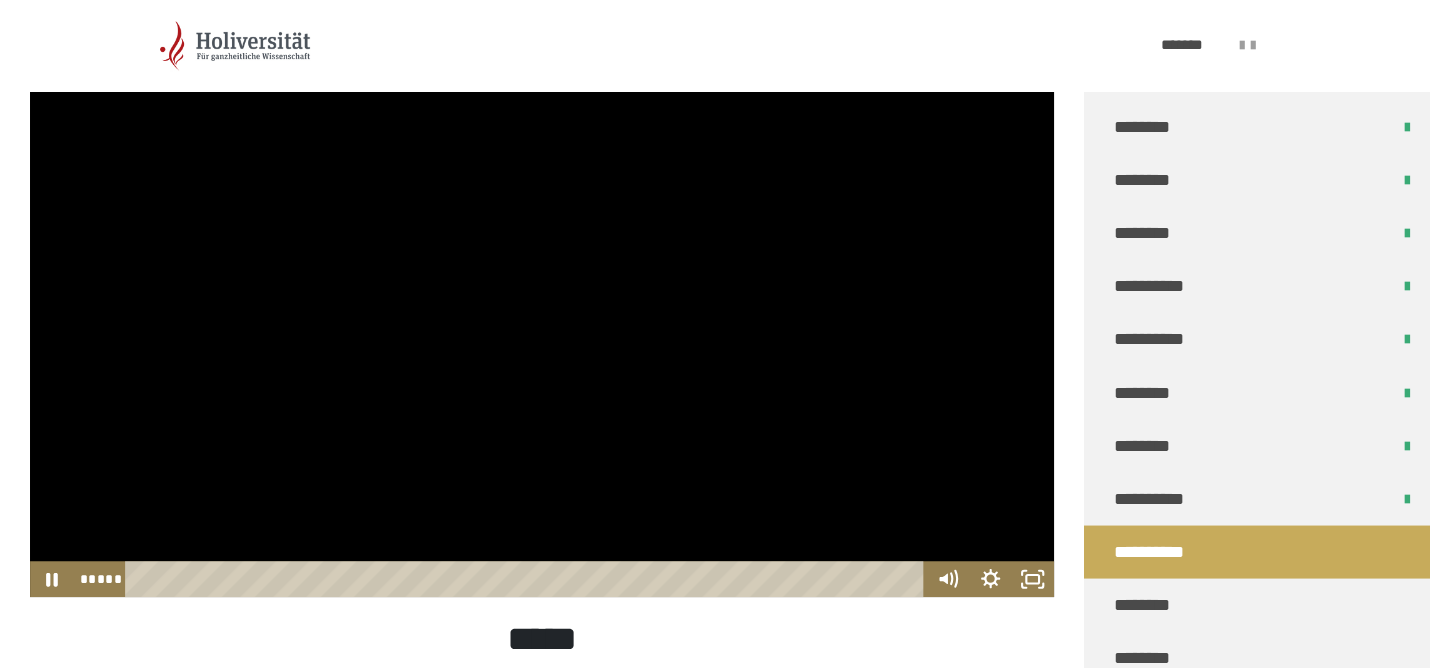 click at bounding box center (542, 309) 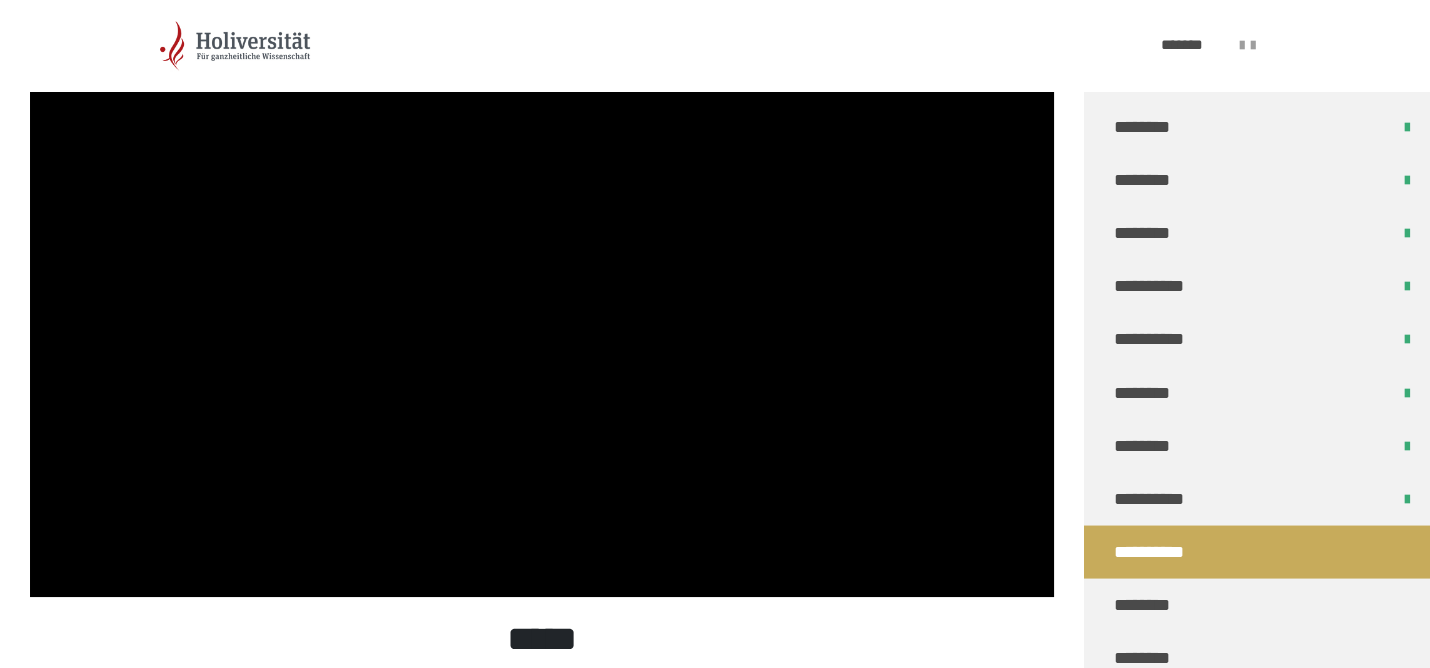 click at bounding box center (542, 309) 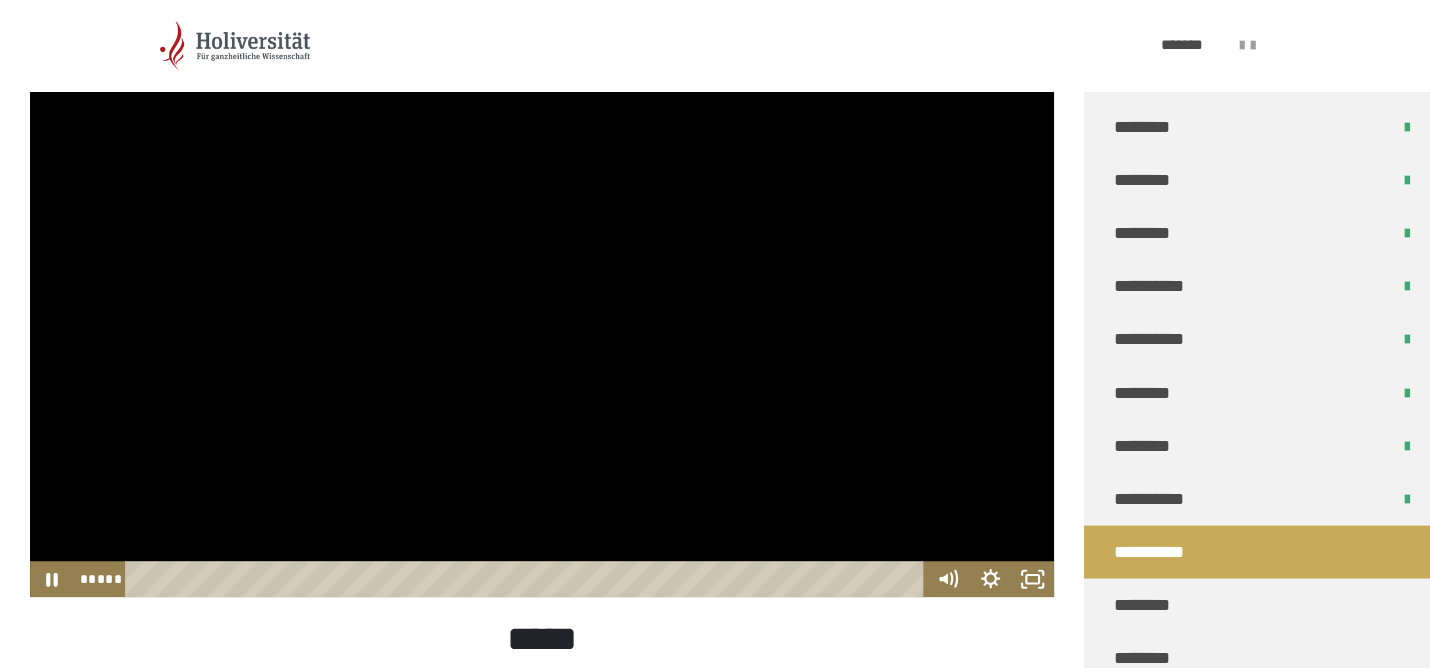click at bounding box center (542, 309) 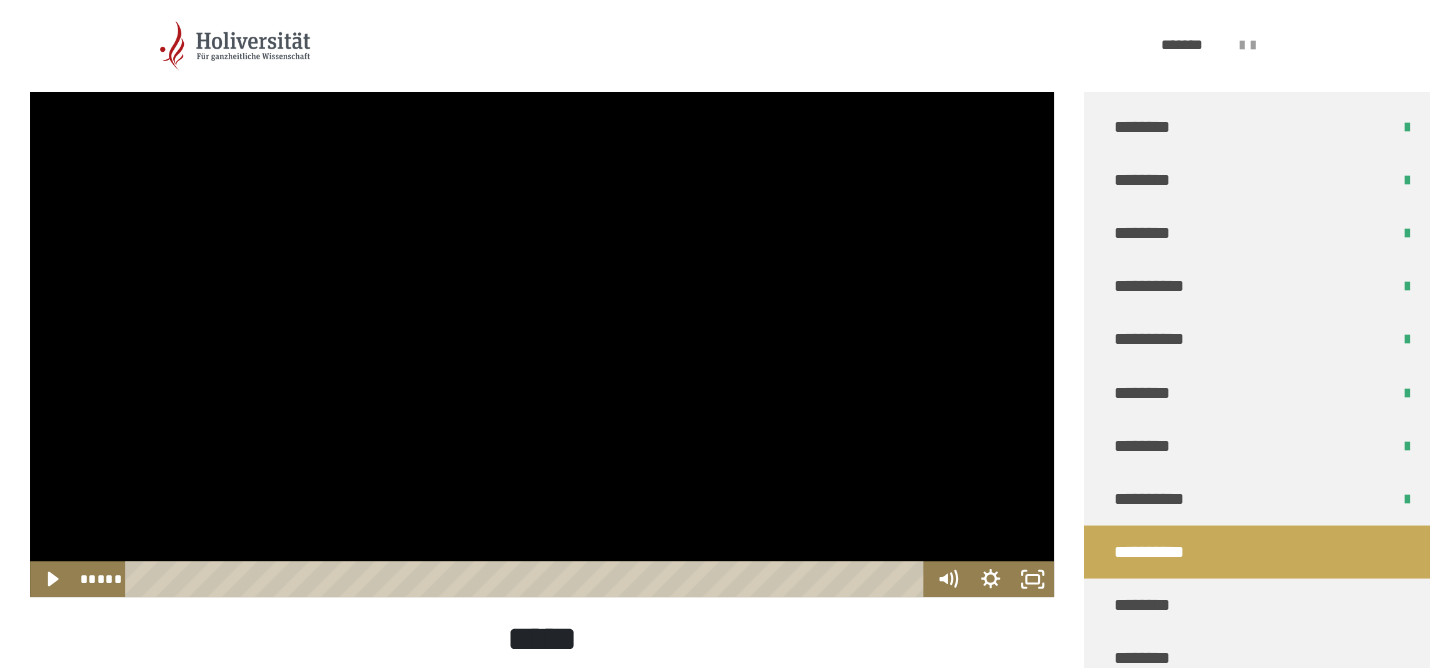 click at bounding box center [542, 309] 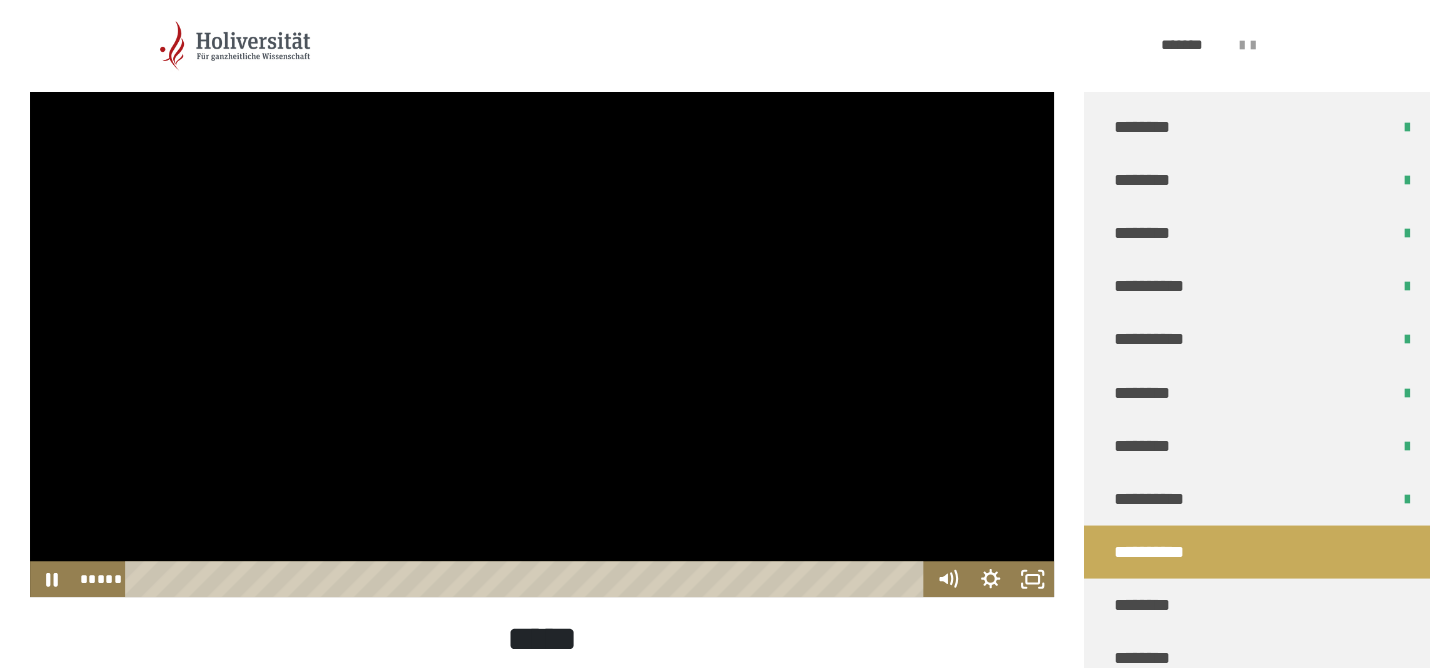 click at bounding box center (542, 309) 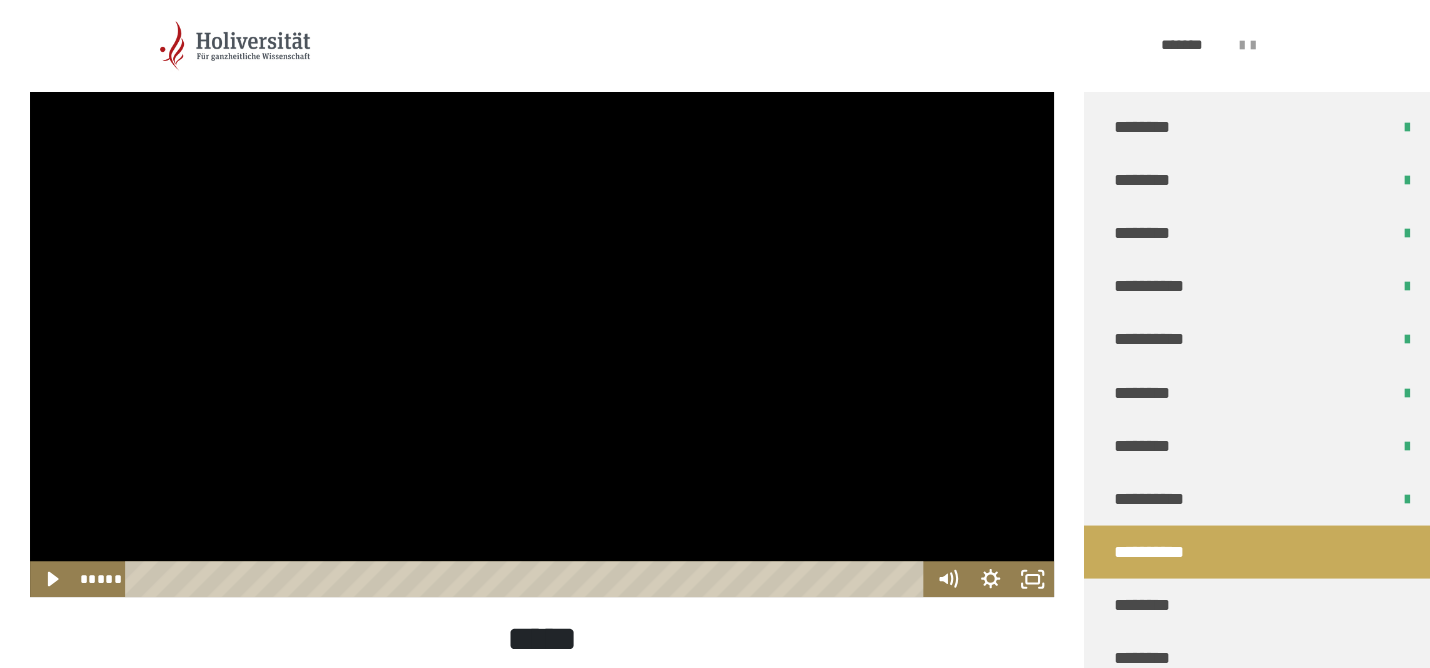 click at bounding box center [542, 309] 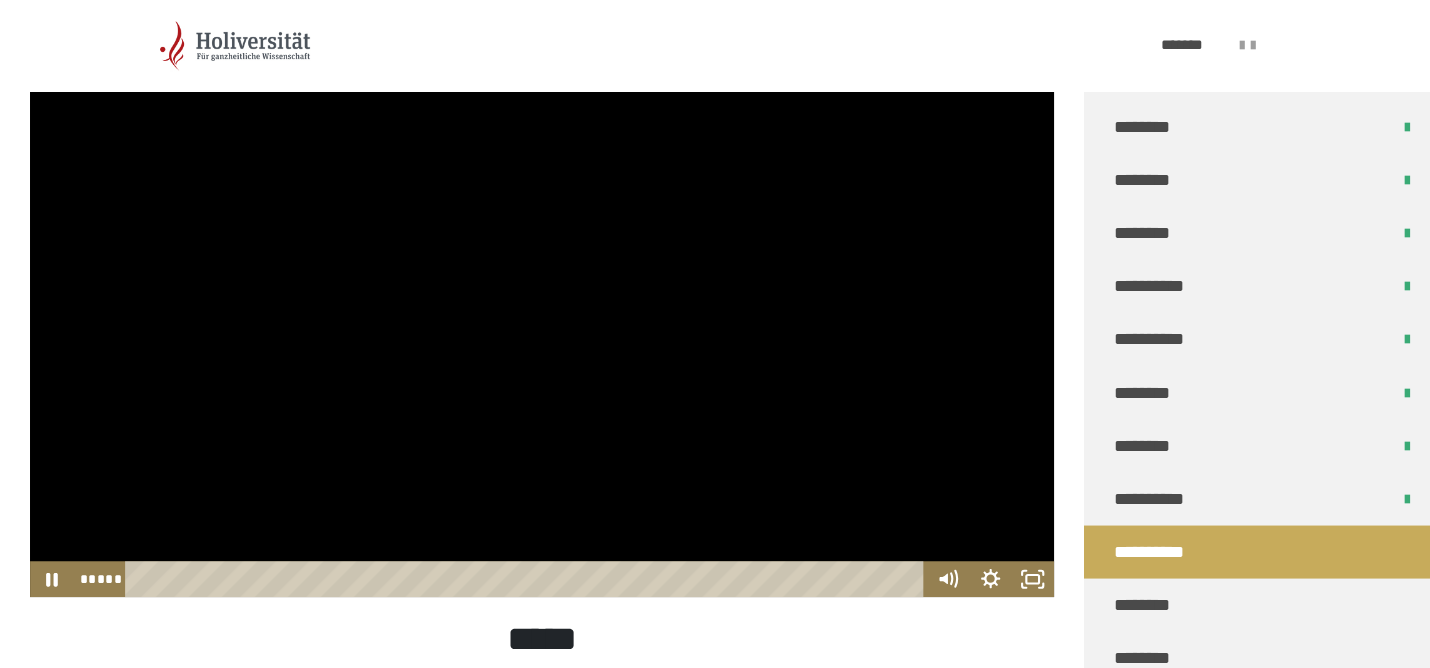 click at bounding box center (542, 309) 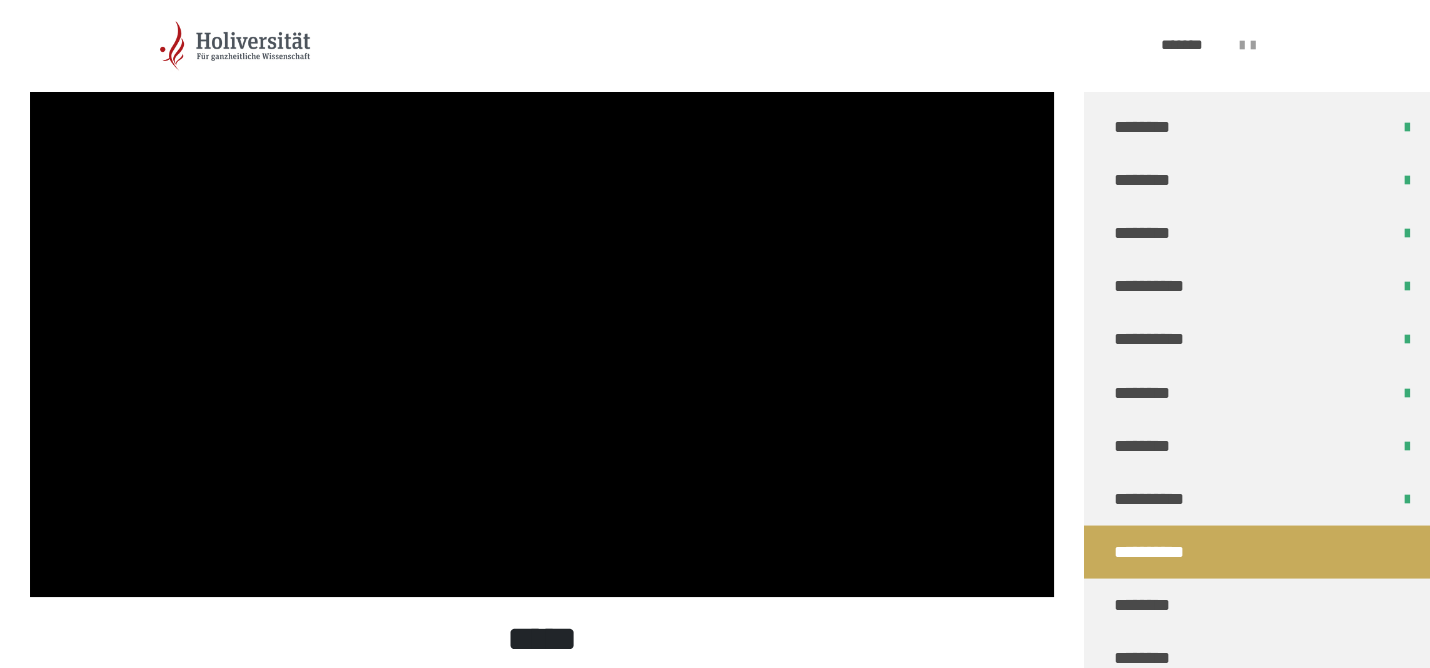 click at bounding box center (542, 309) 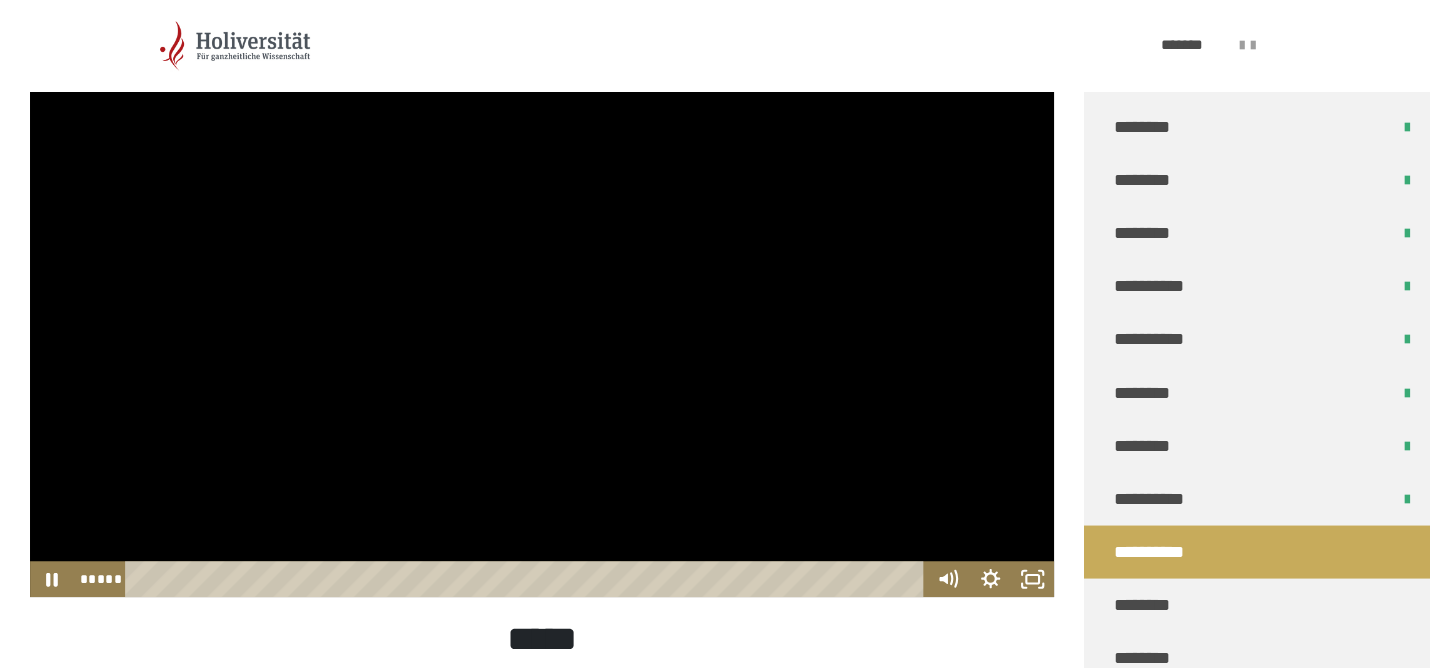 click at bounding box center [542, 309] 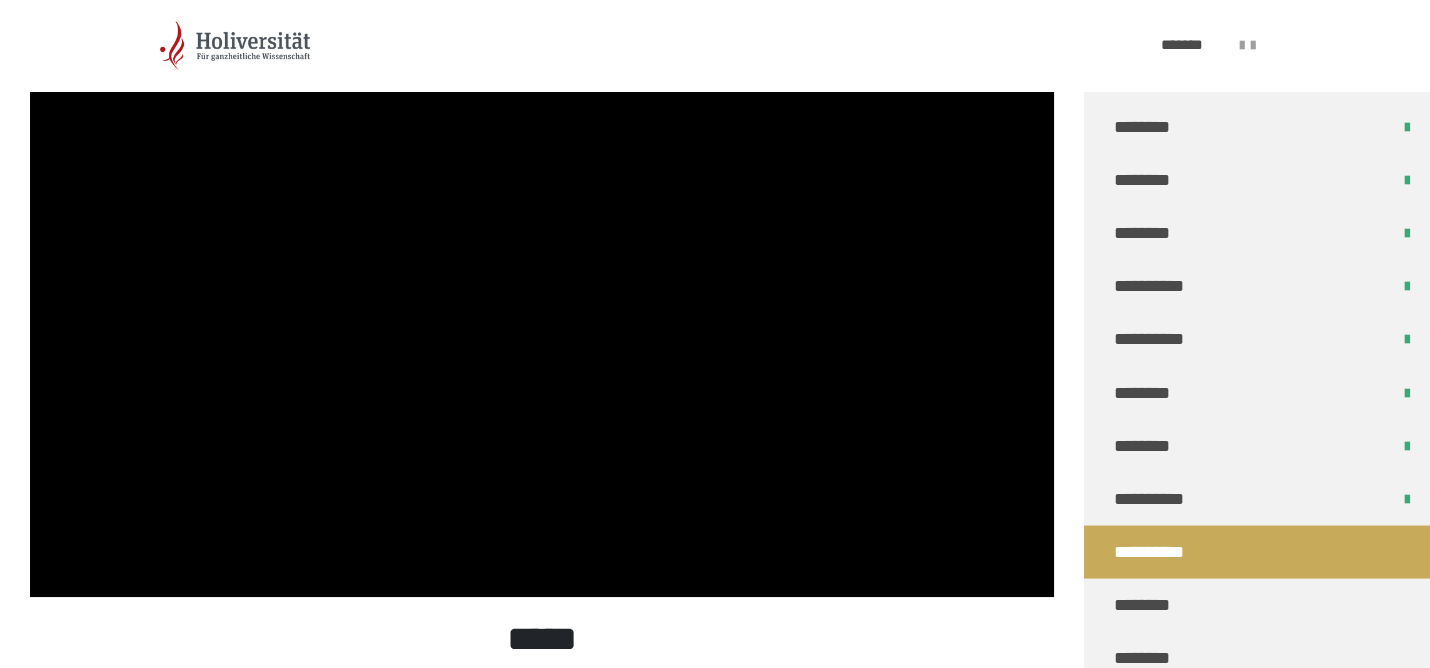 click at bounding box center (542, 309) 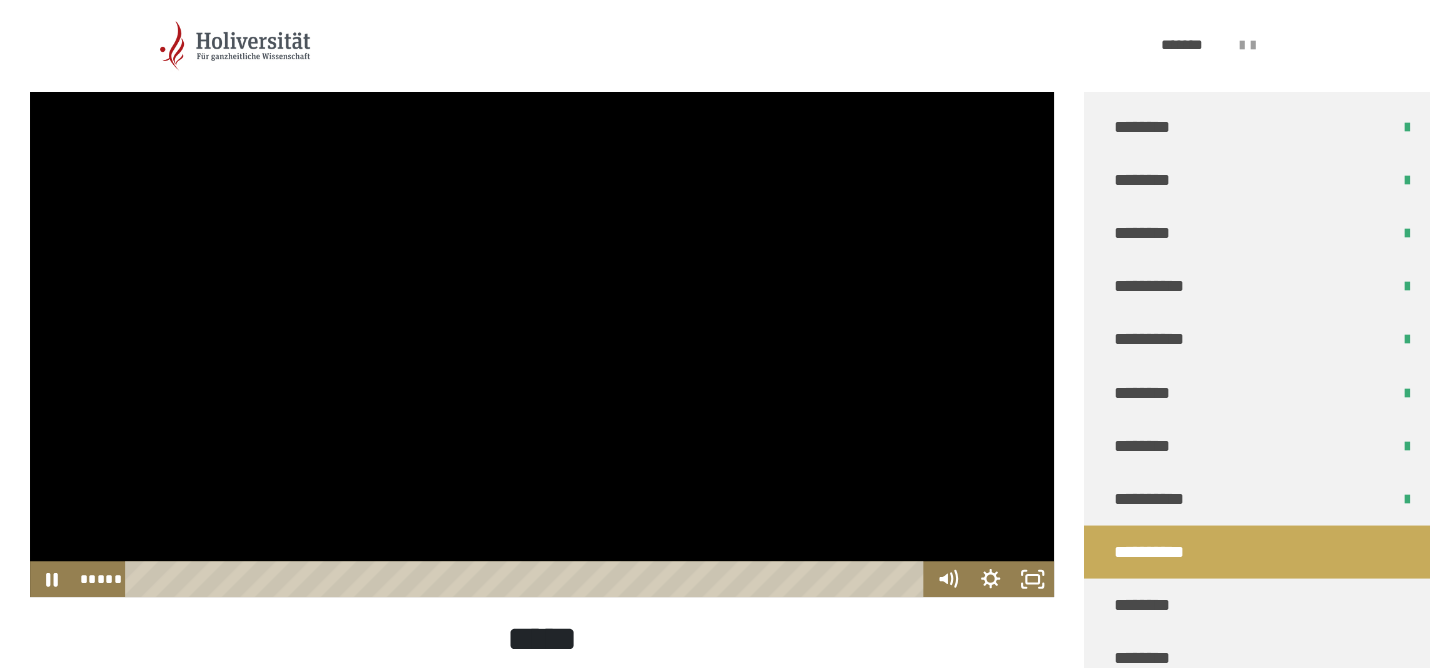 click at bounding box center [542, 309] 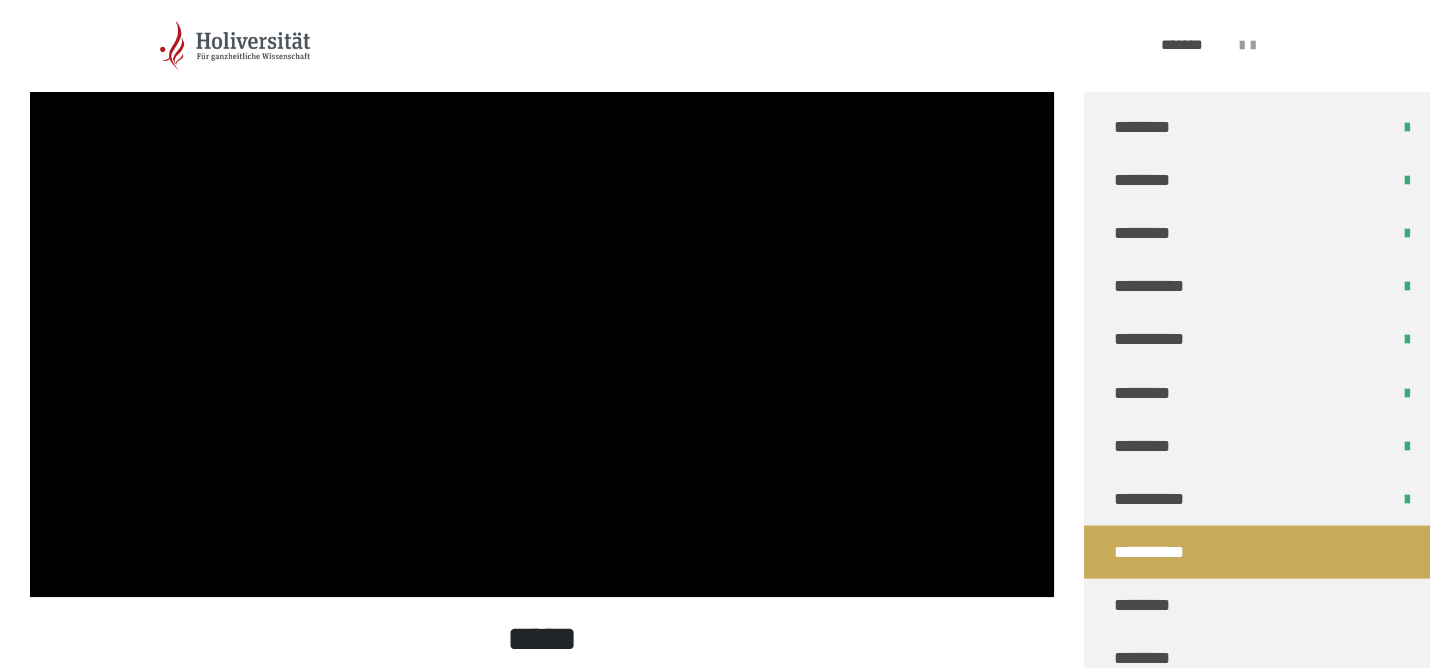 click at bounding box center [542, 309] 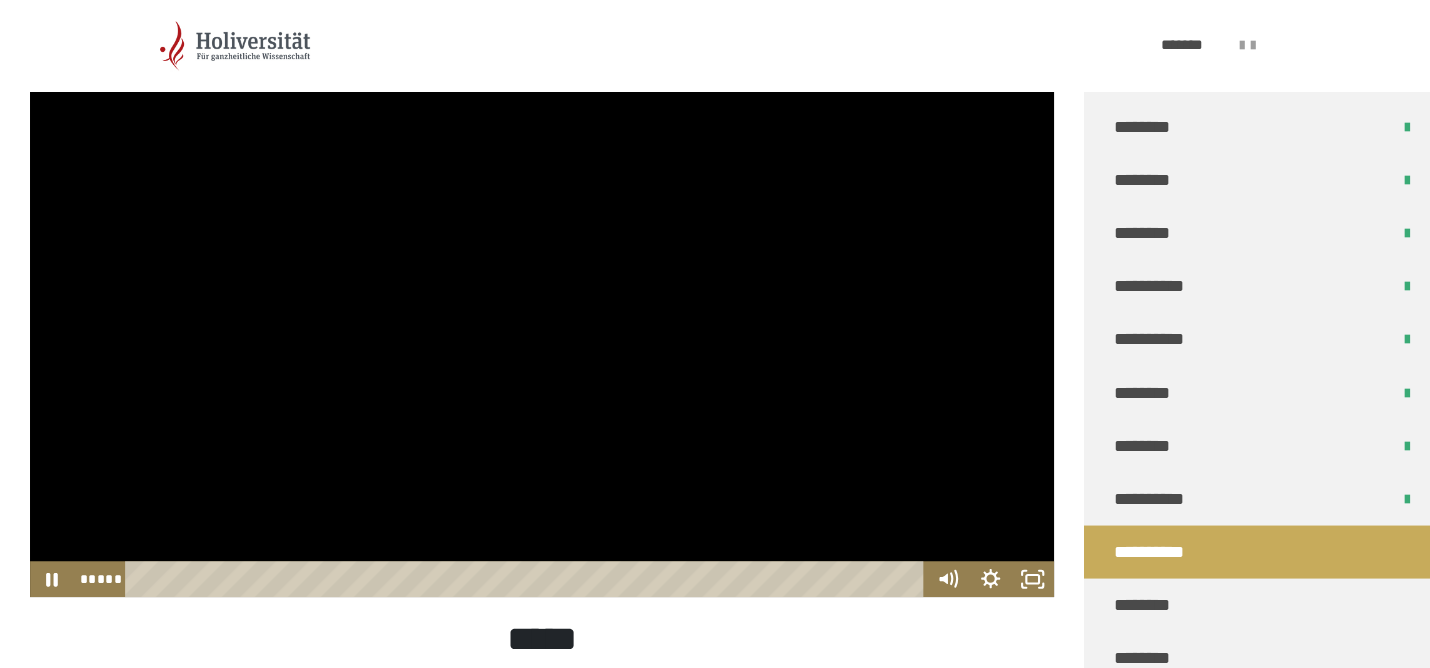 click at bounding box center [542, 309] 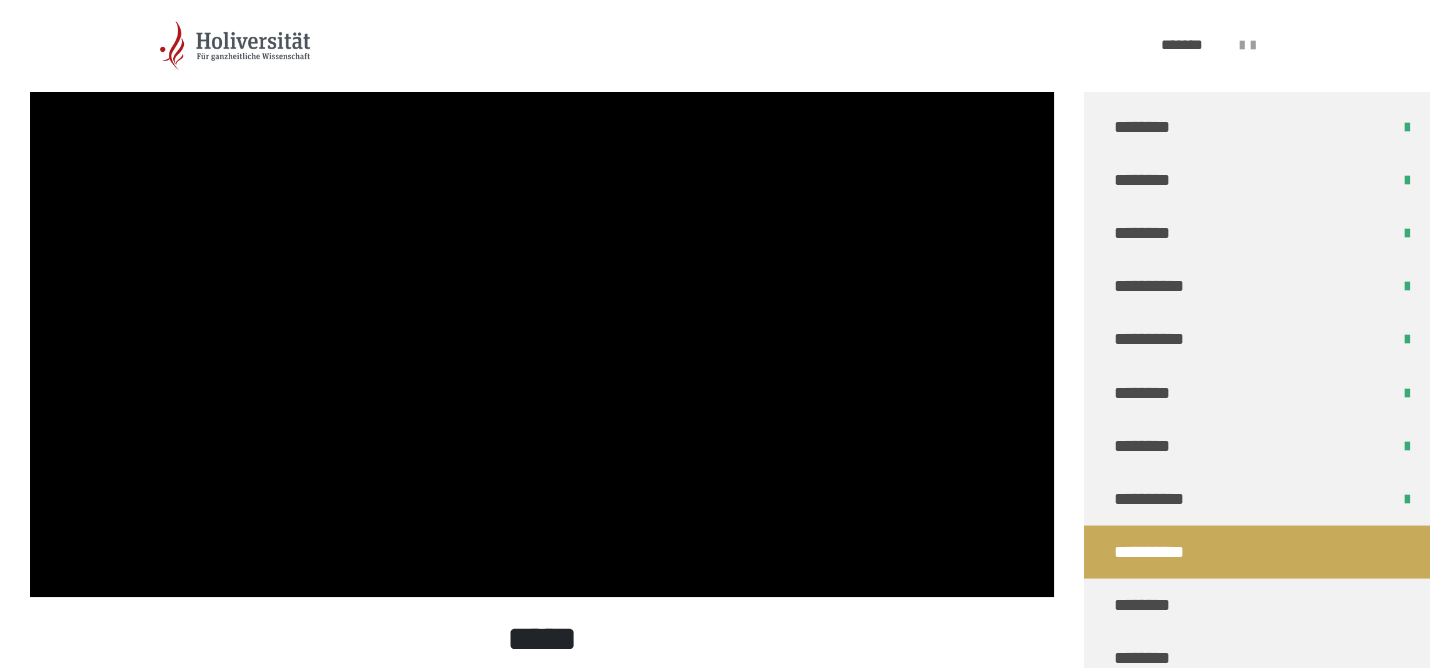 click at bounding box center [542, 309] 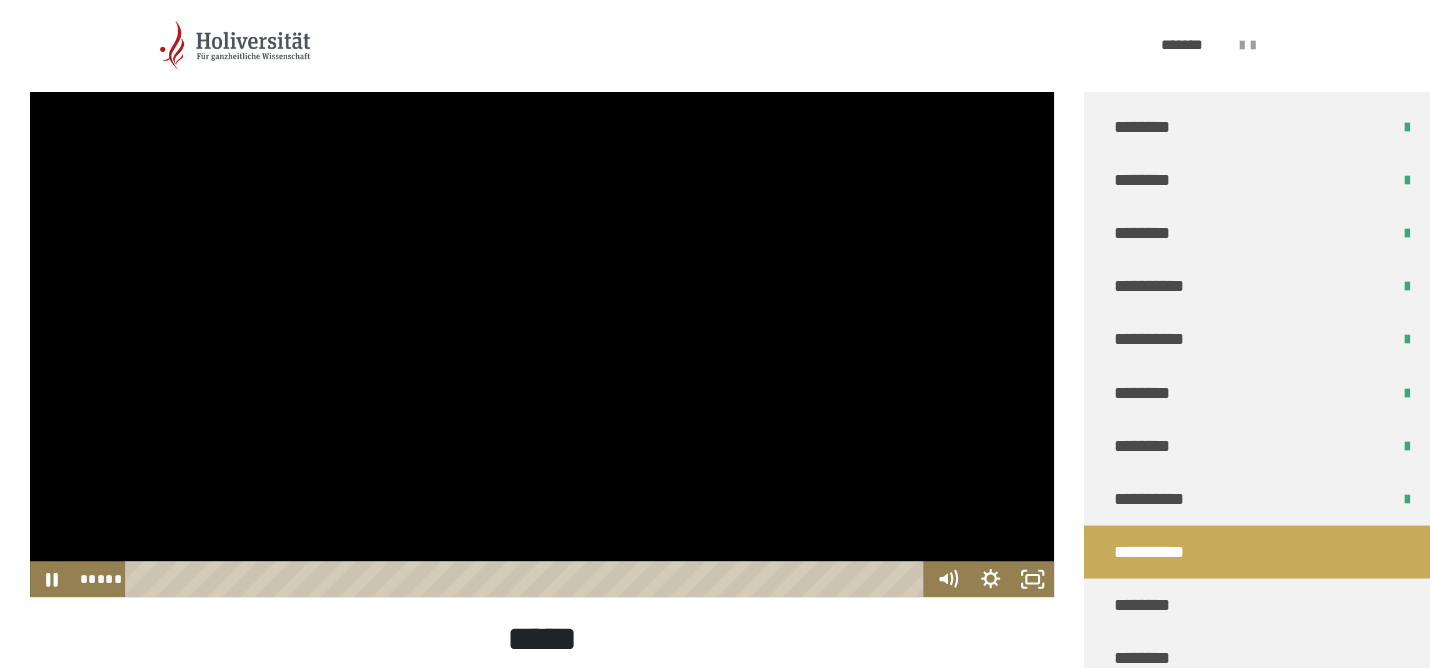click at bounding box center (542, 309) 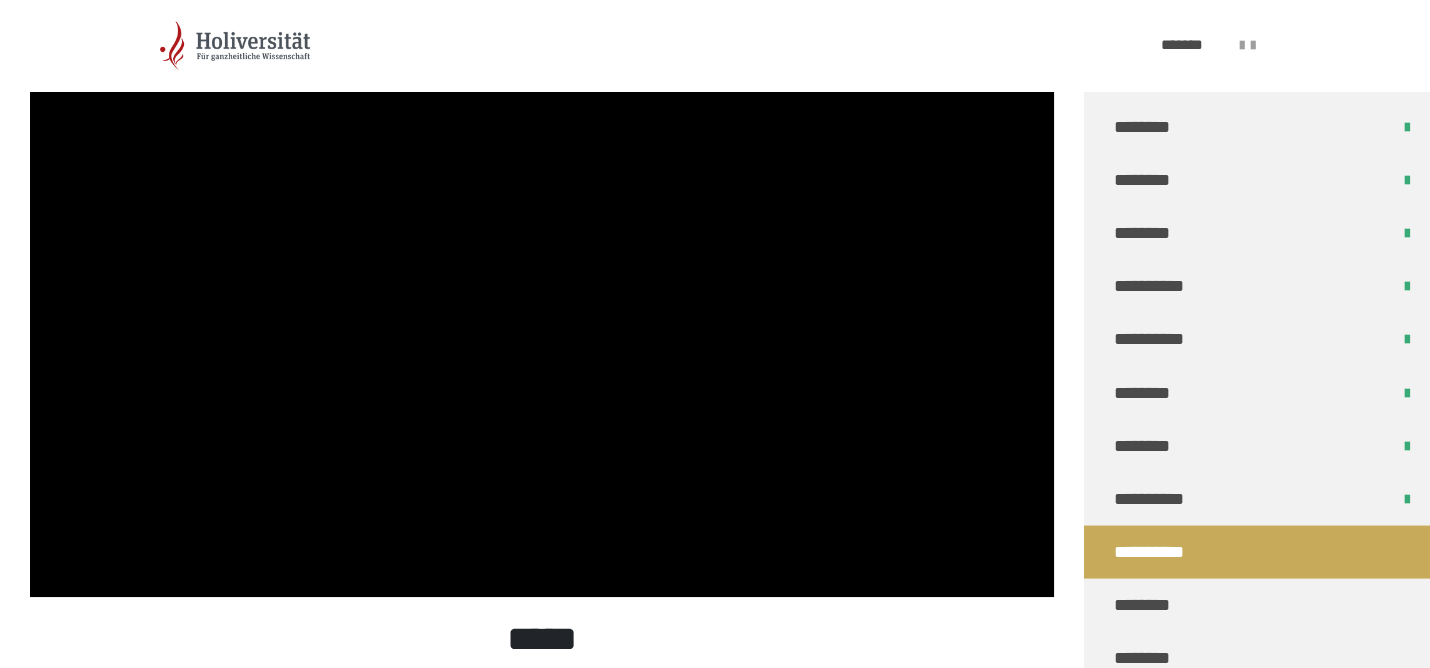 click at bounding box center (542, 309) 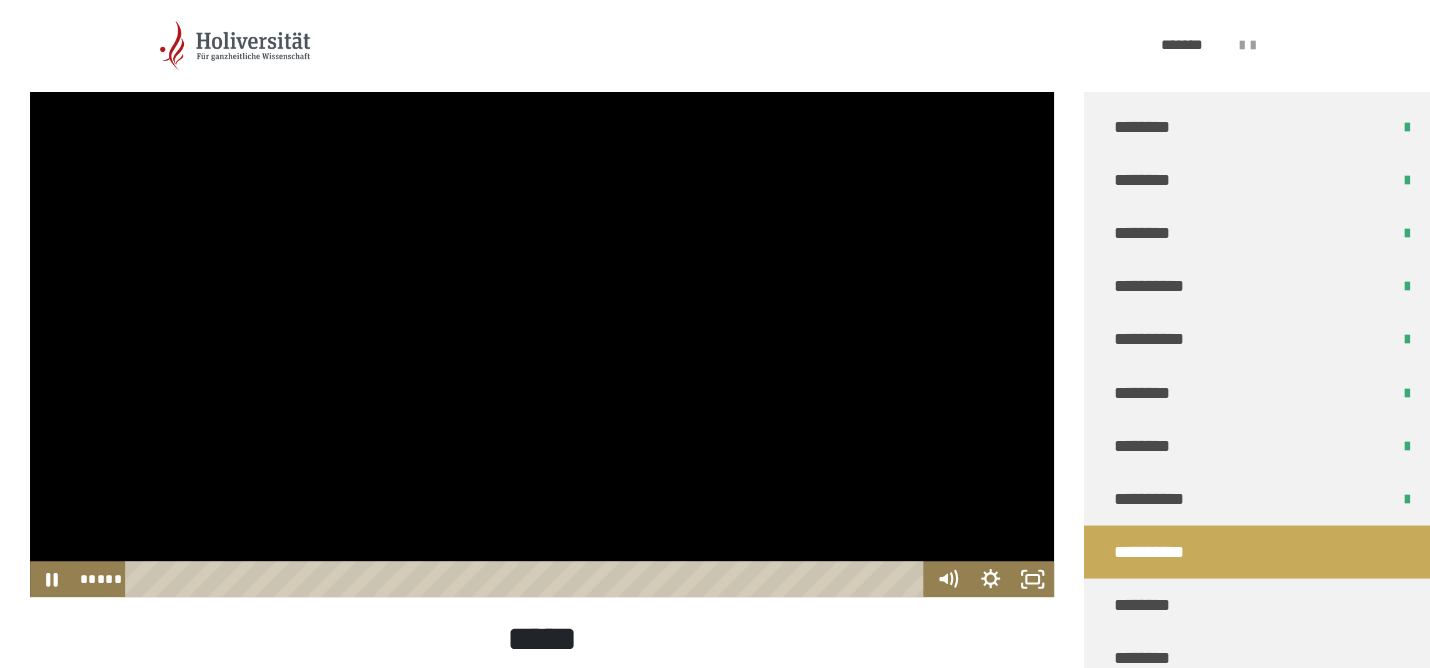 click at bounding box center [542, 309] 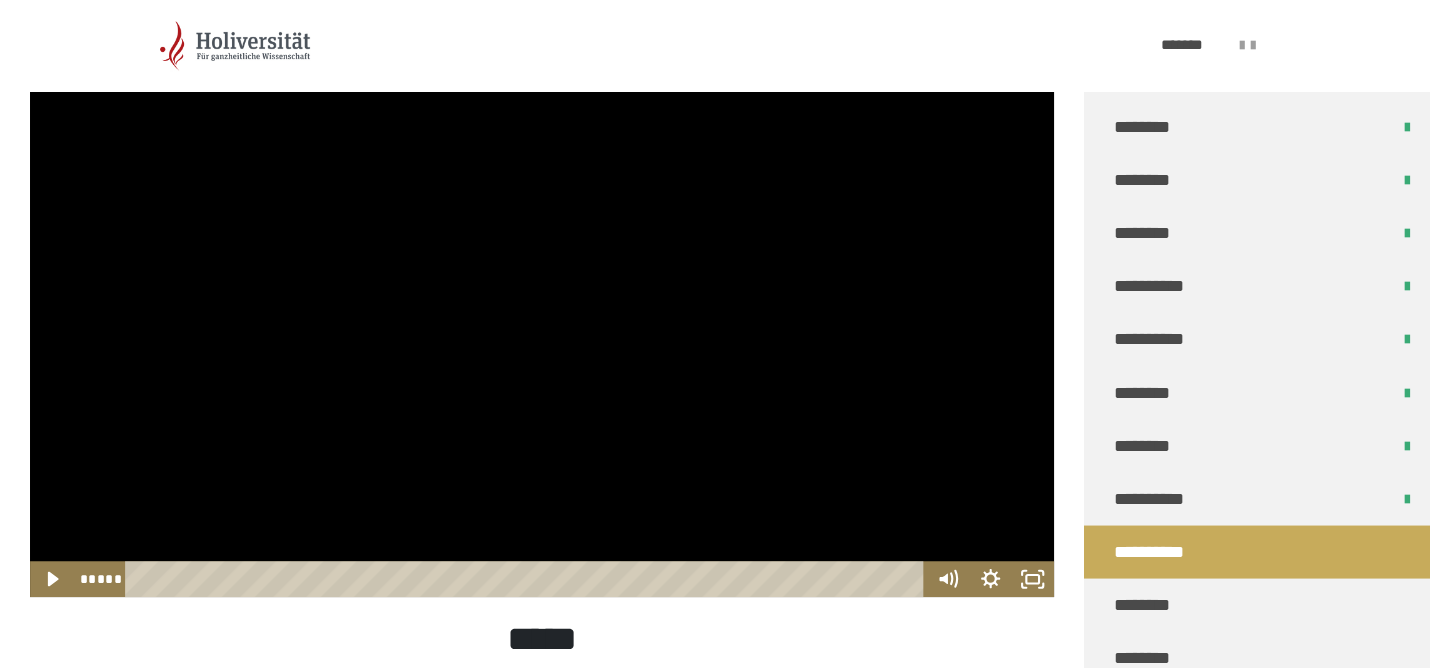 click at bounding box center (542, 309) 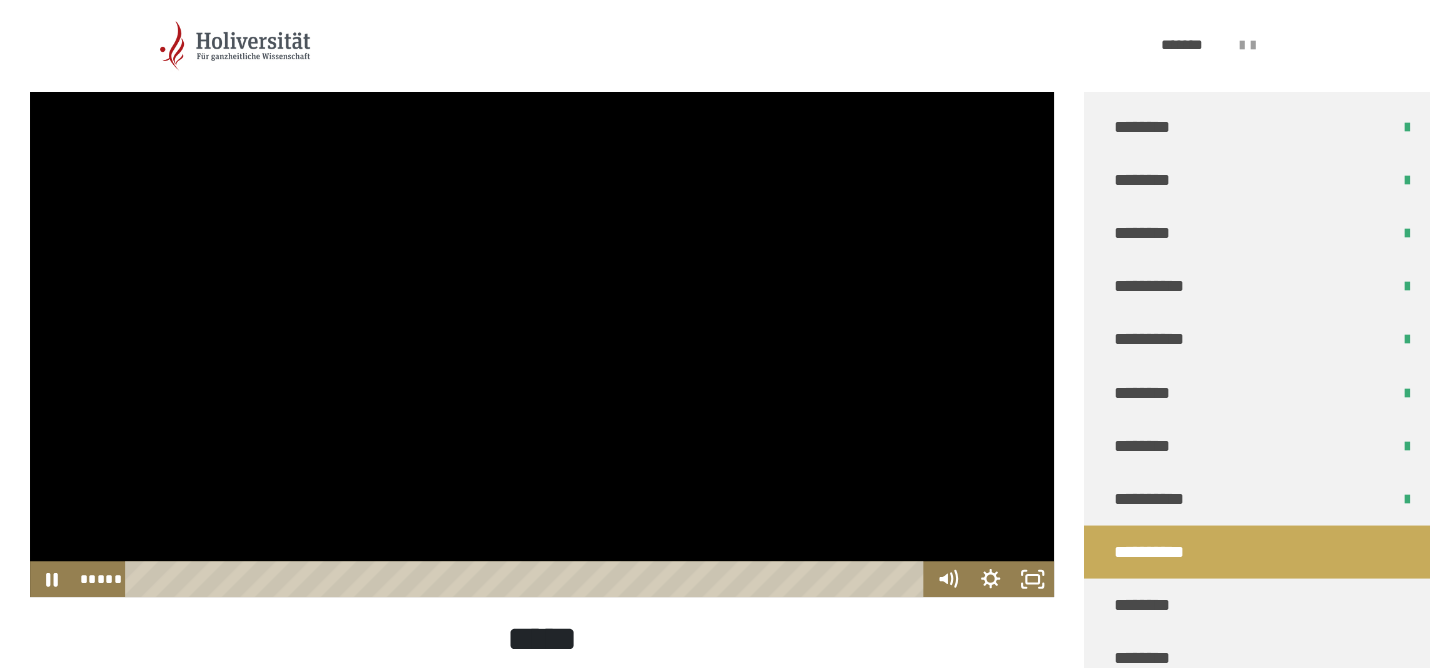 click at bounding box center [542, 309] 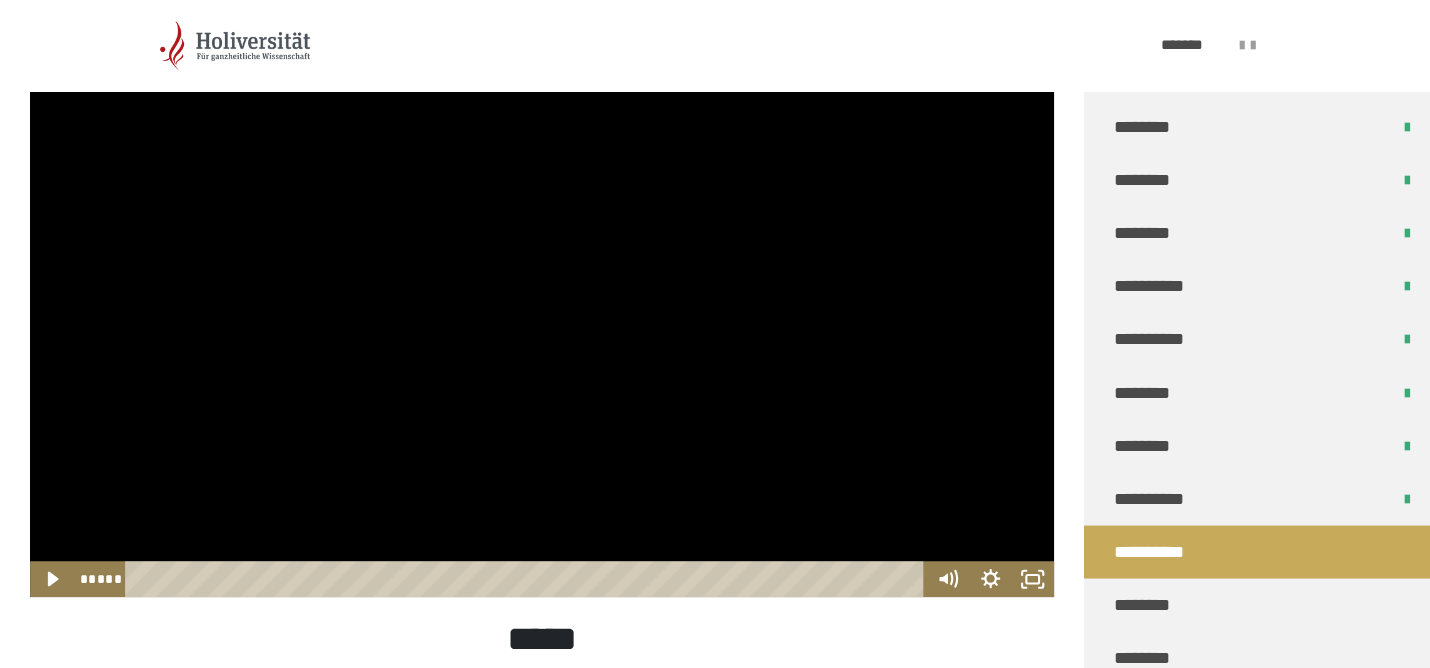 click at bounding box center [542, 309] 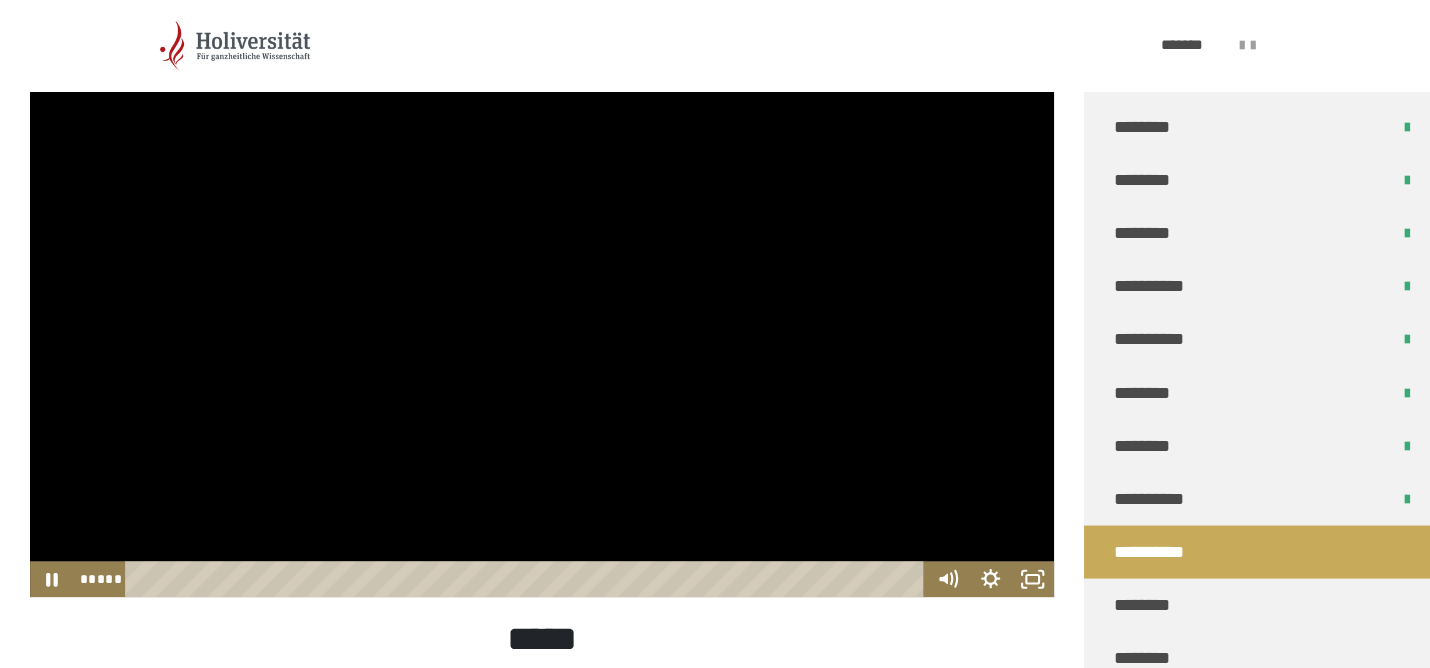 click at bounding box center (542, 309) 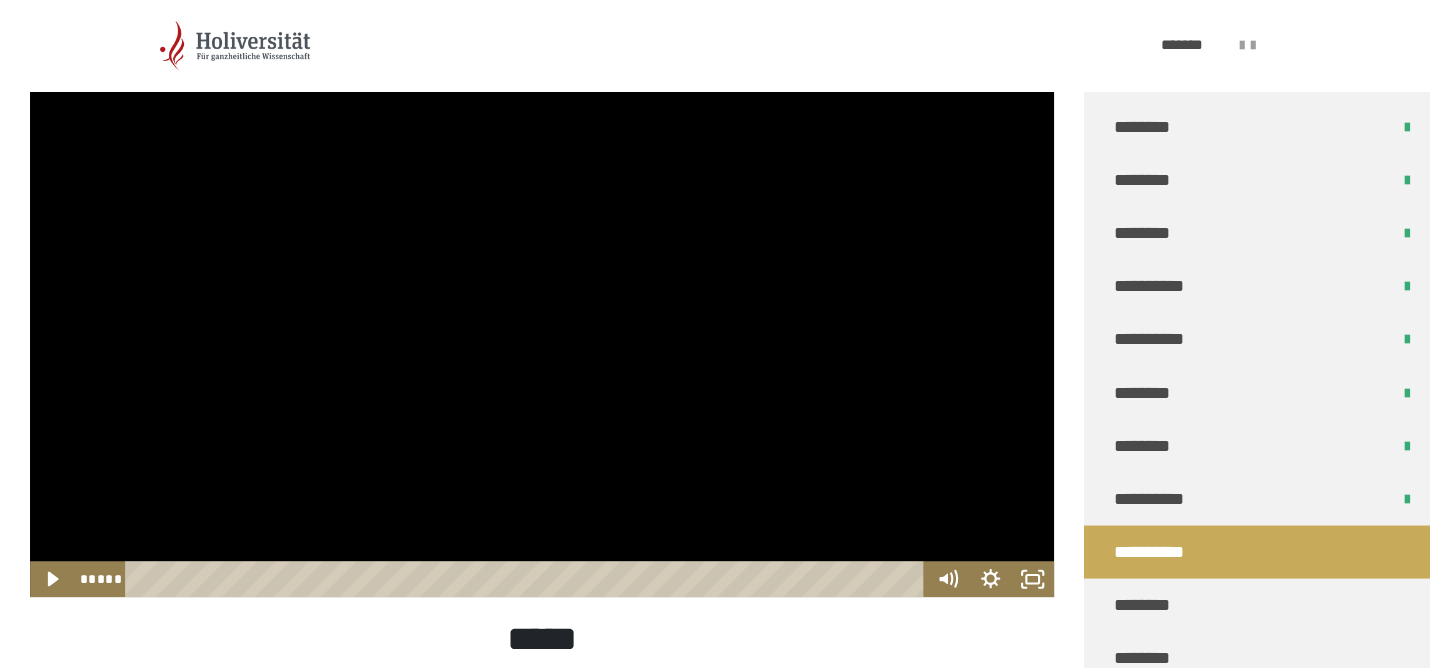 click at bounding box center [542, 309] 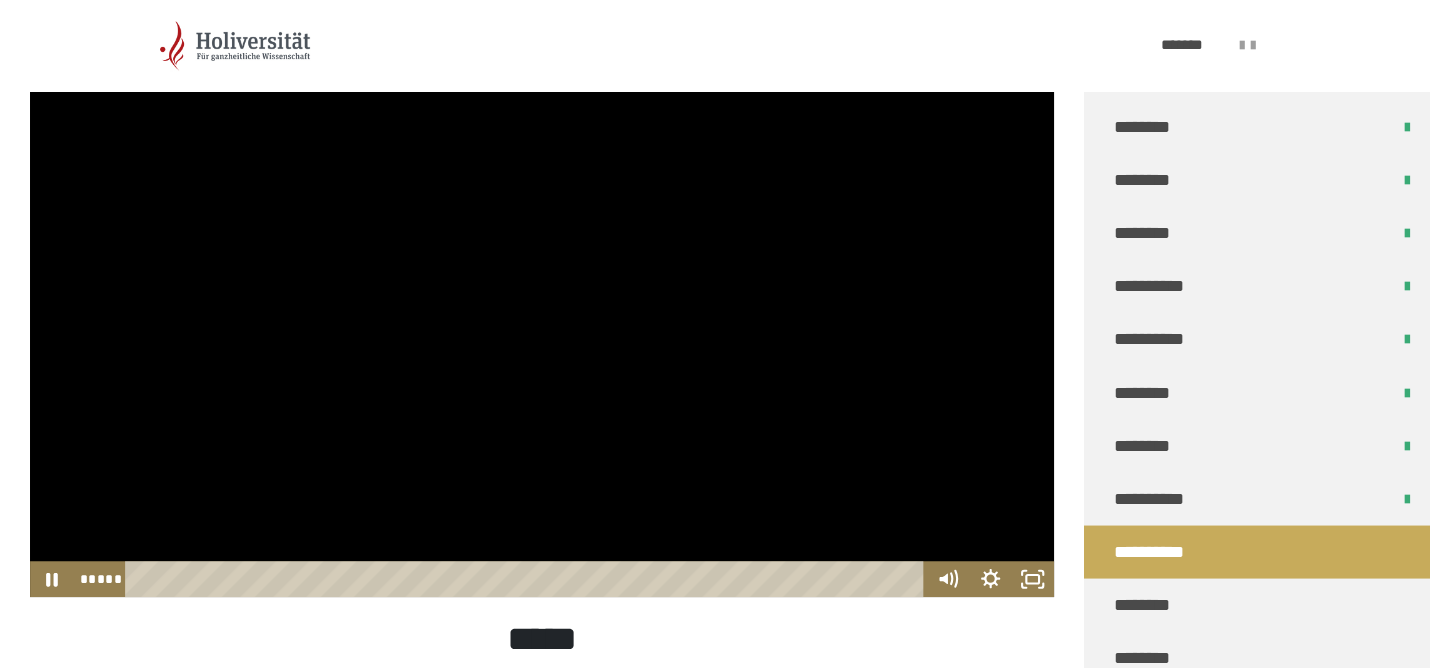 click at bounding box center [542, 309] 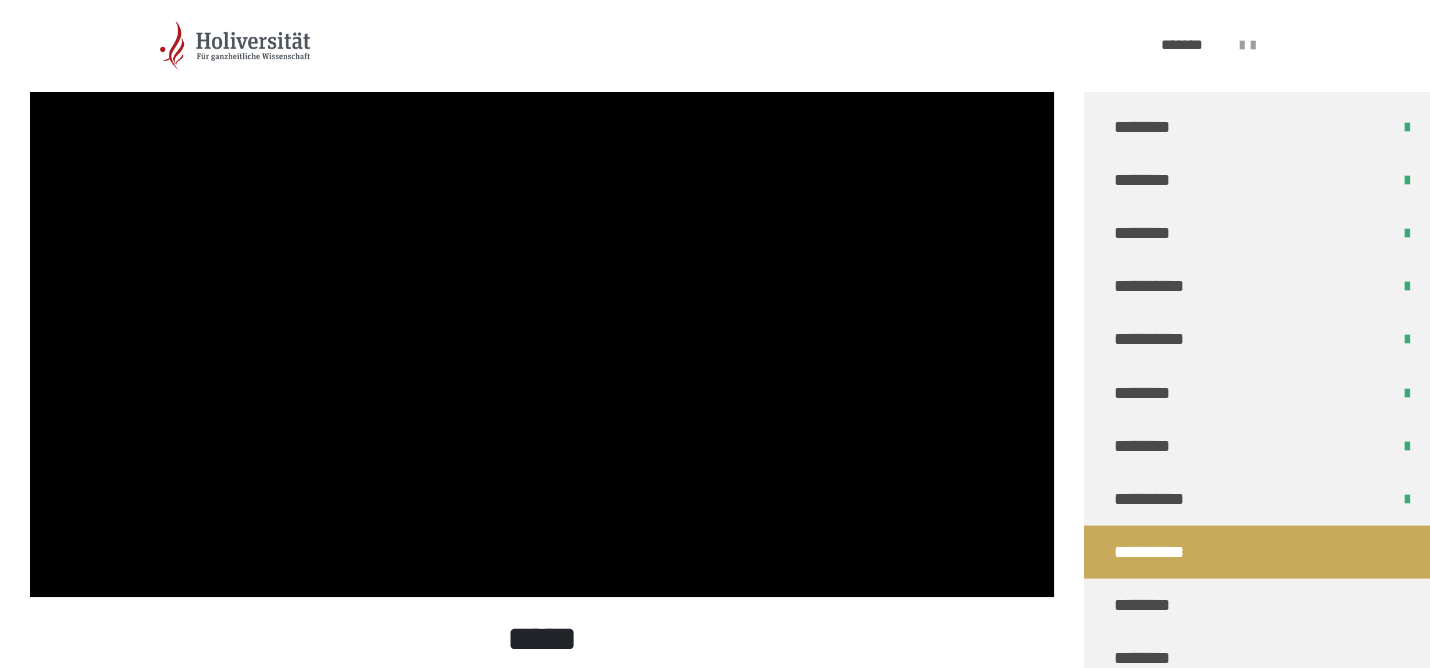 click at bounding box center (542, 309) 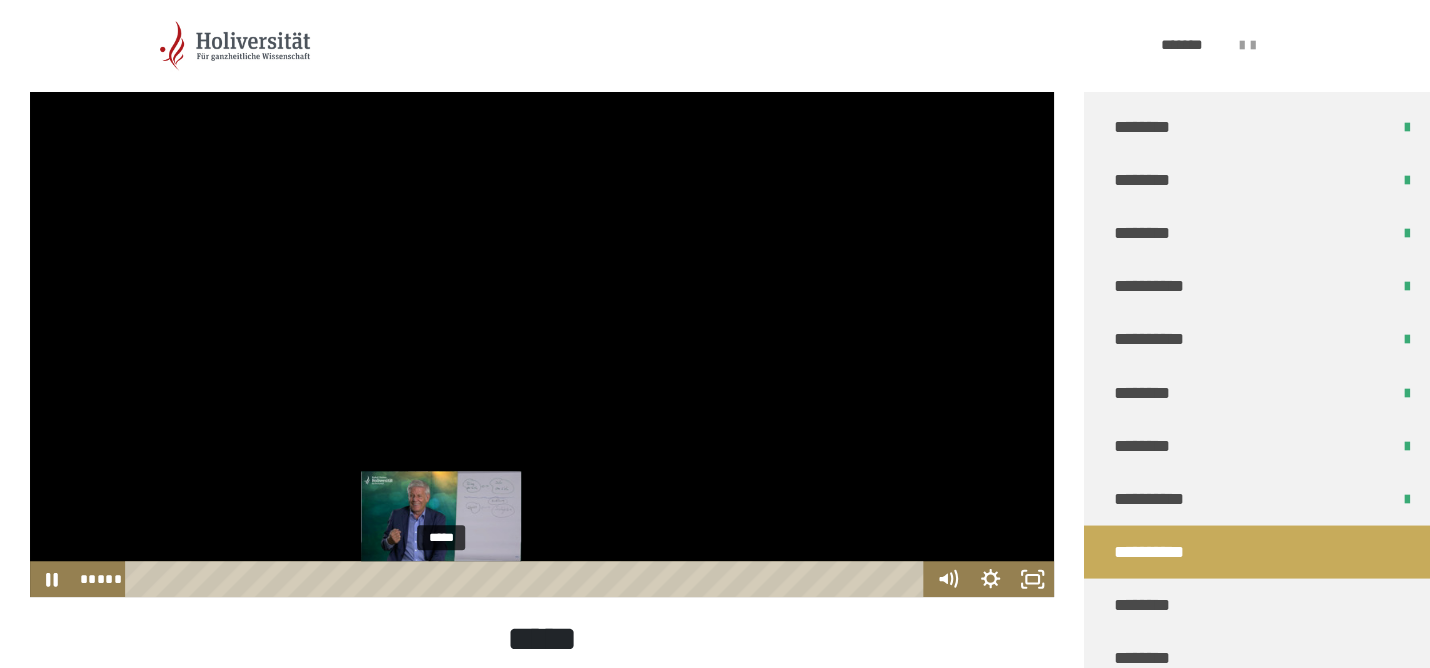 click at bounding box center [441, 579] 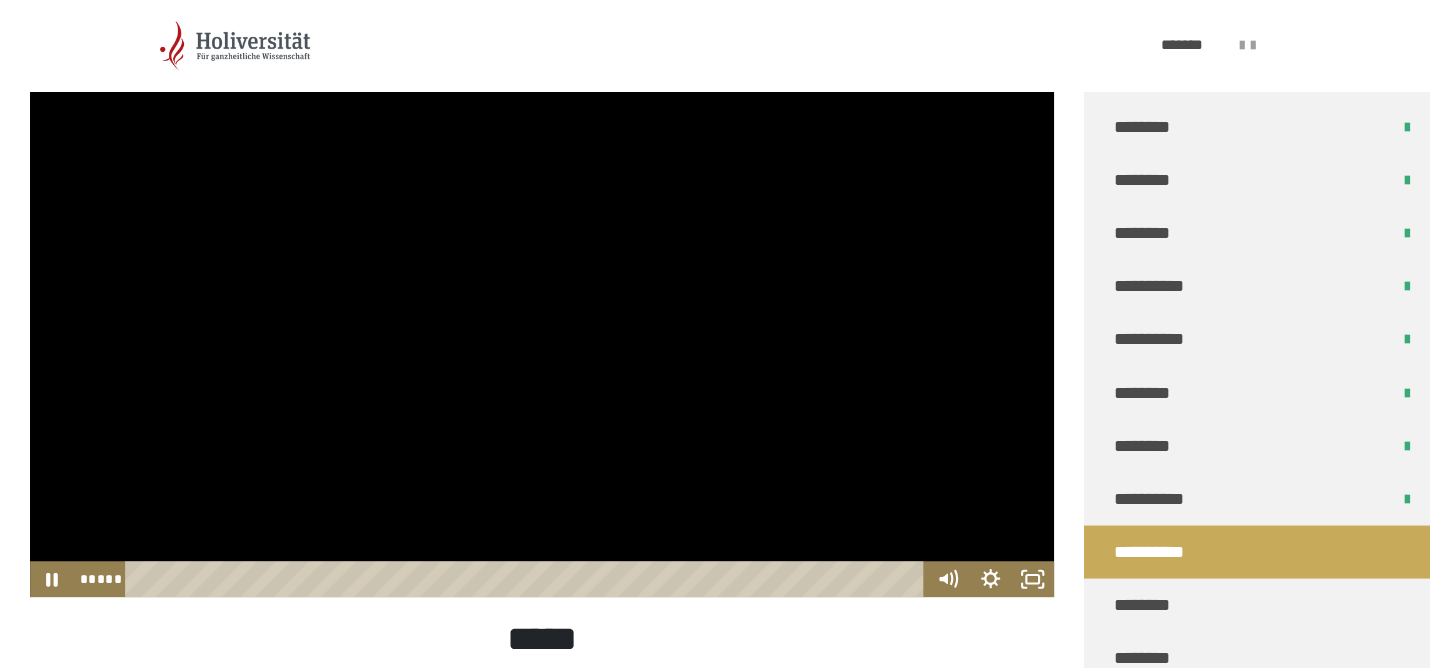 click at bounding box center (542, 309) 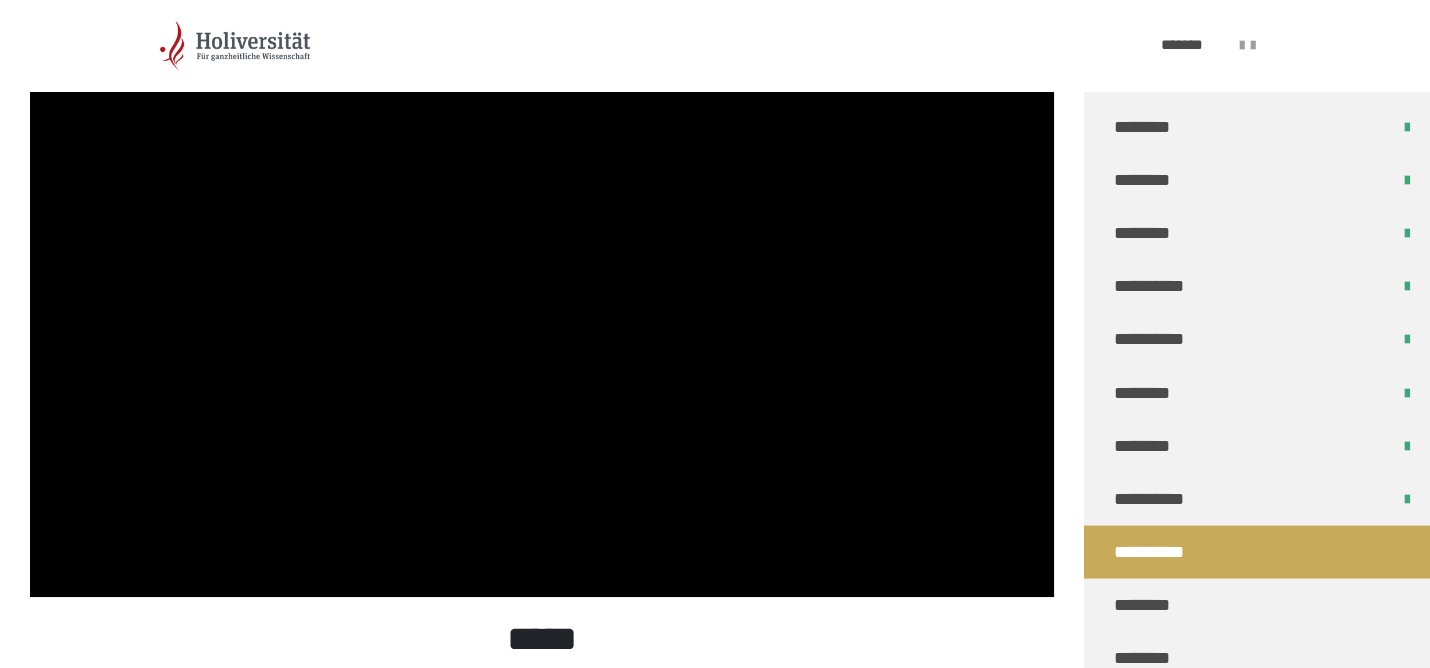 click at bounding box center [542, 309] 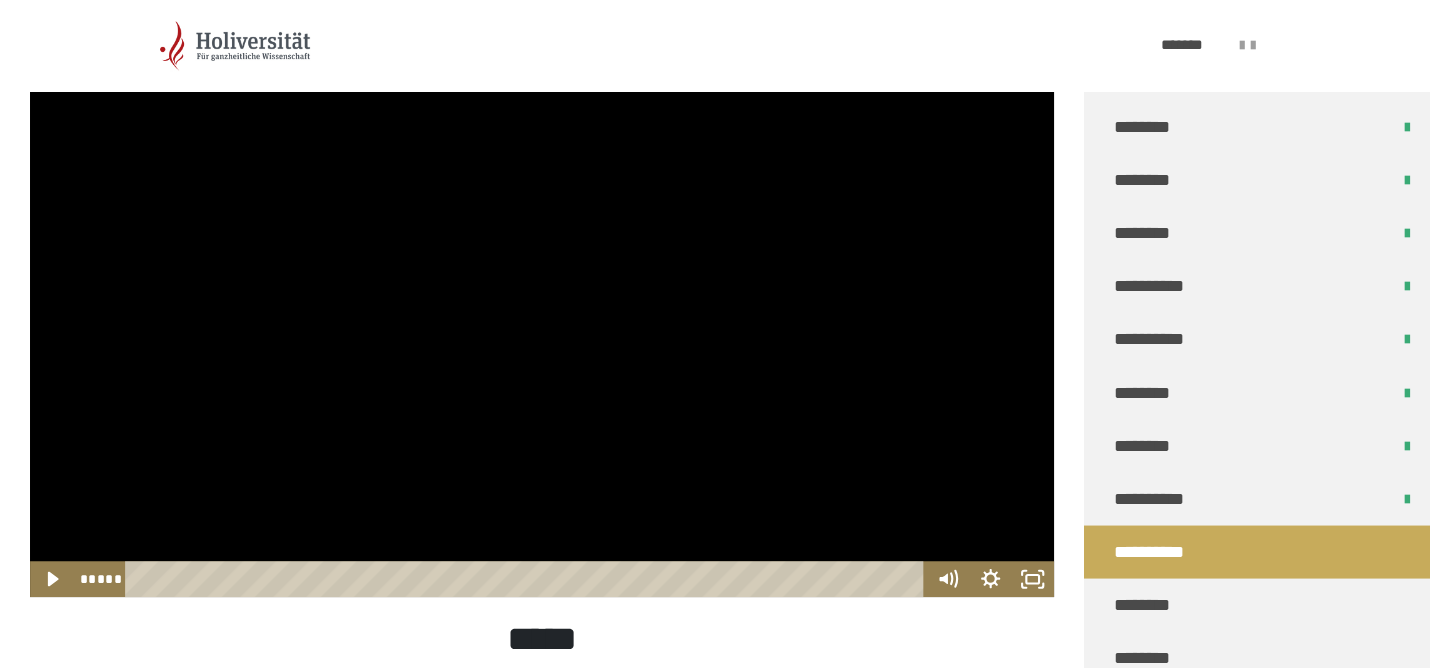 click at bounding box center [542, 309] 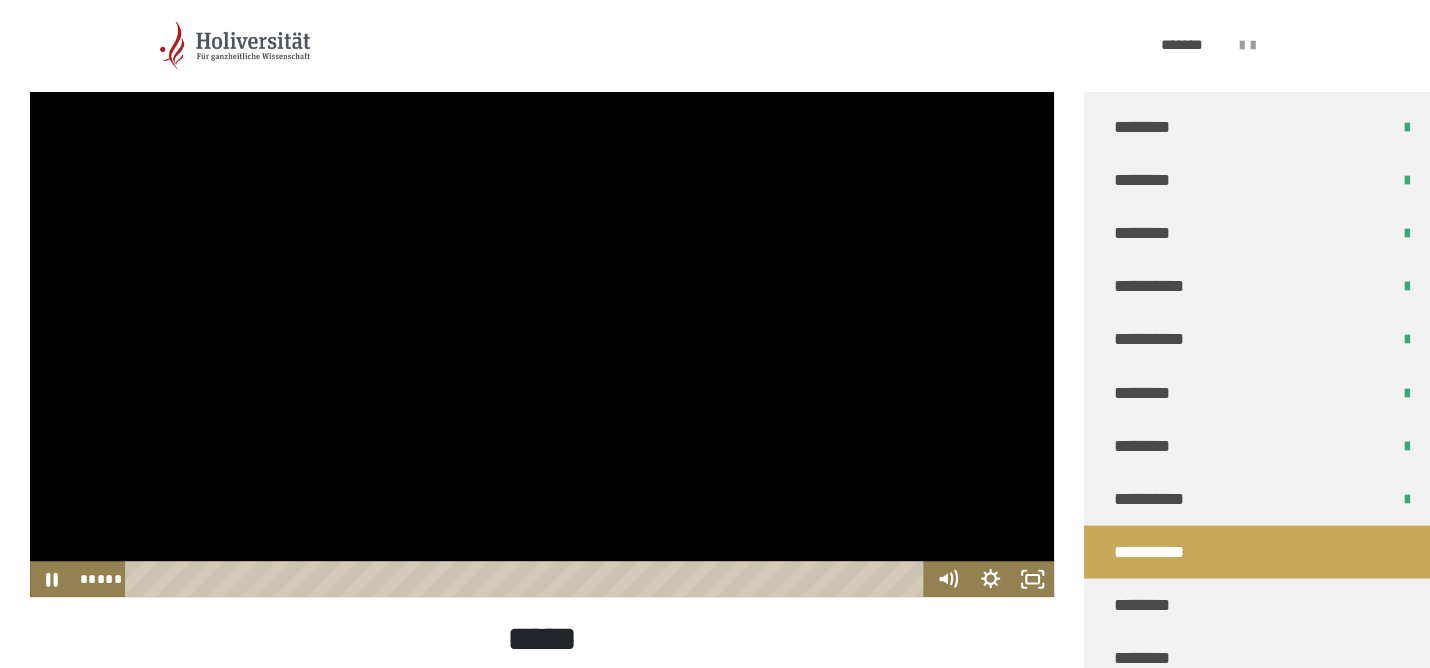 click at bounding box center (542, 309) 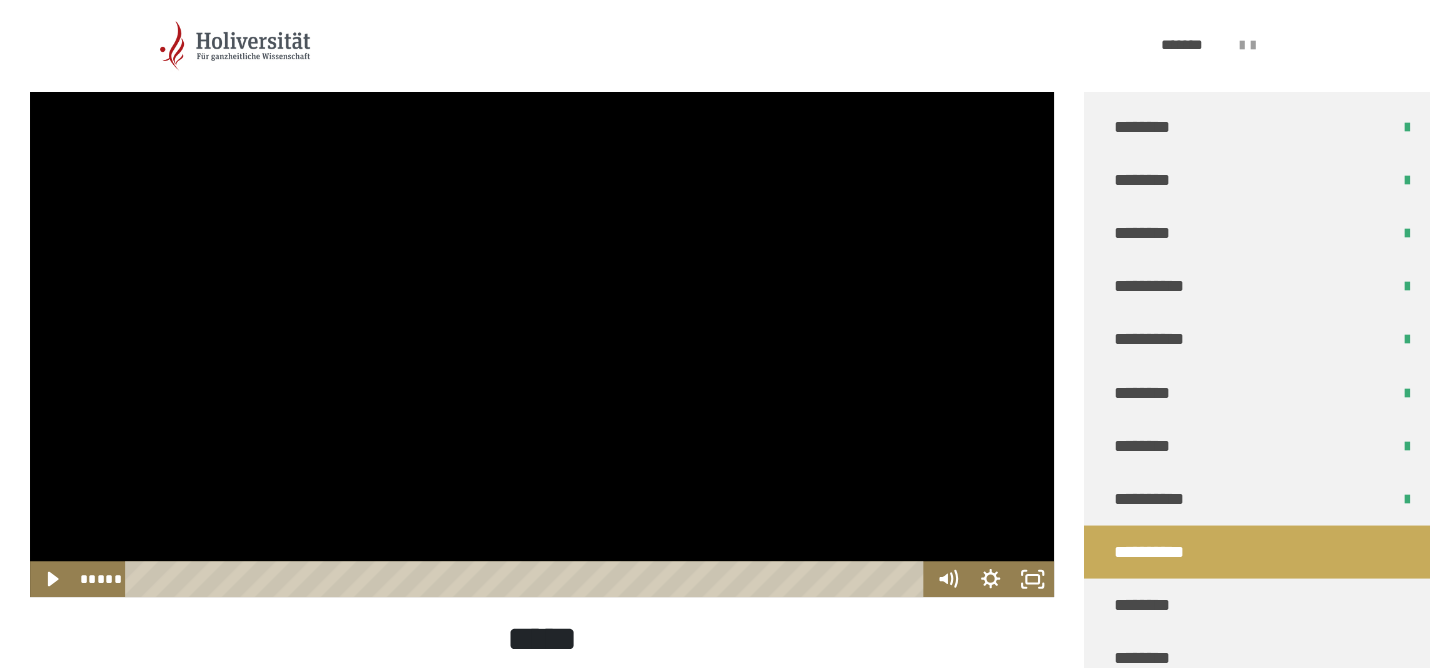 click at bounding box center [542, 309] 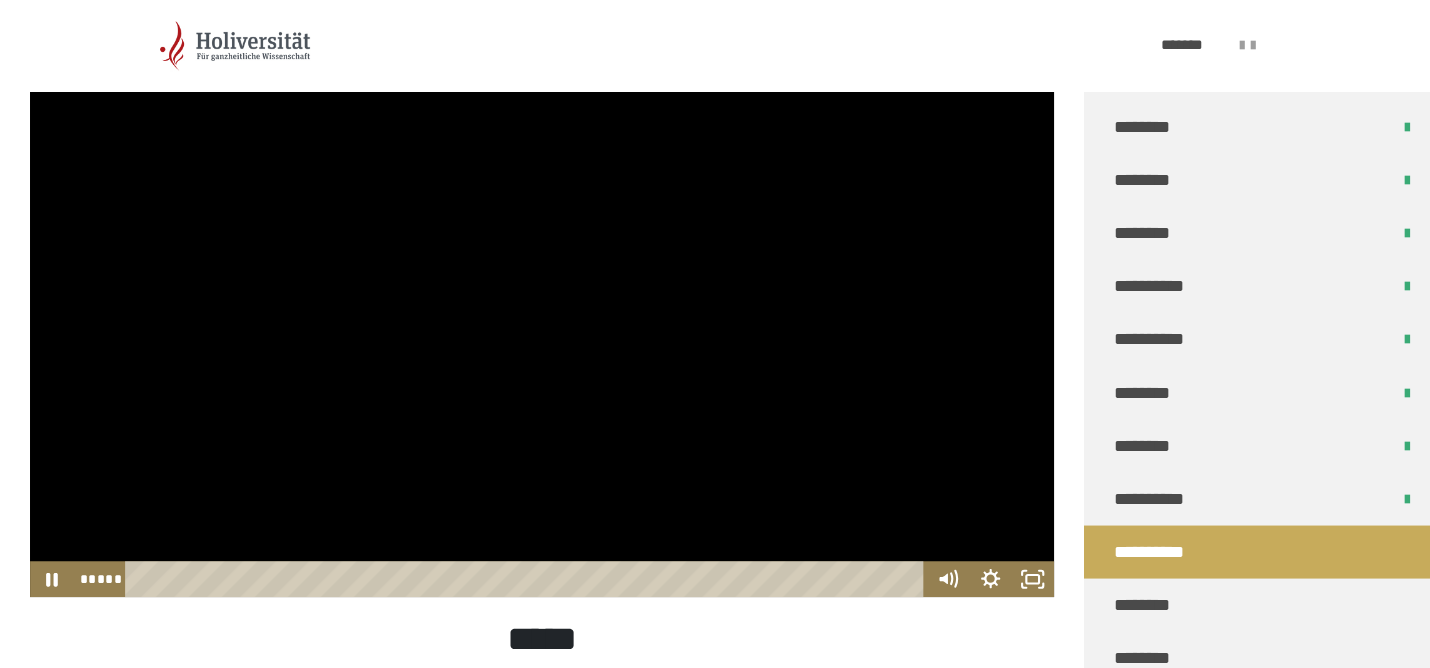 click at bounding box center [542, 309] 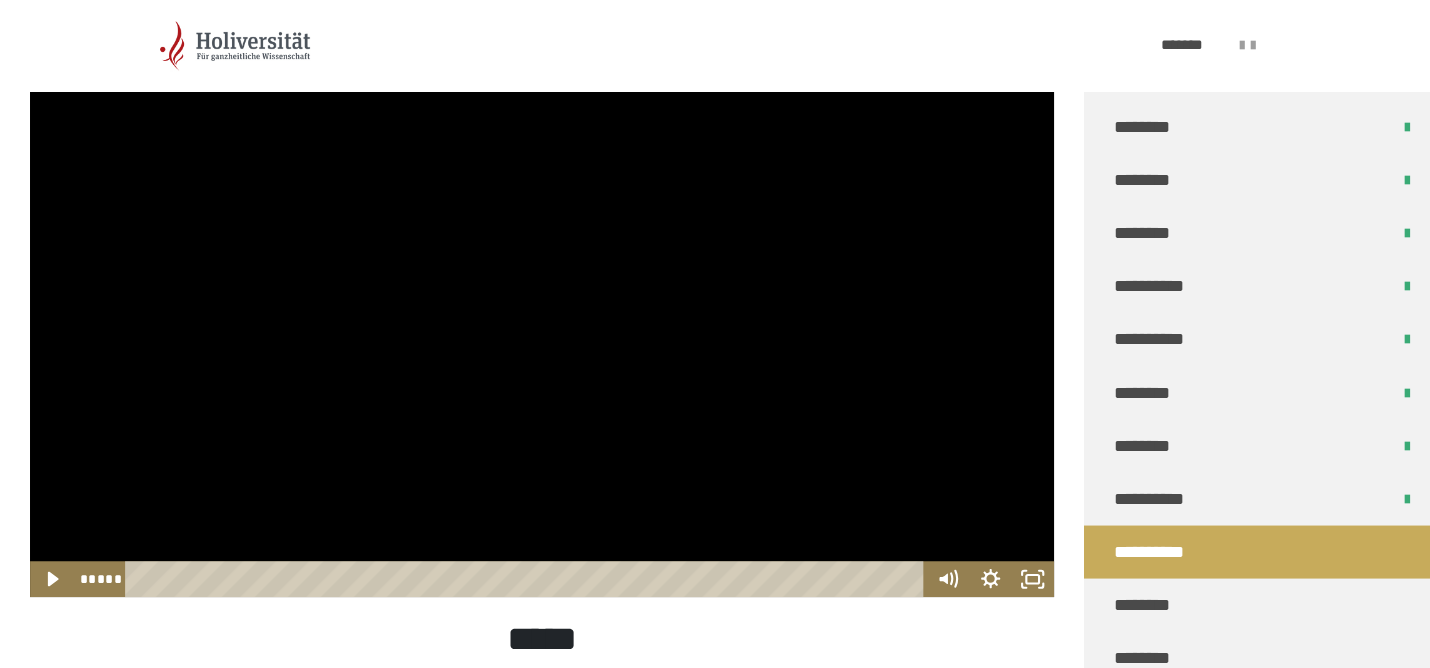 click at bounding box center [542, 309] 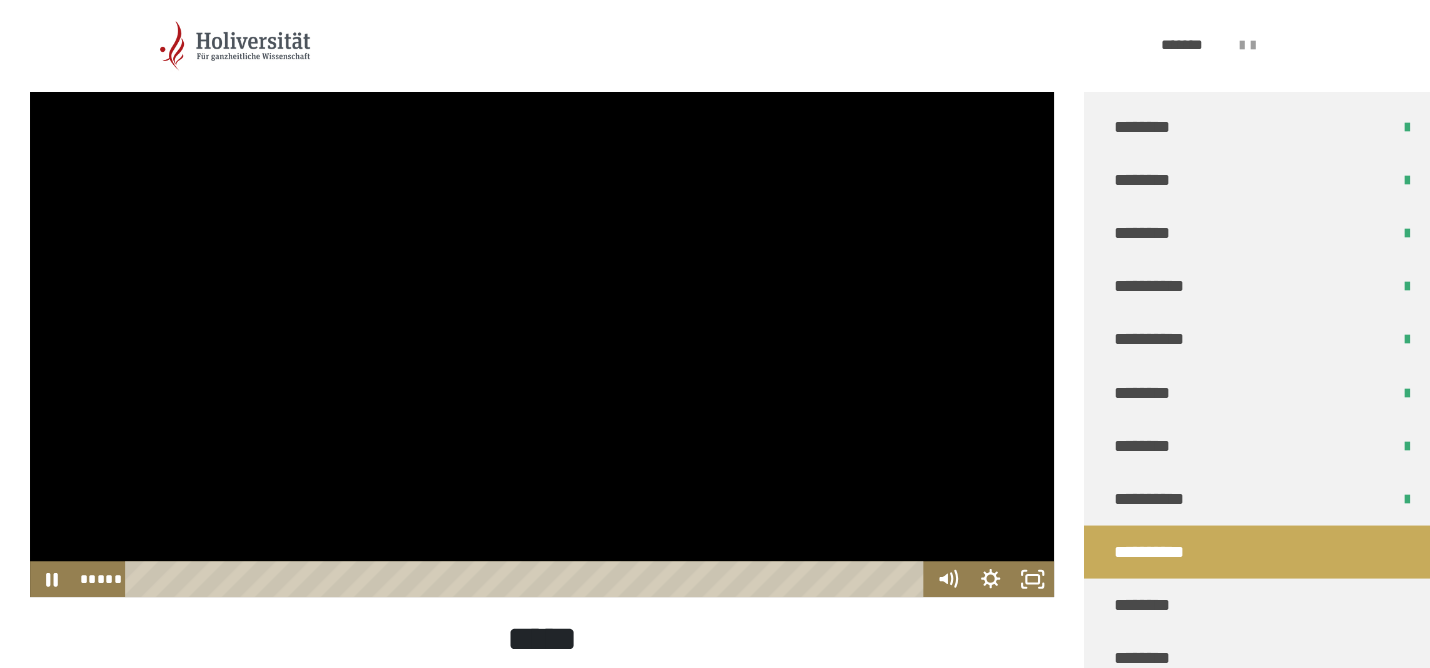 click at bounding box center (542, 309) 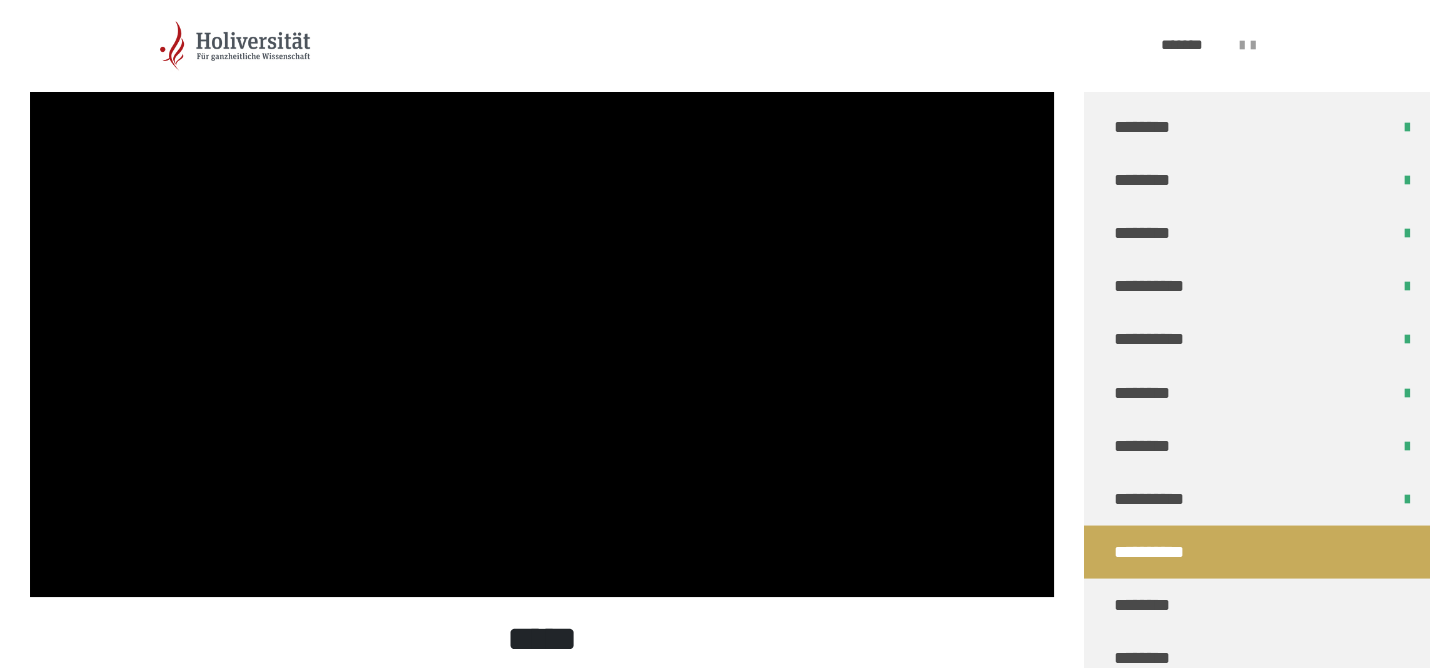 click at bounding box center (542, 309) 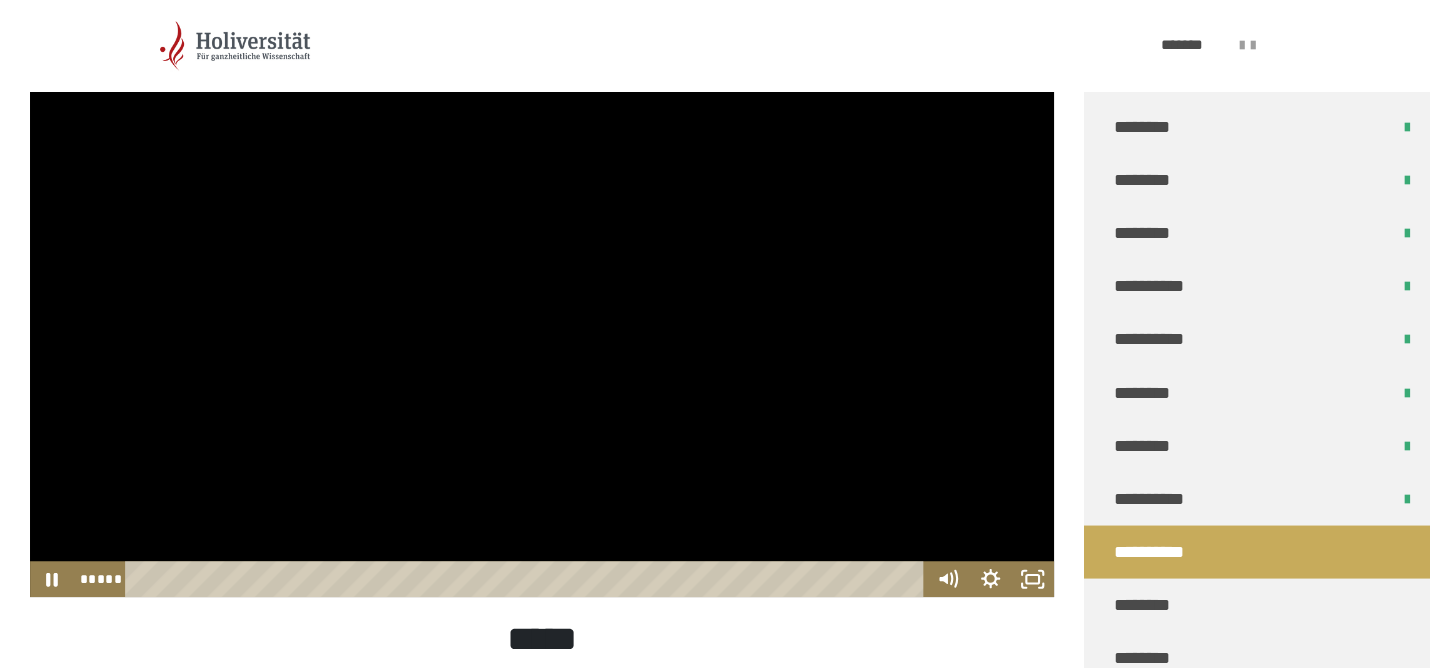 click at bounding box center [542, 309] 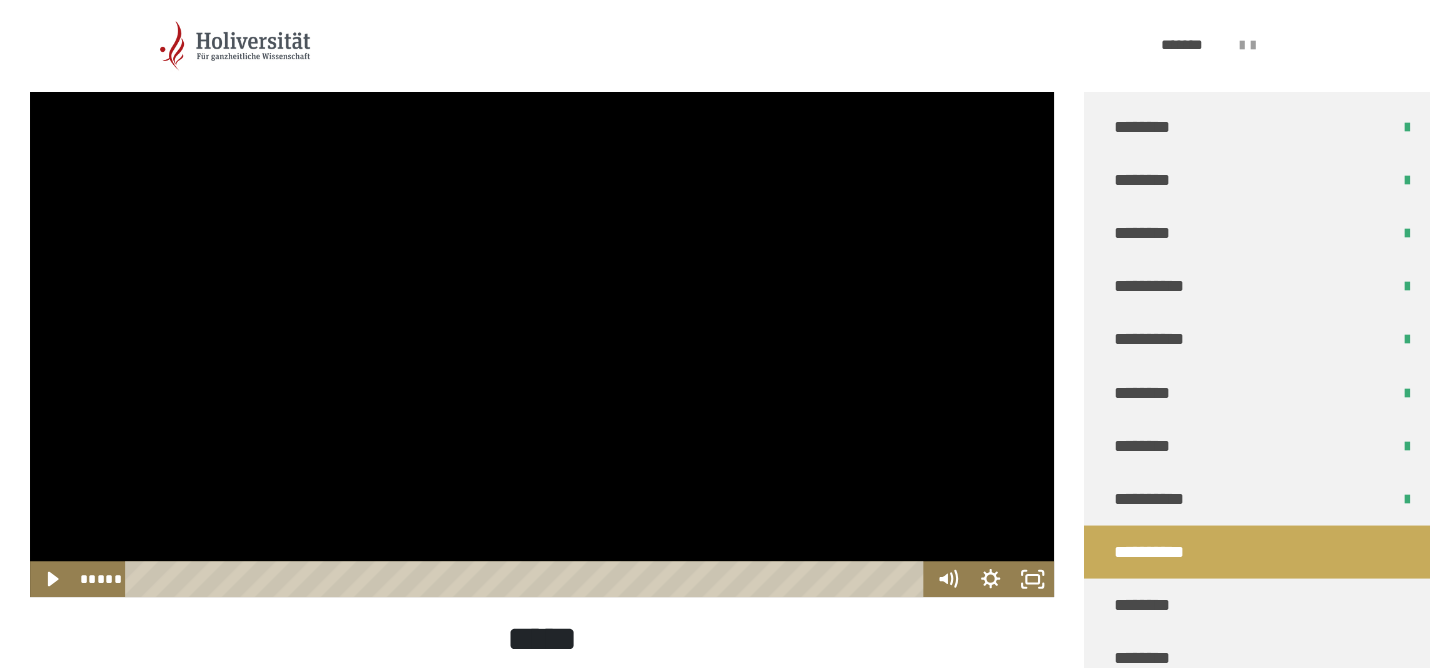 click at bounding box center [542, 309] 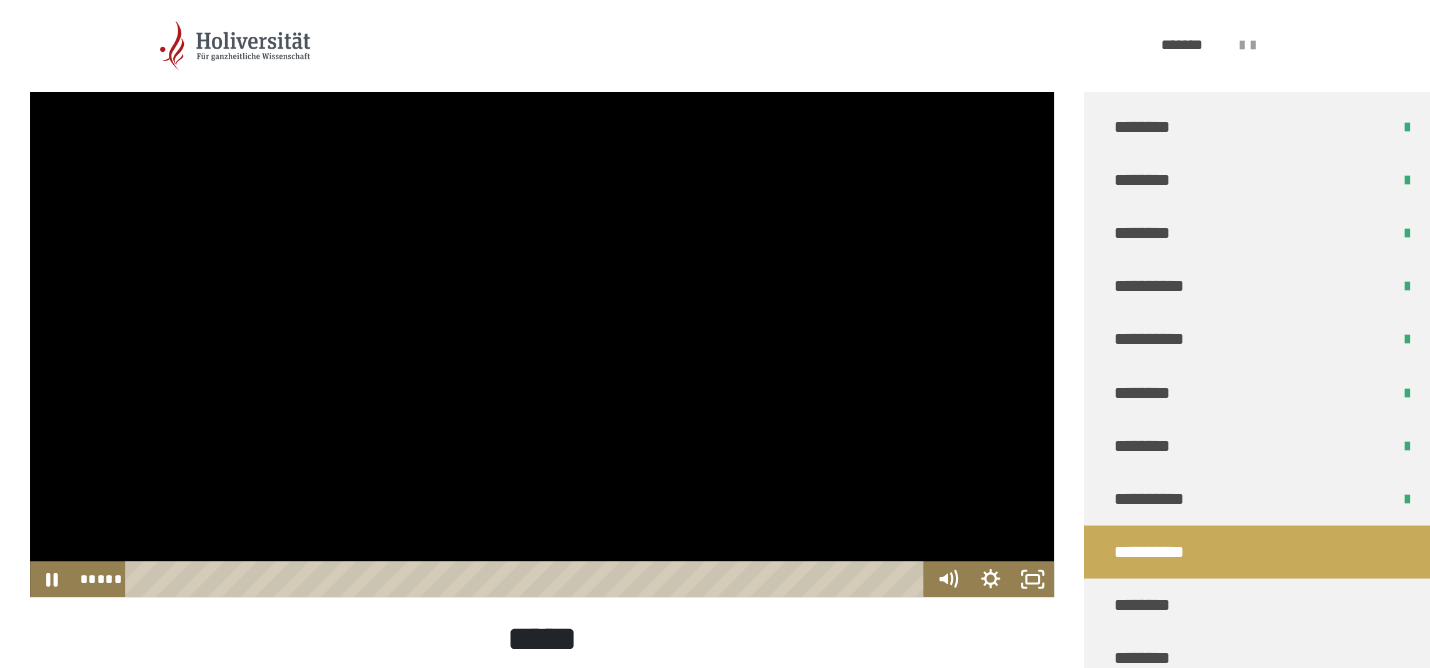 click at bounding box center (542, 309) 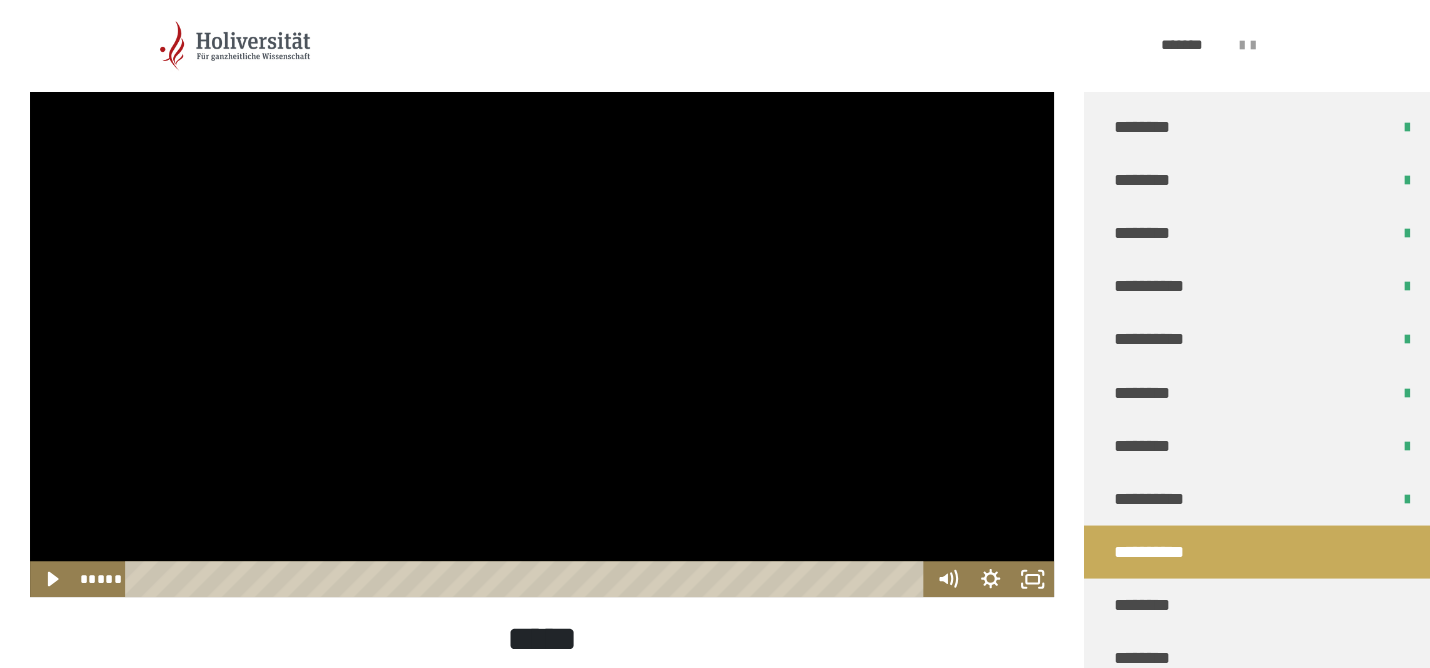 click at bounding box center [542, 309] 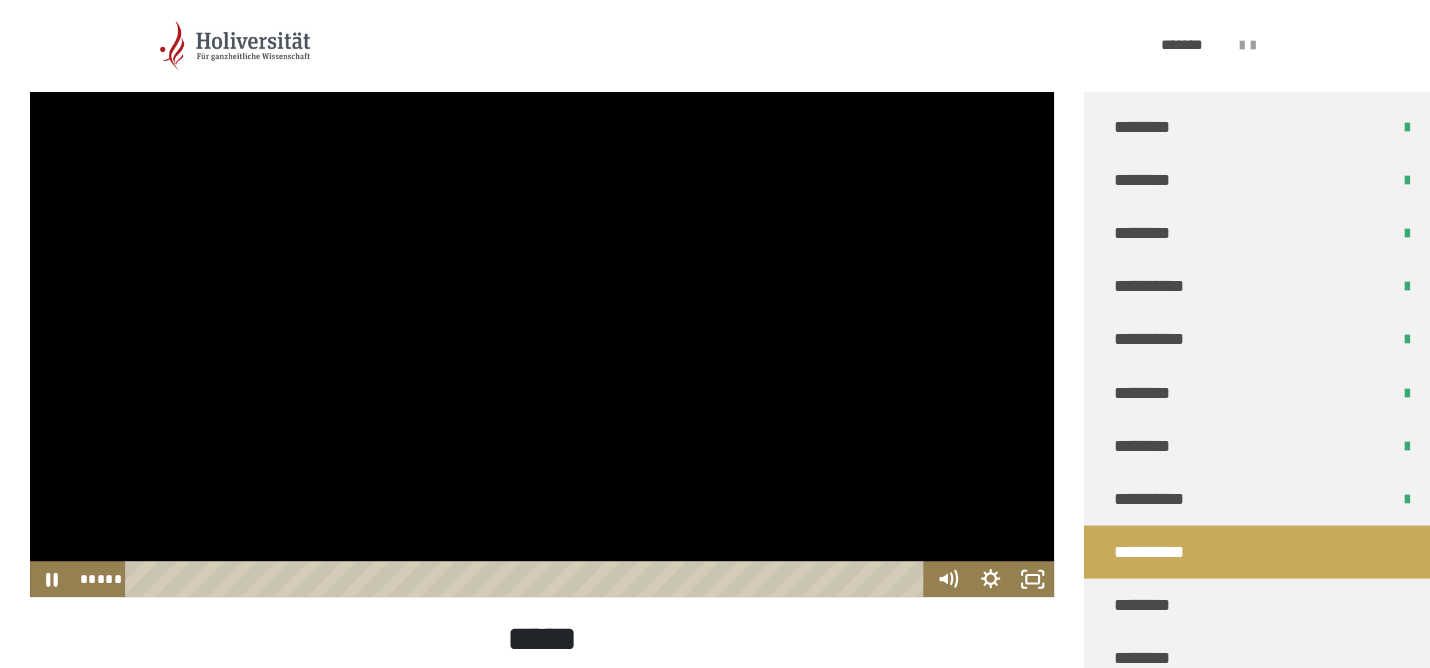 click at bounding box center [542, 309] 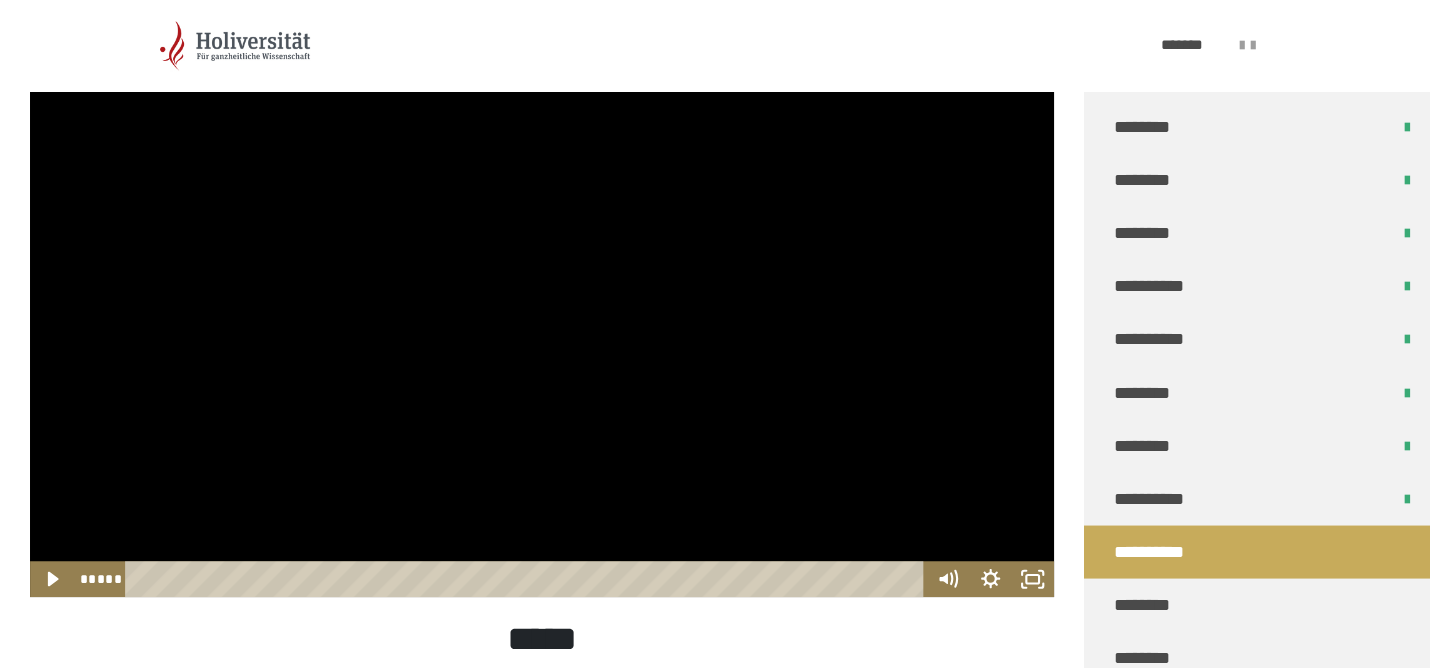 click at bounding box center (542, 309) 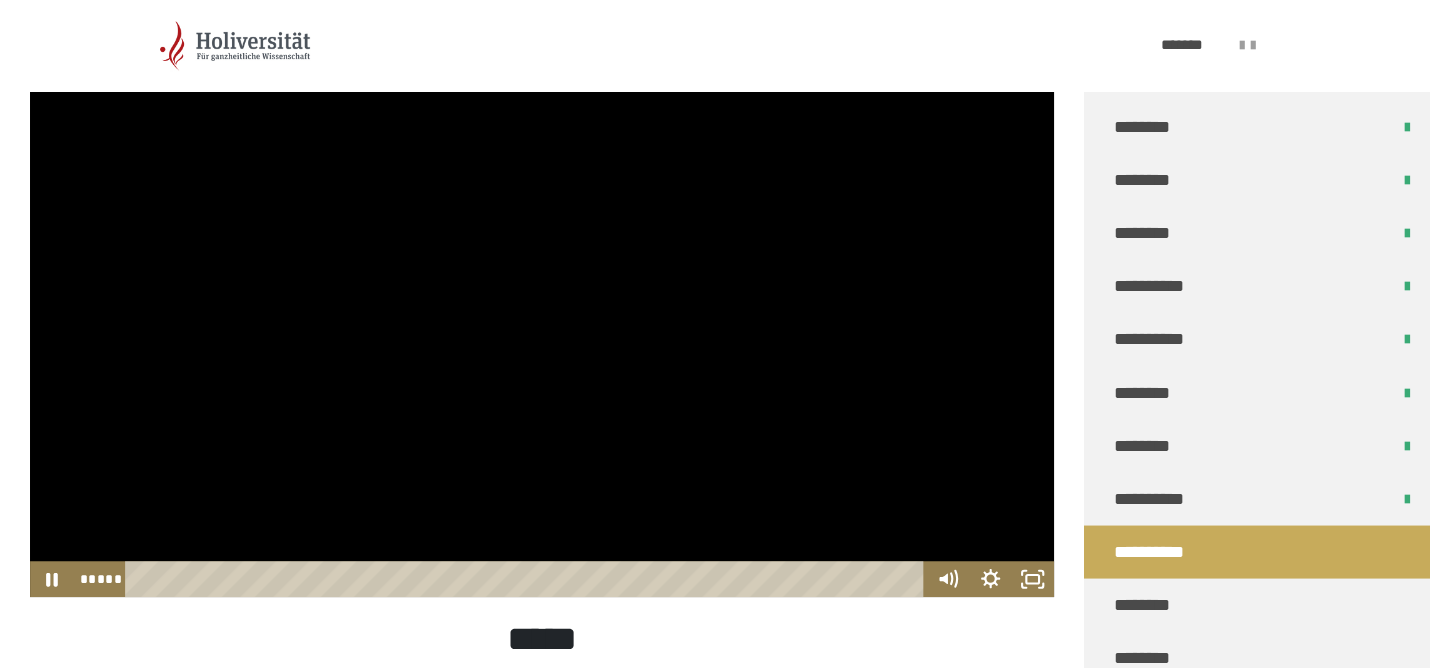 click at bounding box center (542, 309) 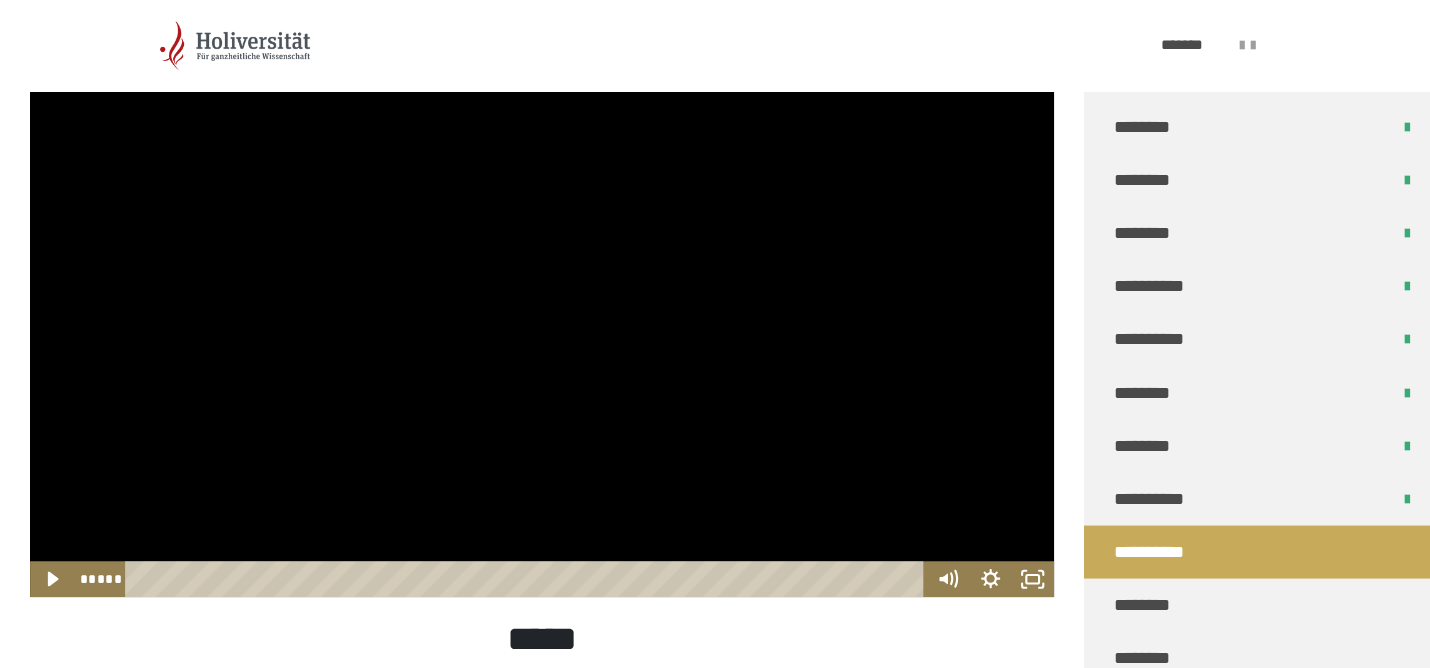 click at bounding box center (542, 309) 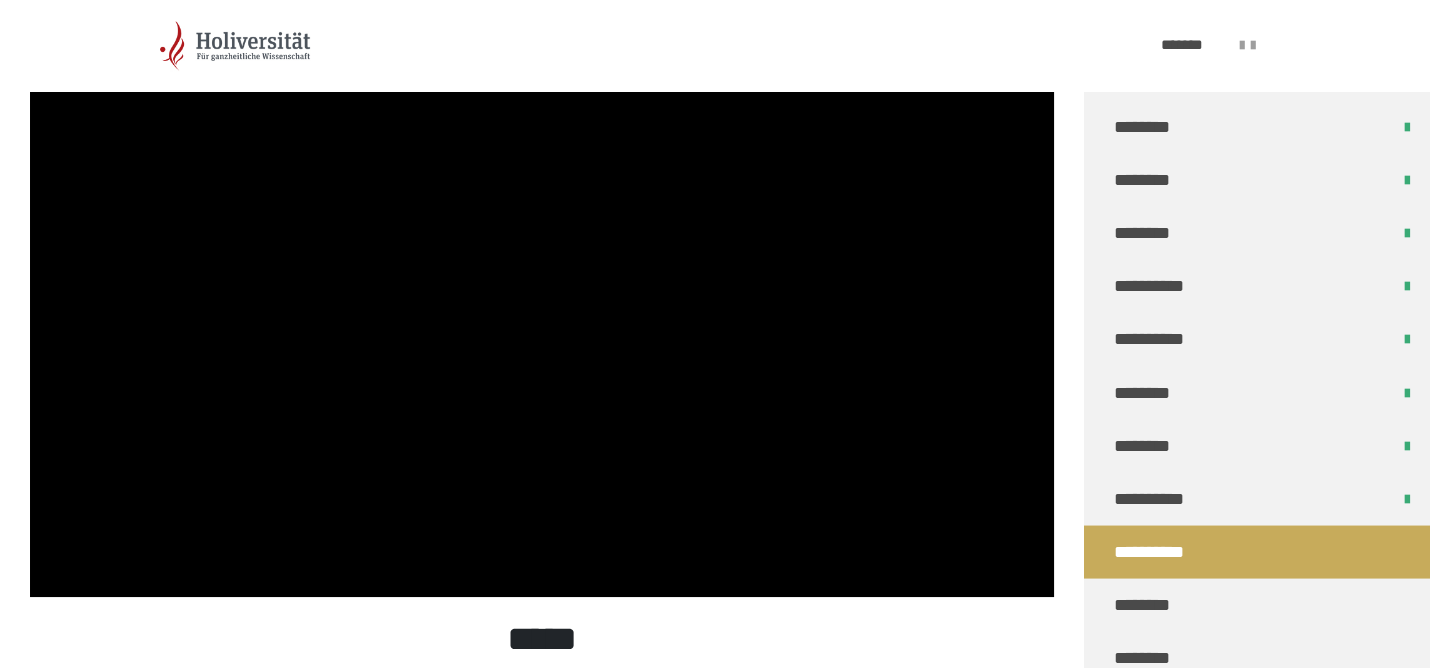 click at bounding box center [542, 309] 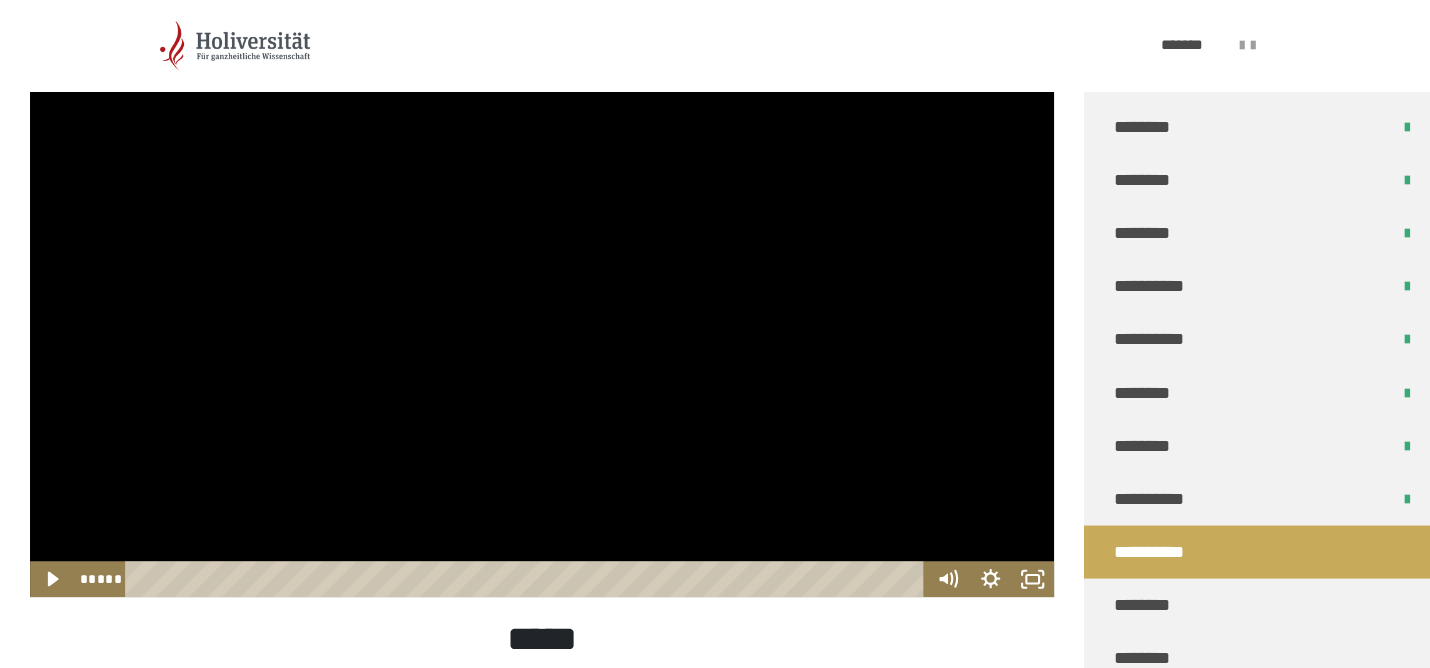click at bounding box center [542, 309] 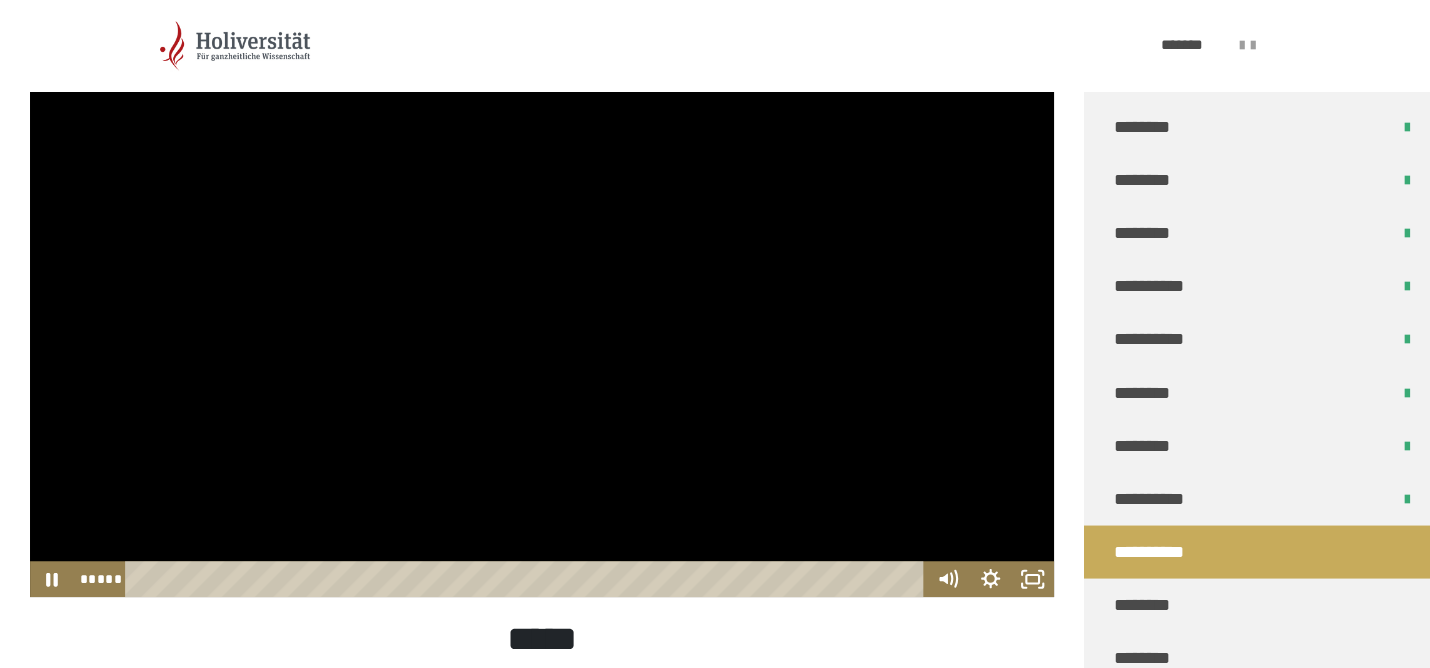 click at bounding box center (542, 309) 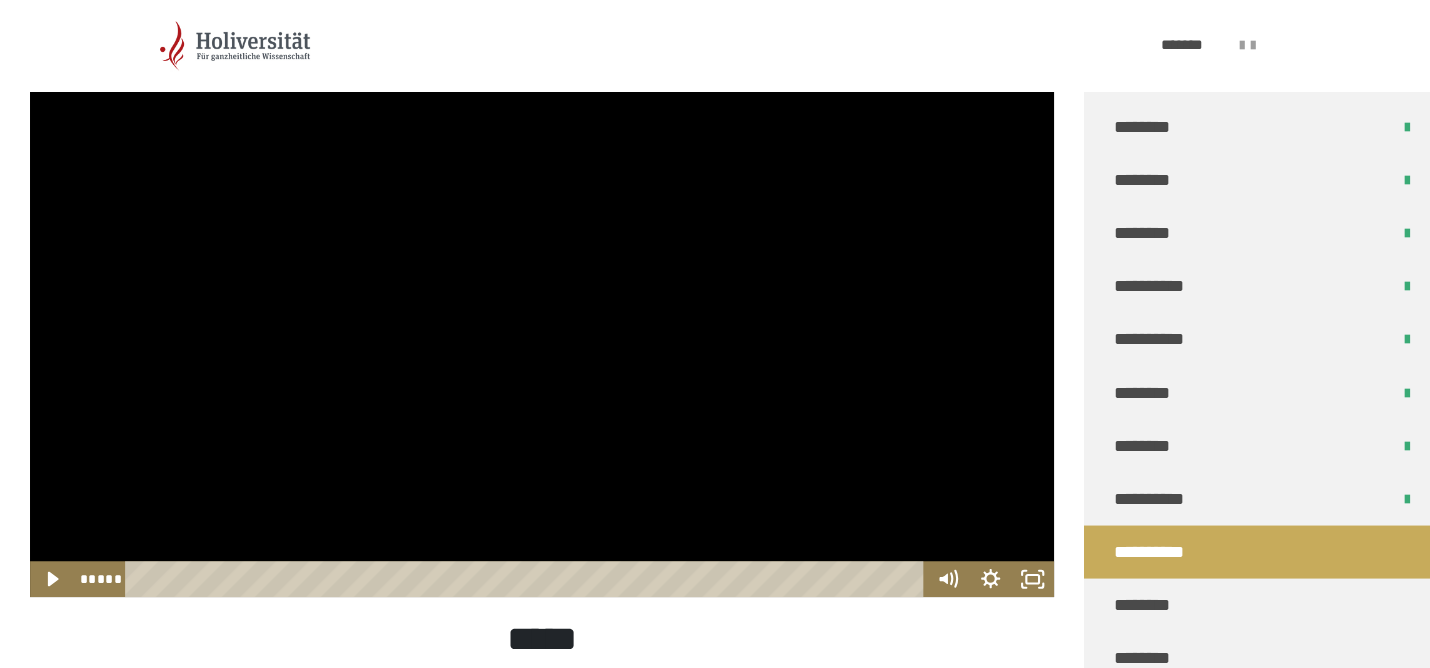 click at bounding box center (542, 309) 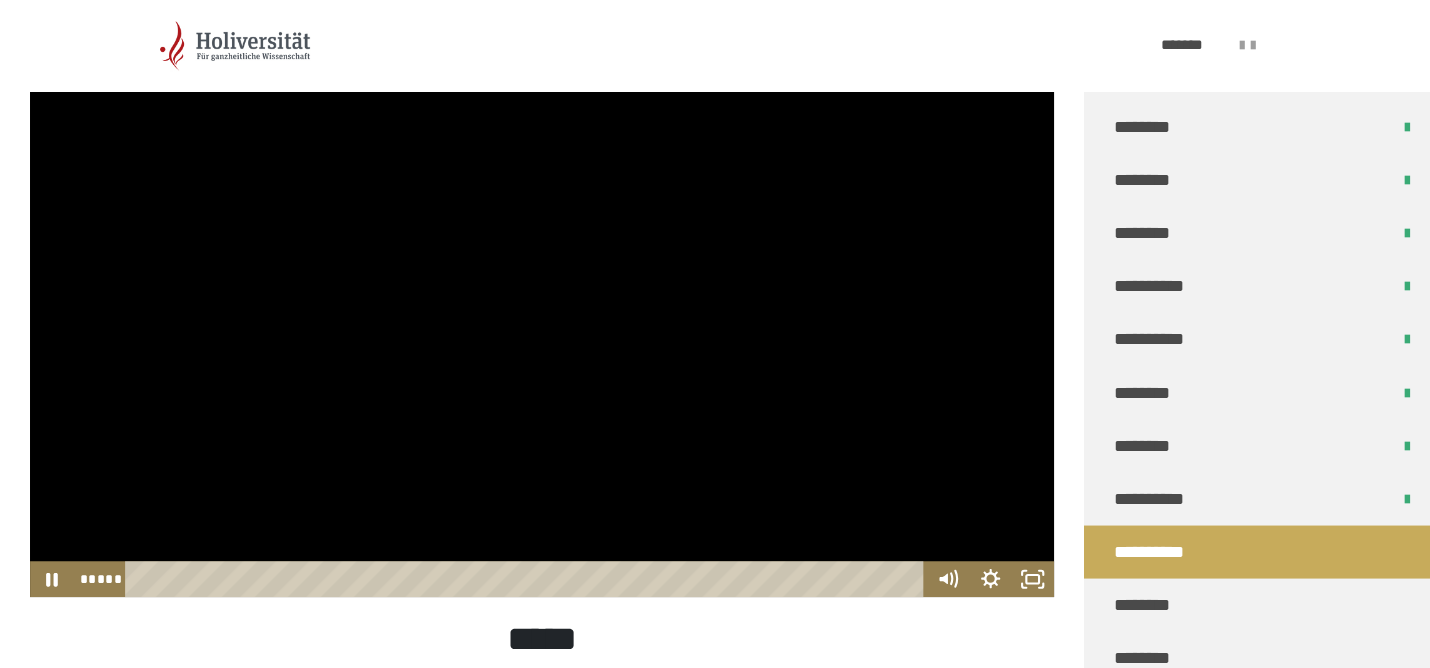 click at bounding box center [542, 309] 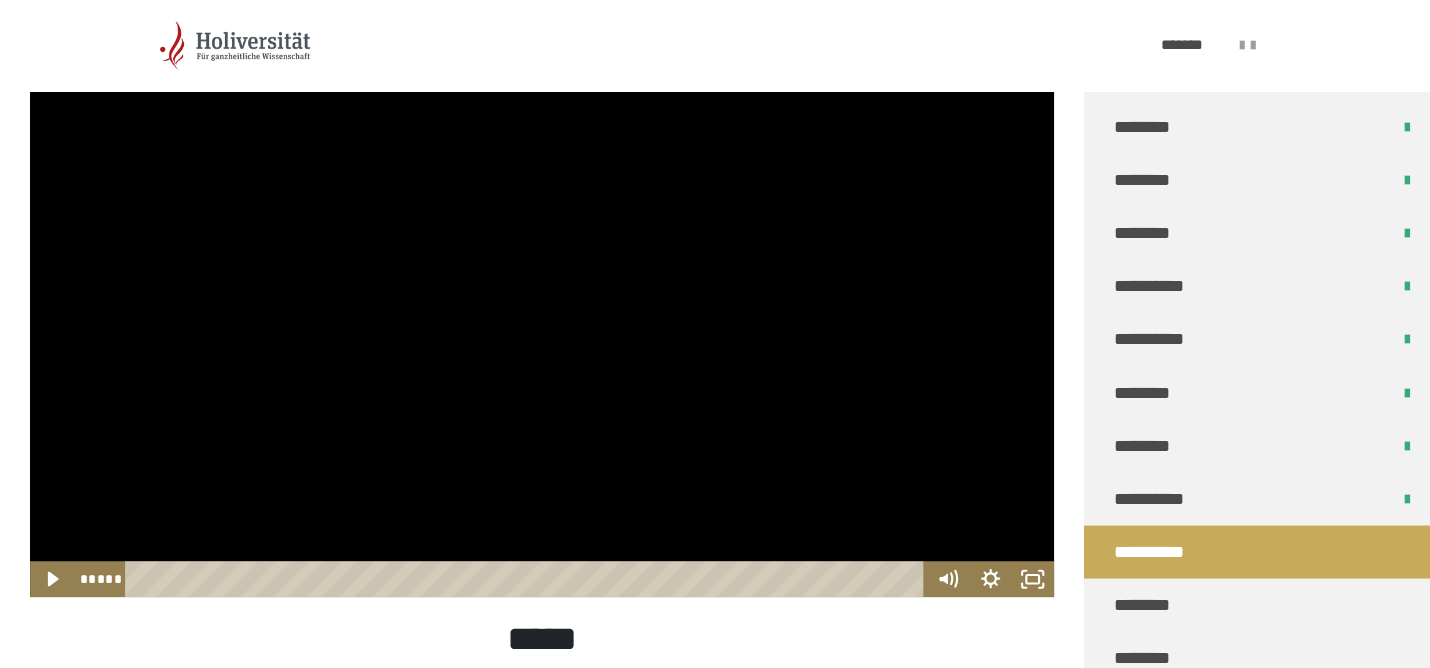 click at bounding box center (542, 309) 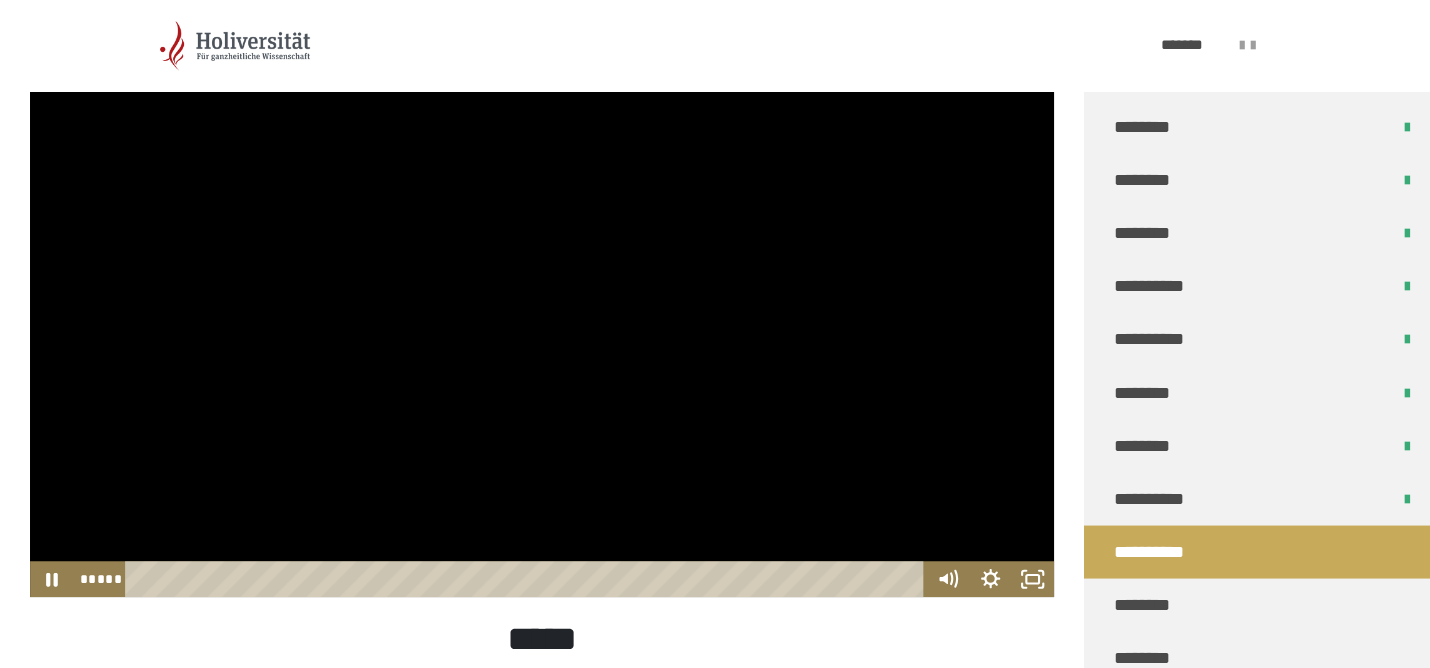 click at bounding box center [542, 309] 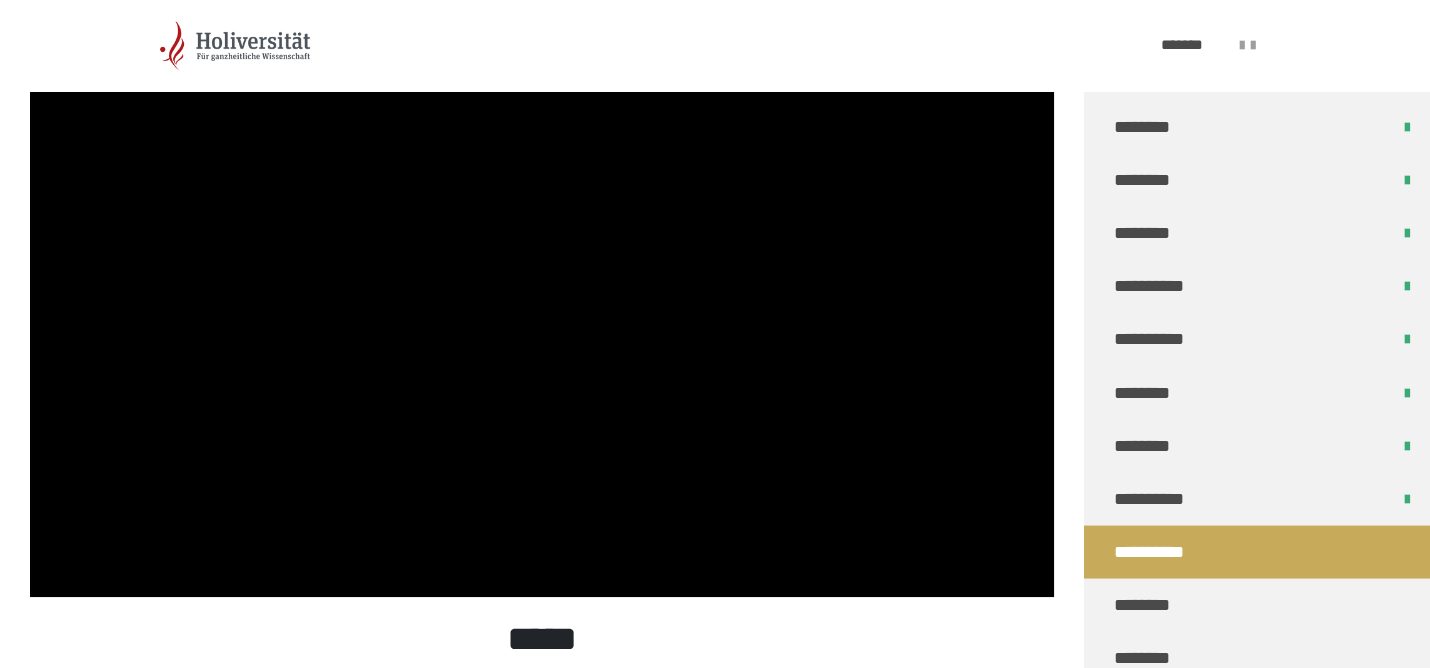 click on "**********" at bounding box center [715, 45] 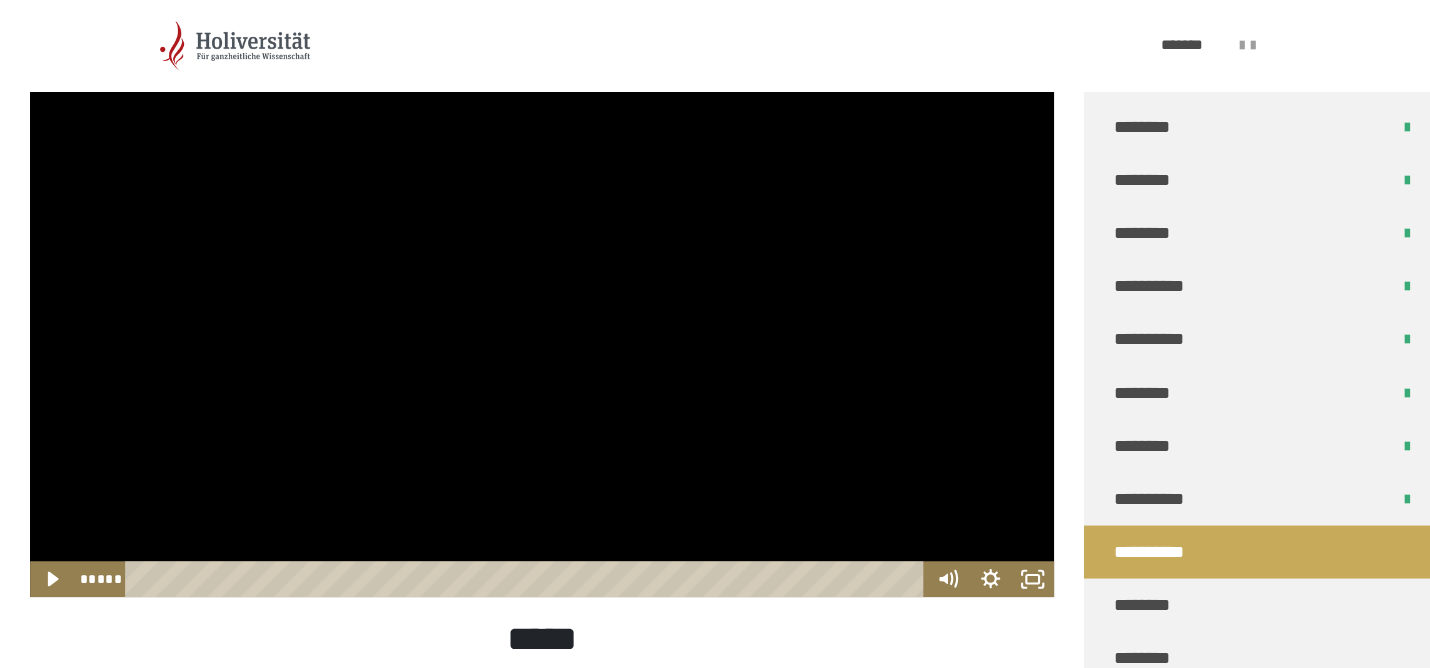 click at bounding box center (542, 309) 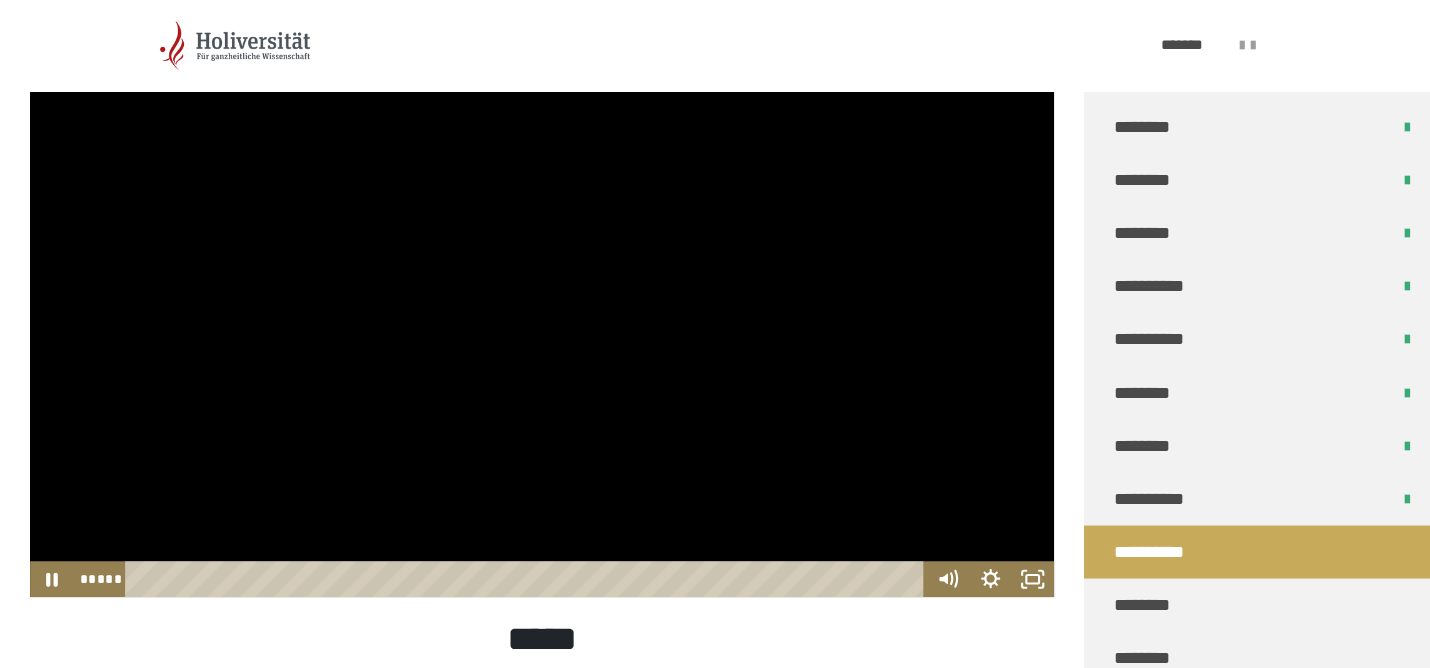click at bounding box center (542, 309) 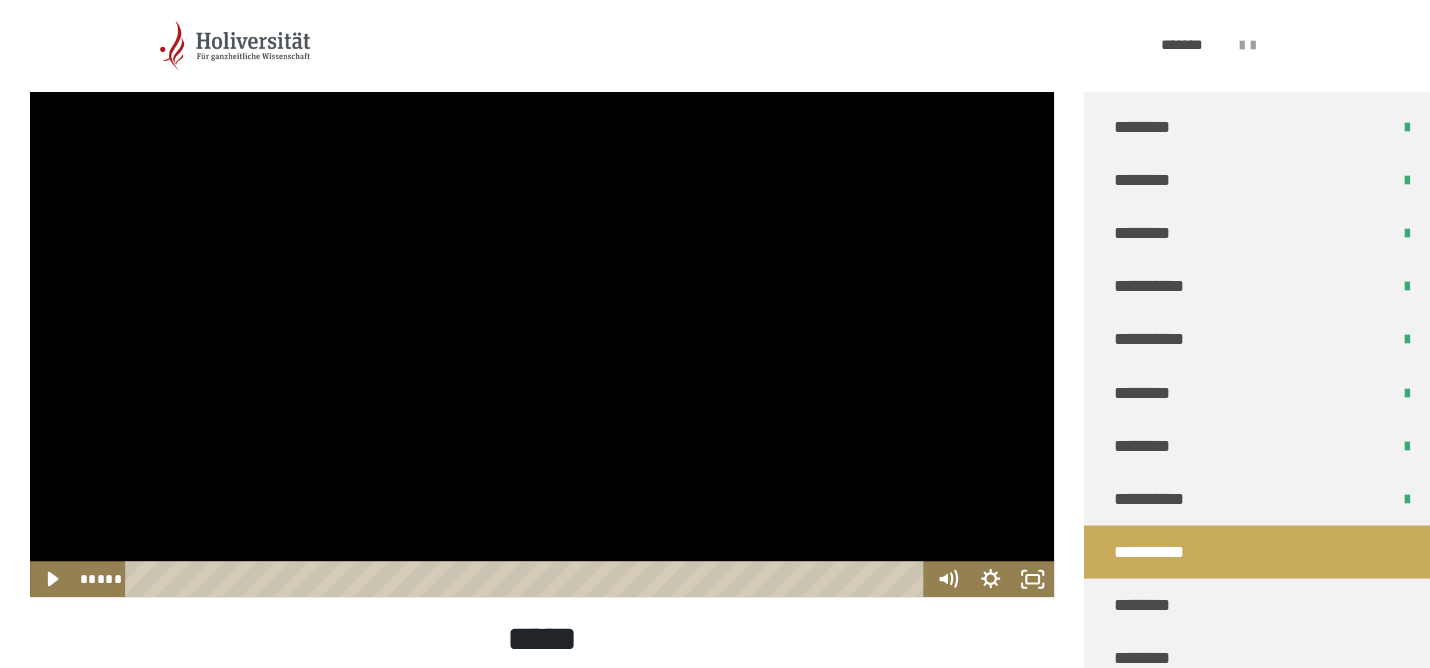 click at bounding box center [542, 309] 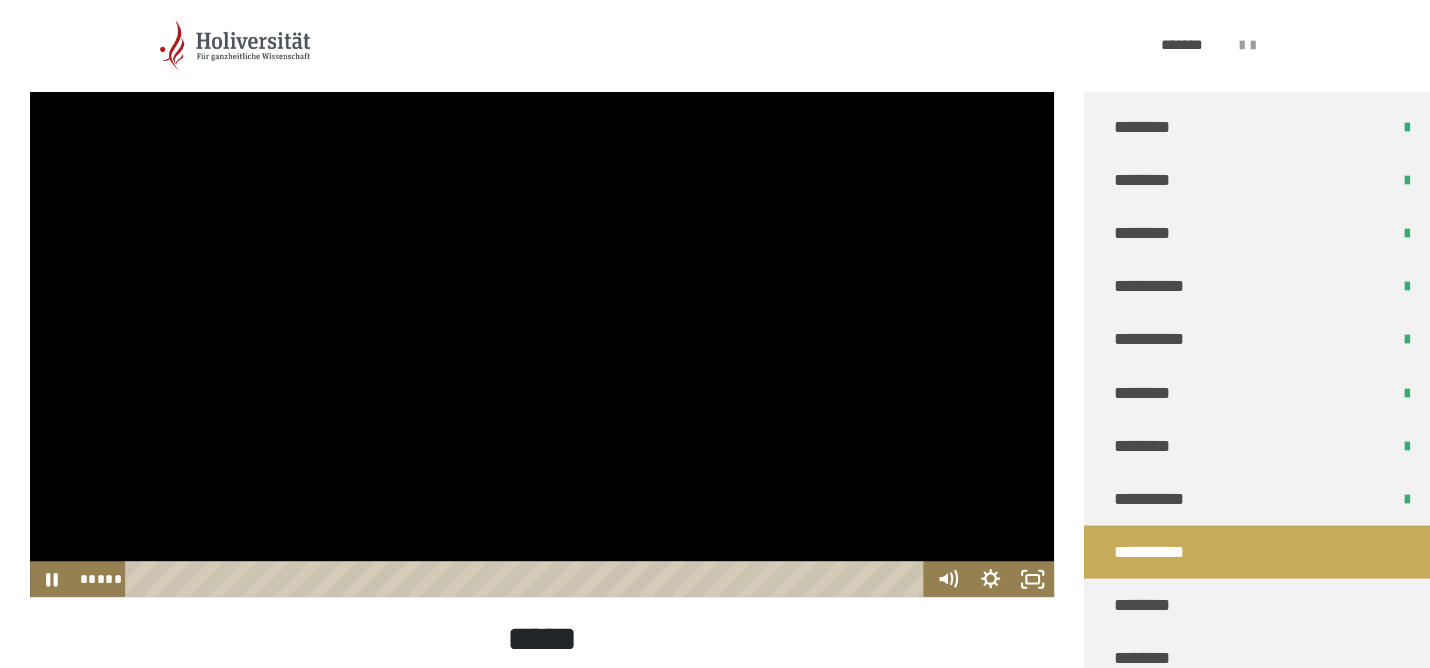 click at bounding box center [542, 309] 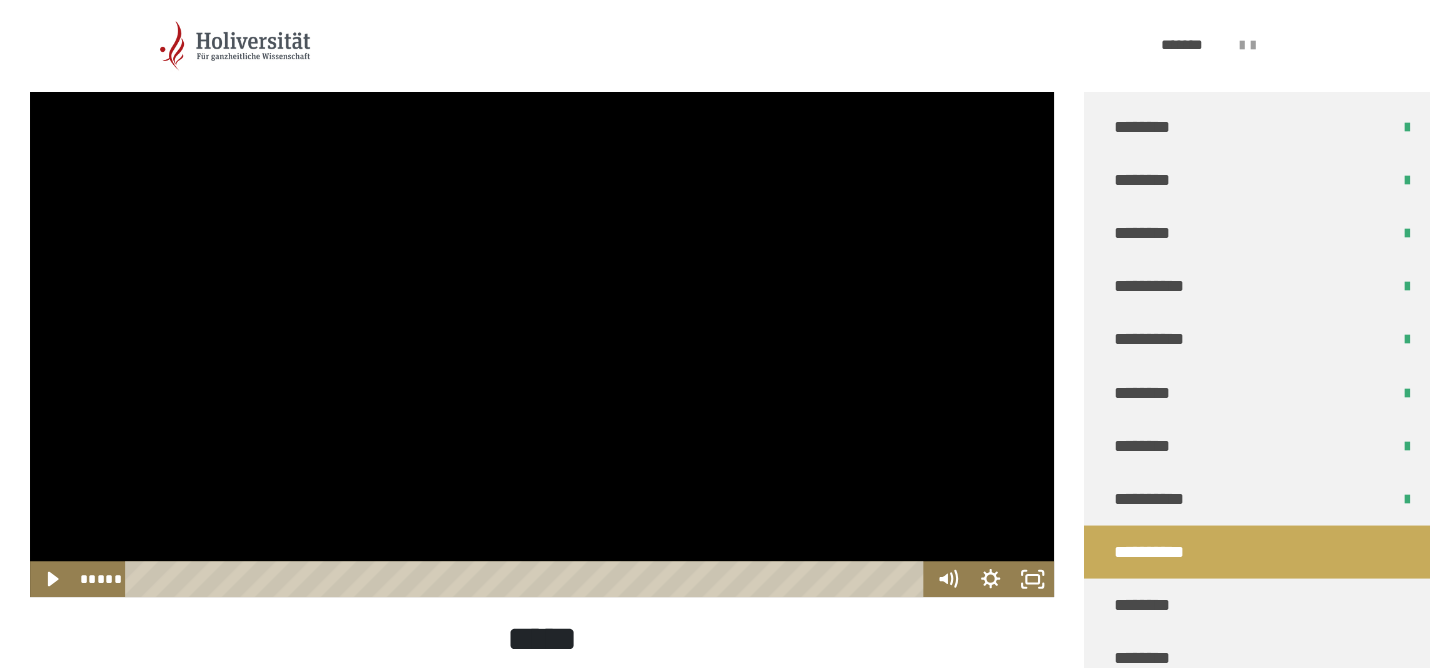 click at bounding box center [542, 309] 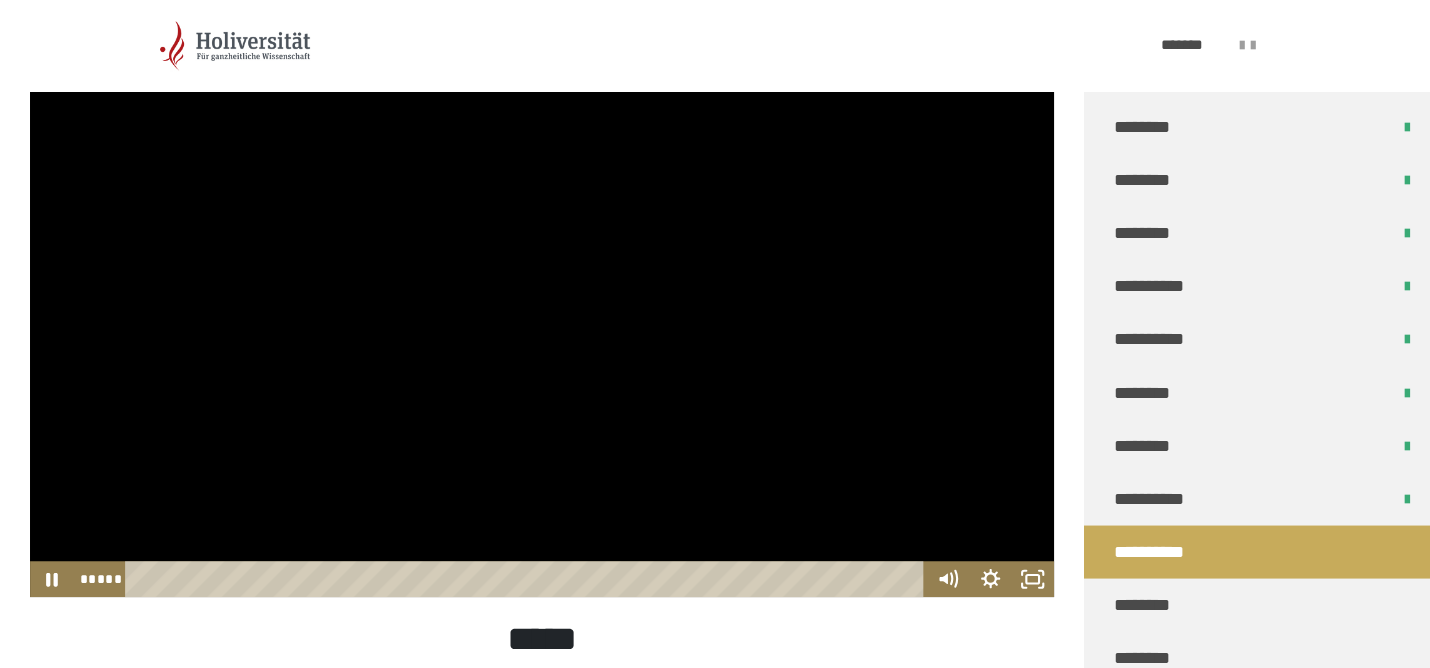 click at bounding box center (542, 309) 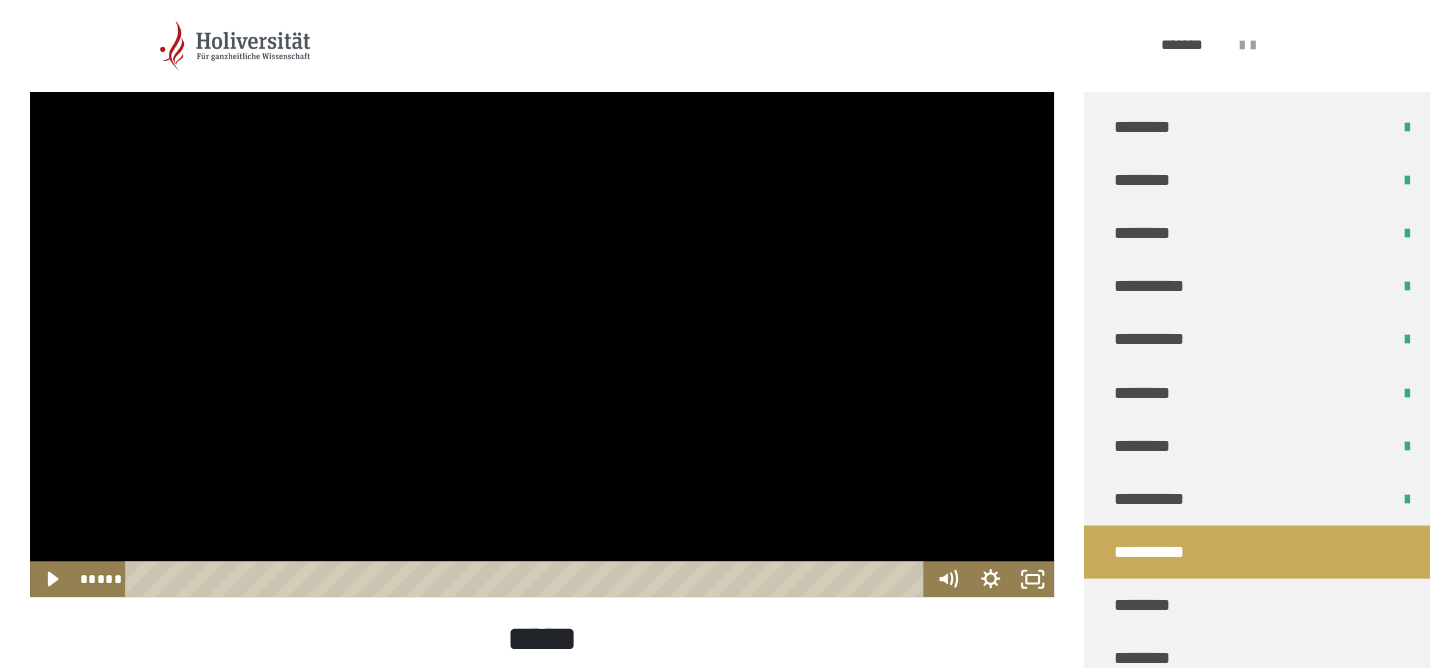 click at bounding box center [542, 309] 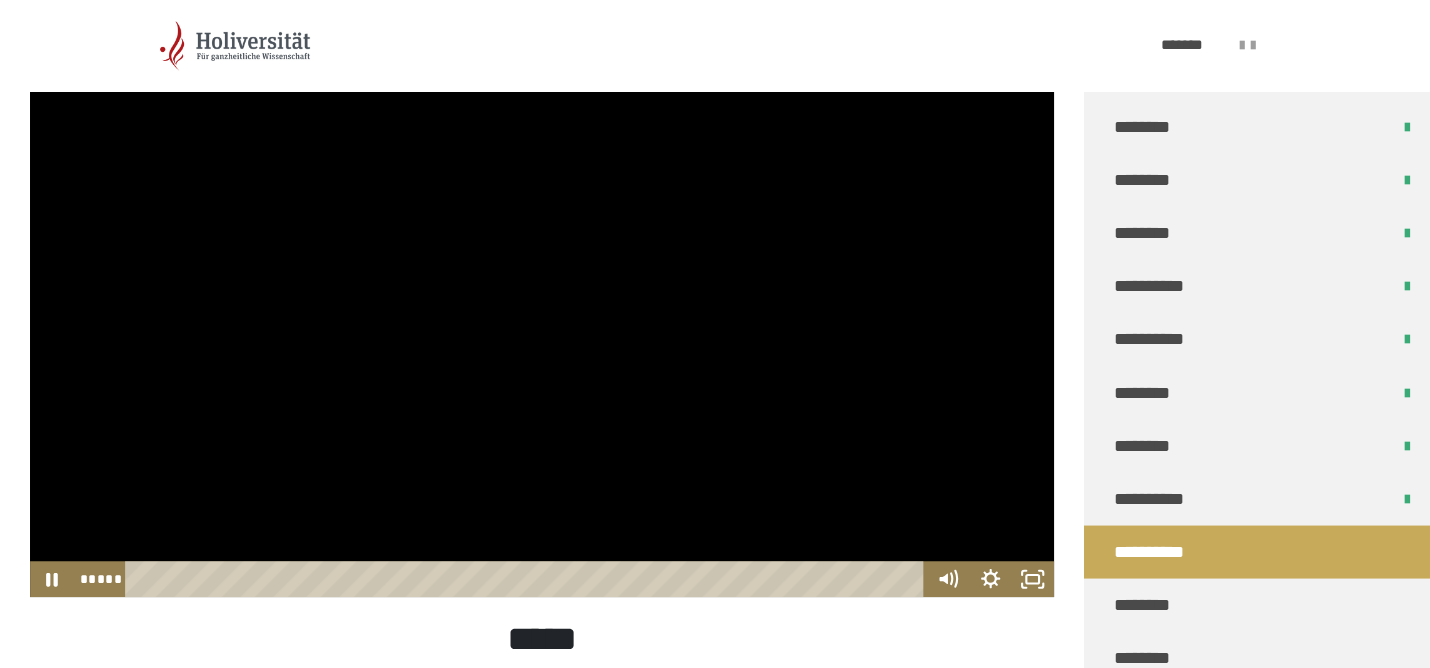 click at bounding box center (542, 309) 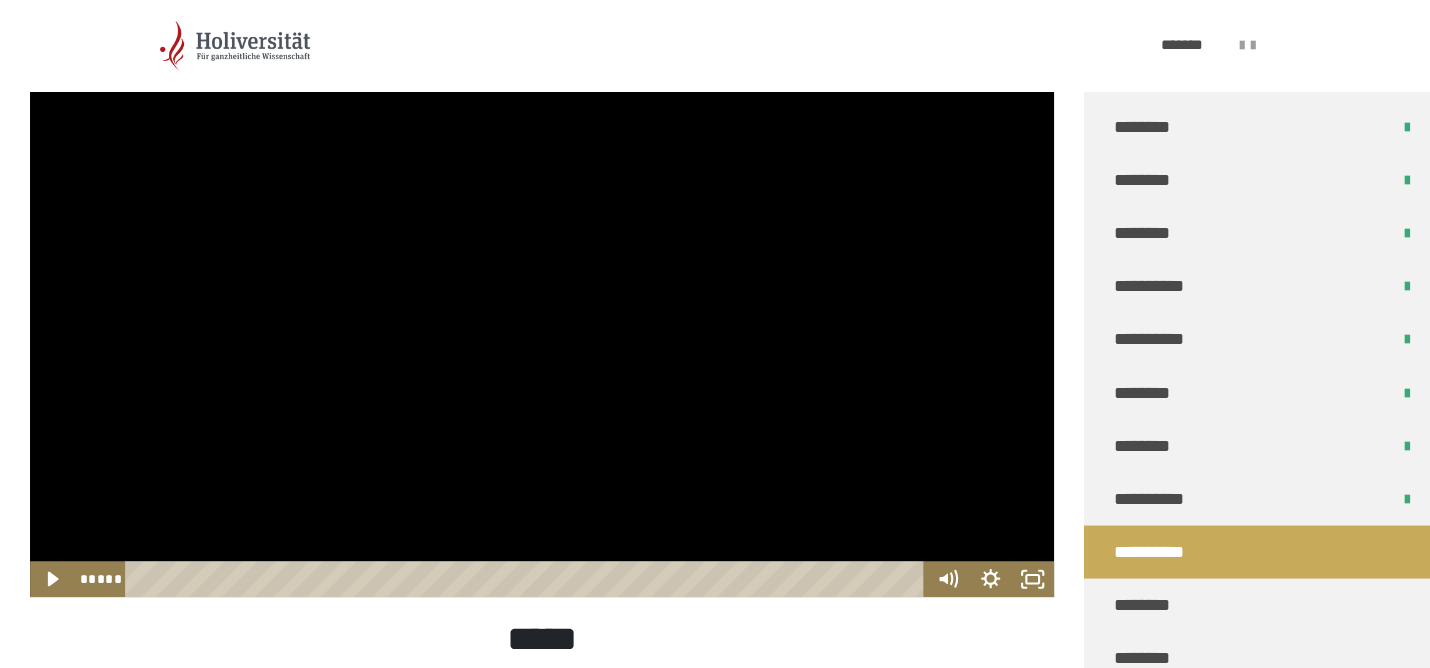 click at bounding box center [542, 309] 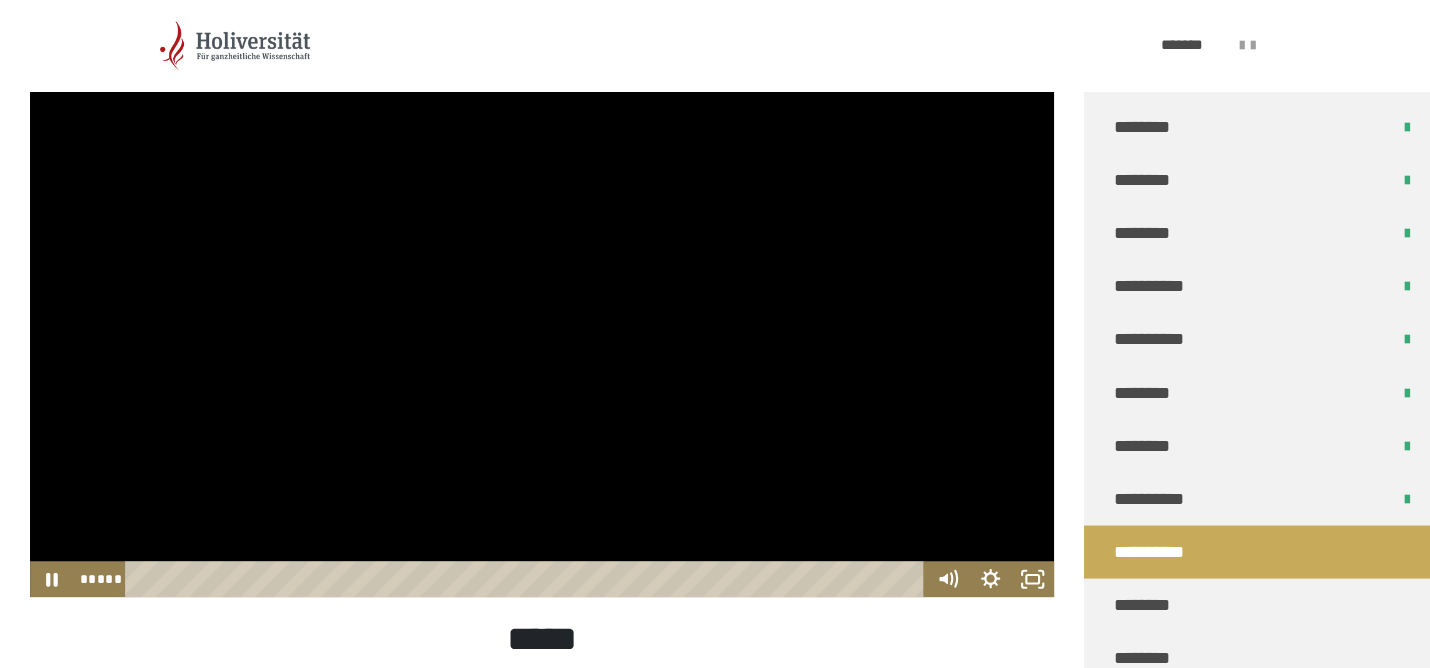 click at bounding box center (542, 309) 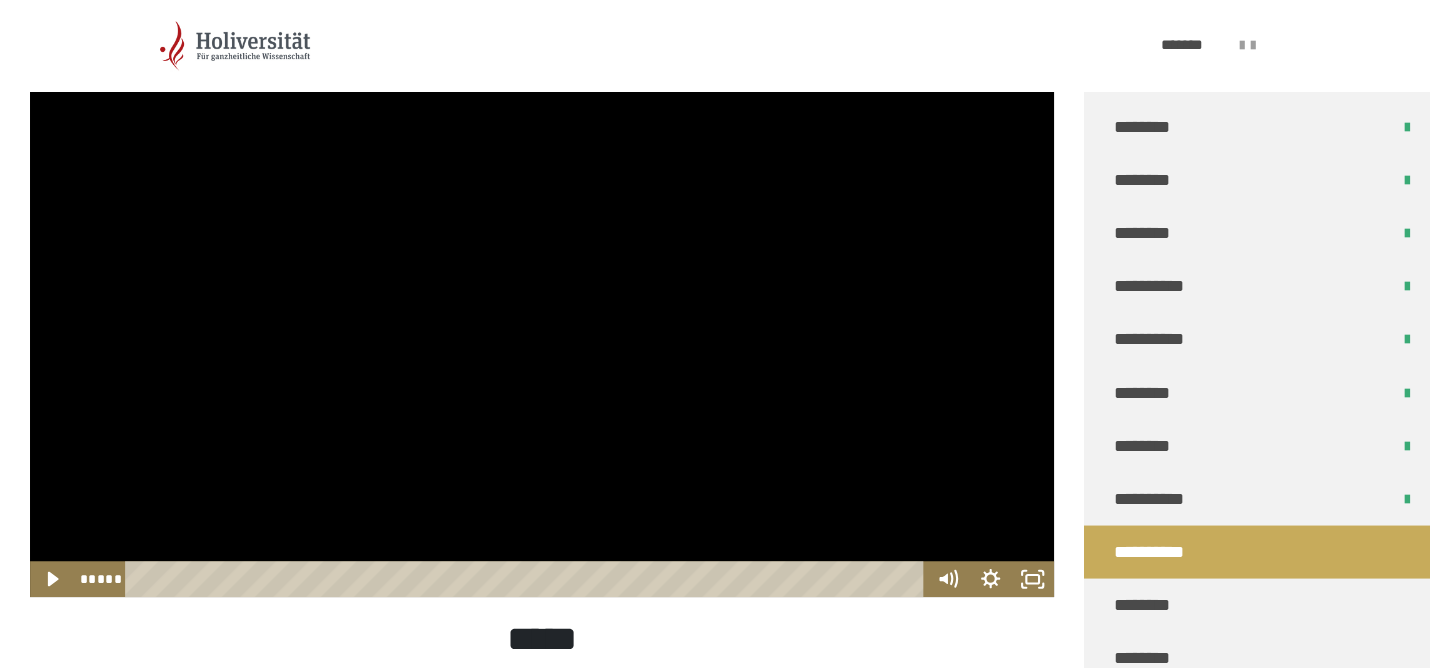 click at bounding box center (542, 309) 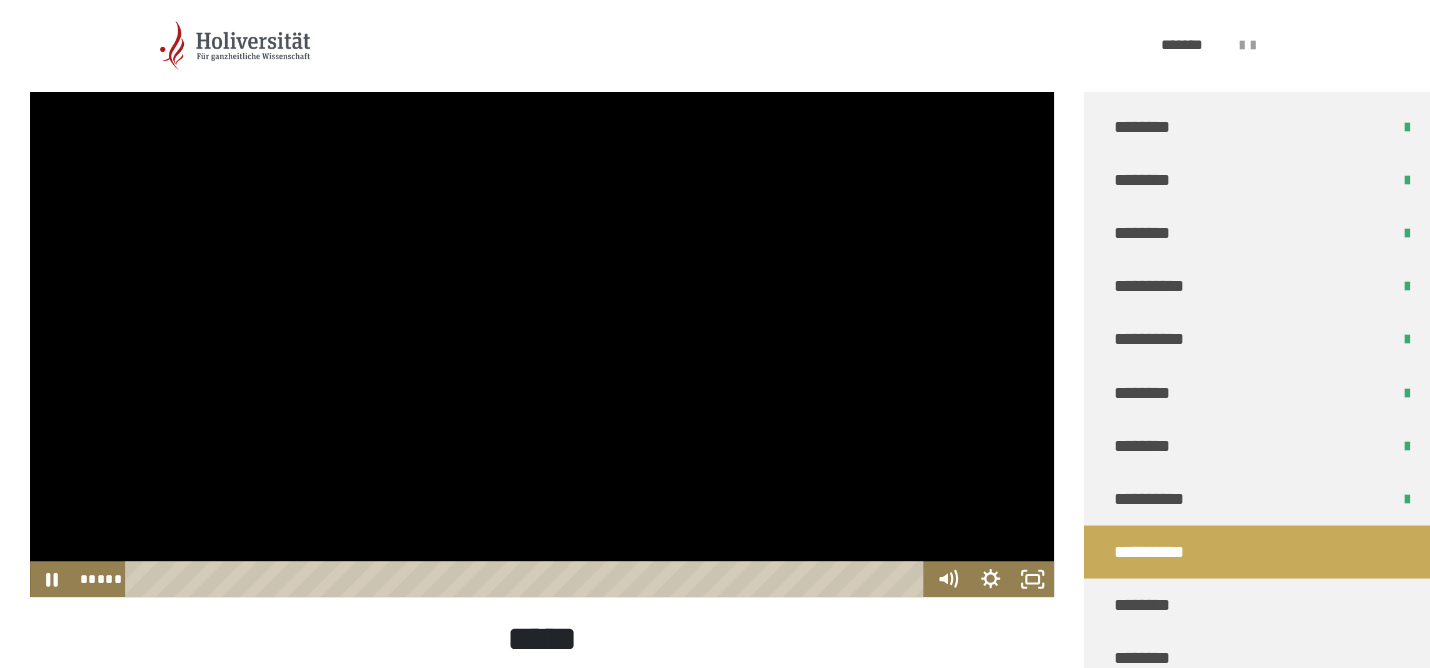 click at bounding box center (542, 309) 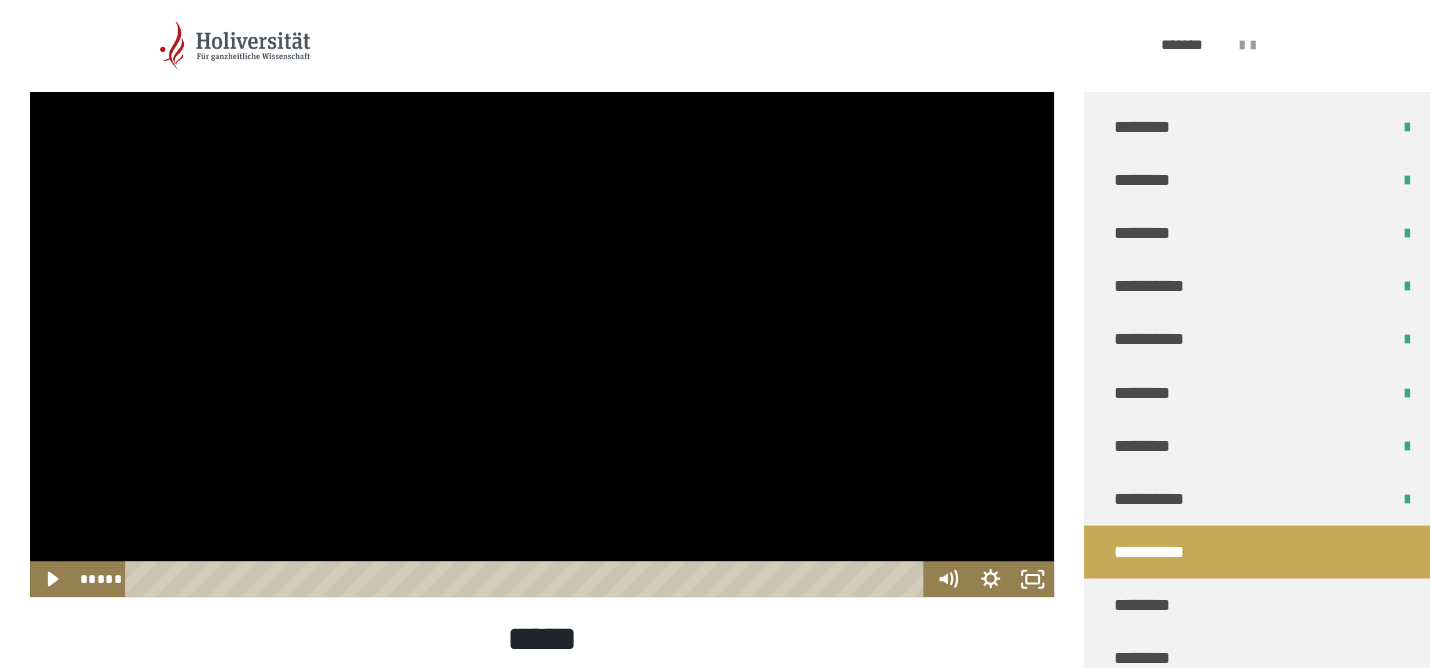 click at bounding box center (542, 309) 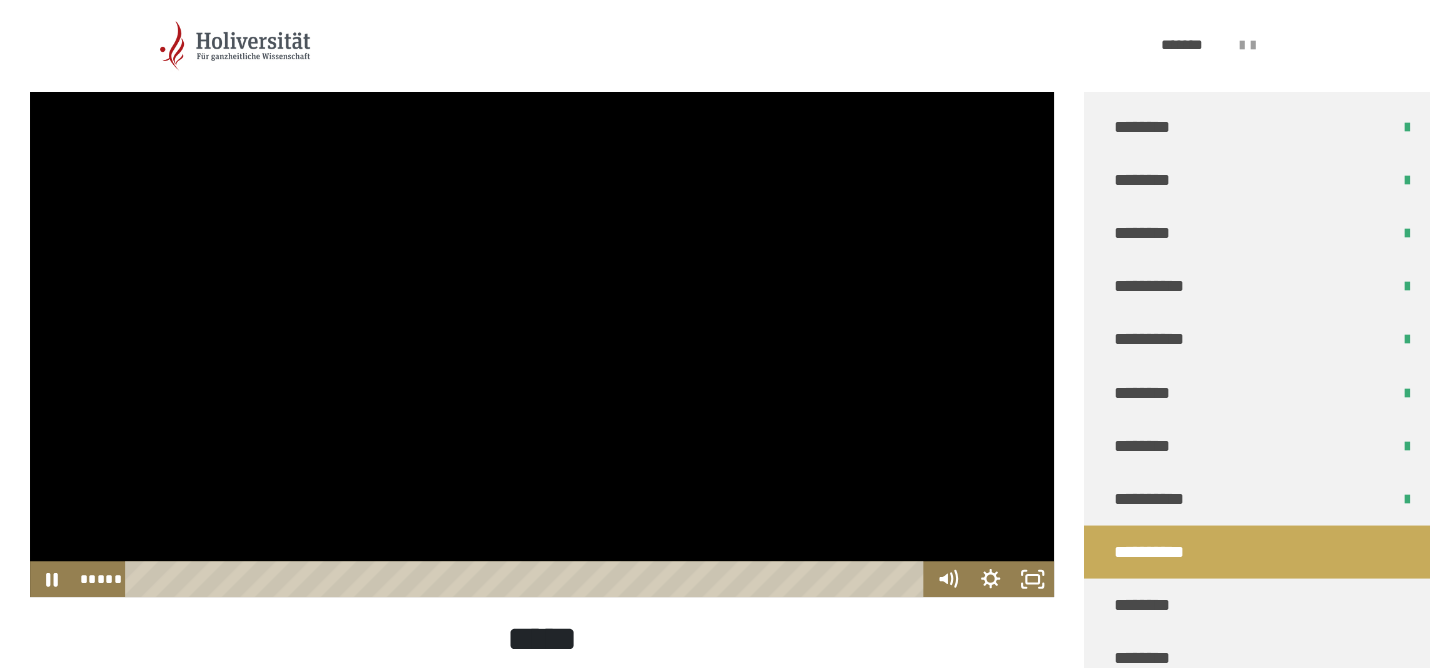click at bounding box center (542, 309) 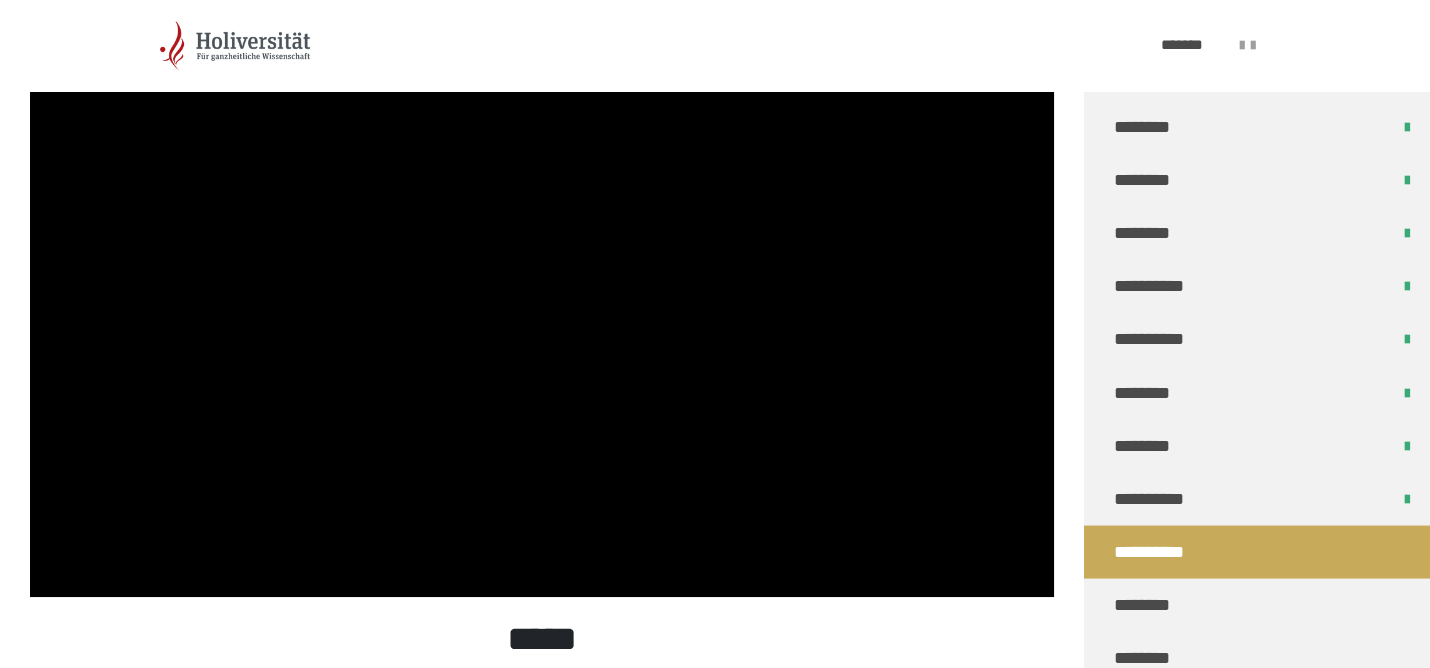 click at bounding box center (542, 309) 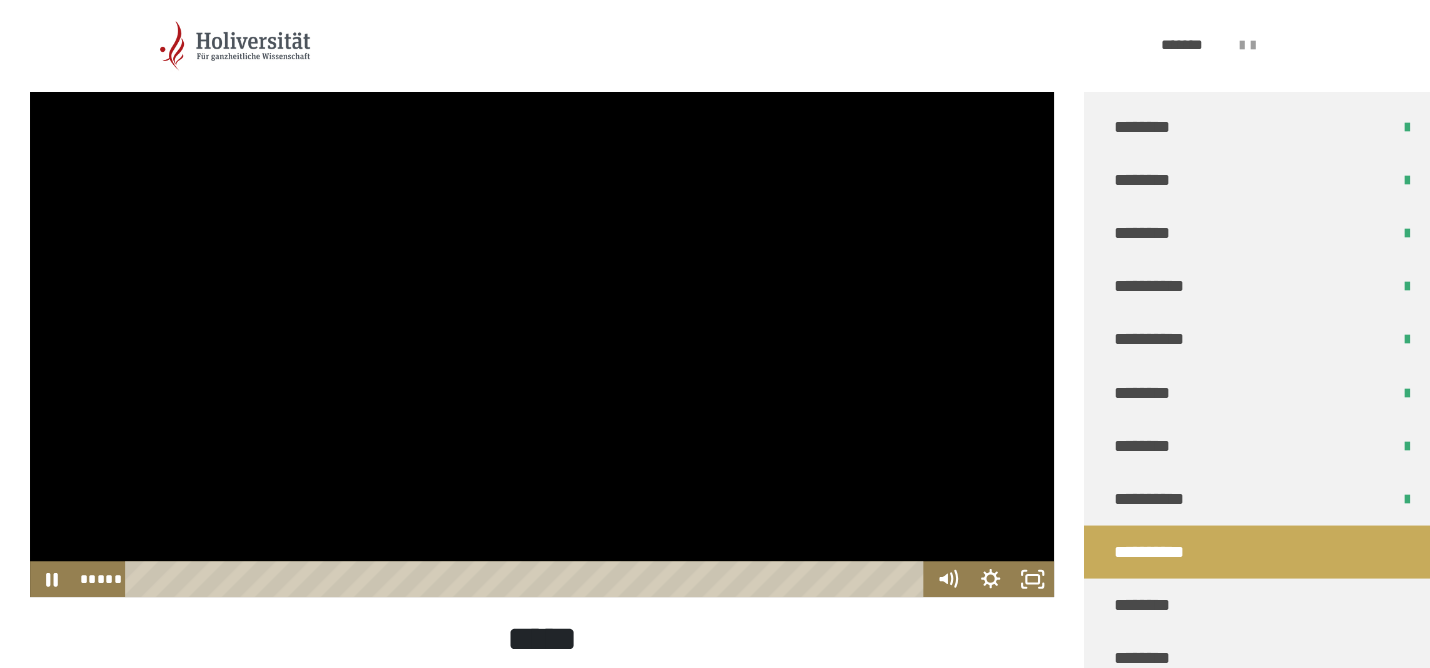 click at bounding box center (542, 309) 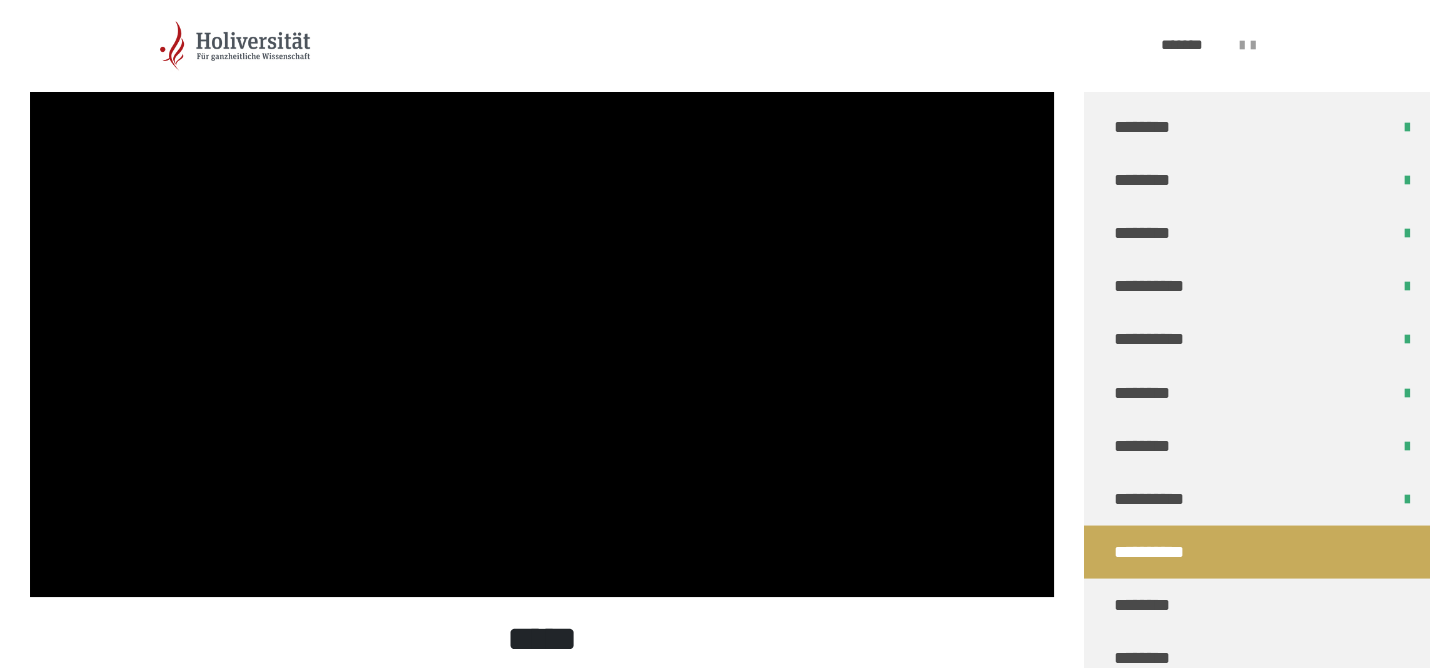 click at bounding box center (542, 309) 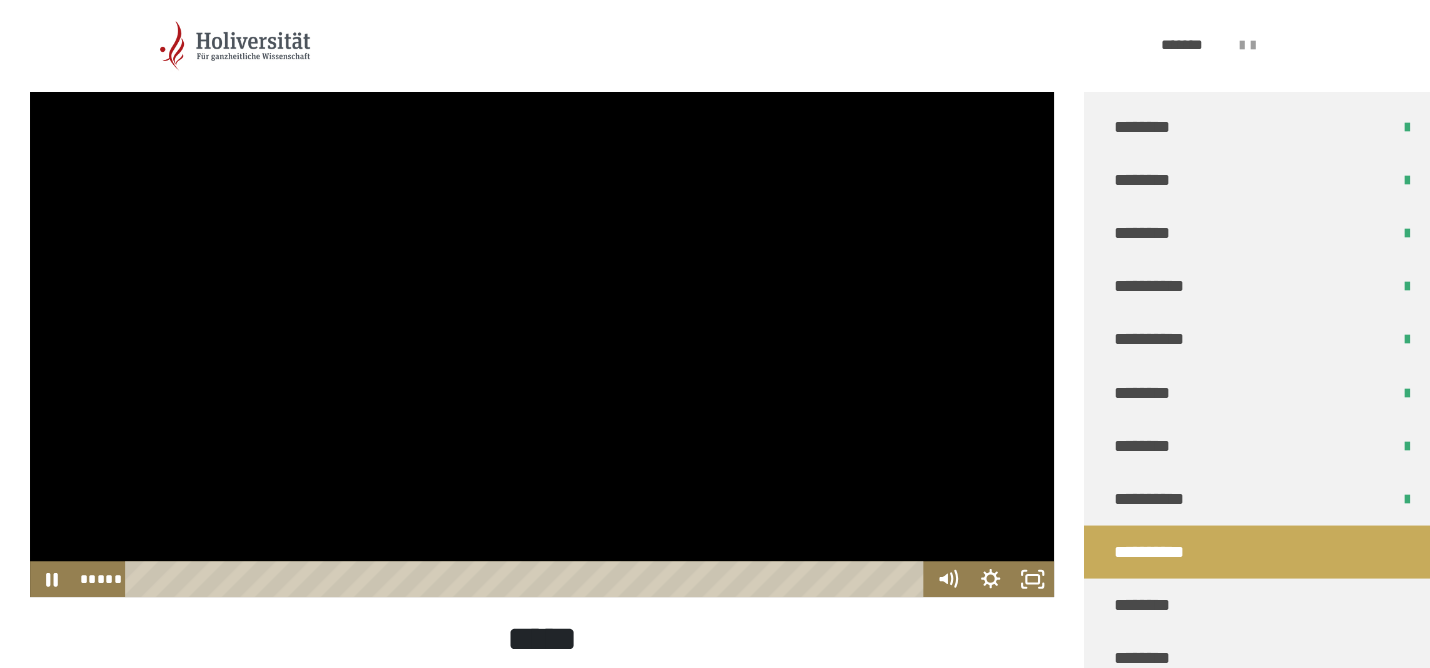click at bounding box center [542, 309] 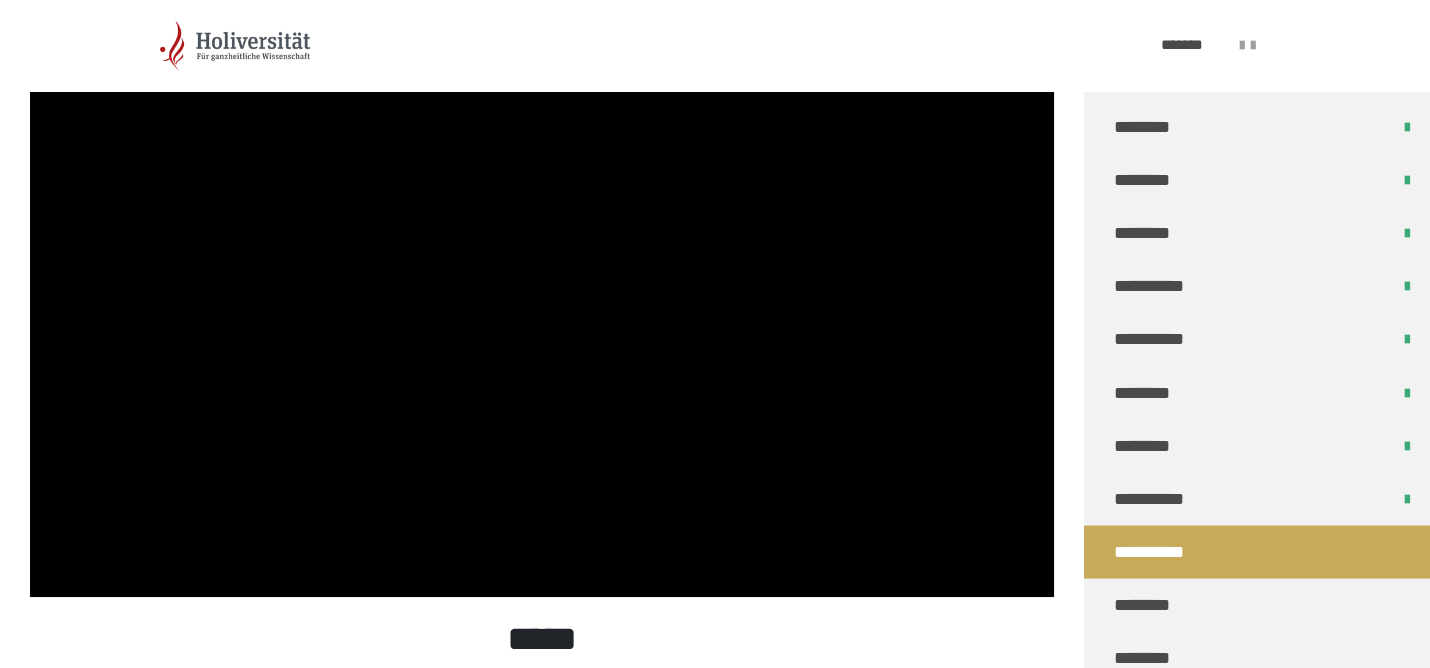 click at bounding box center (542, 309) 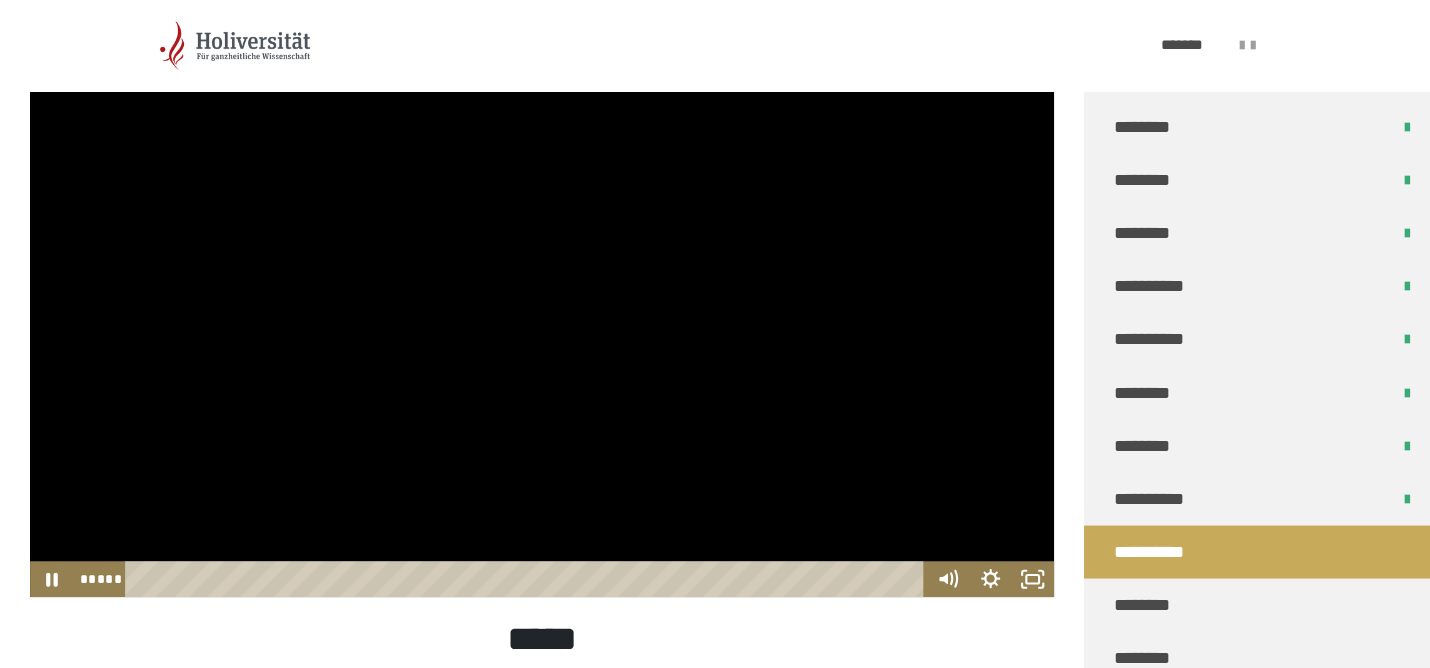 click at bounding box center (542, 309) 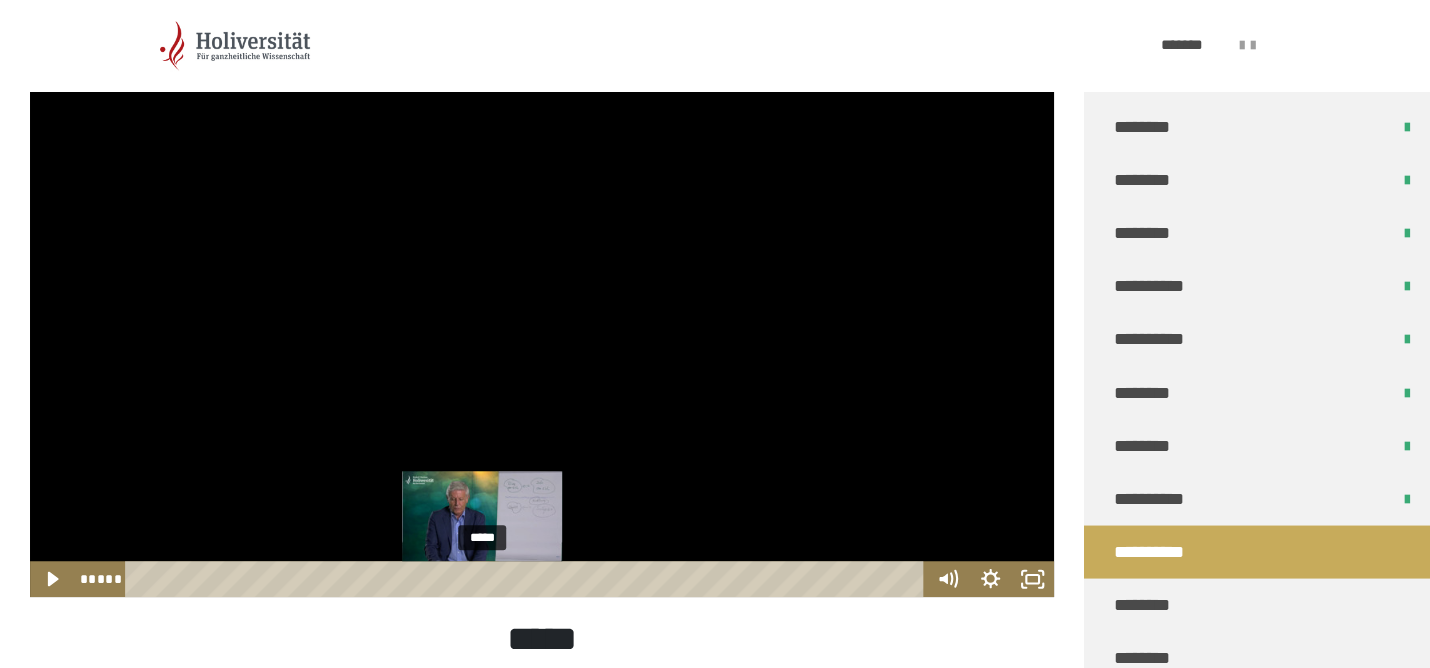 click at bounding box center (482, 579) 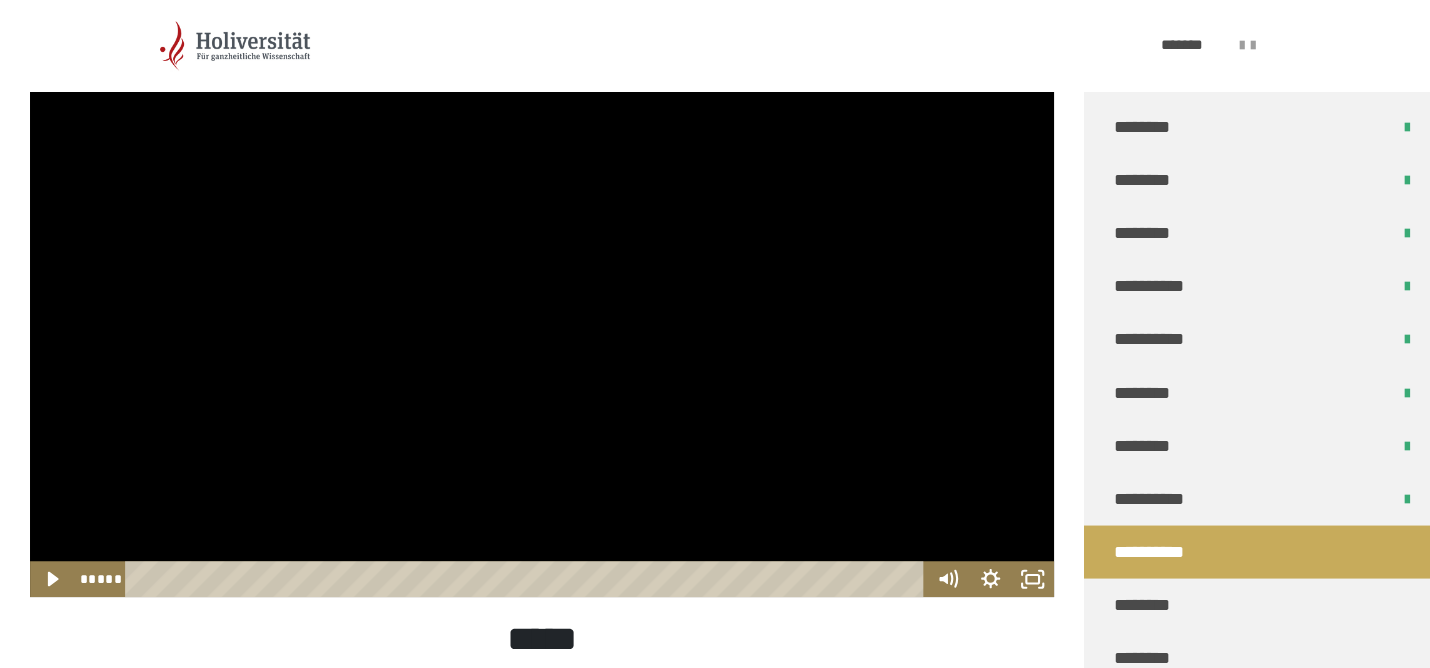 click at bounding box center [542, 309] 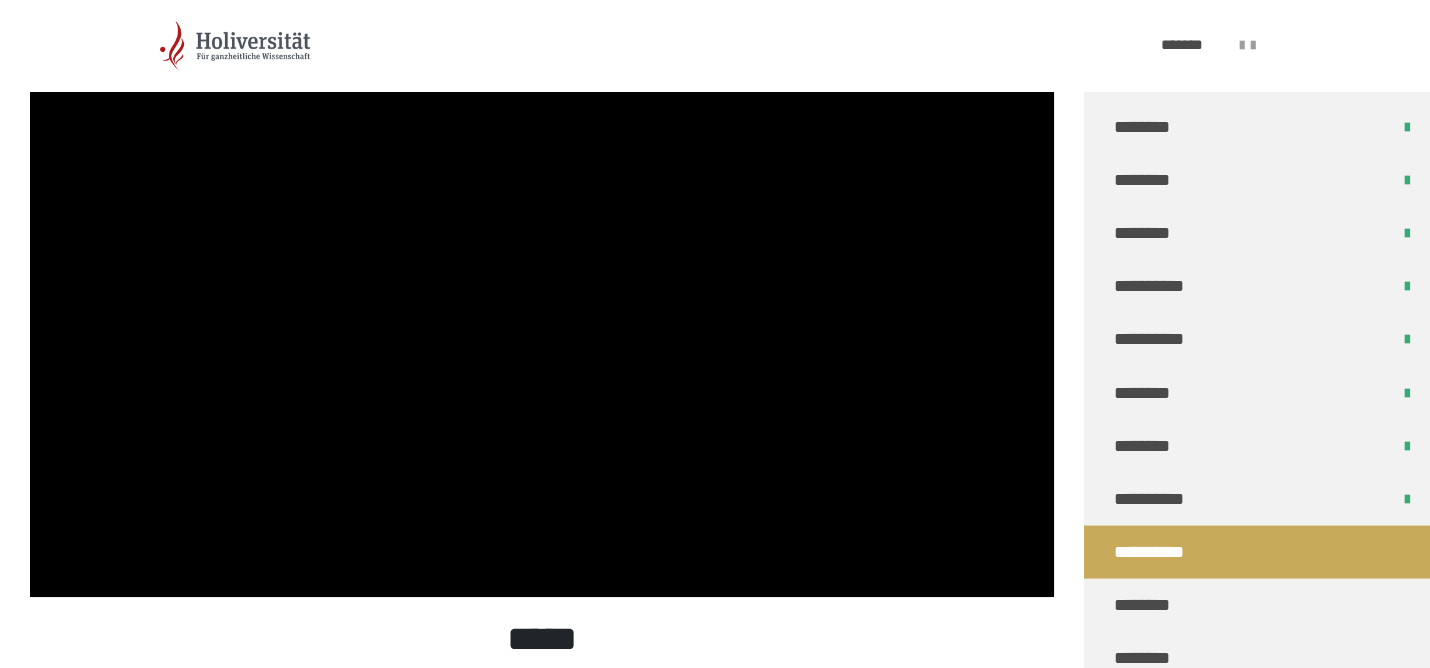 click at bounding box center [542, 309] 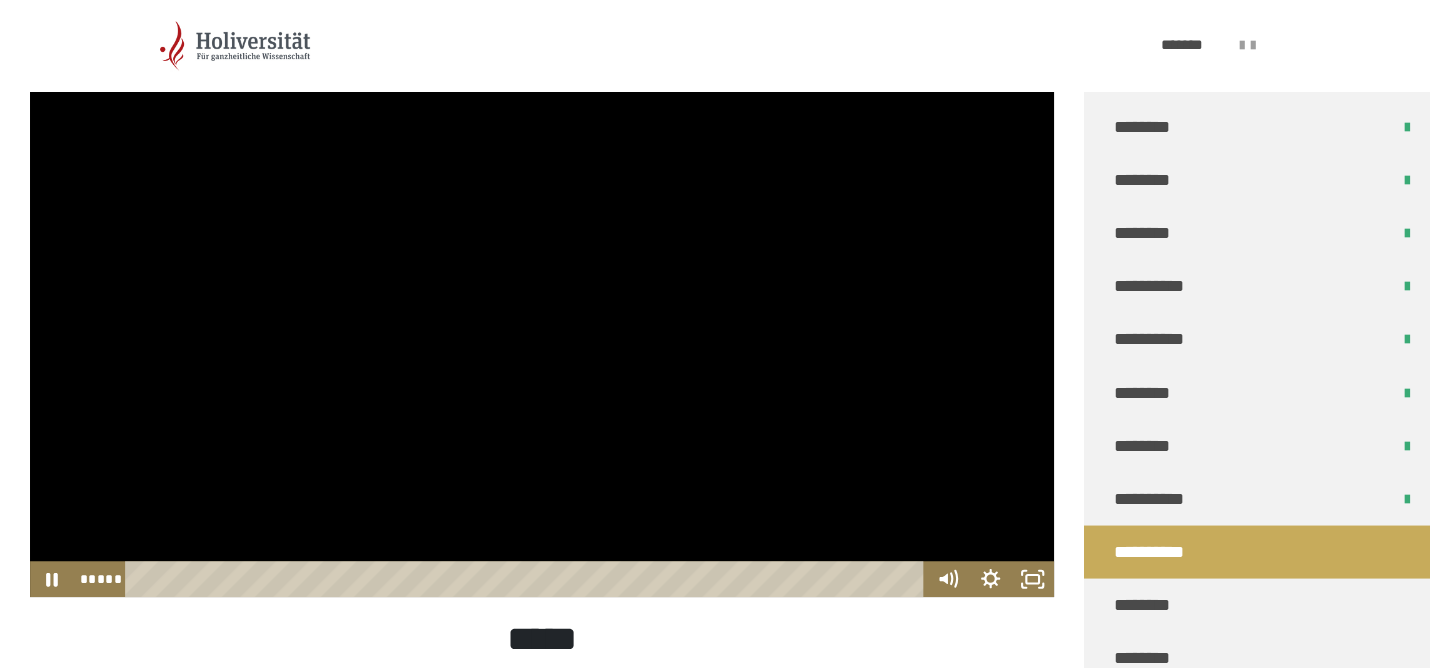 click at bounding box center [542, 309] 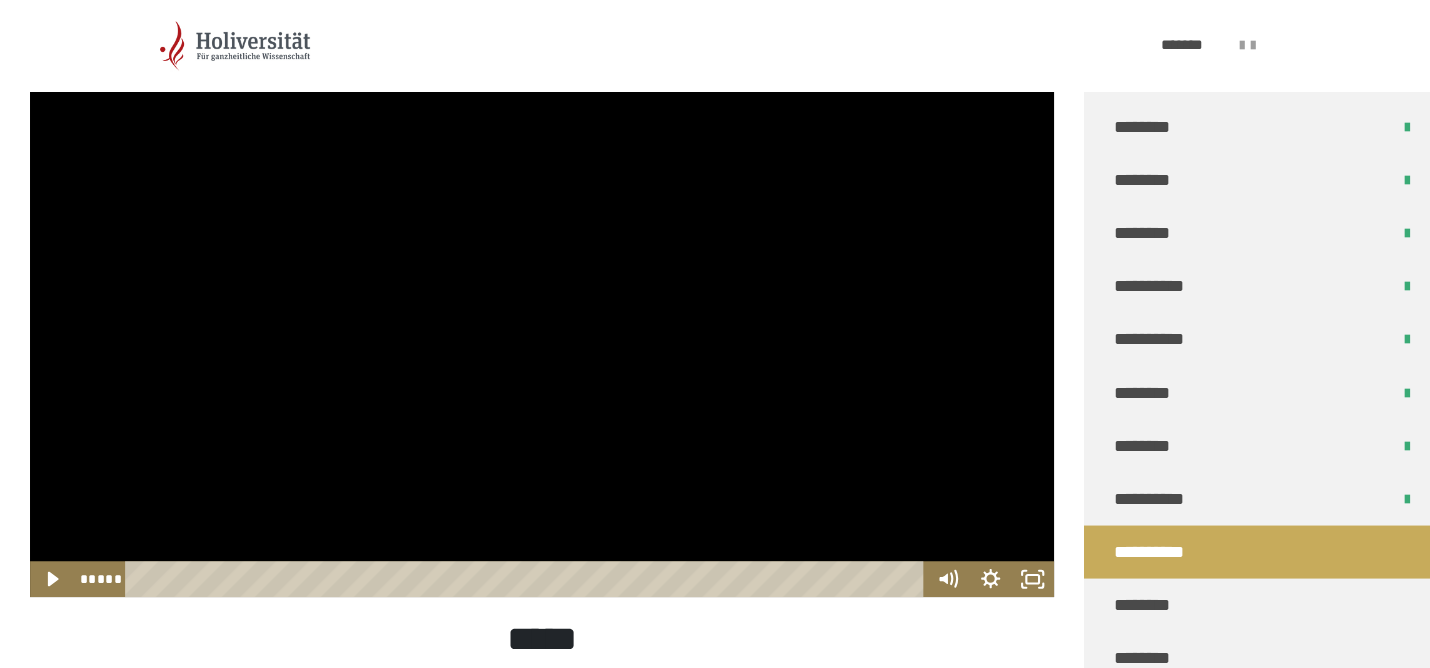 click at bounding box center (542, 309) 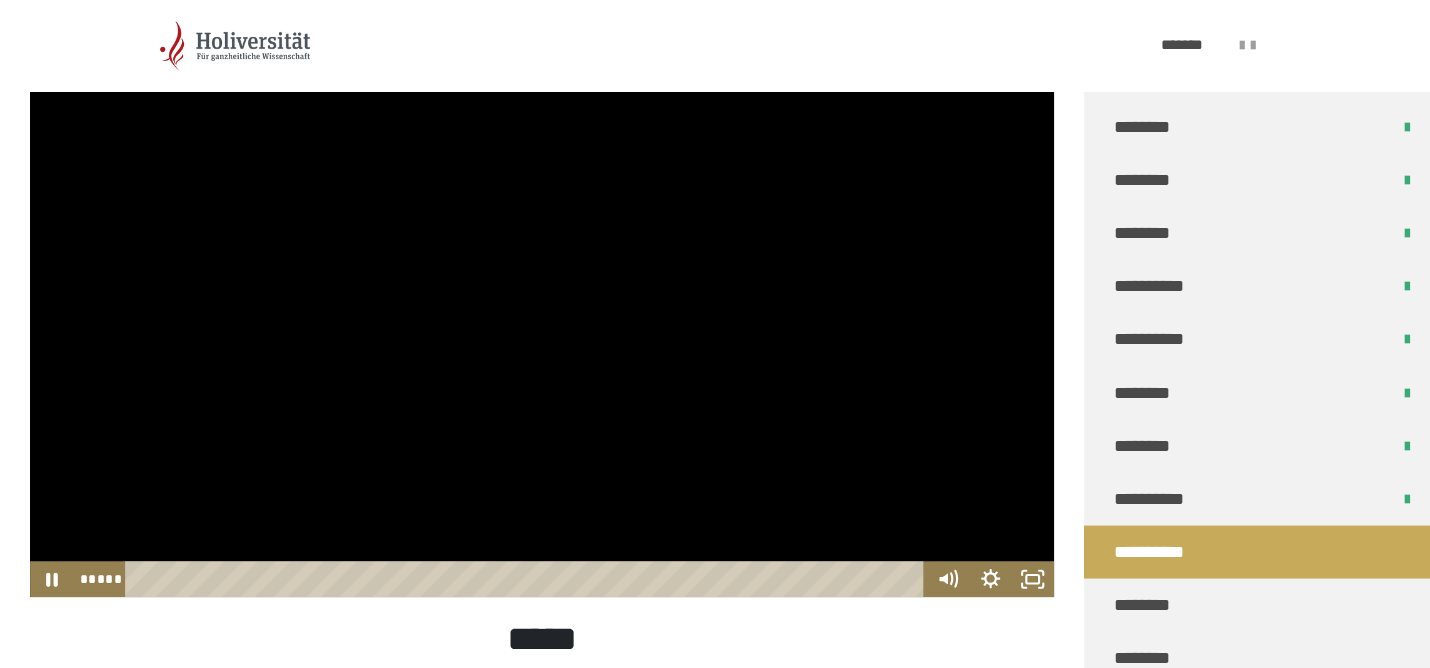 click at bounding box center (542, 309) 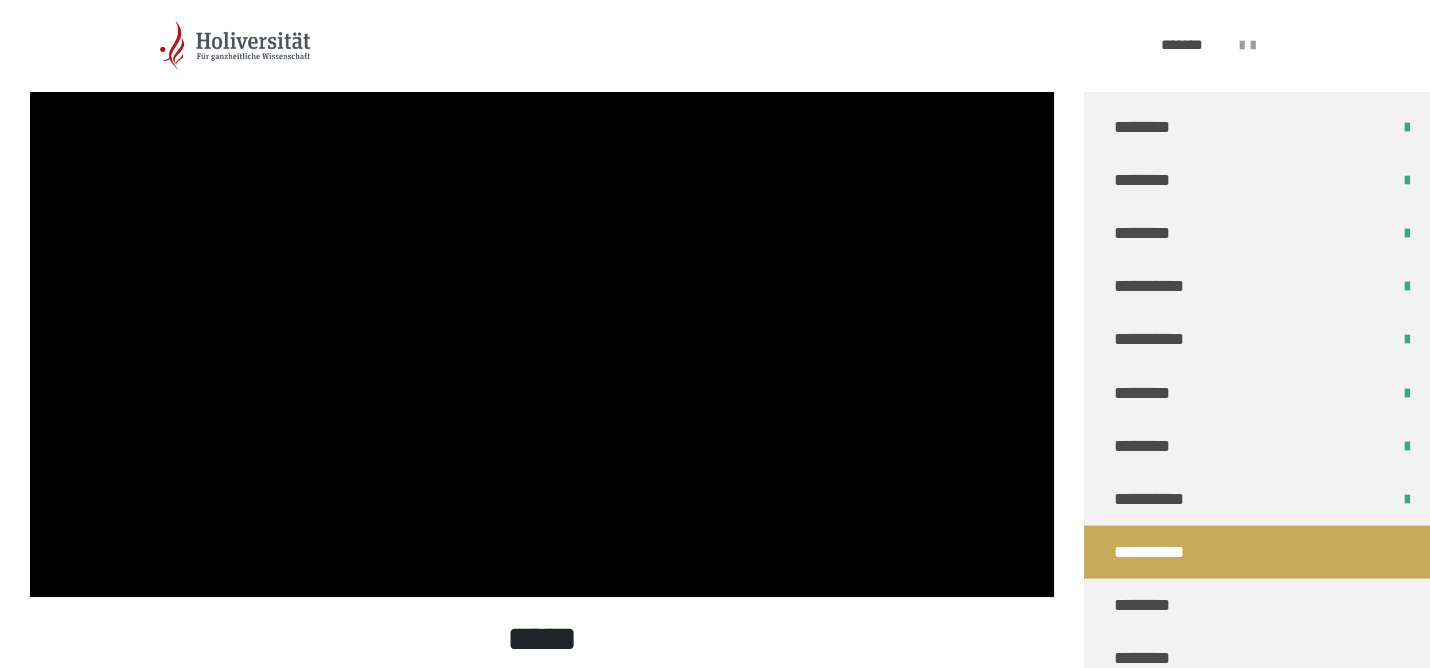 click at bounding box center (542, 309) 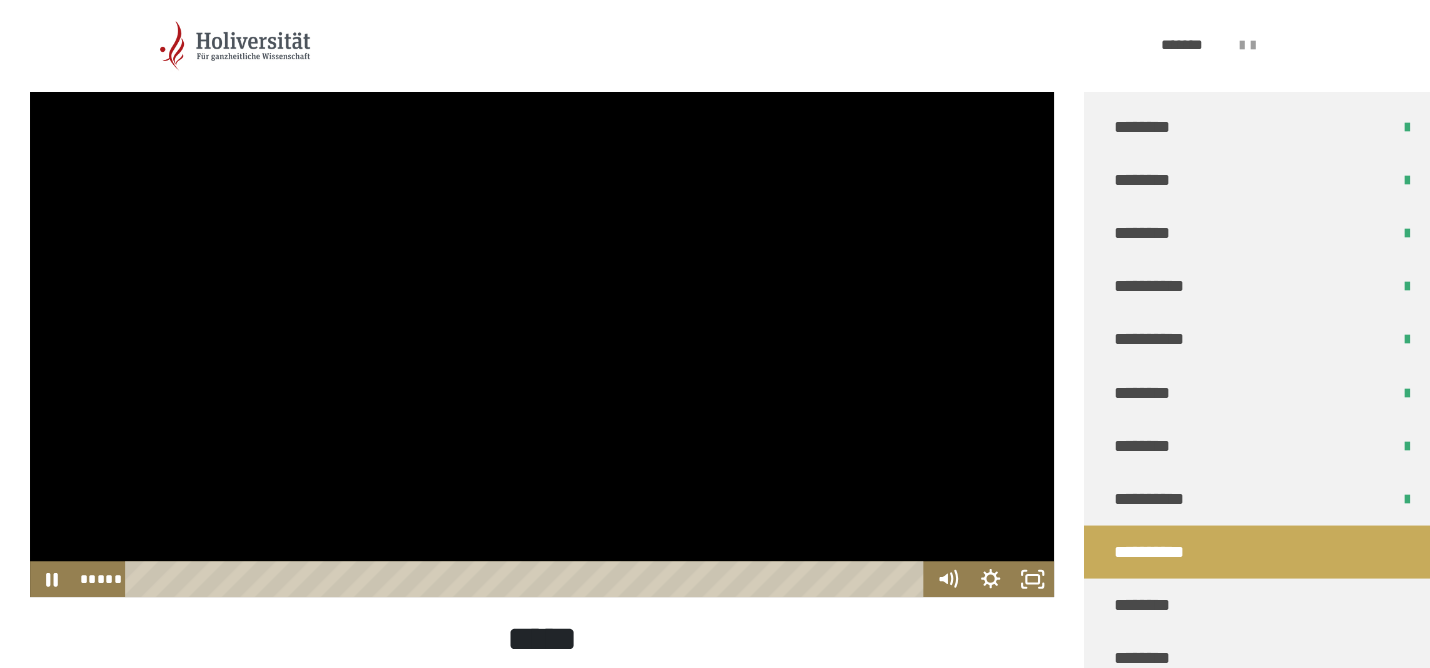 click at bounding box center (542, 309) 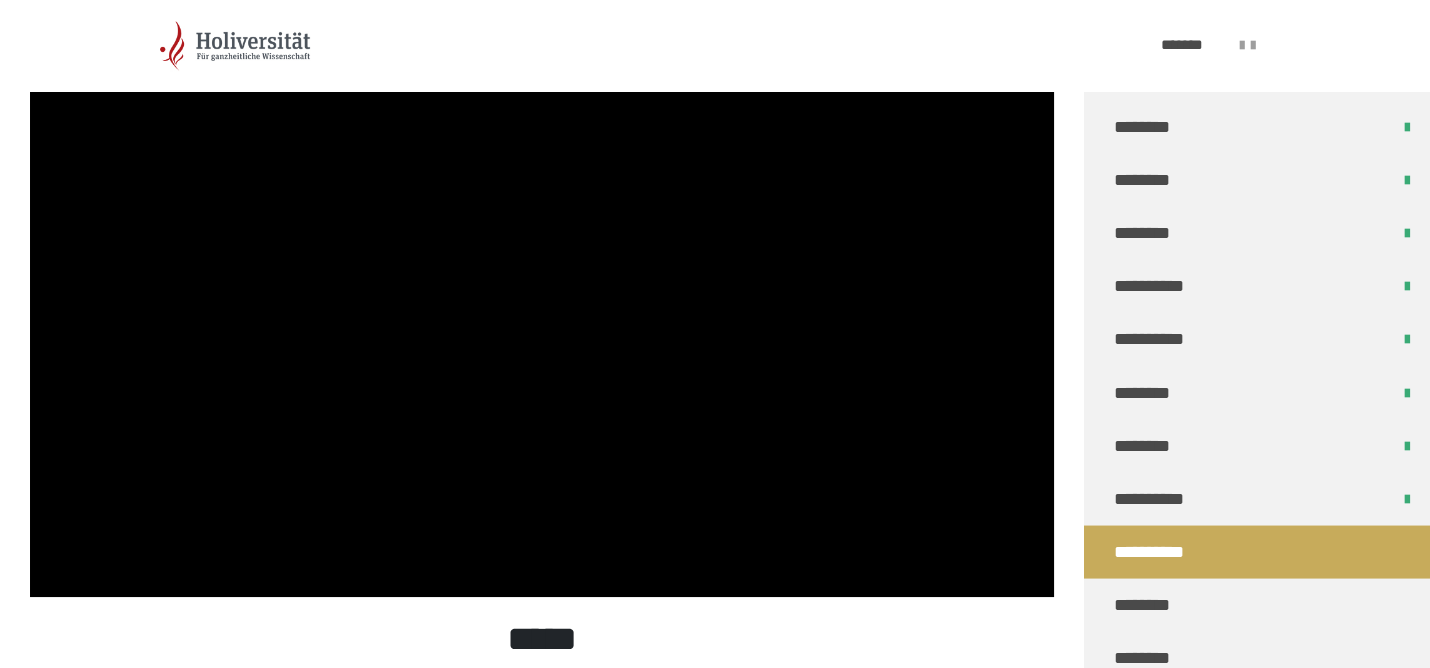 click at bounding box center [542, 309] 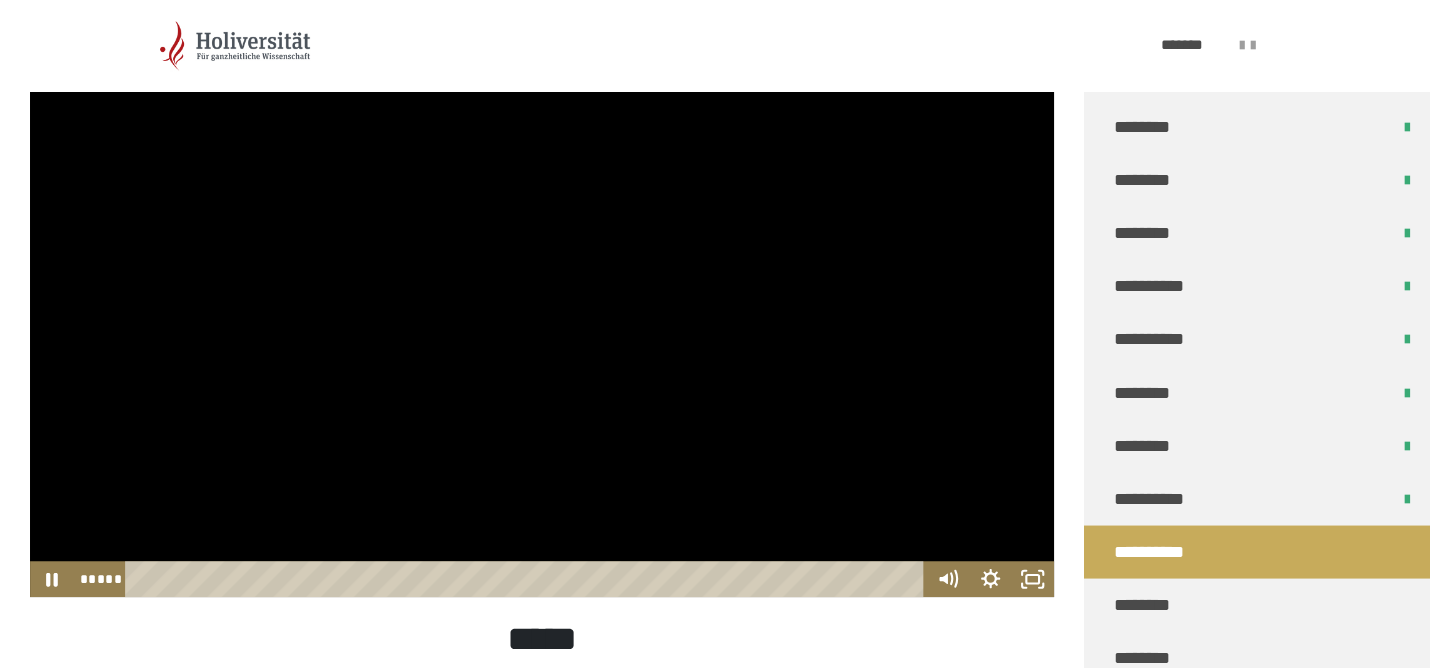 click at bounding box center (542, 309) 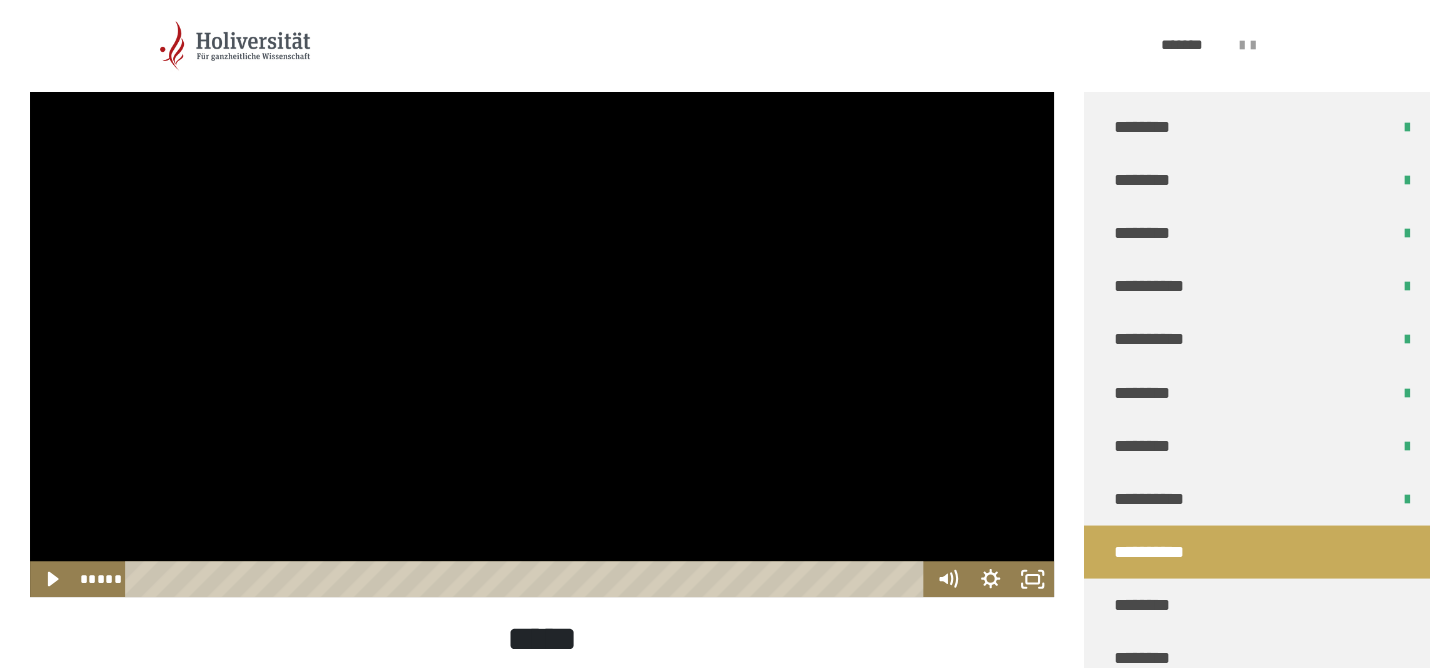 click at bounding box center (542, 309) 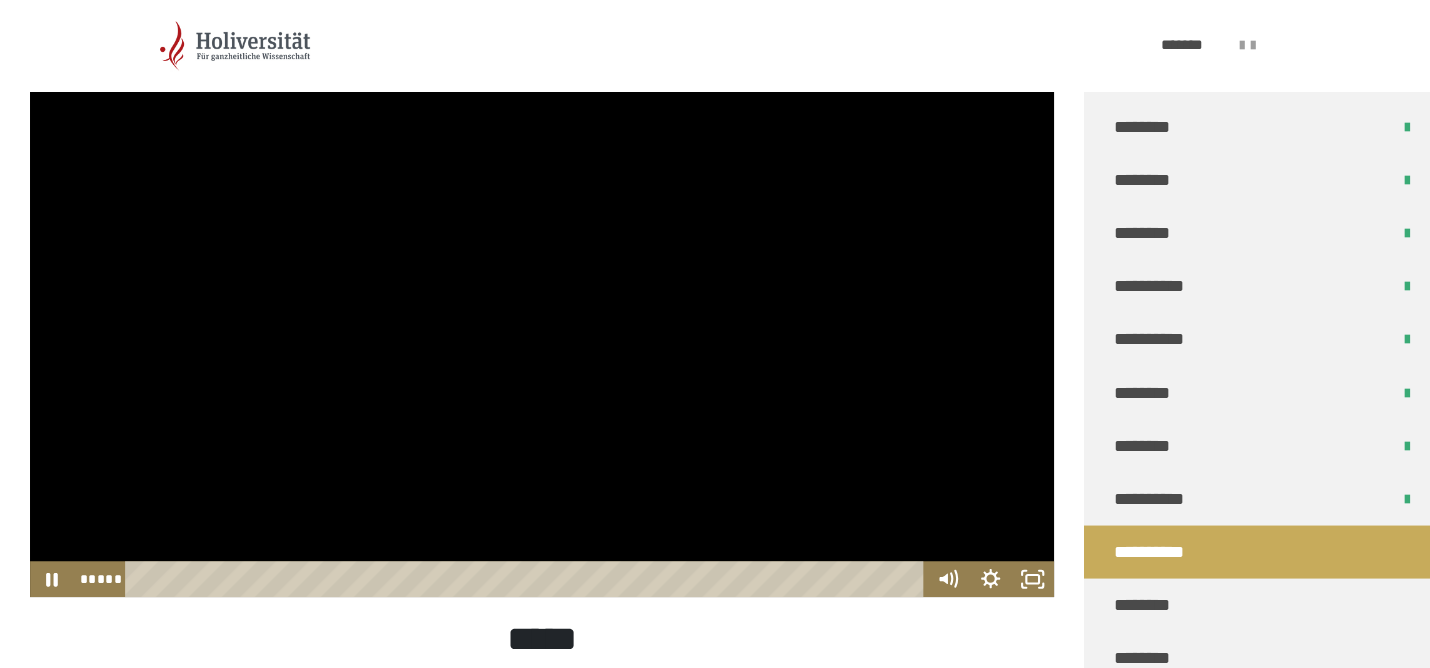 click at bounding box center (542, 309) 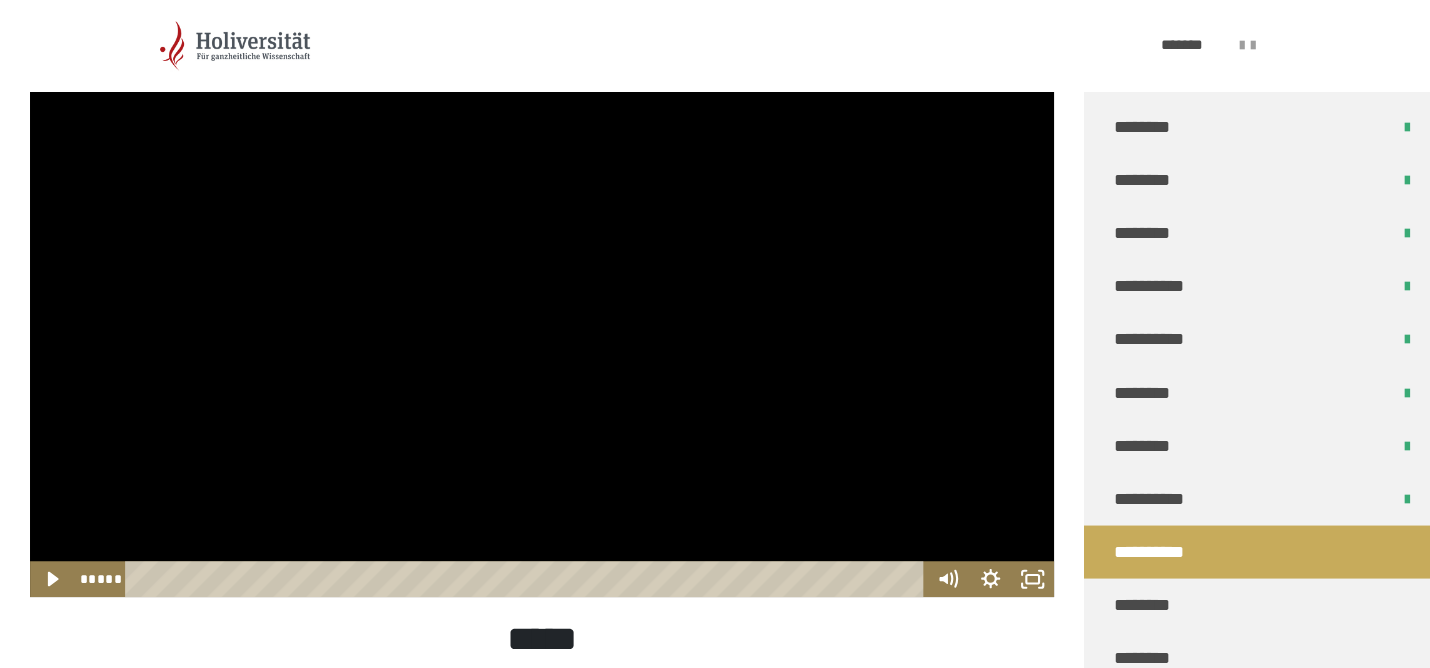 click at bounding box center (542, 309) 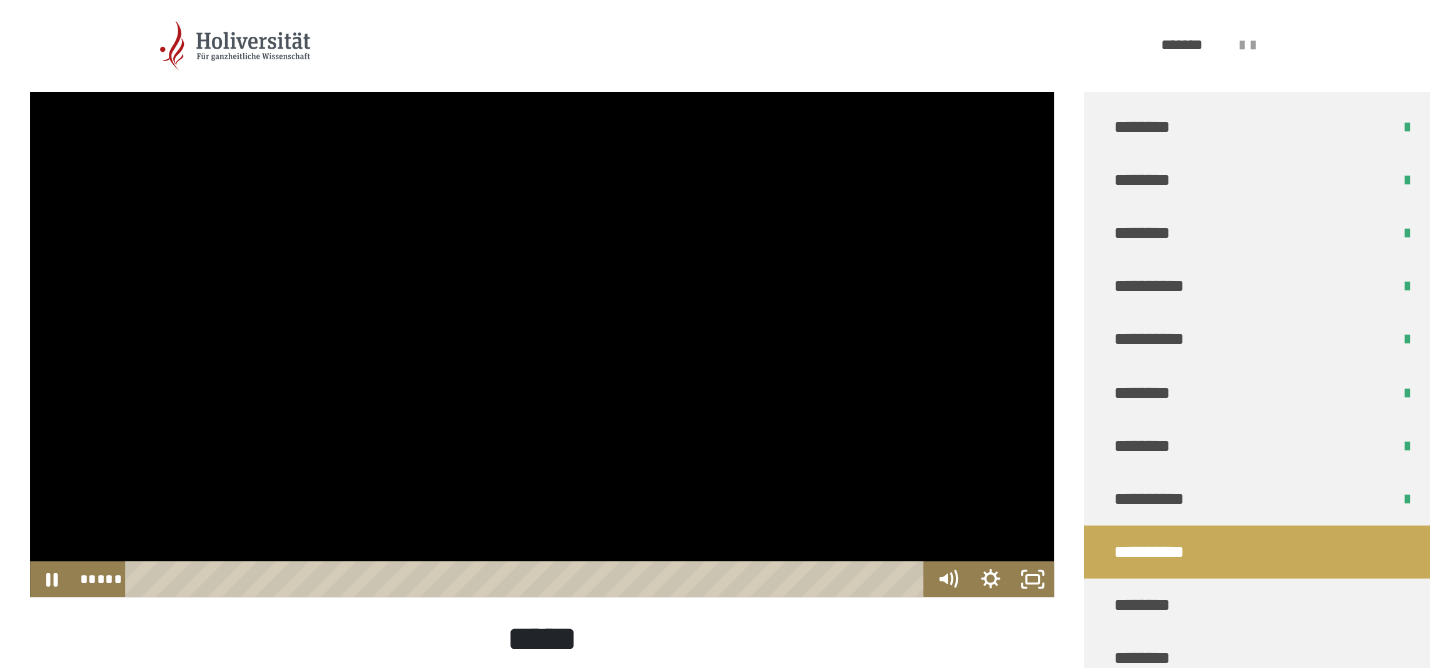 click at bounding box center (542, 309) 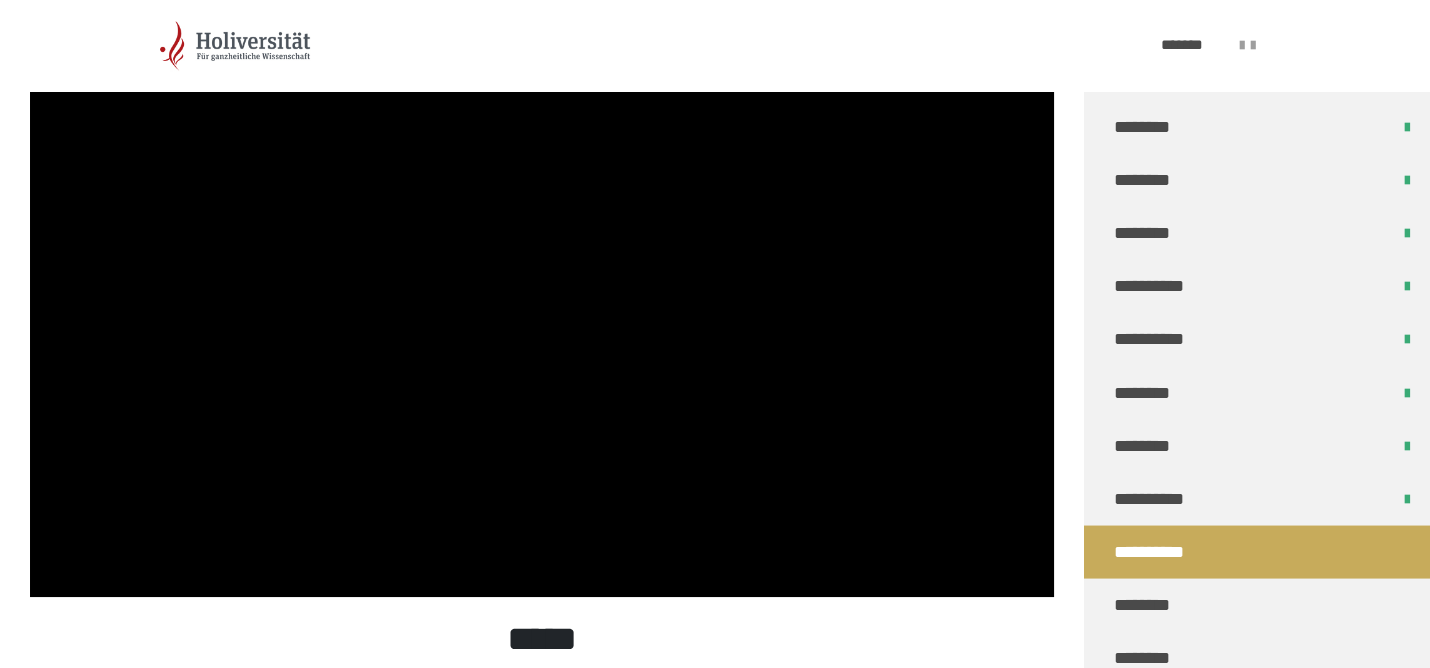 click at bounding box center (542, 309) 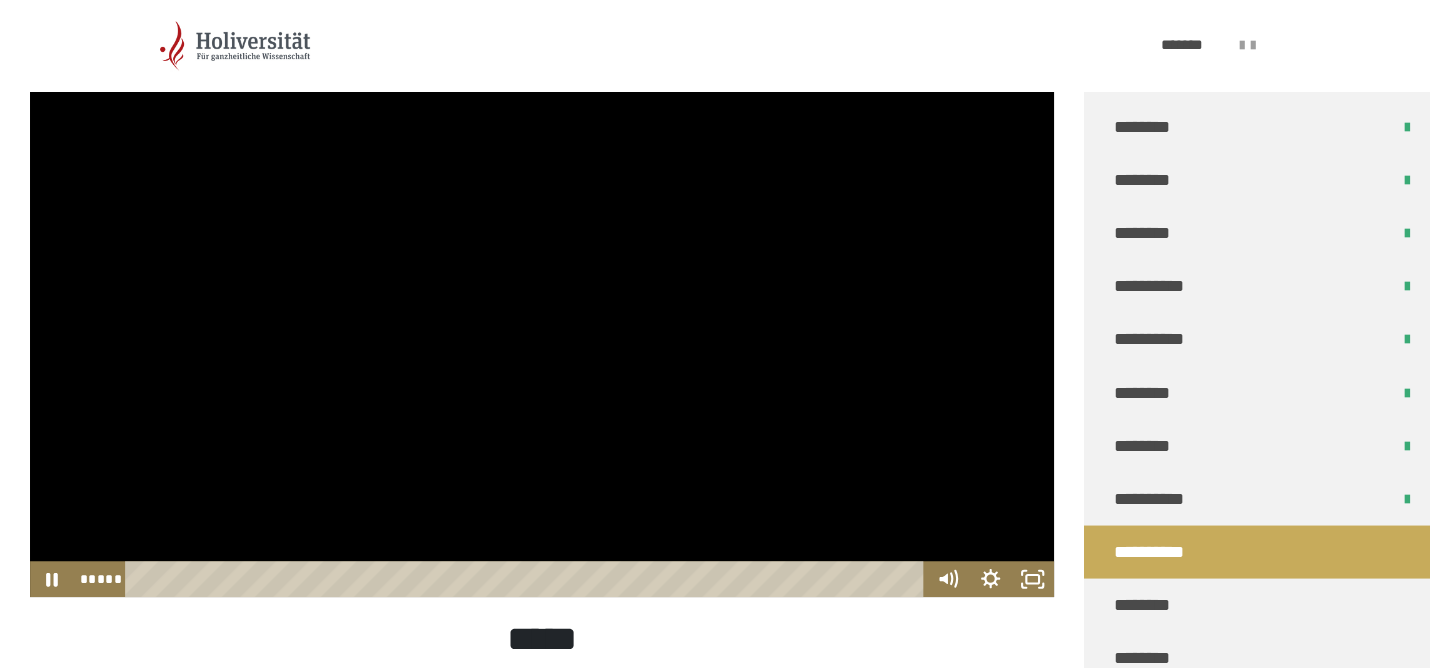 click at bounding box center [542, 309] 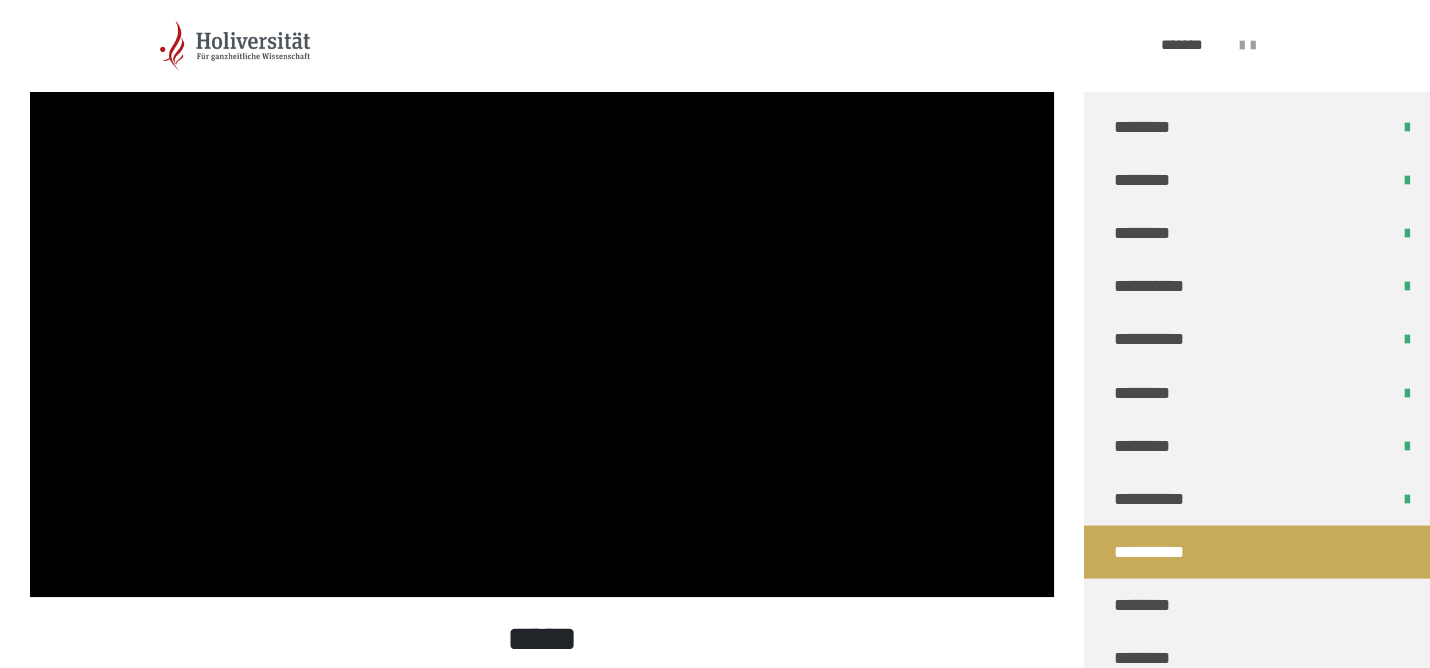click at bounding box center [542, 309] 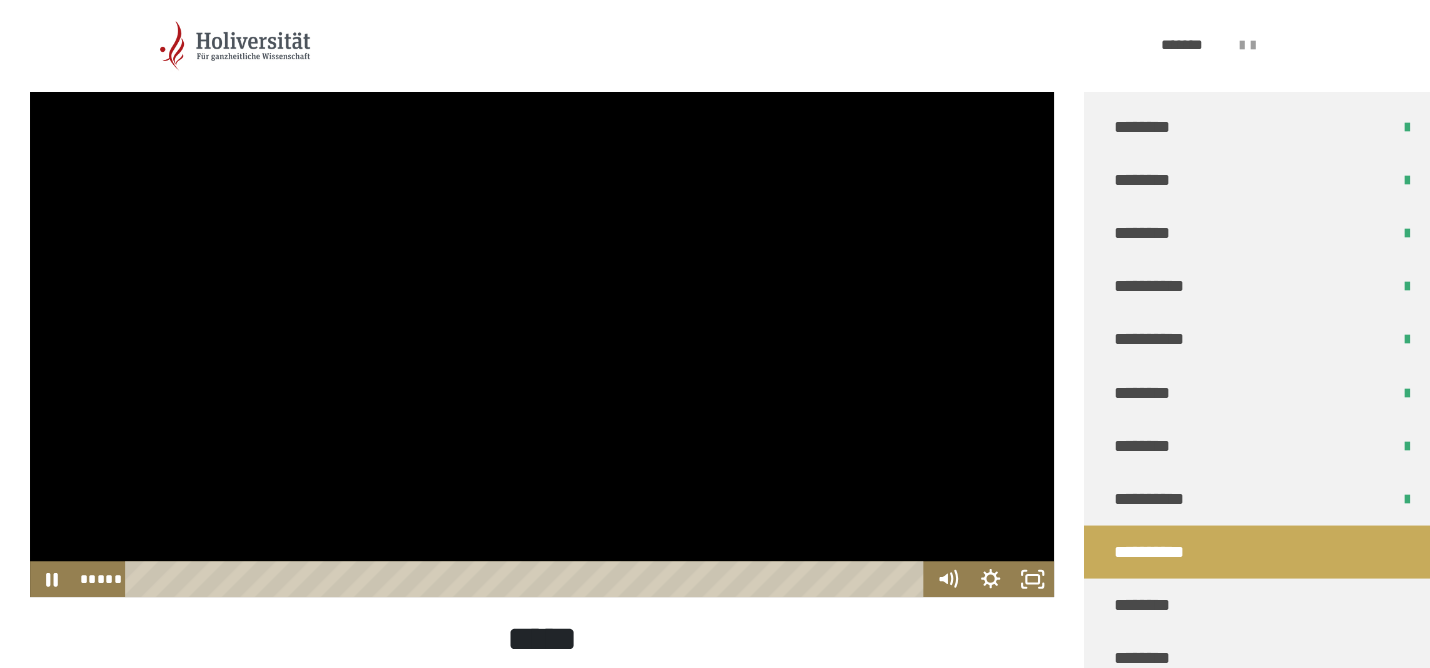 click at bounding box center [542, 309] 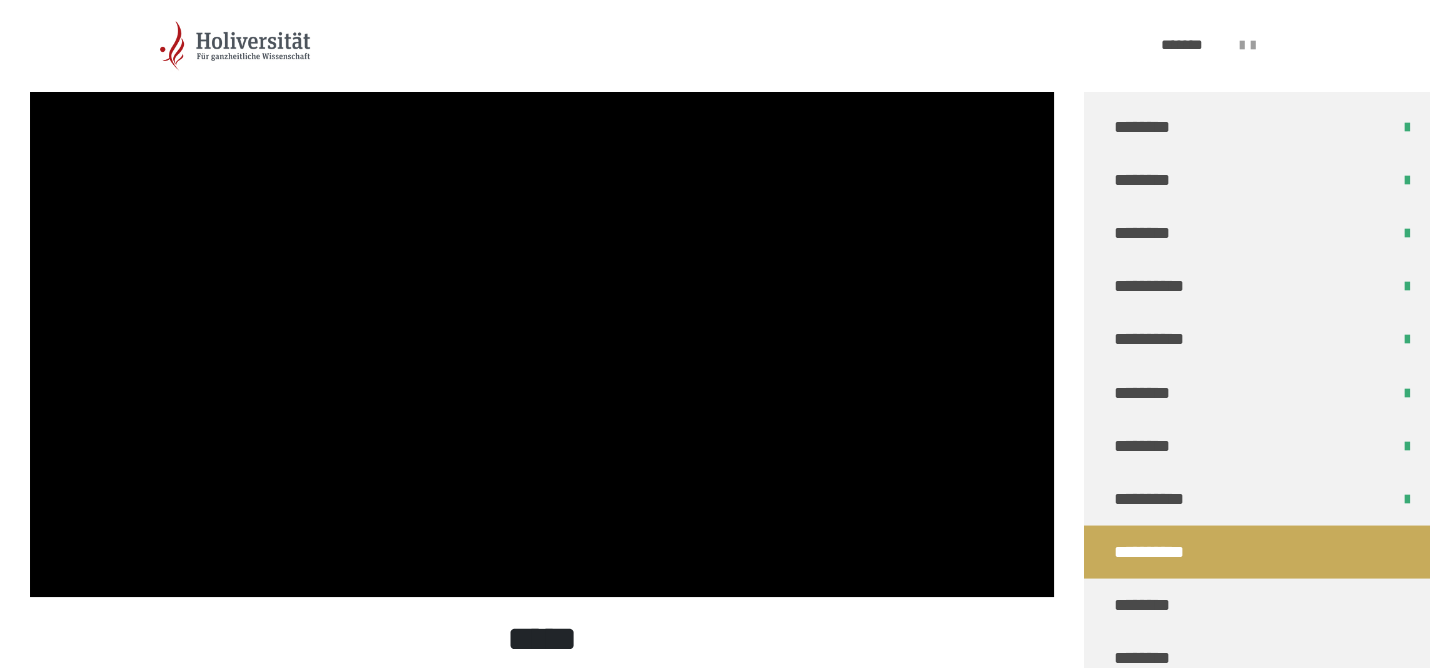click at bounding box center (542, 309) 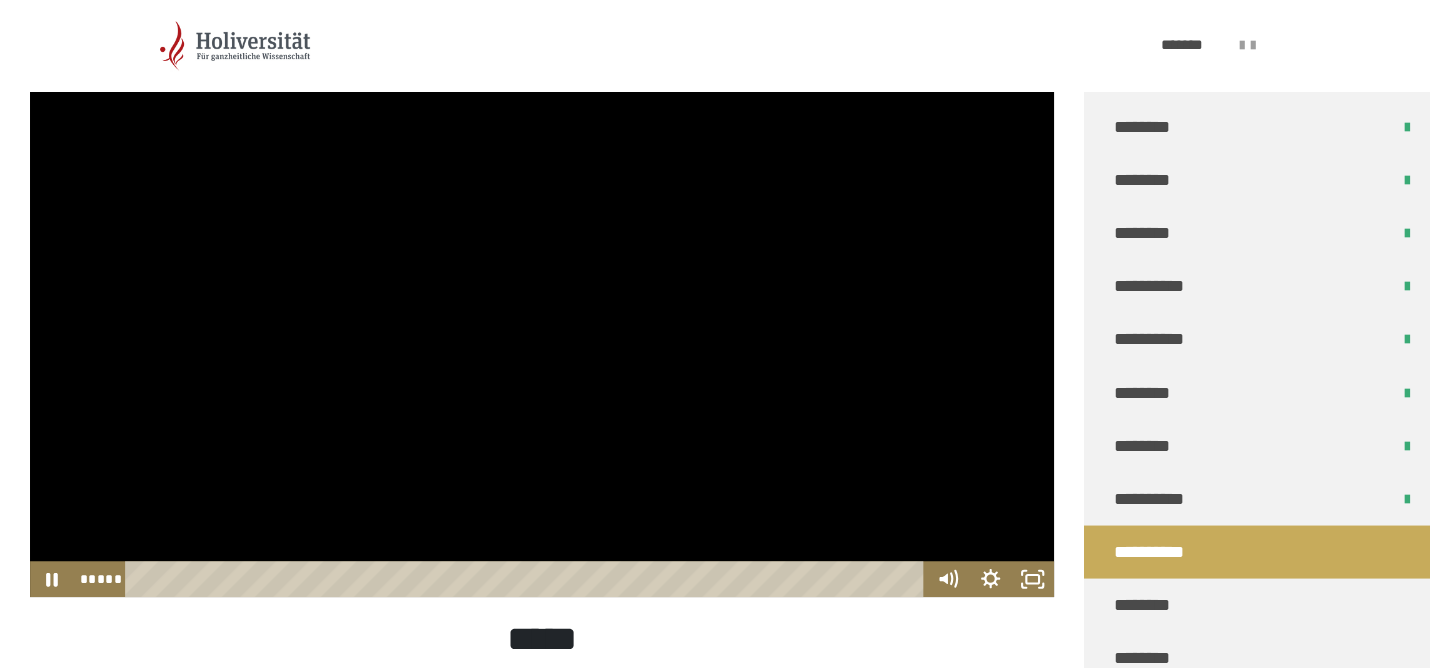 click at bounding box center (542, 309) 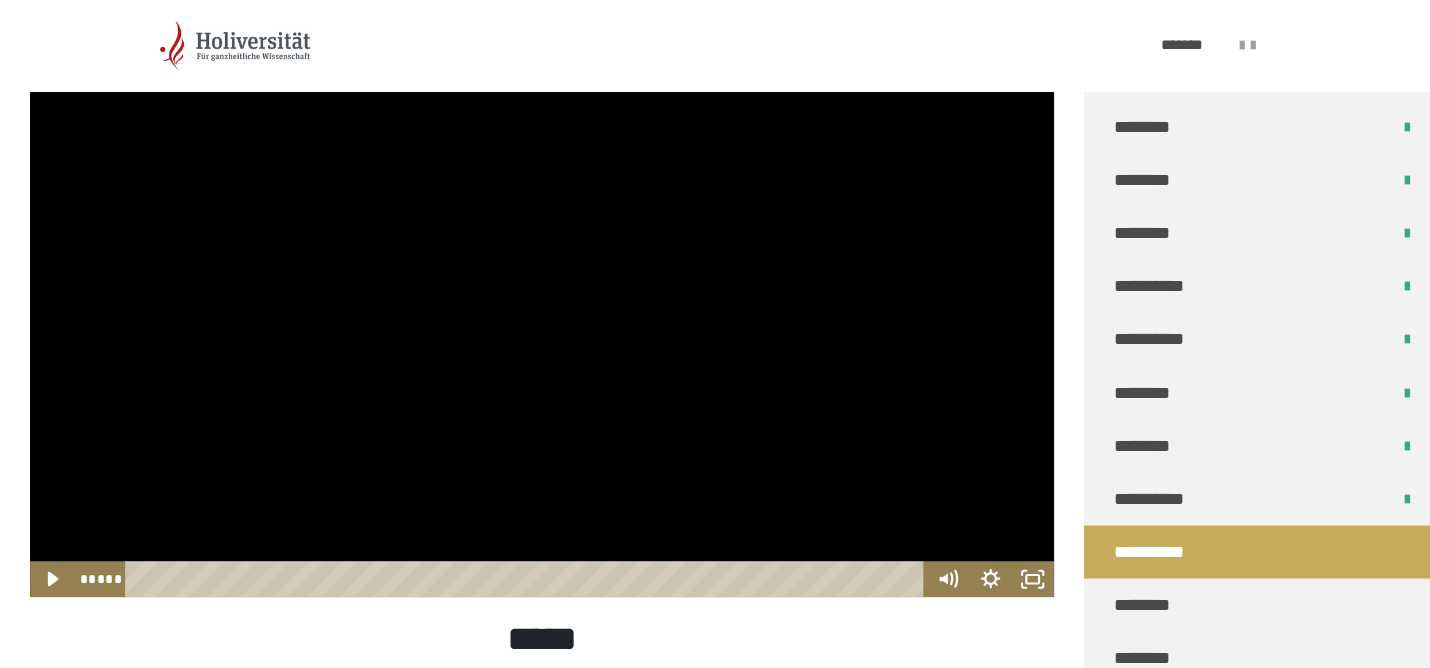 click at bounding box center (542, 309) 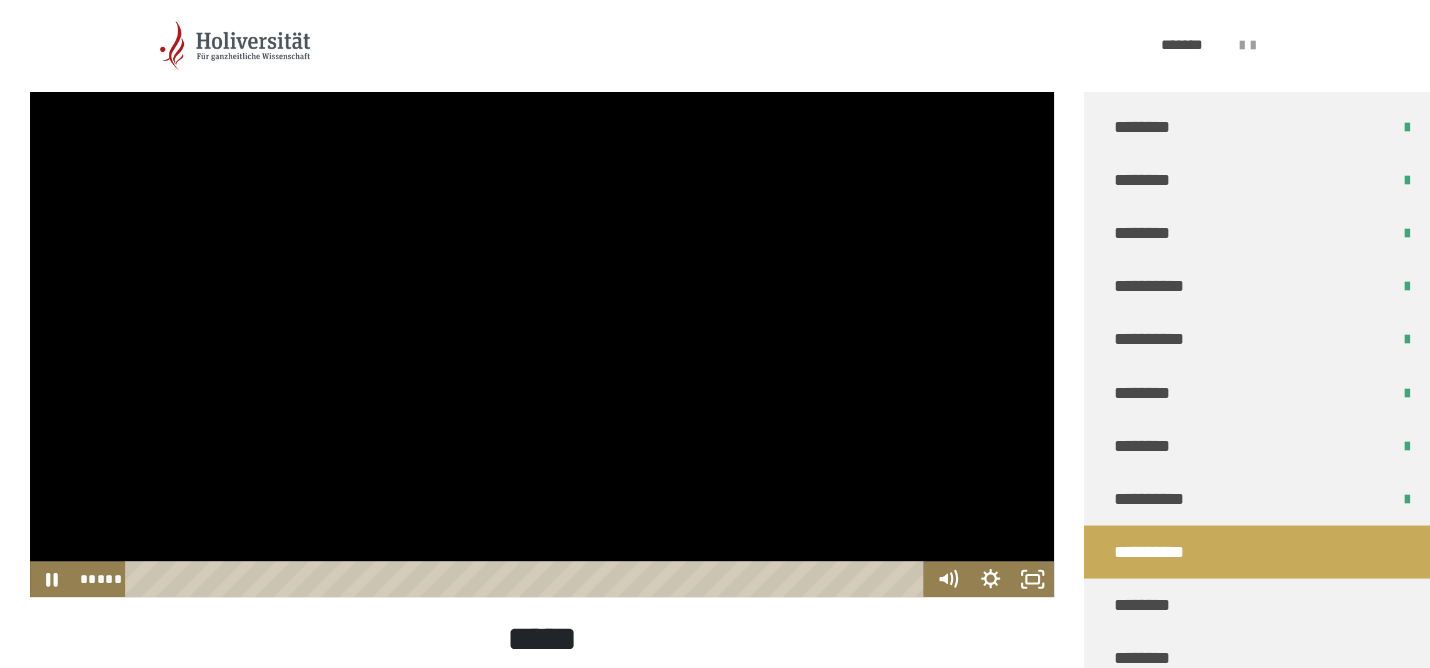 click at bounding box center [542, 309] 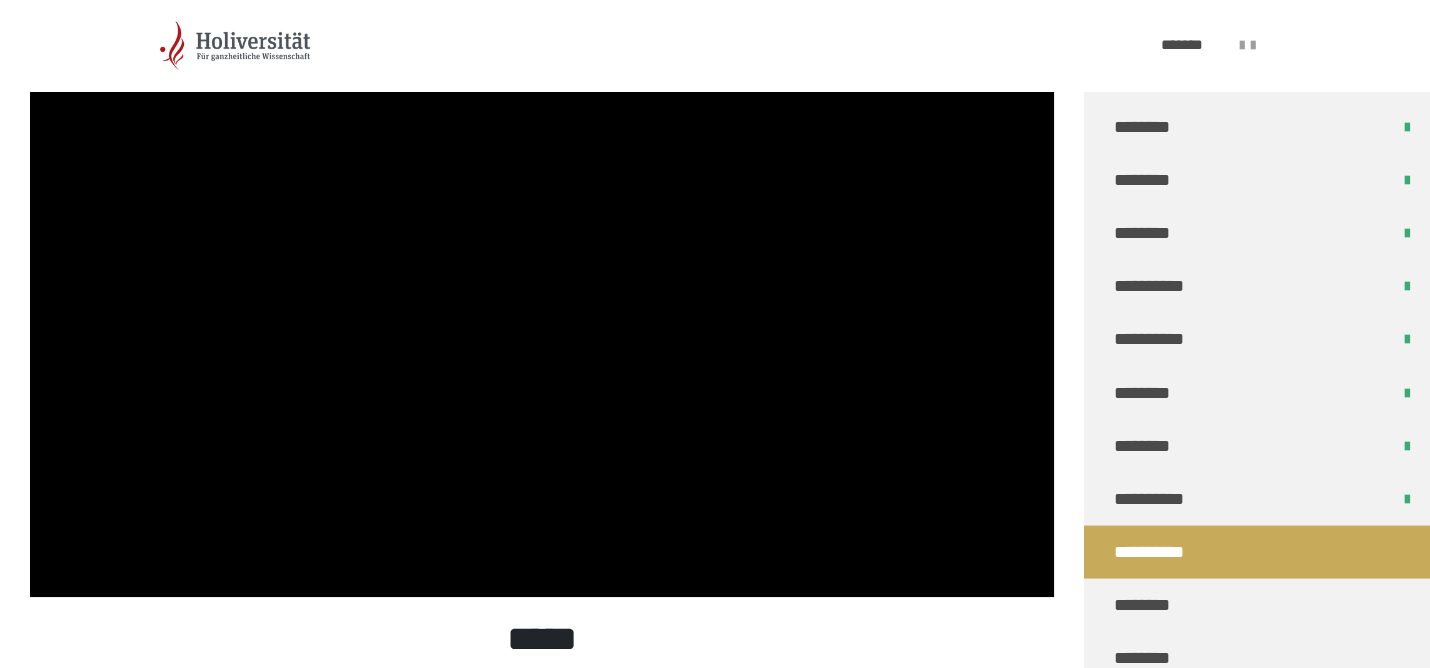 click at bounding box center [542, 309] 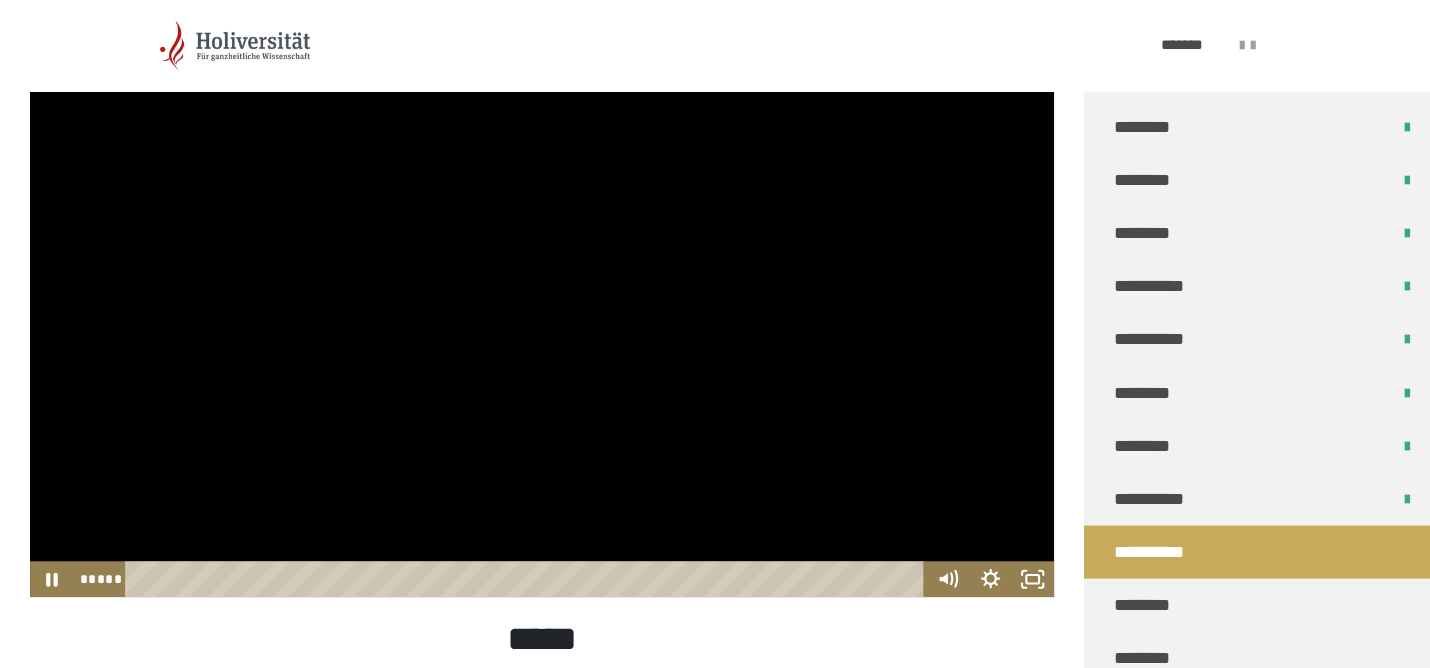 click at bounding box center (542, 309) 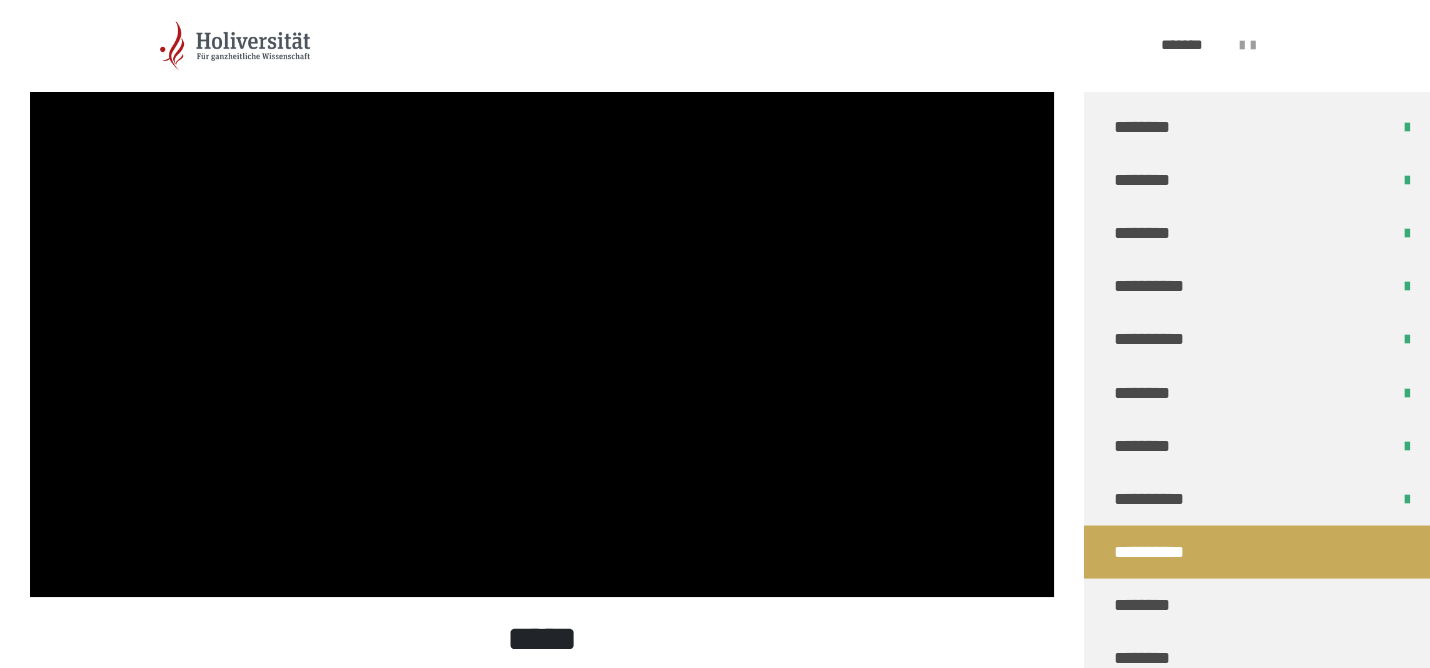 click at bounding box center (542, 309) 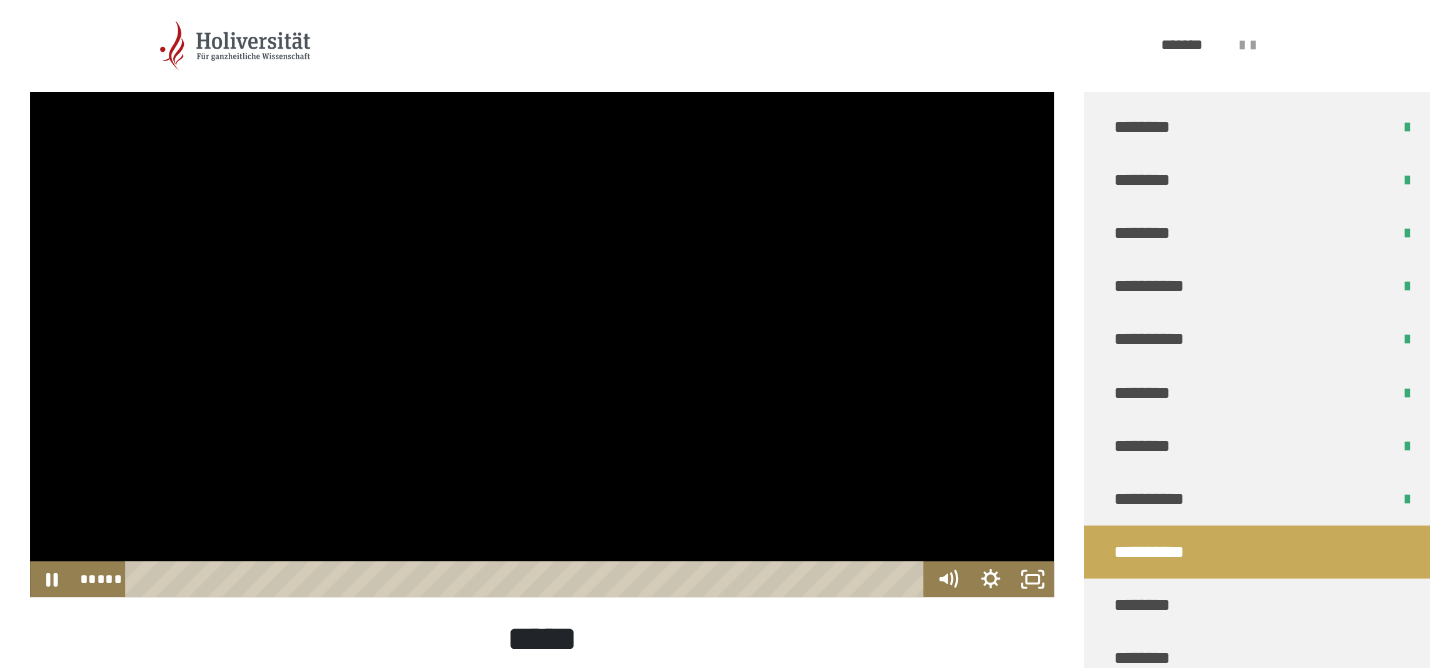 click at bounding box center [542, 309] 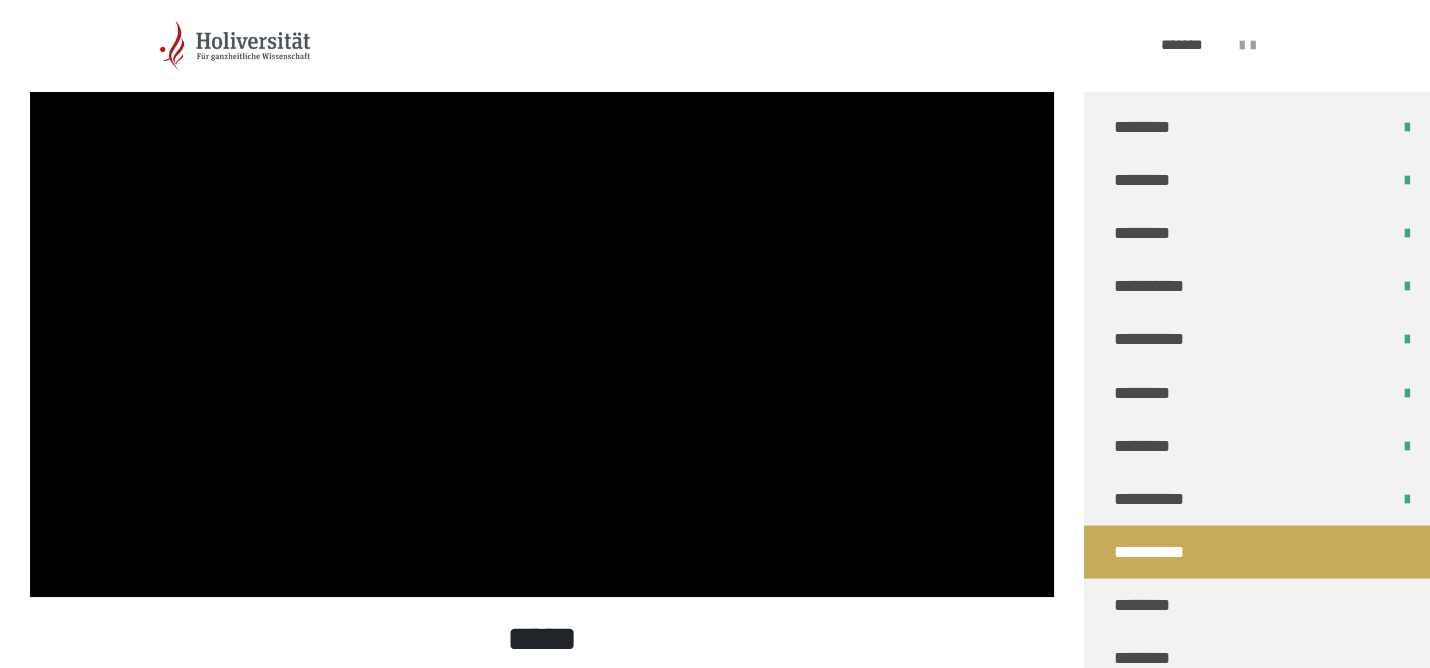 click at bounding box center (542, 309) 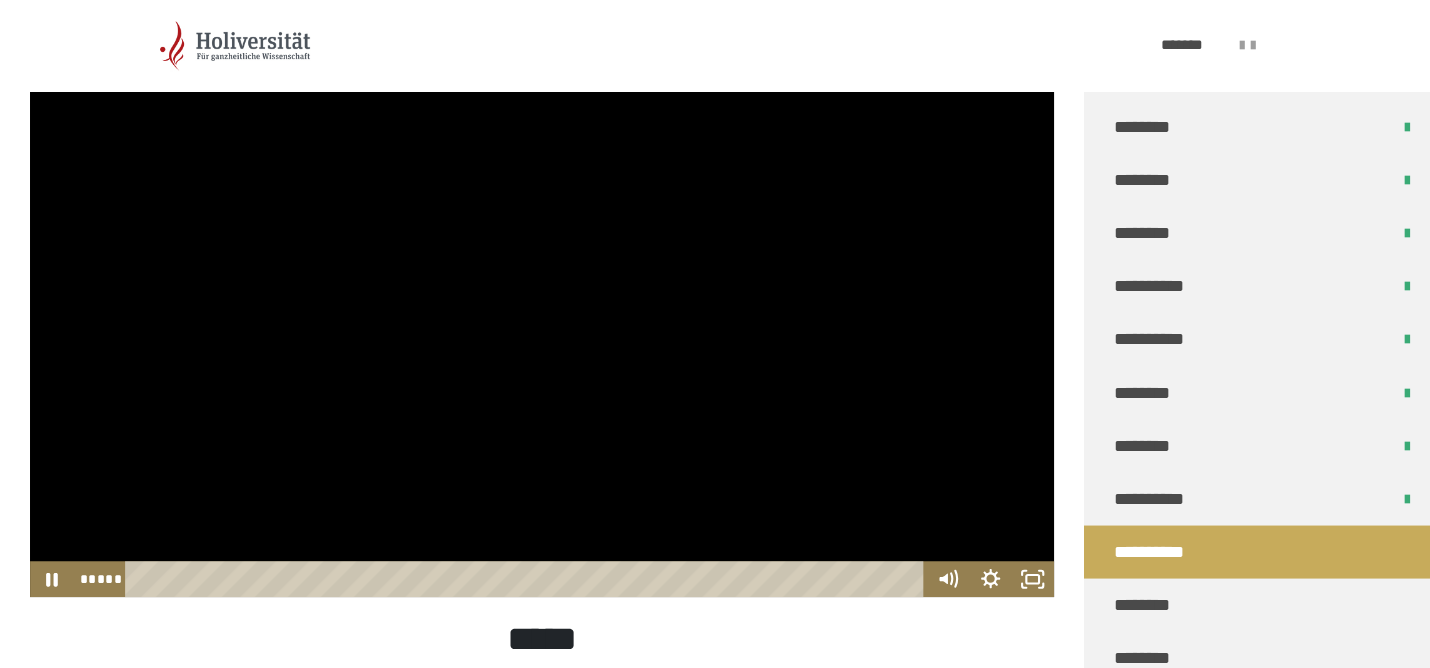 click at bounding box center [542, 309] 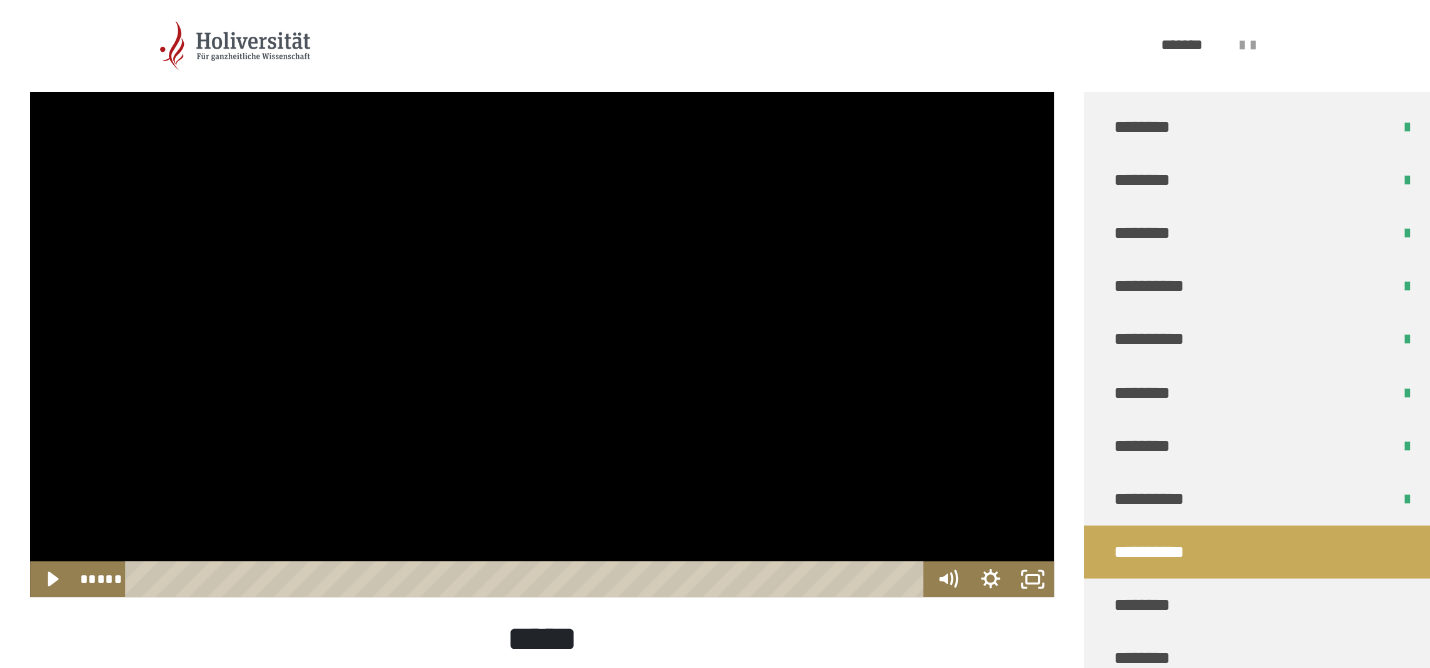 click at bounding box center [542, 309] 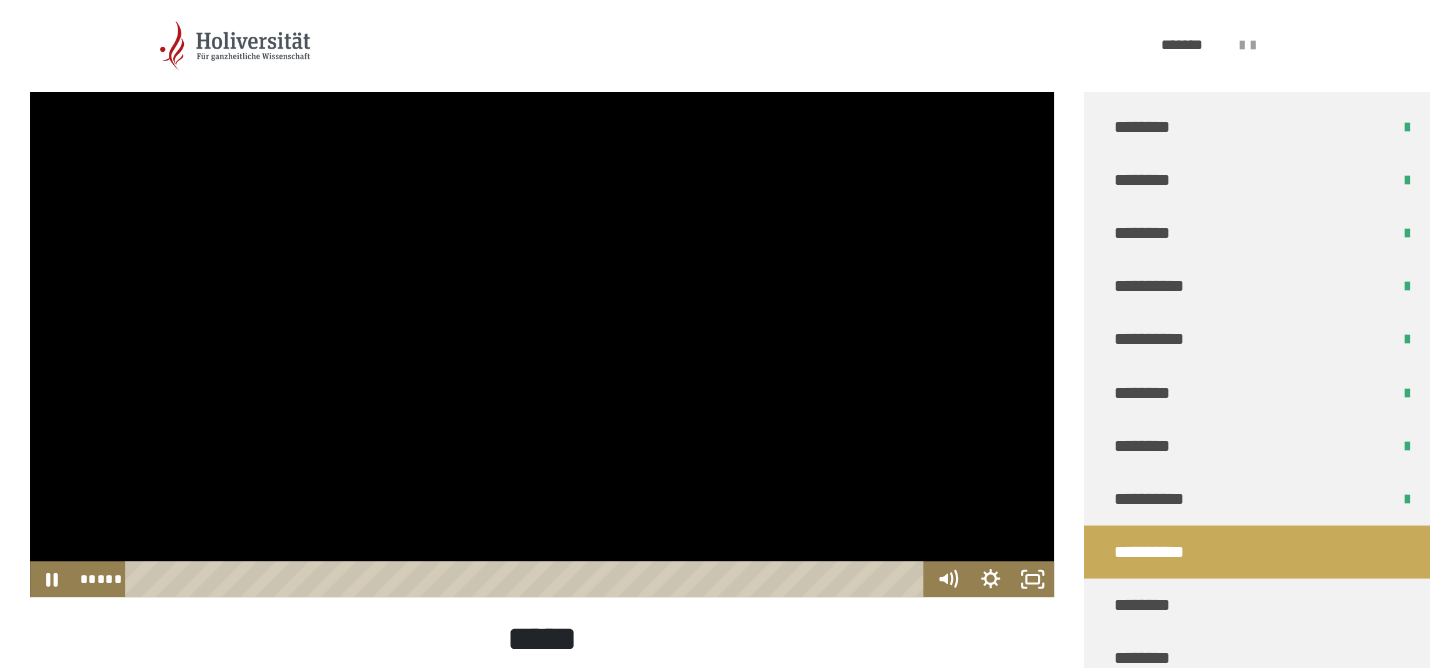 click at bounding box center (542, 309) 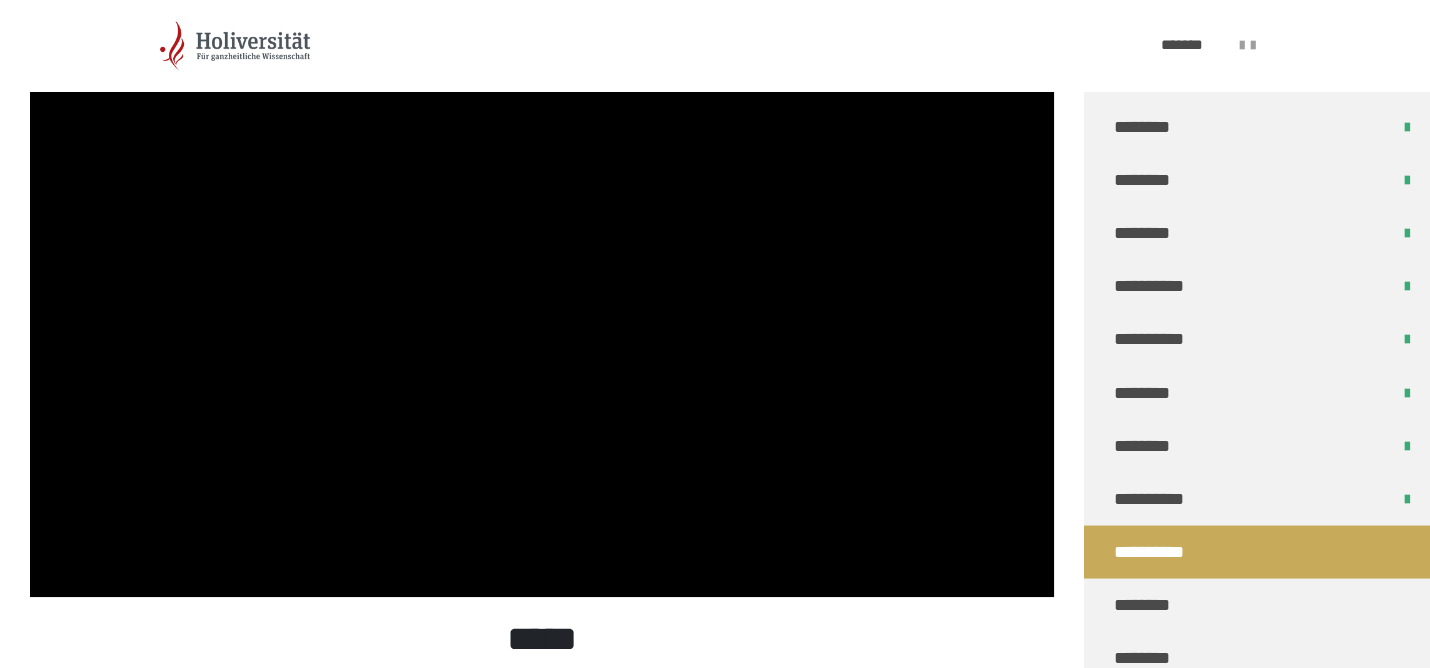 click at bounding box center [542, 309] 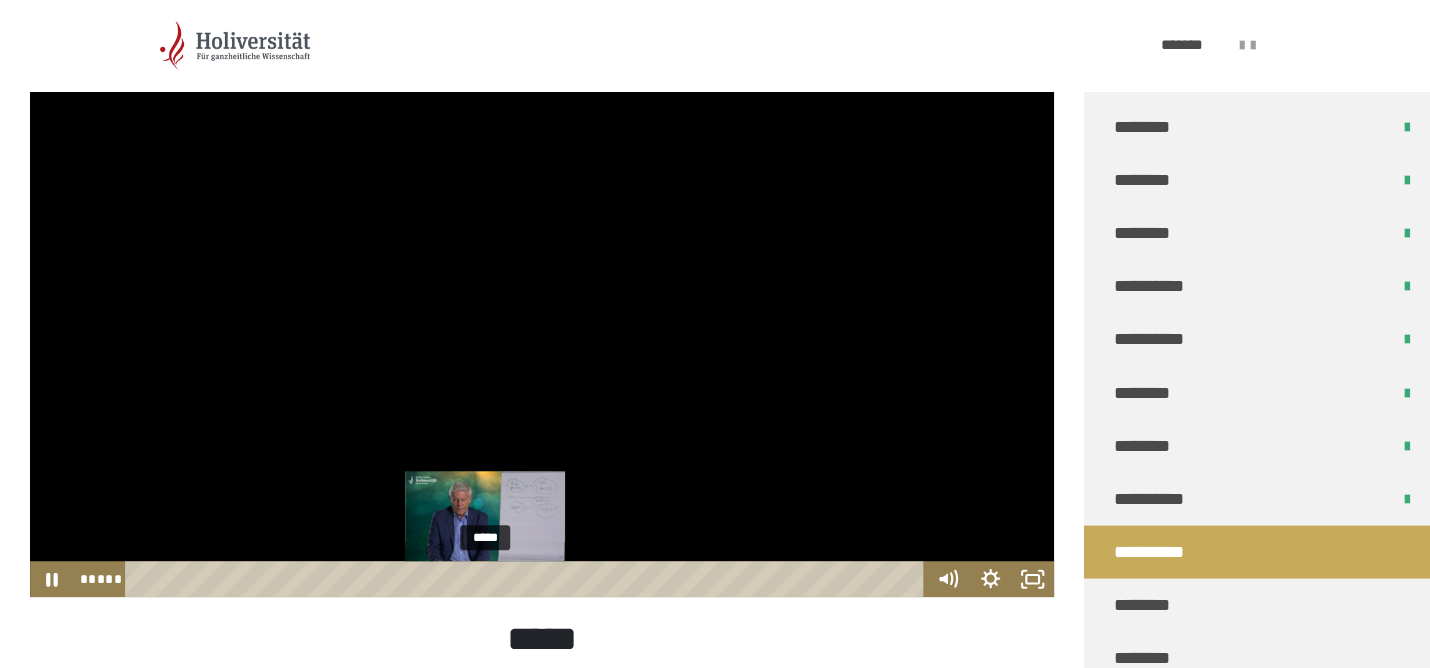 click at bounding box center [485, 579] 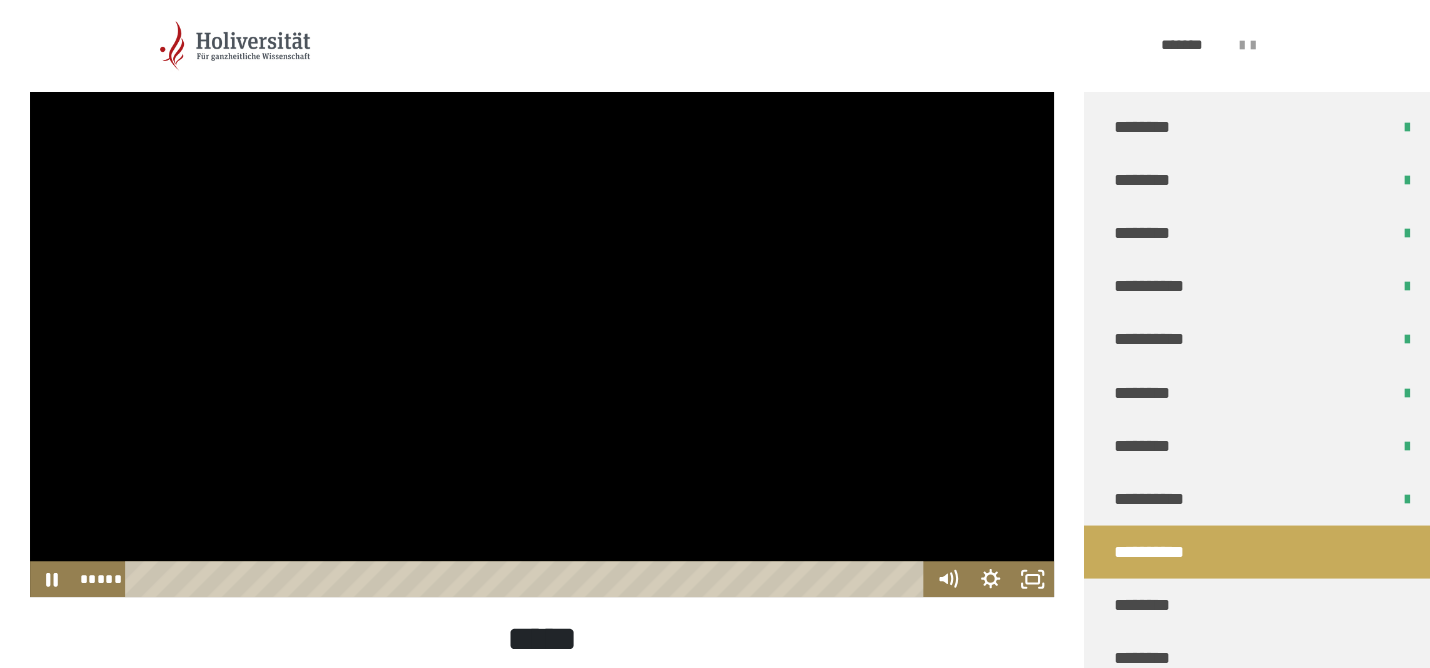 click at bounding box center (542, 309) 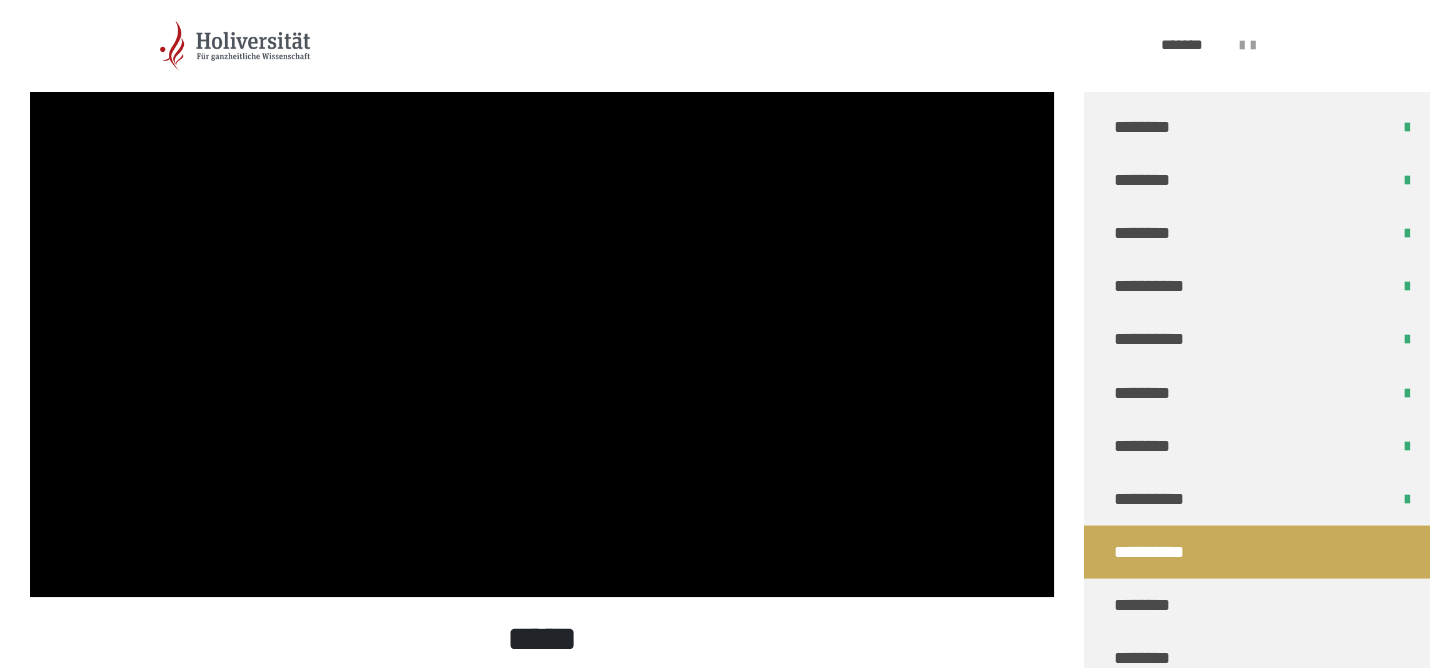 click at bounding box center [542, 309] 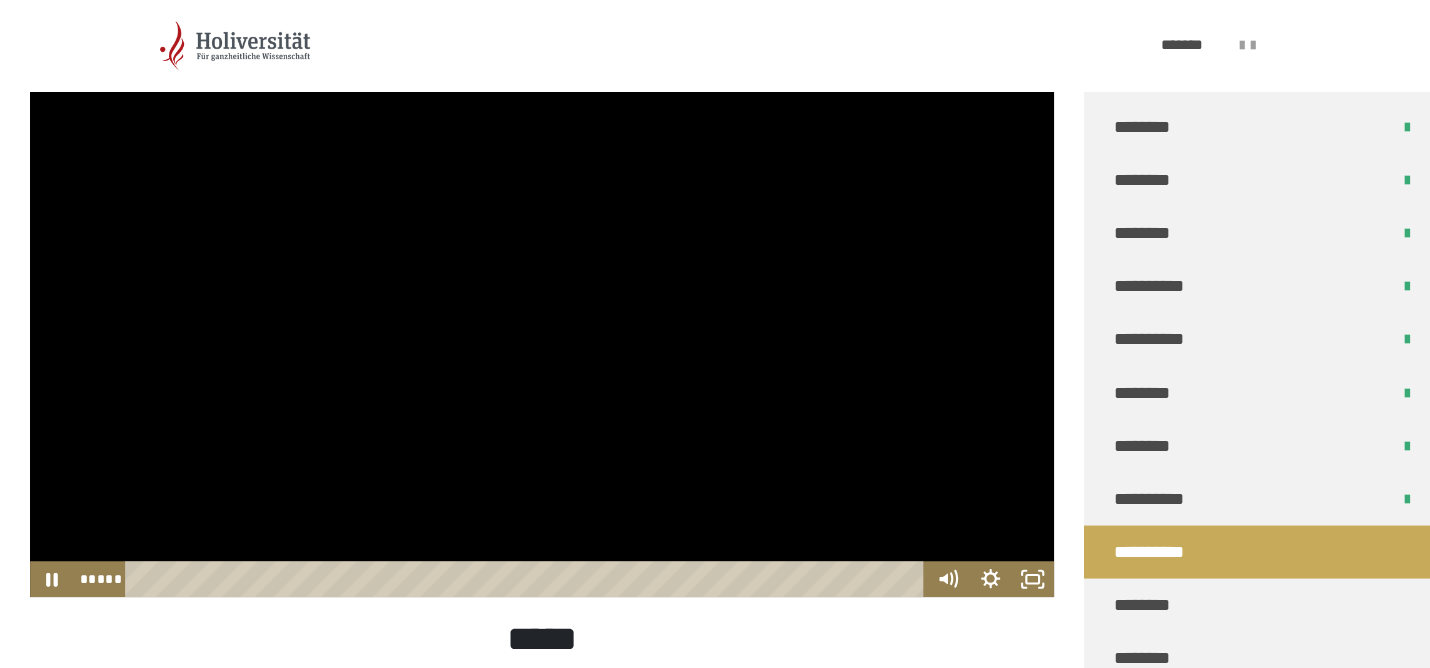 click at bounding box center (542, 309) 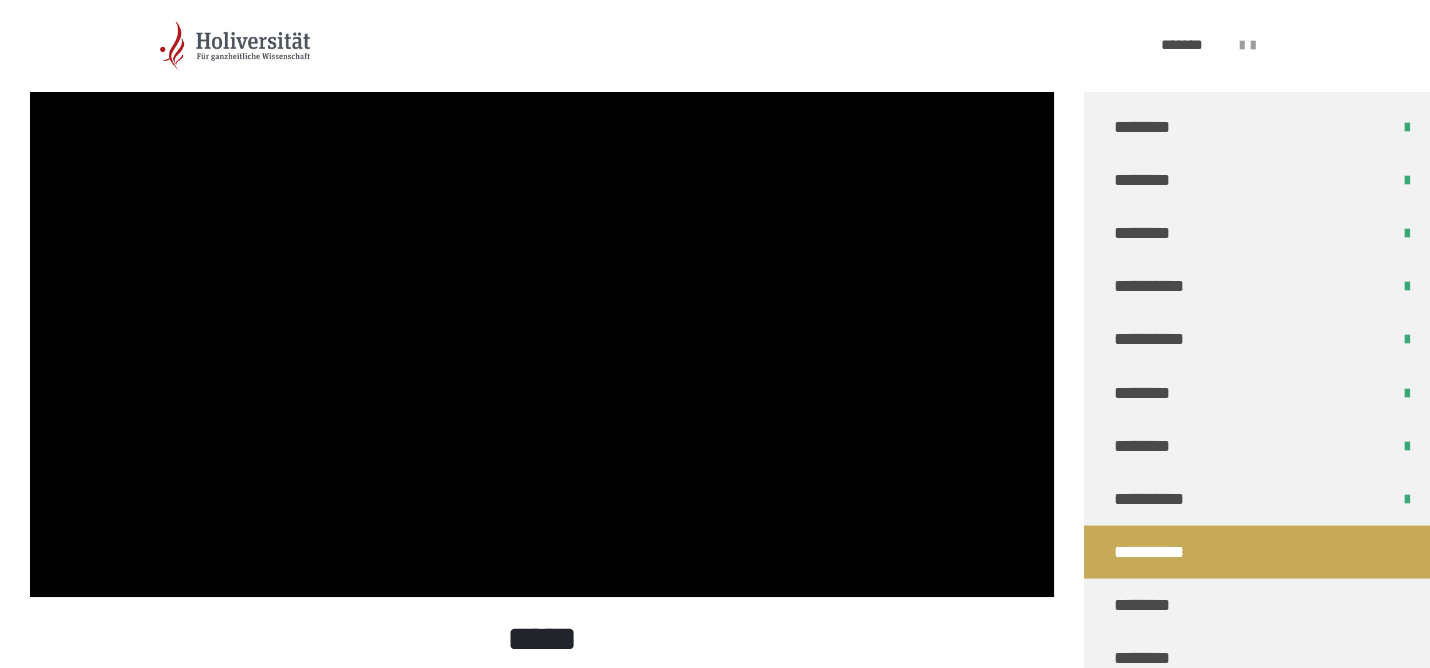 click at bounding box center [542, 309] 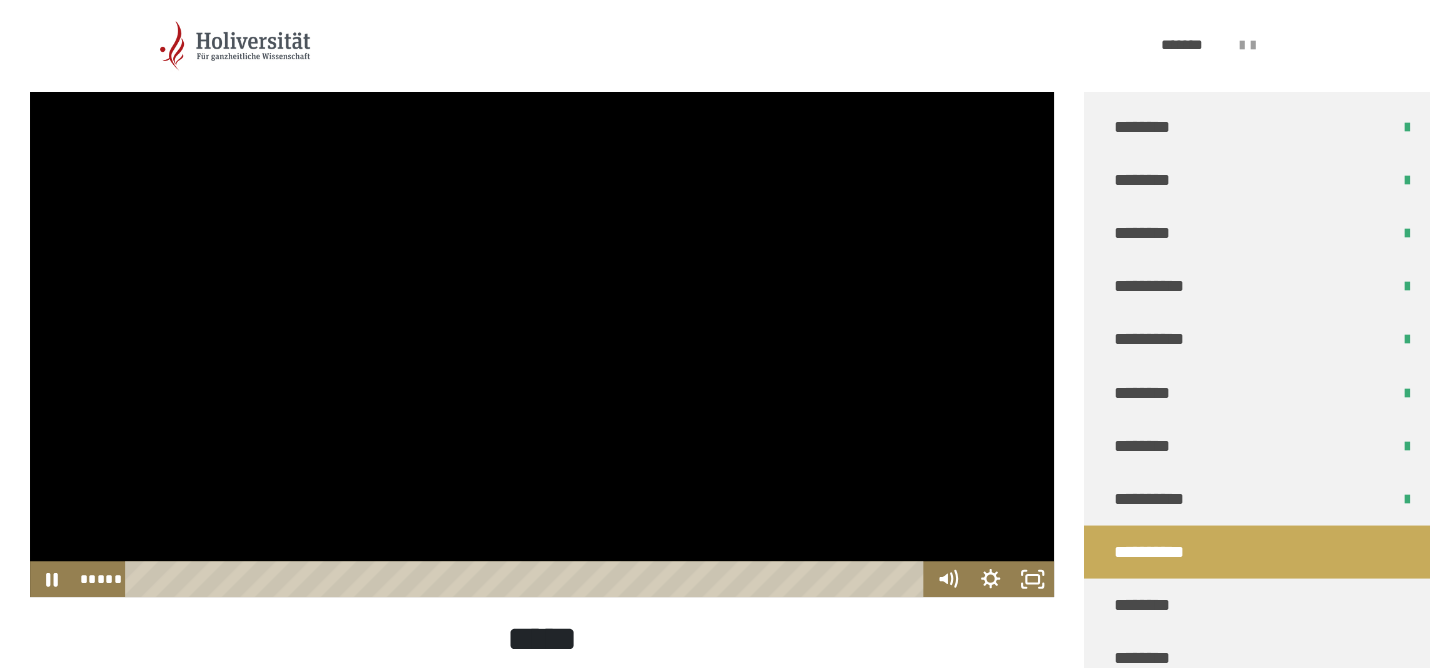 click at bounding box center (542, 309) 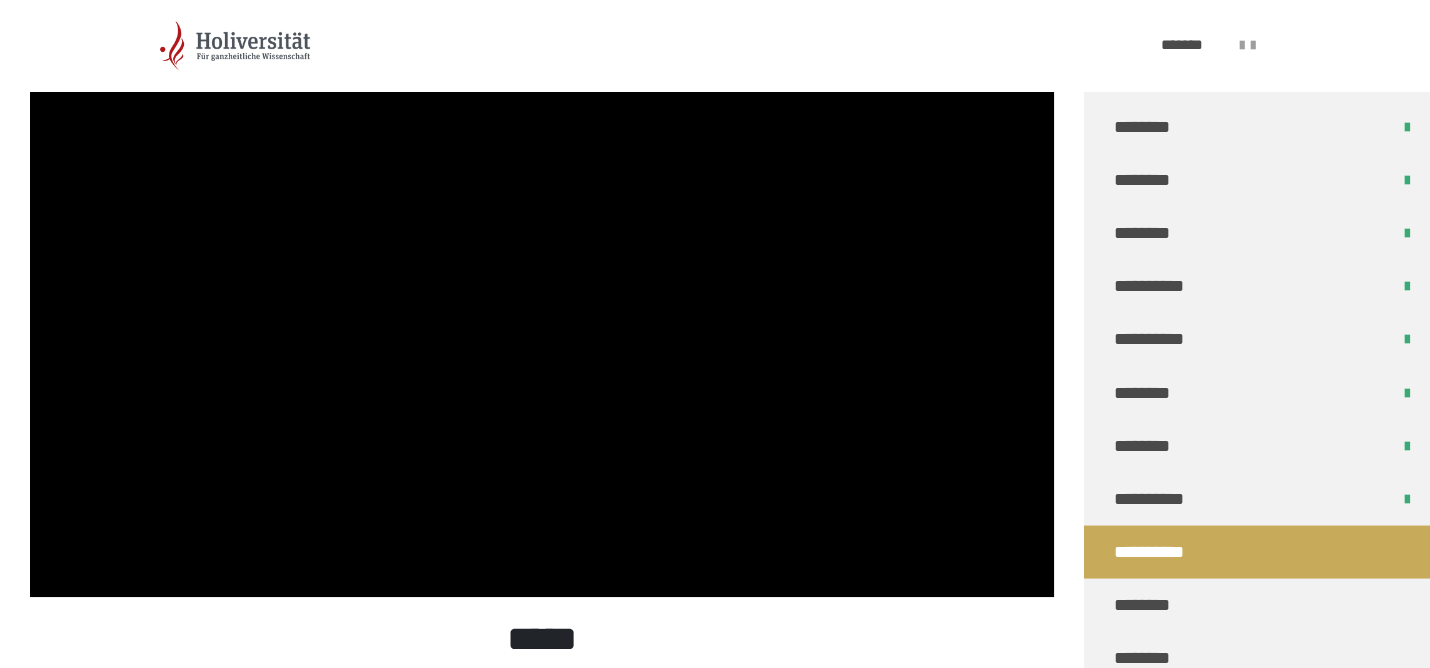 click at bounding box center [542, 309] 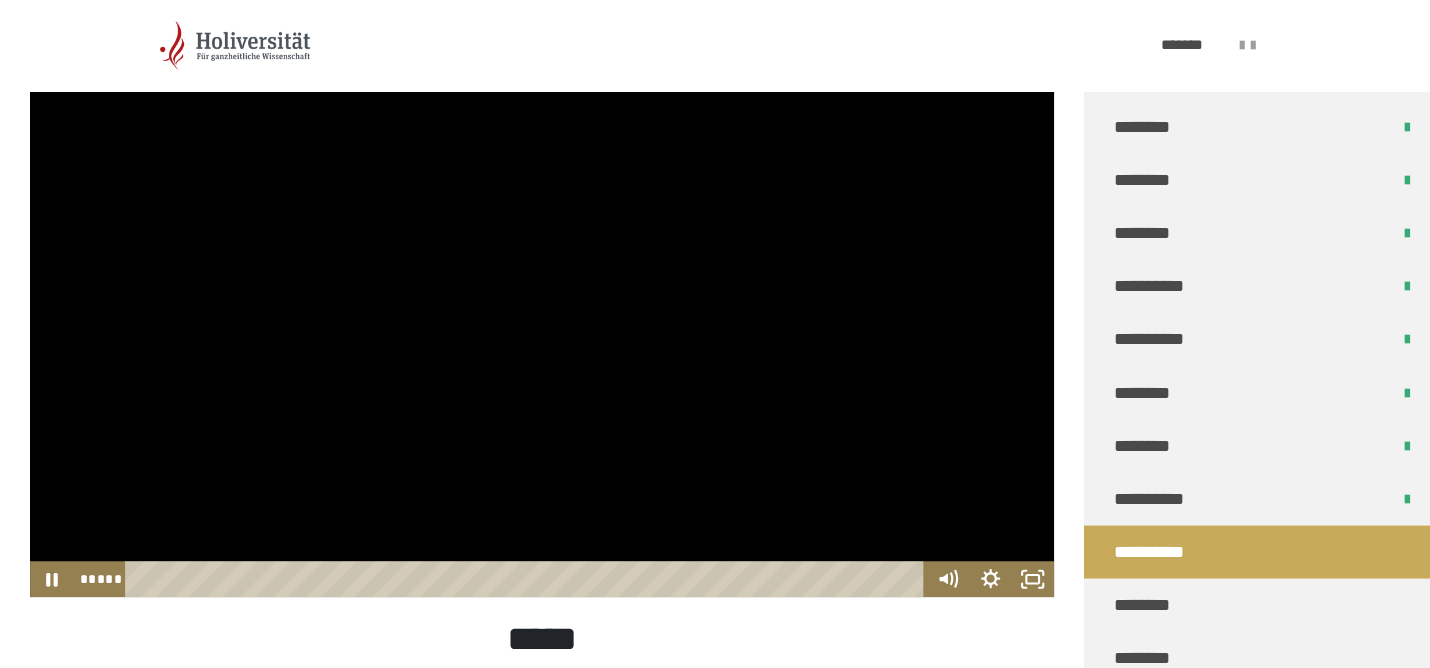 click at bounding box center (542, 309) 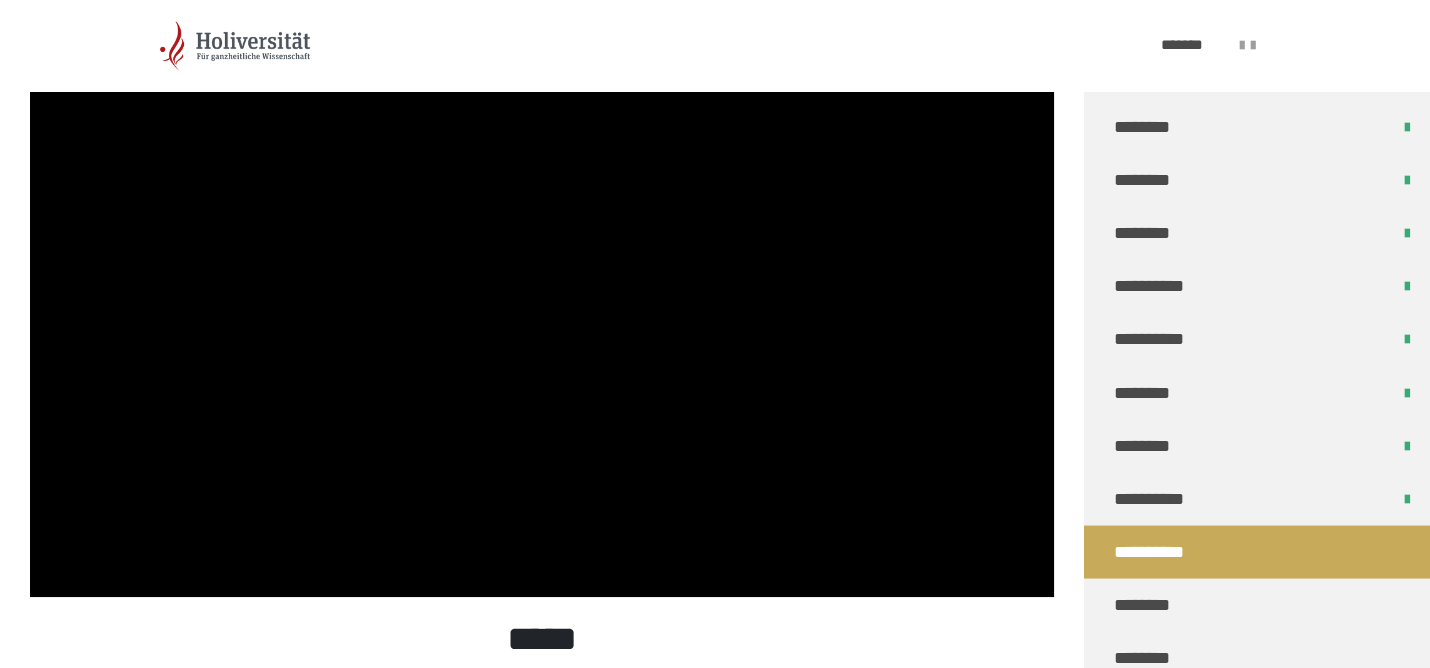 click at bounding box center (542, 309) 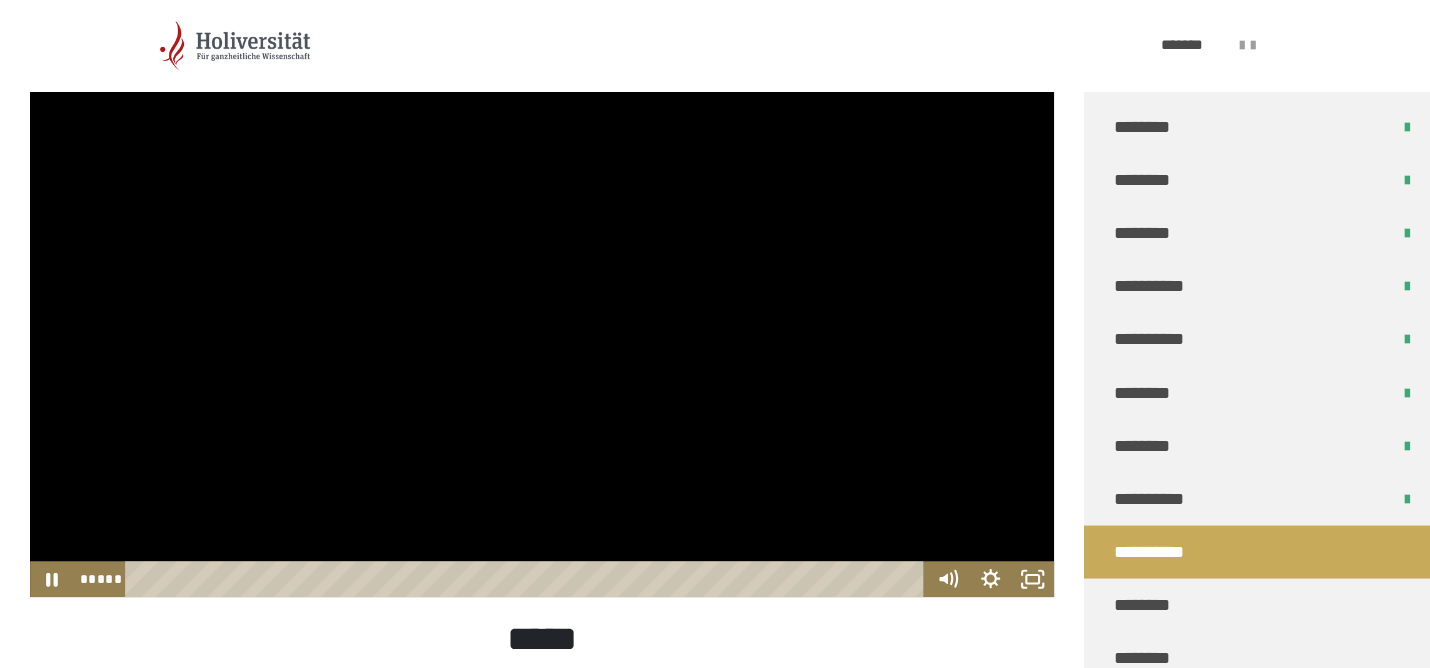 click at bounding box center (542, 309) 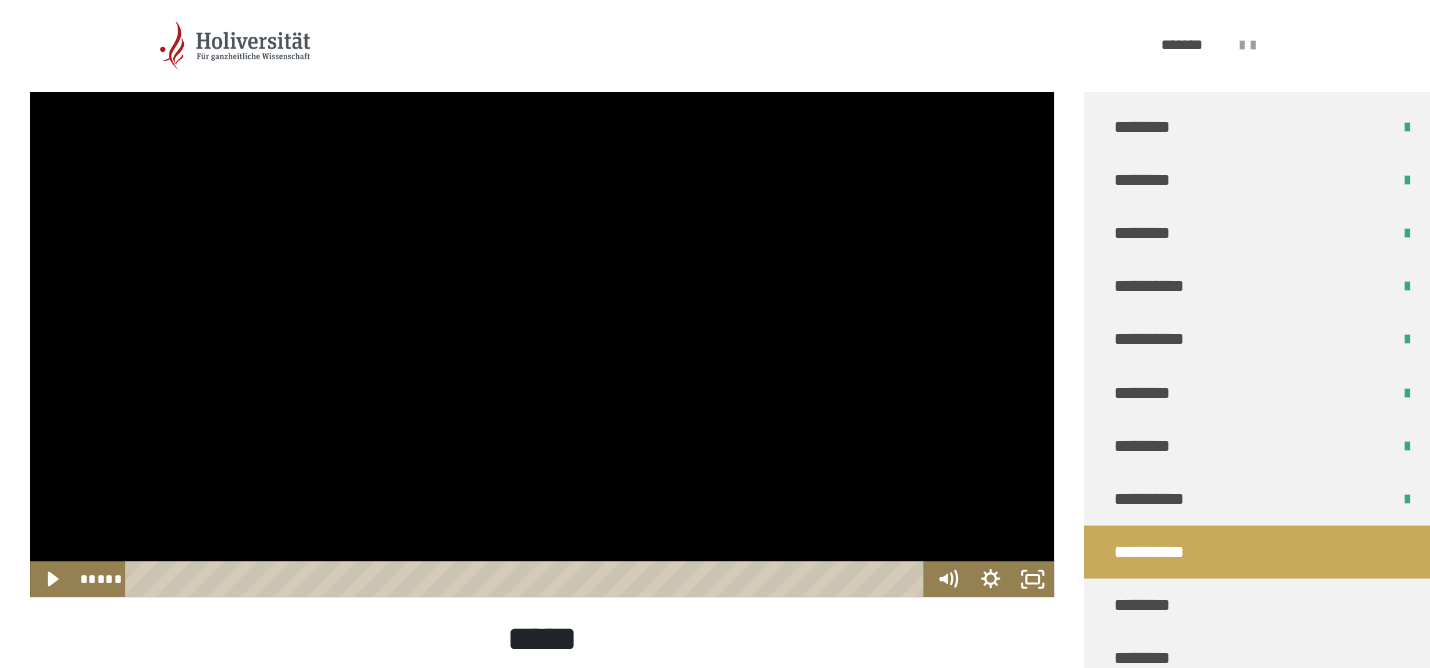 click at bounding box center (542, 309) 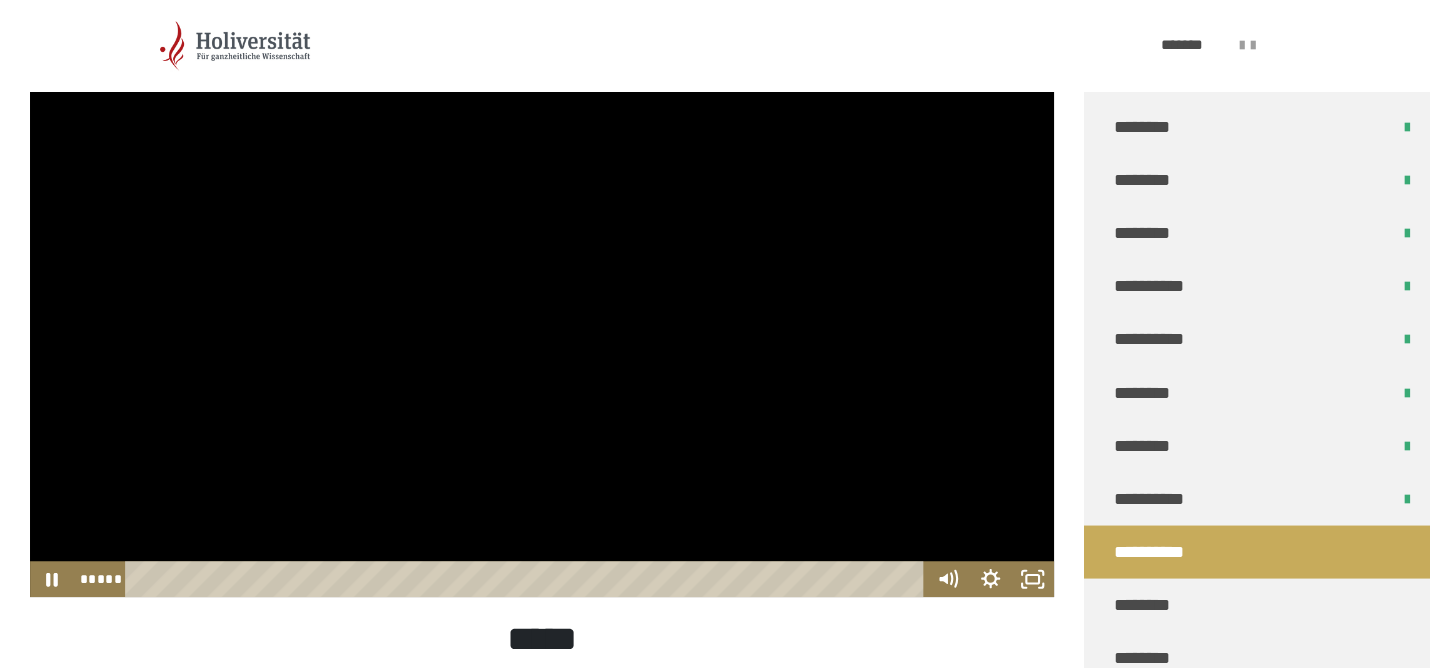 click at bounding box center [542, 309] 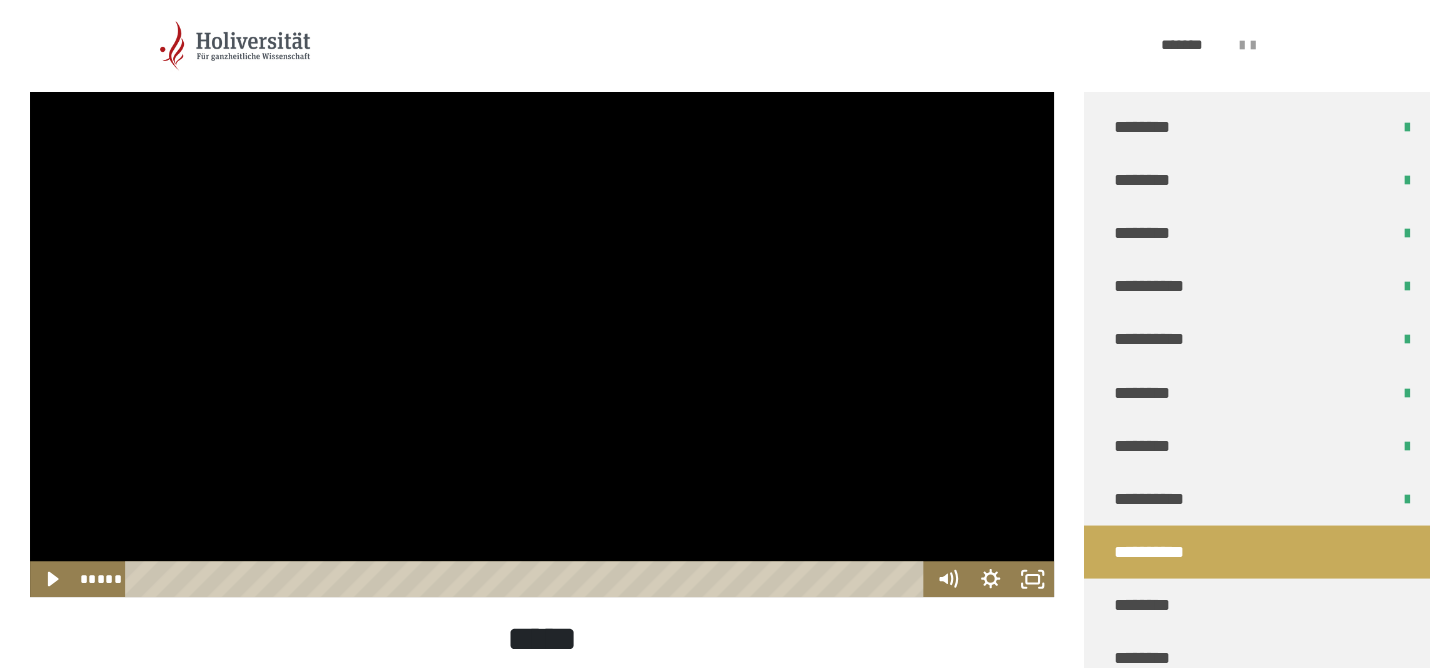 click at bounding box center (542, 309) 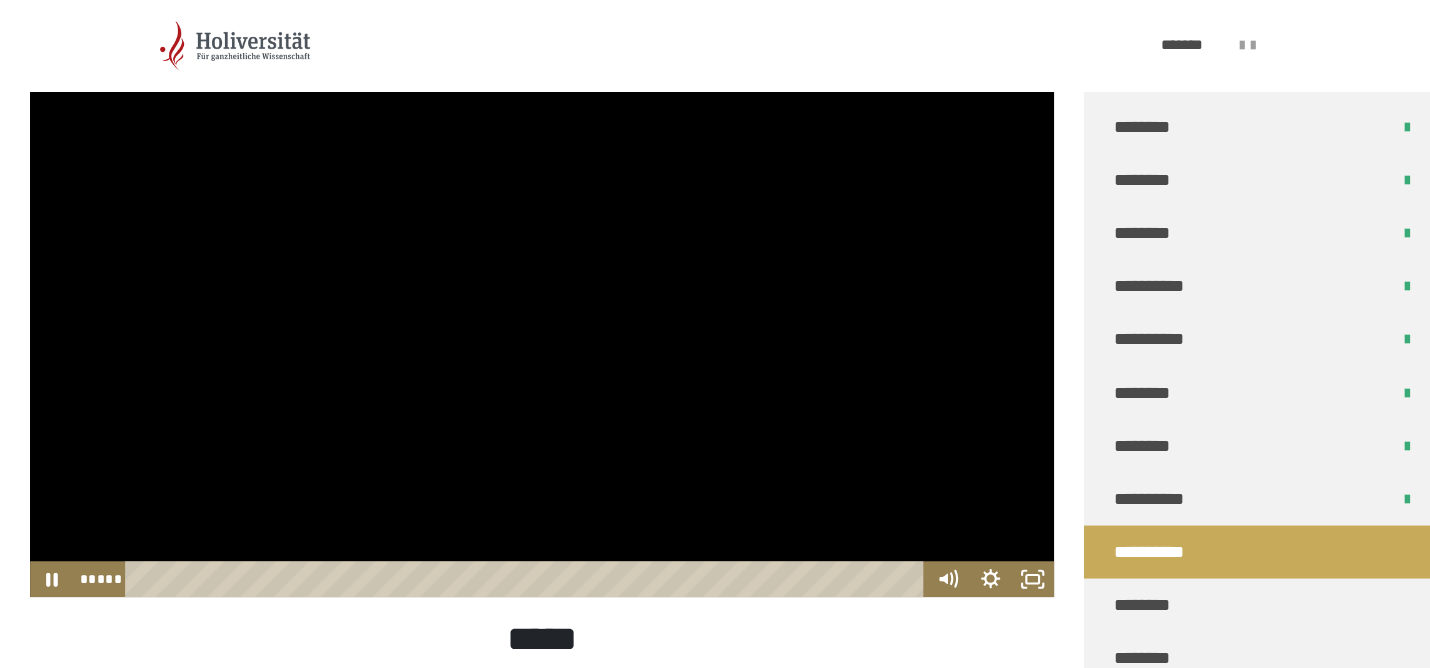 drag, startPoint x: 742, startPoint y: 373, endPoint x: 718, endPoint y: 360, distance: 27.294687 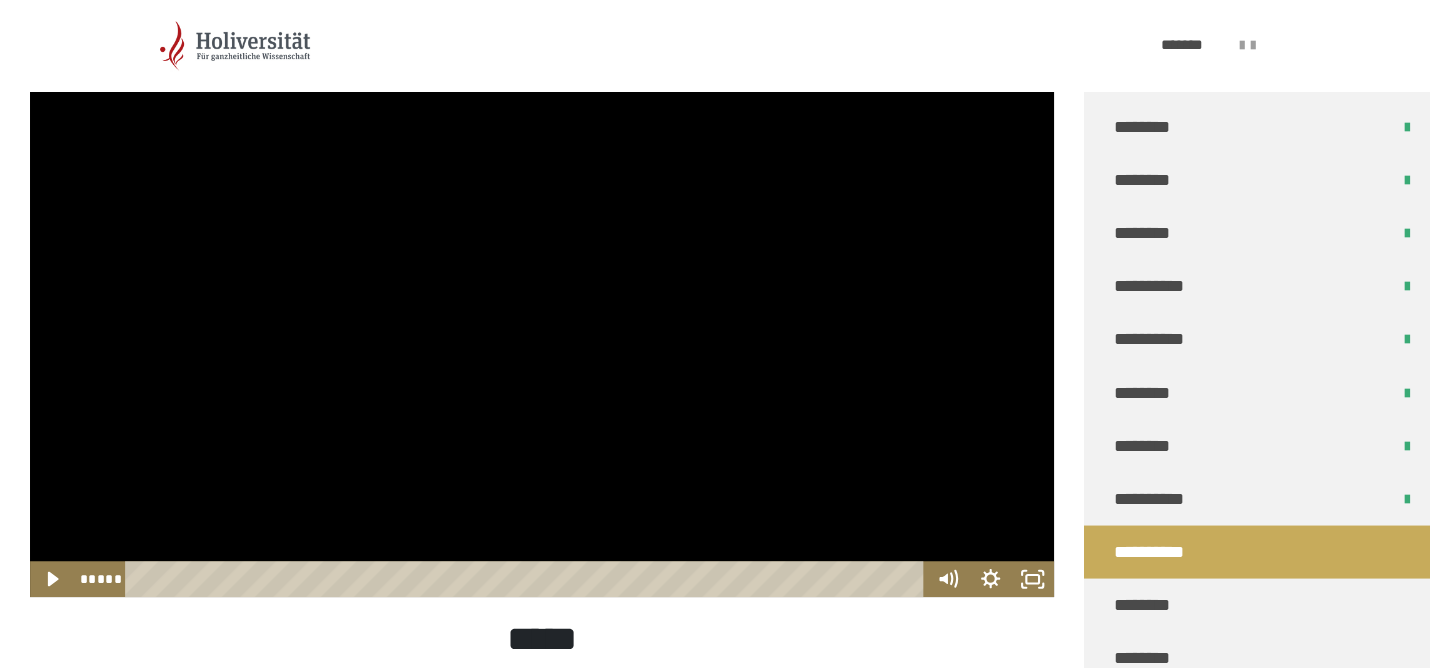click at bounding box center (542, 309) 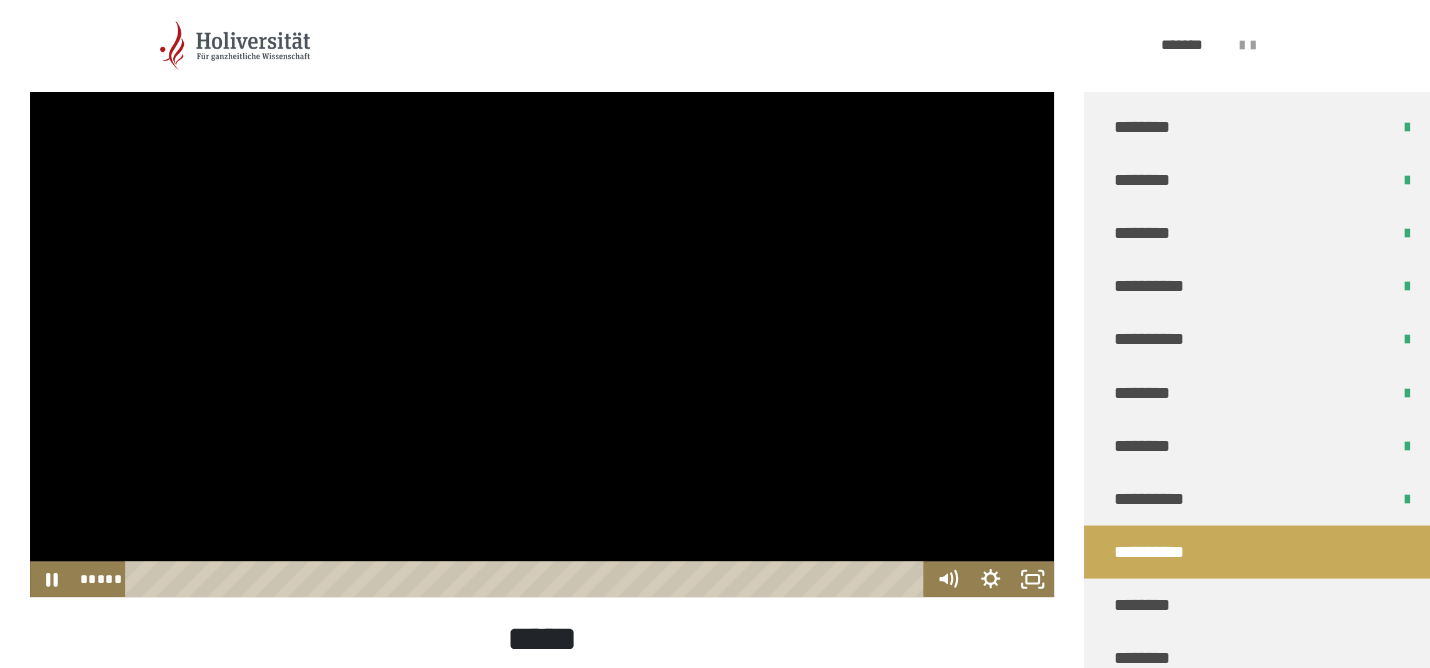 click at bounding box center [542, 309] 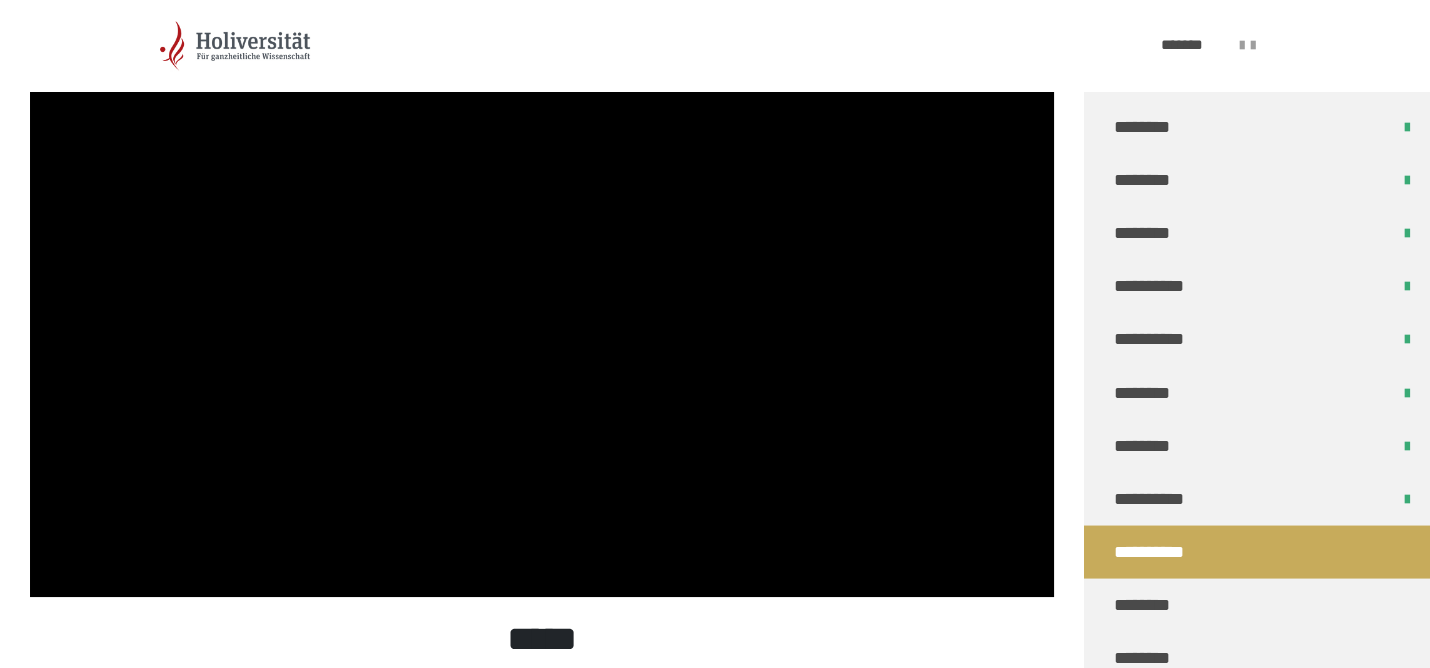 click at bounding box center (542, 309) 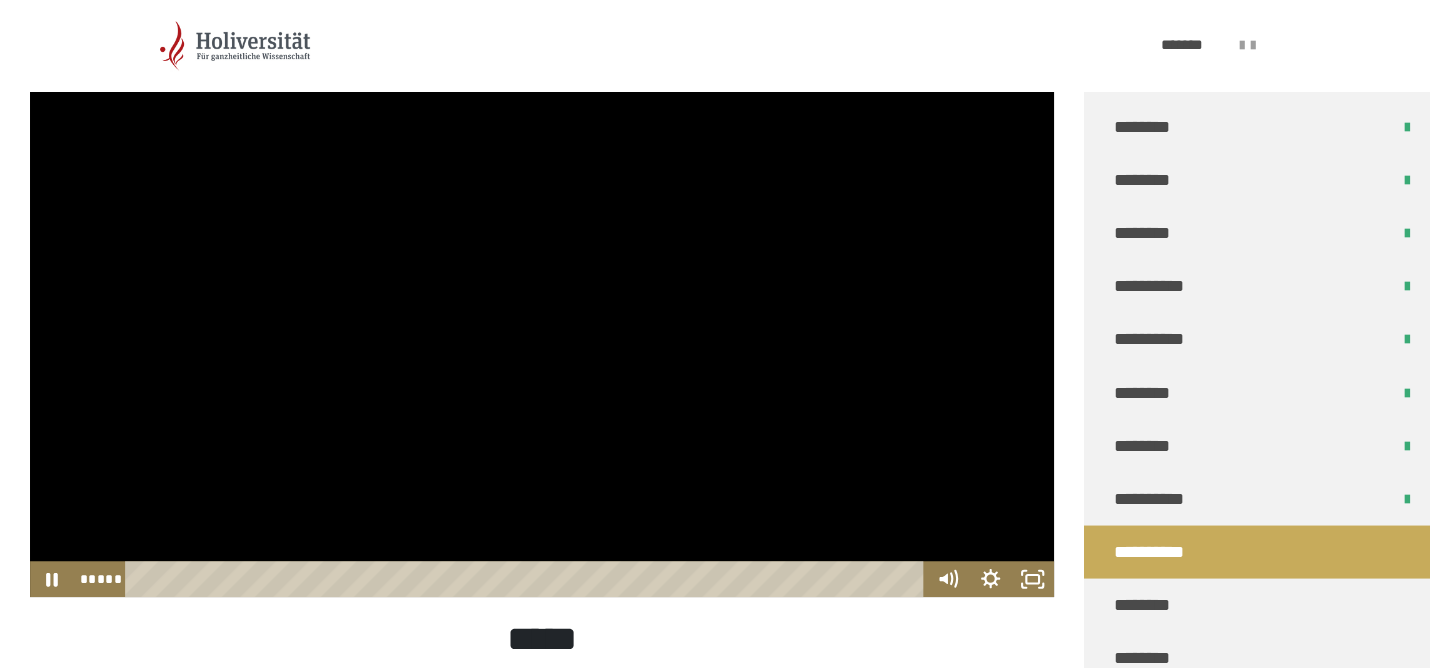 click at bounding box center (542, 309) 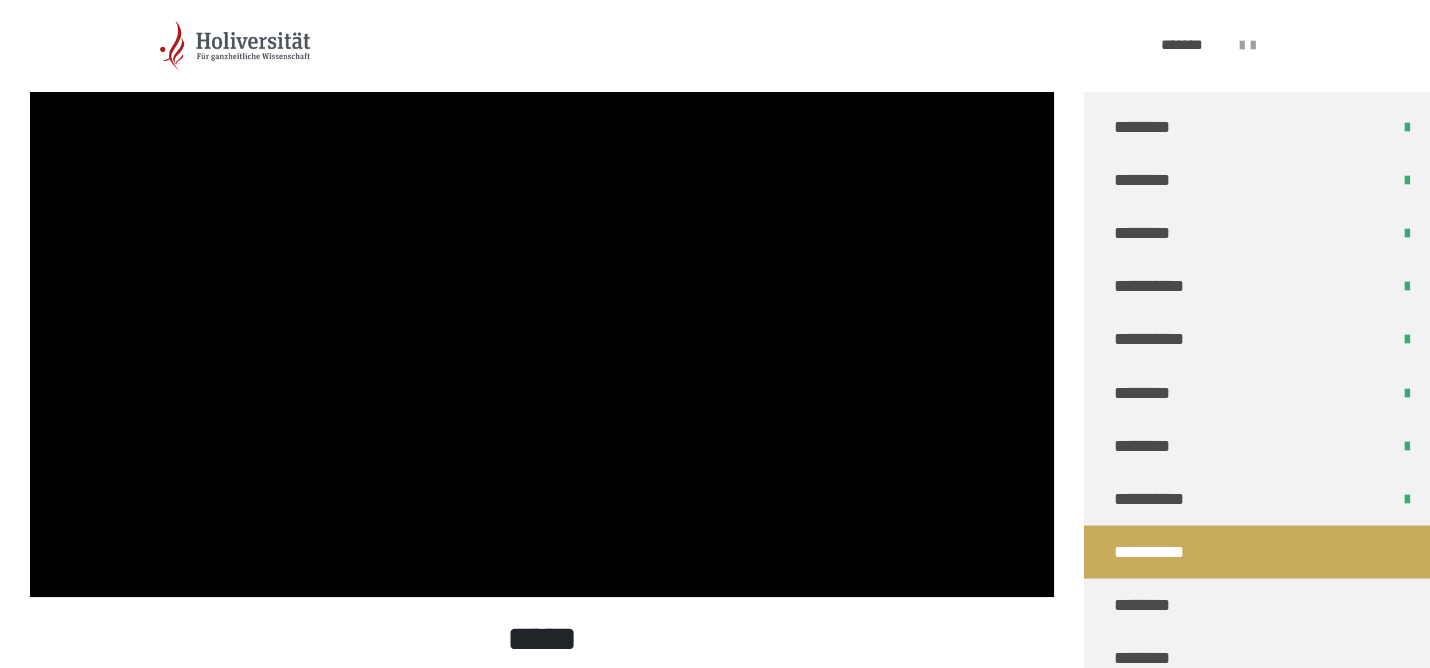 click at bounding box center [542, 309] 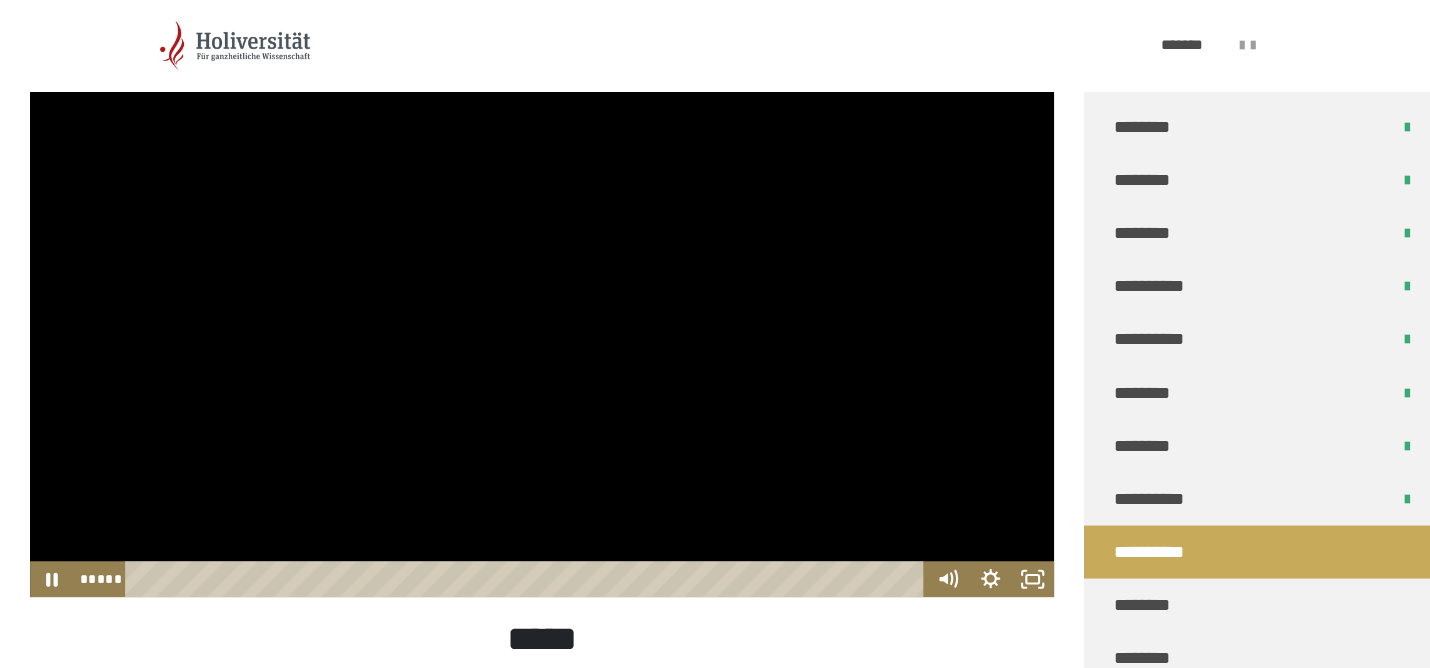 click at bounding box center [542, 309] 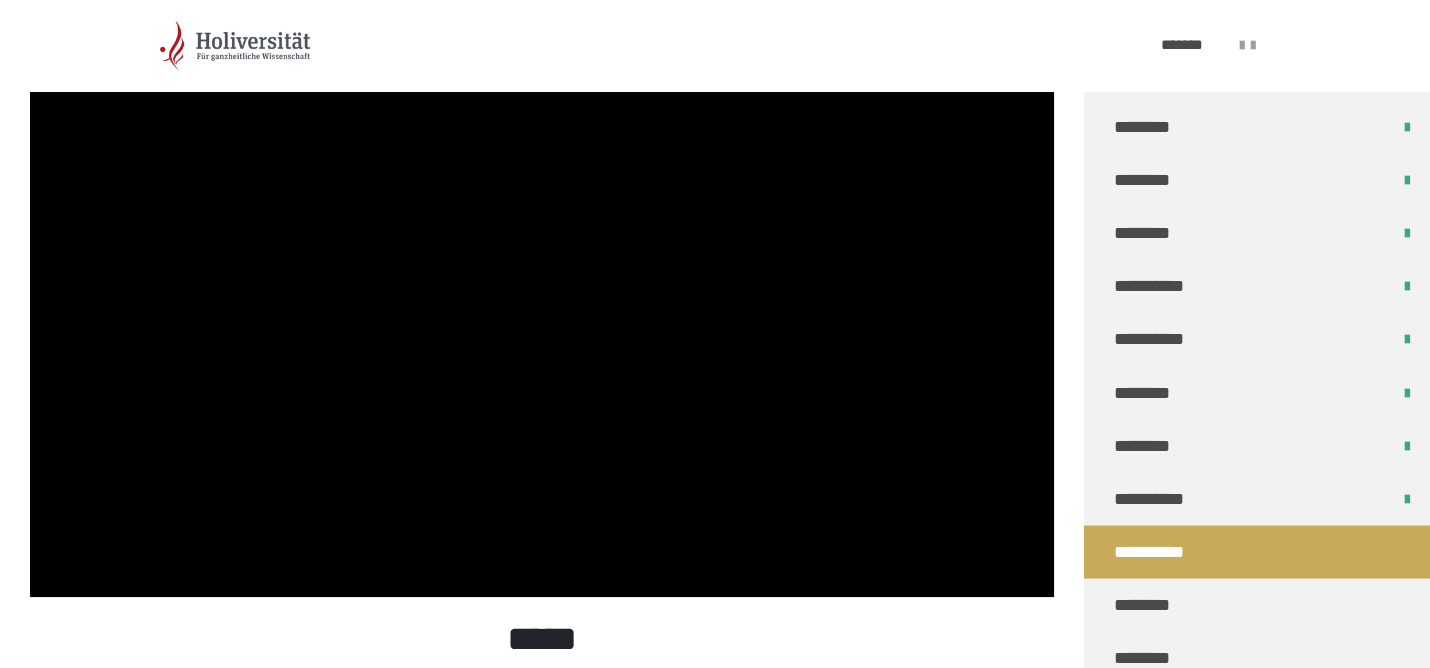 click at bounding box center [542, 309] 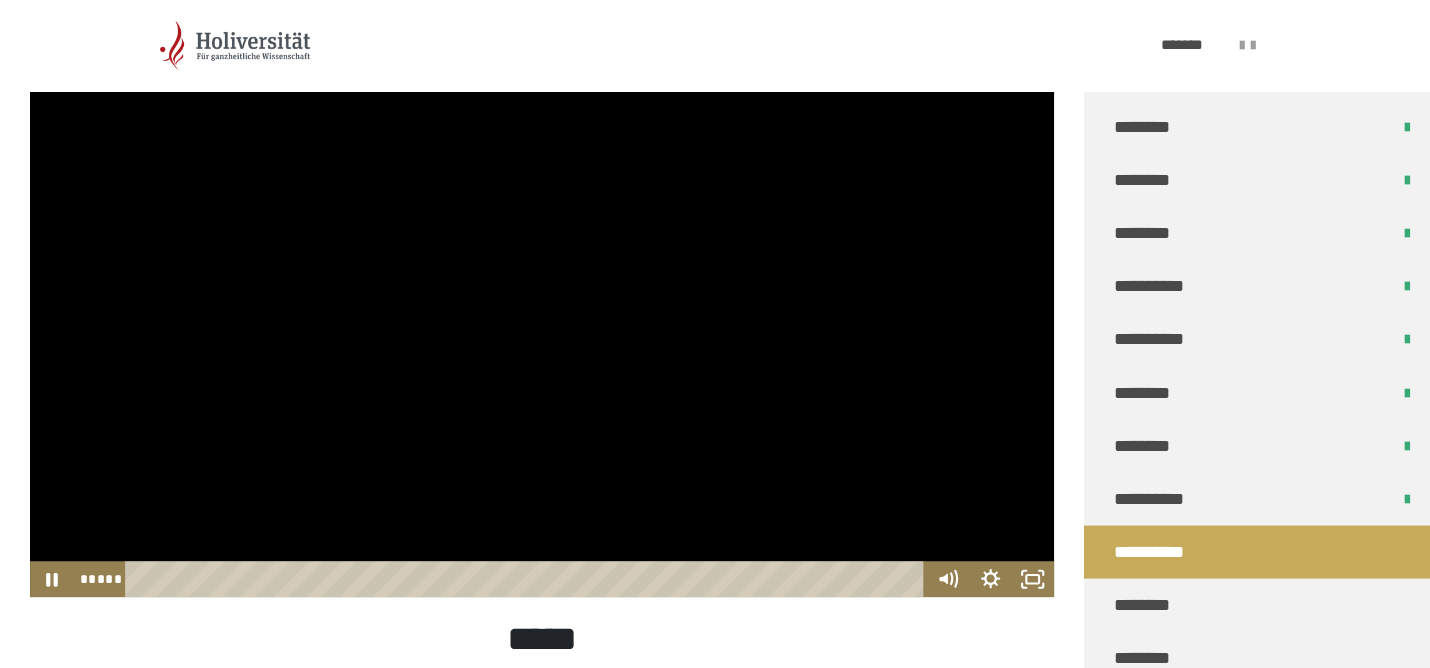 click at bounding box center [542, 309] 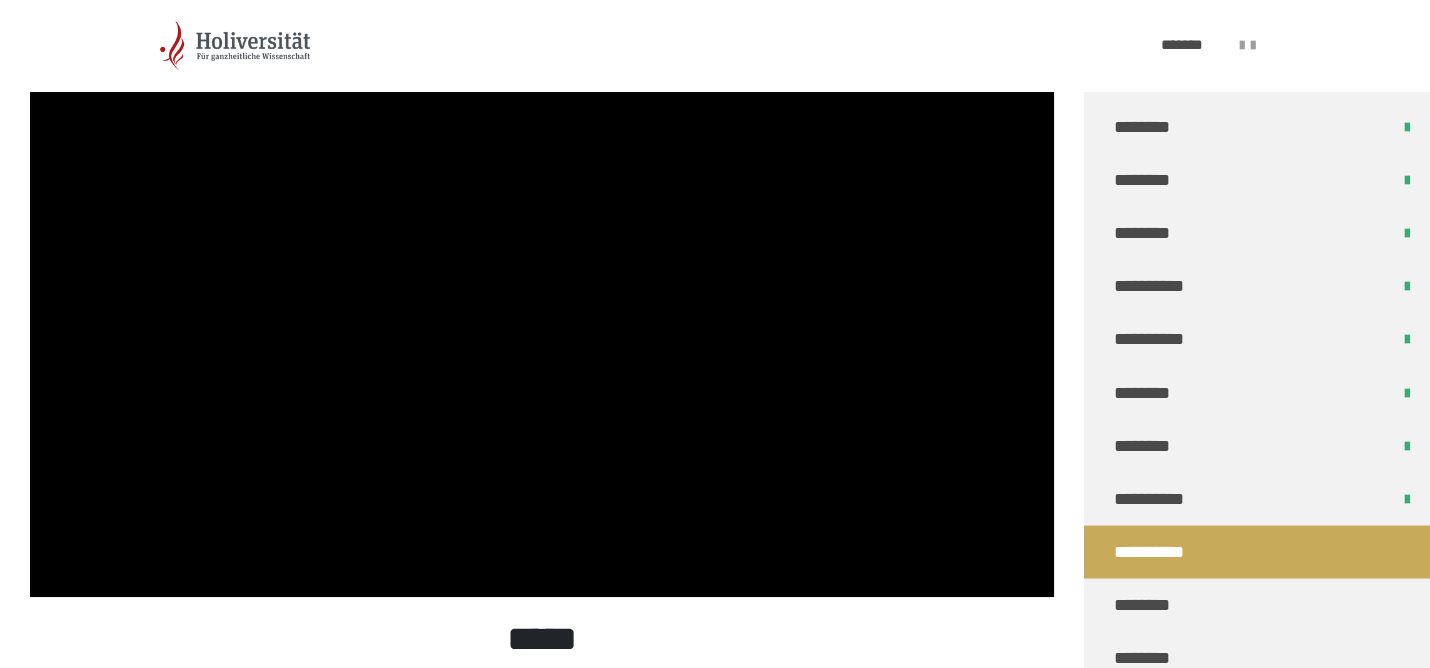 click at bounding box center [542, 309] 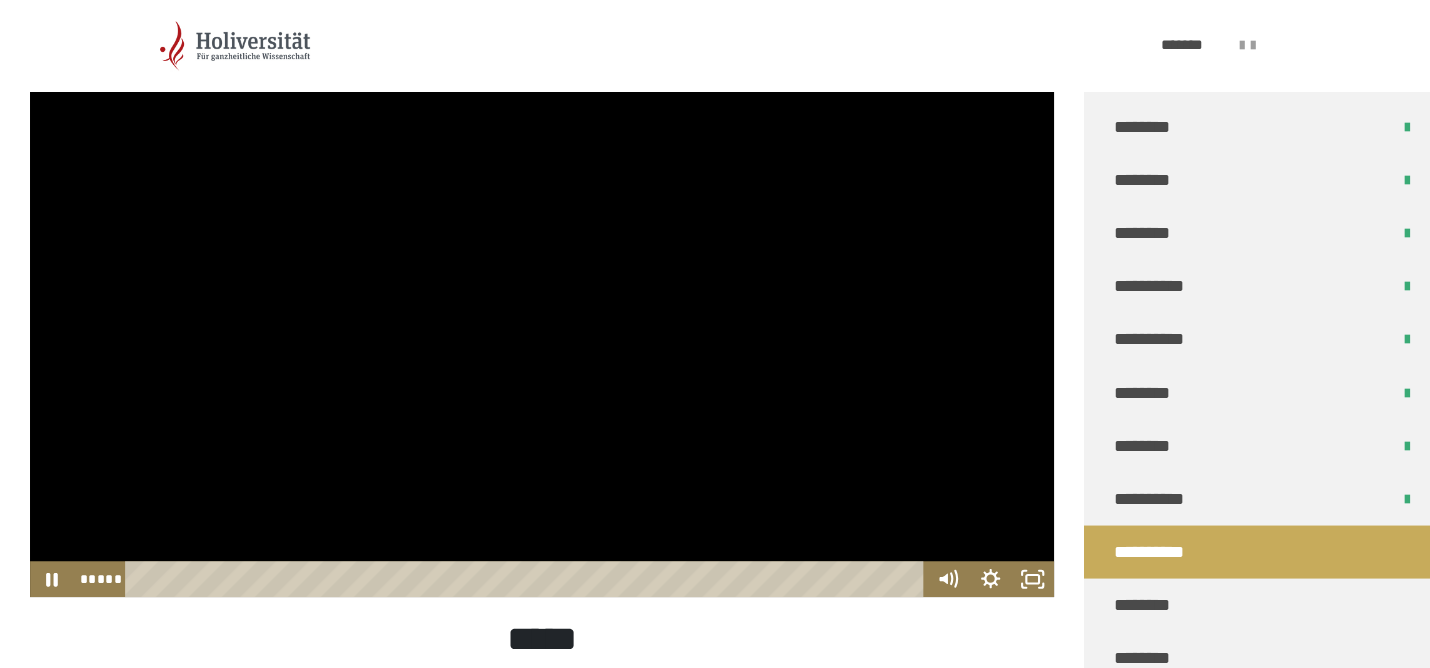 click at bounding box center [542, 309] 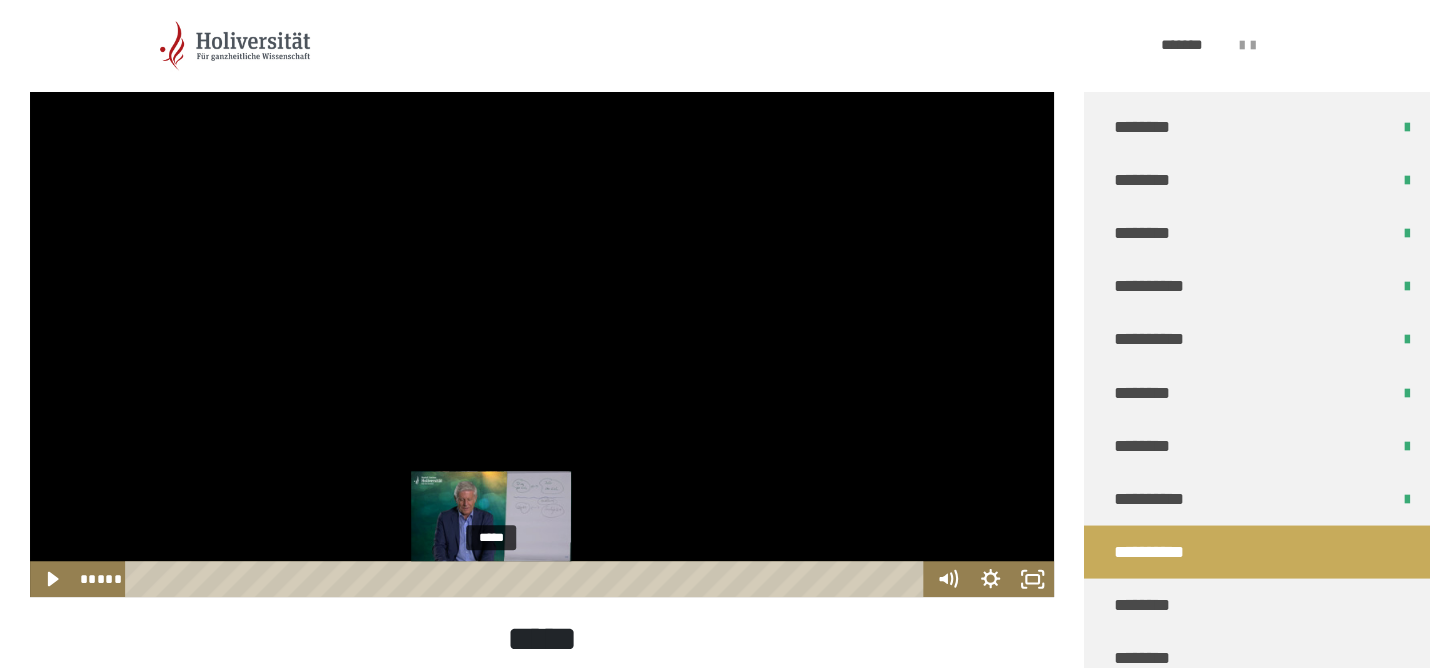 click at bounding box center [491, 579] 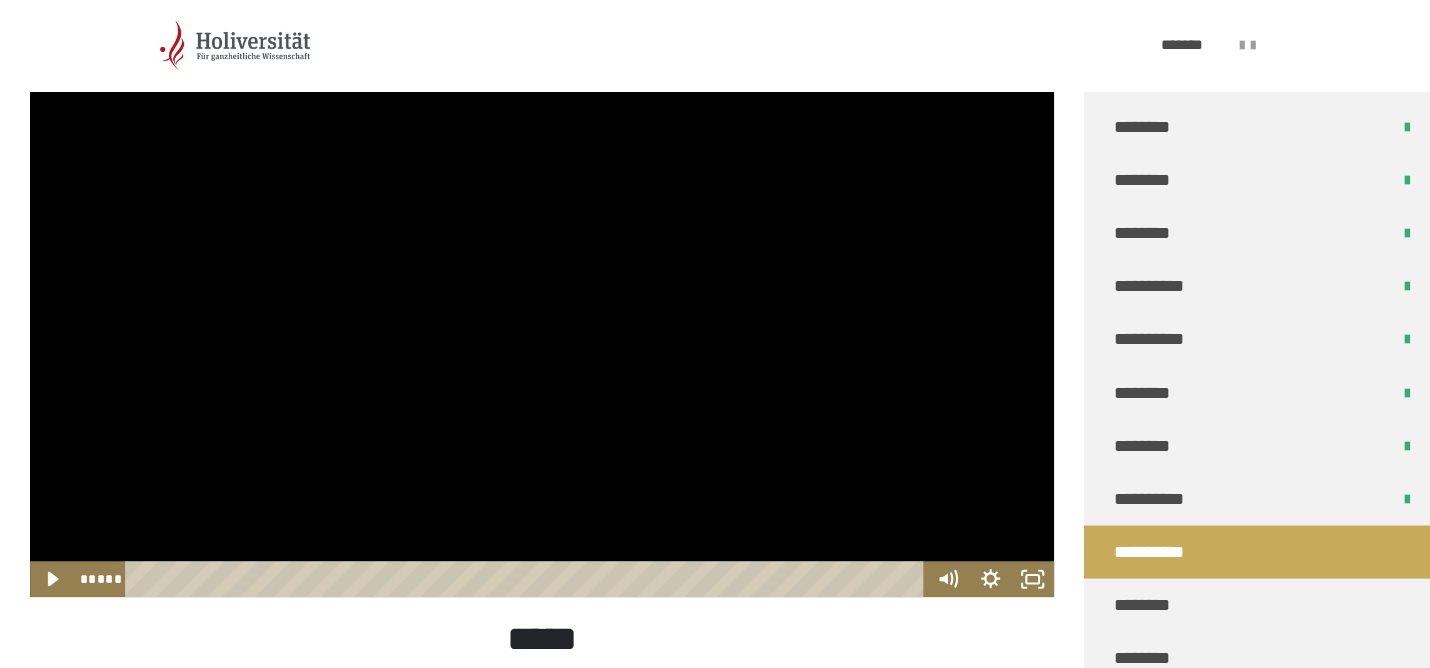 click at bounding box center [542, 309] 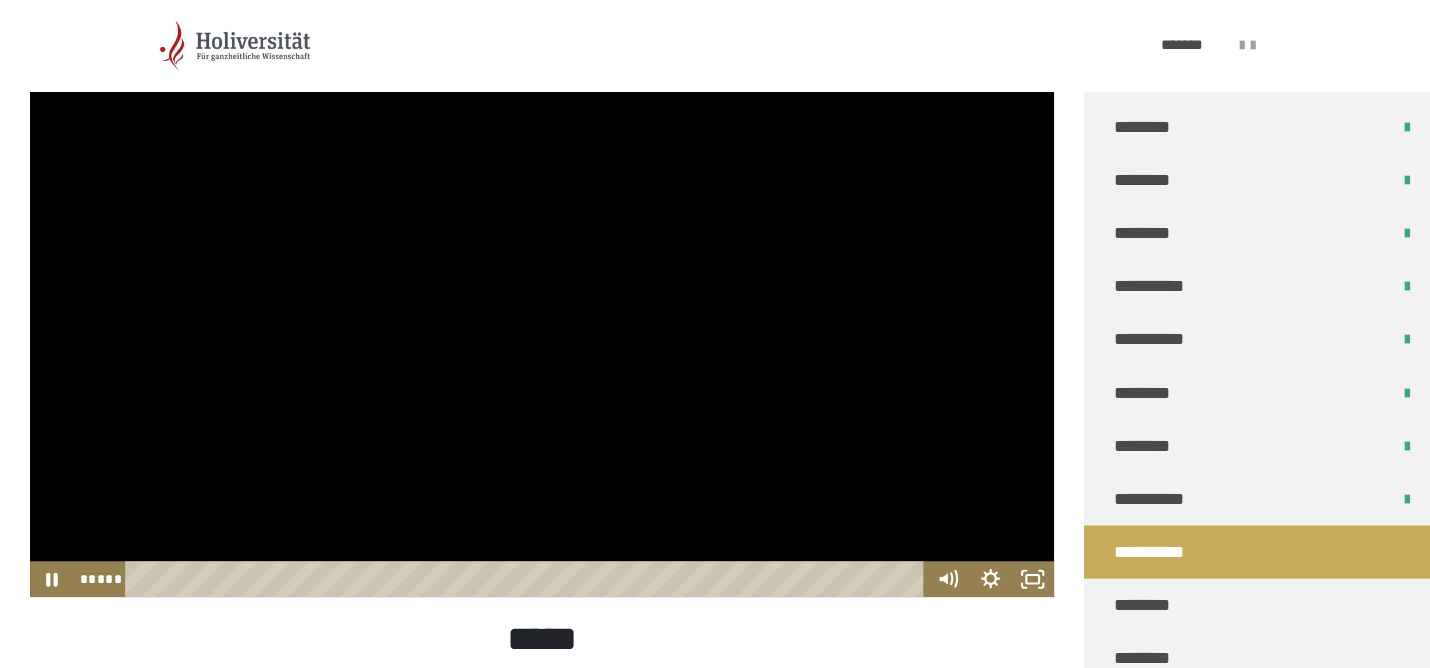click at bounding box center [542, 309] 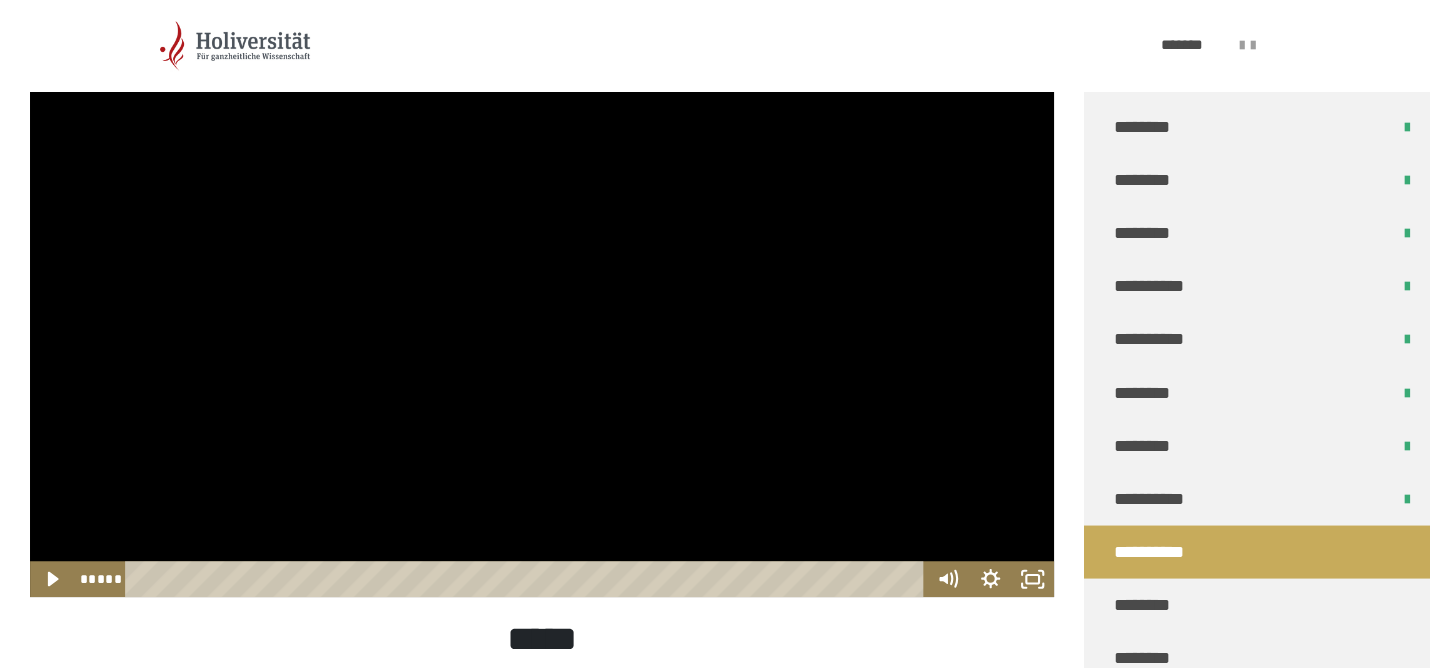click at bounding box center [542, 309] 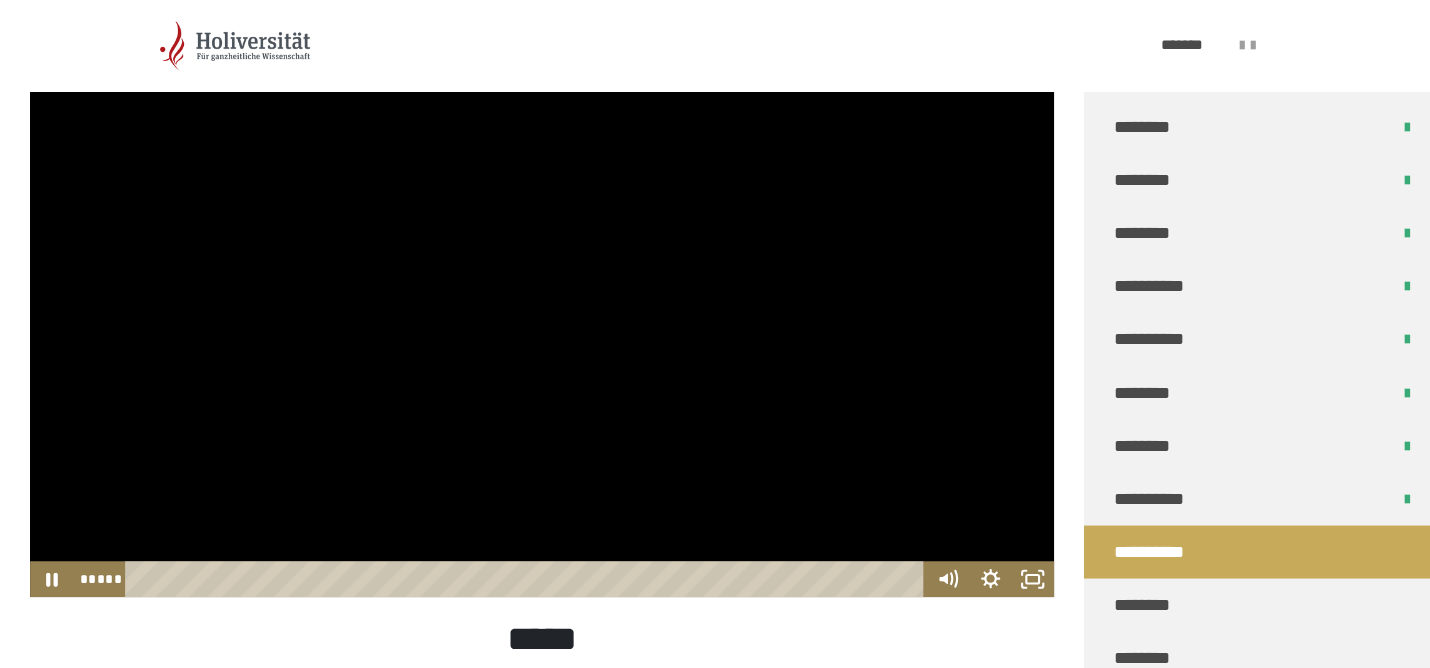 click at bounding box center [542, 309] 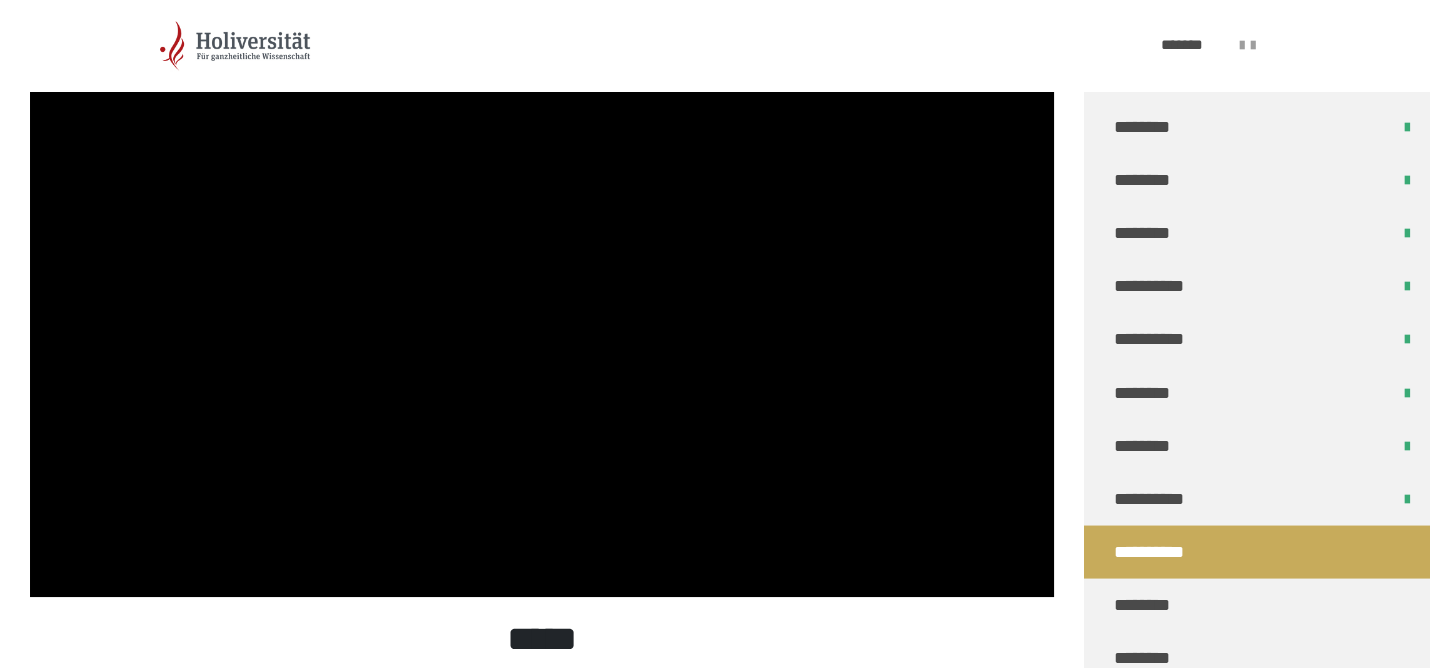 click at bounding box center [542, 309] 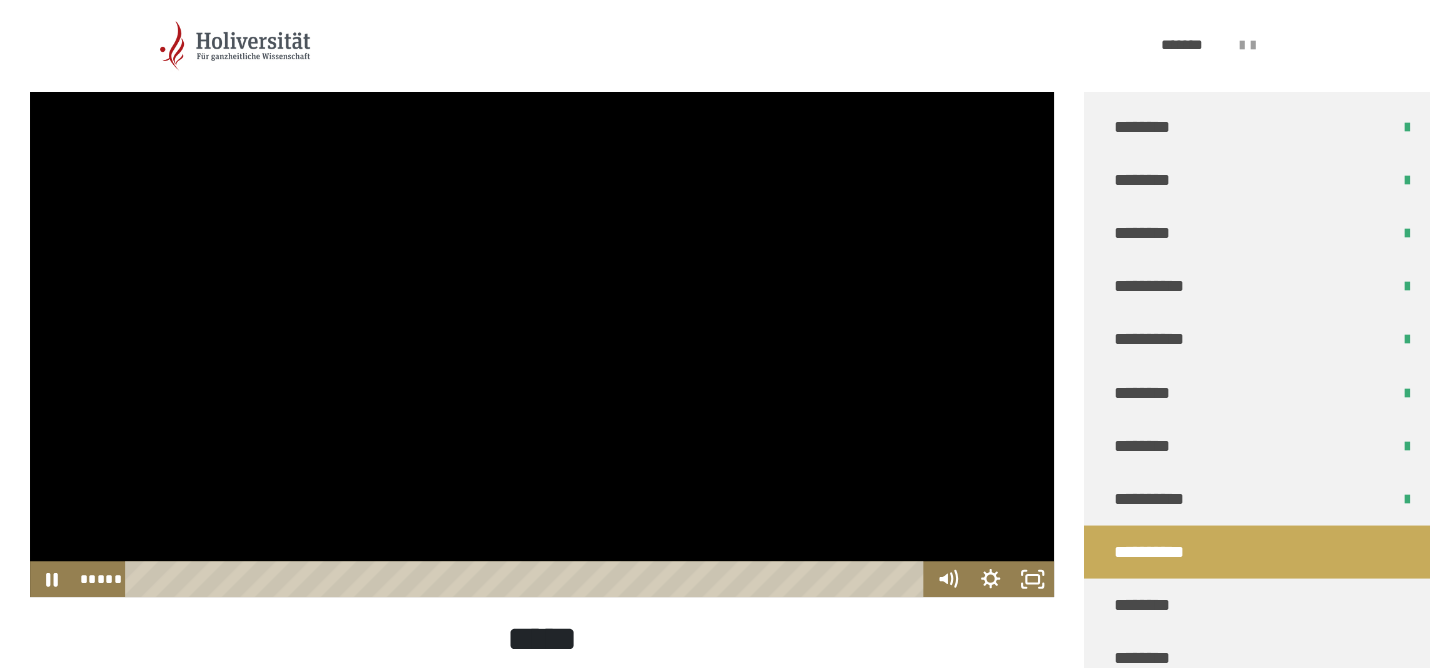 click at bounding box center [542, 309] 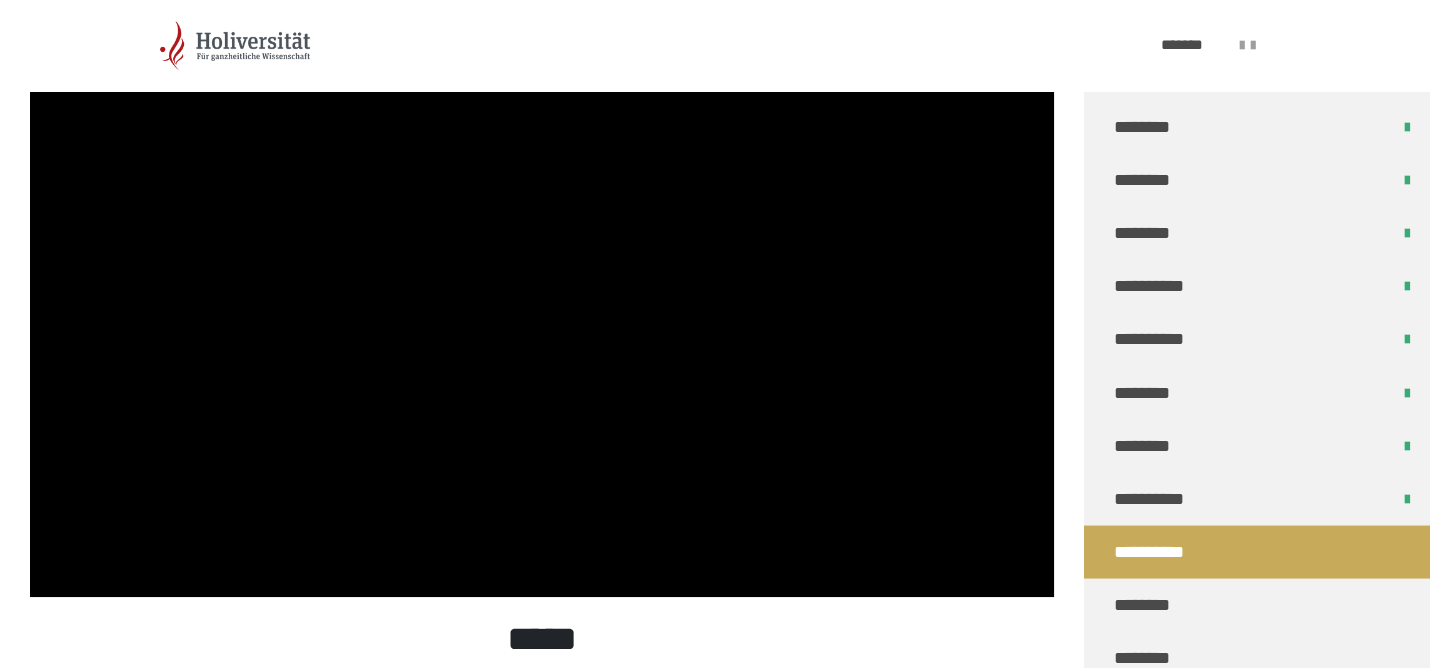 click at bounding box center [542, 309] 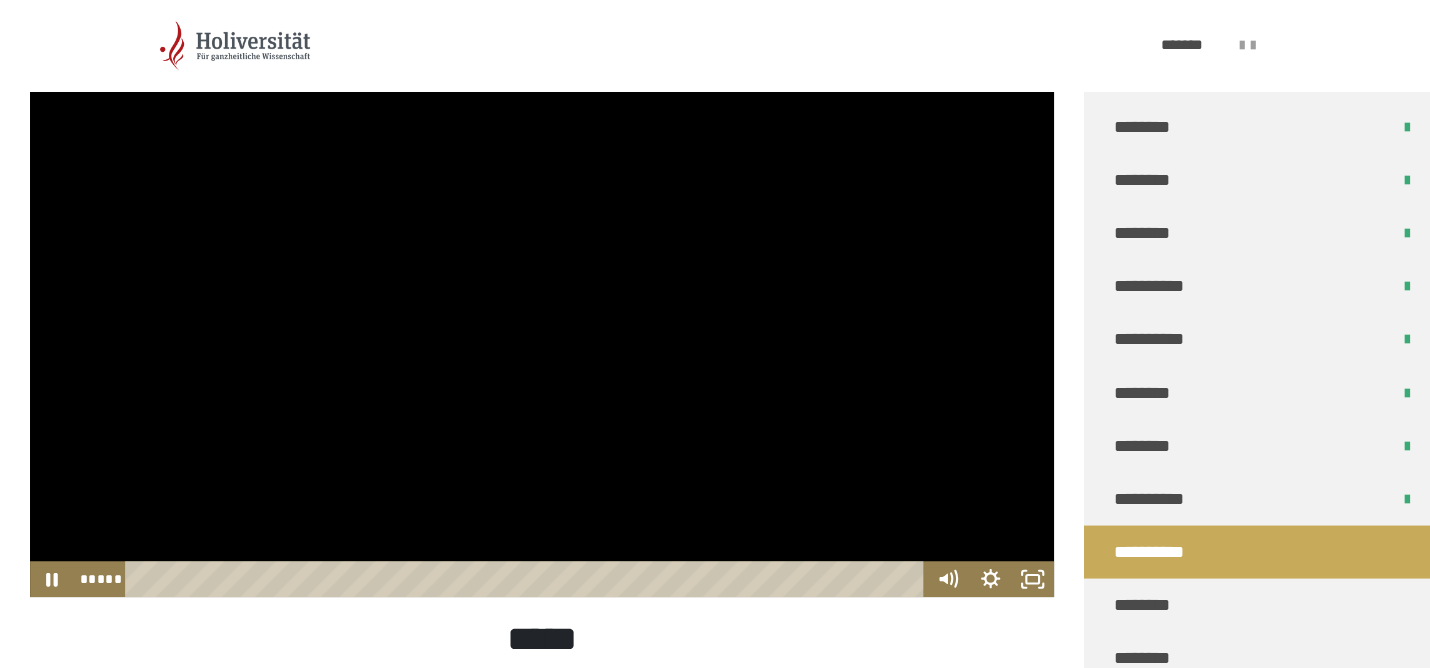 click at bounding box center (542, 309) 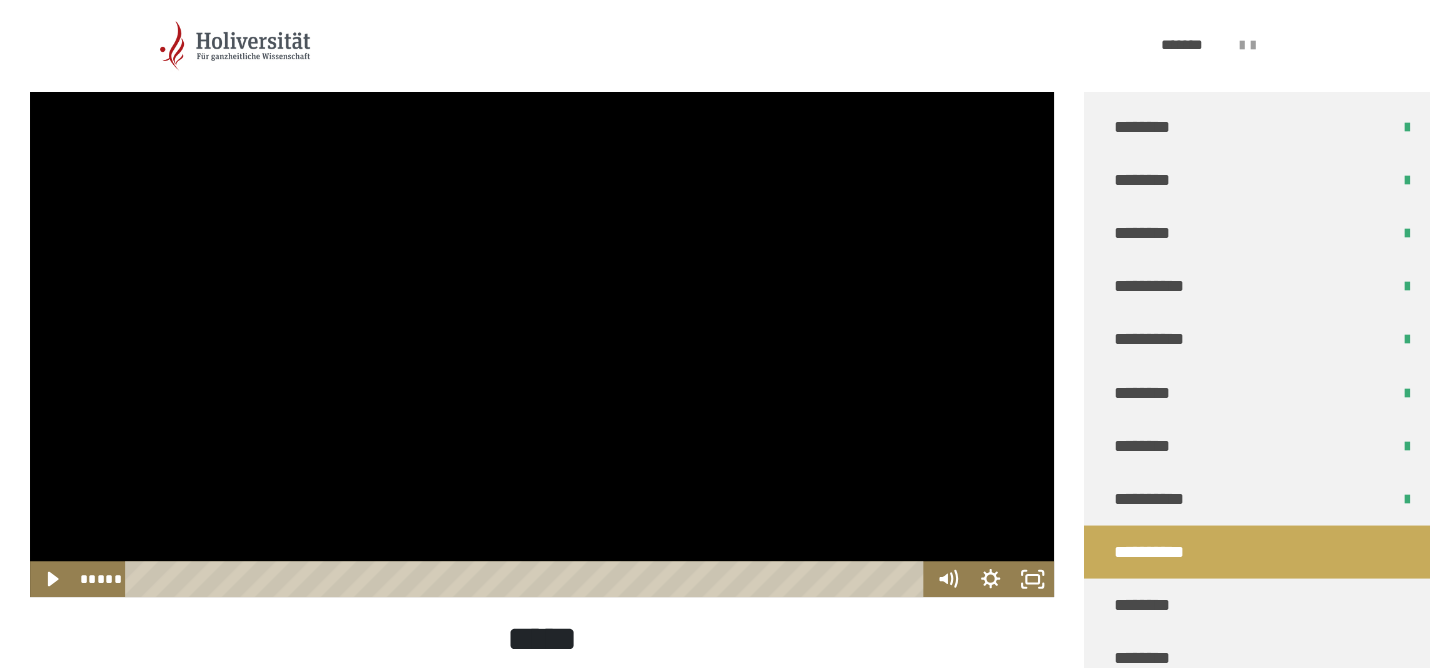 click at bounding box center [542, 309] 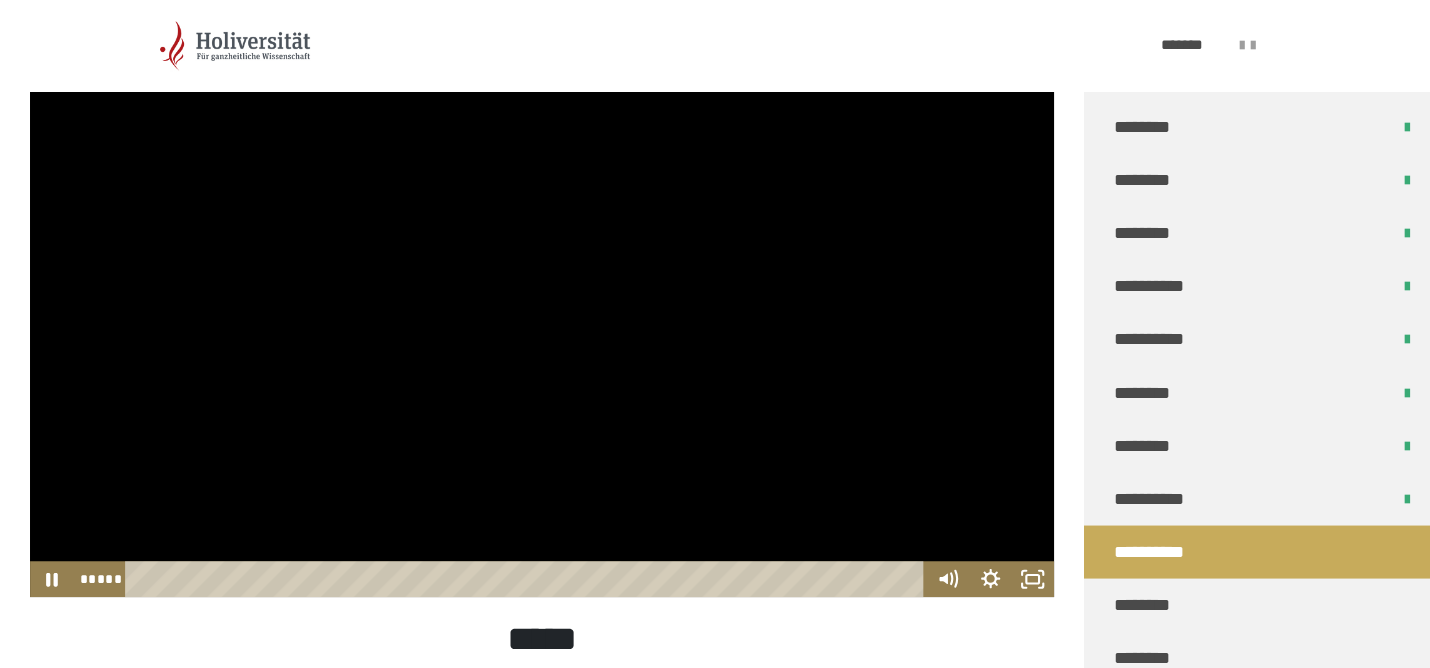 click at bounding box center (542, 309) 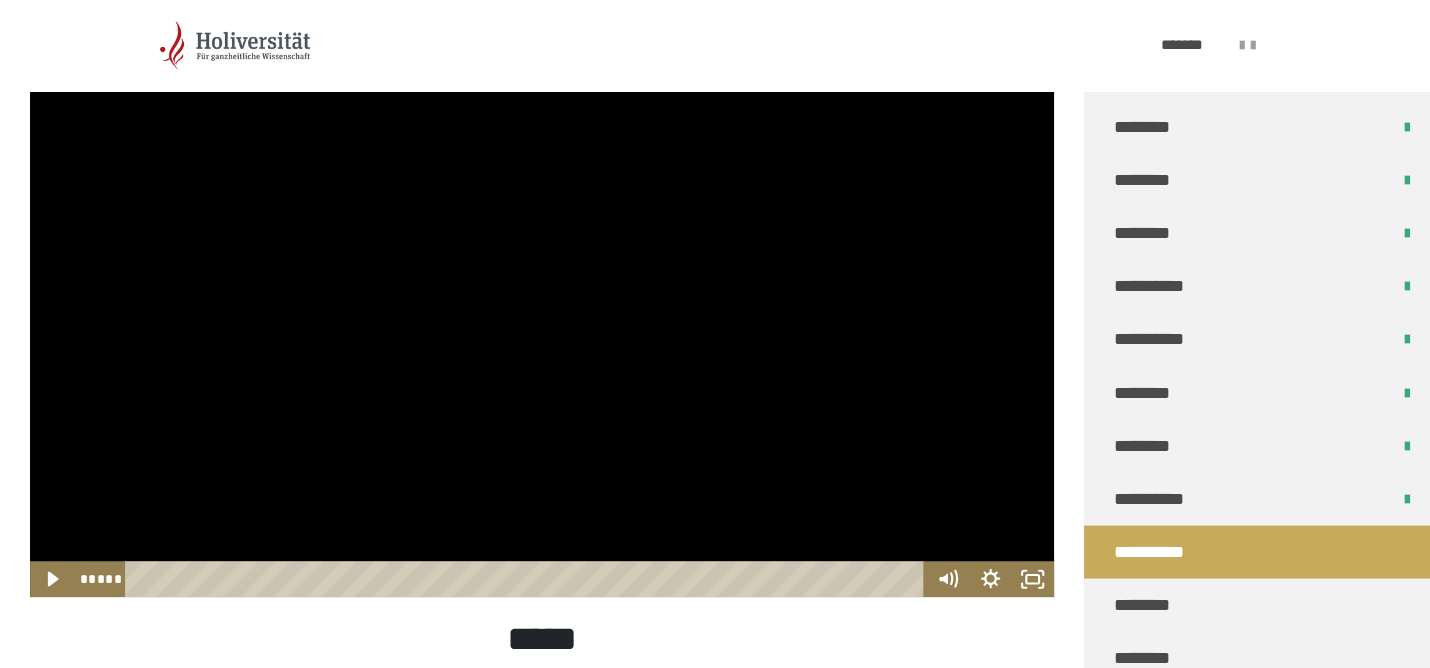 click at bounding box center [542, 309] 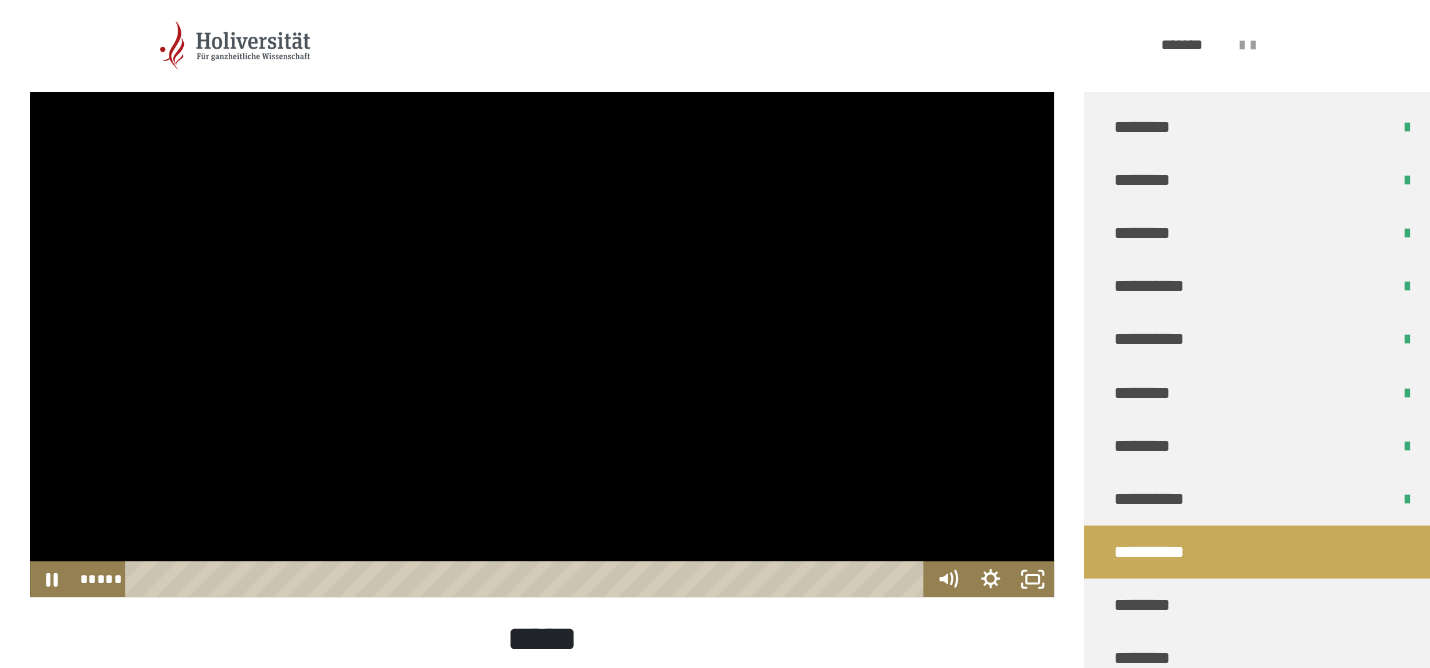 click at bounding box center (542, 309) 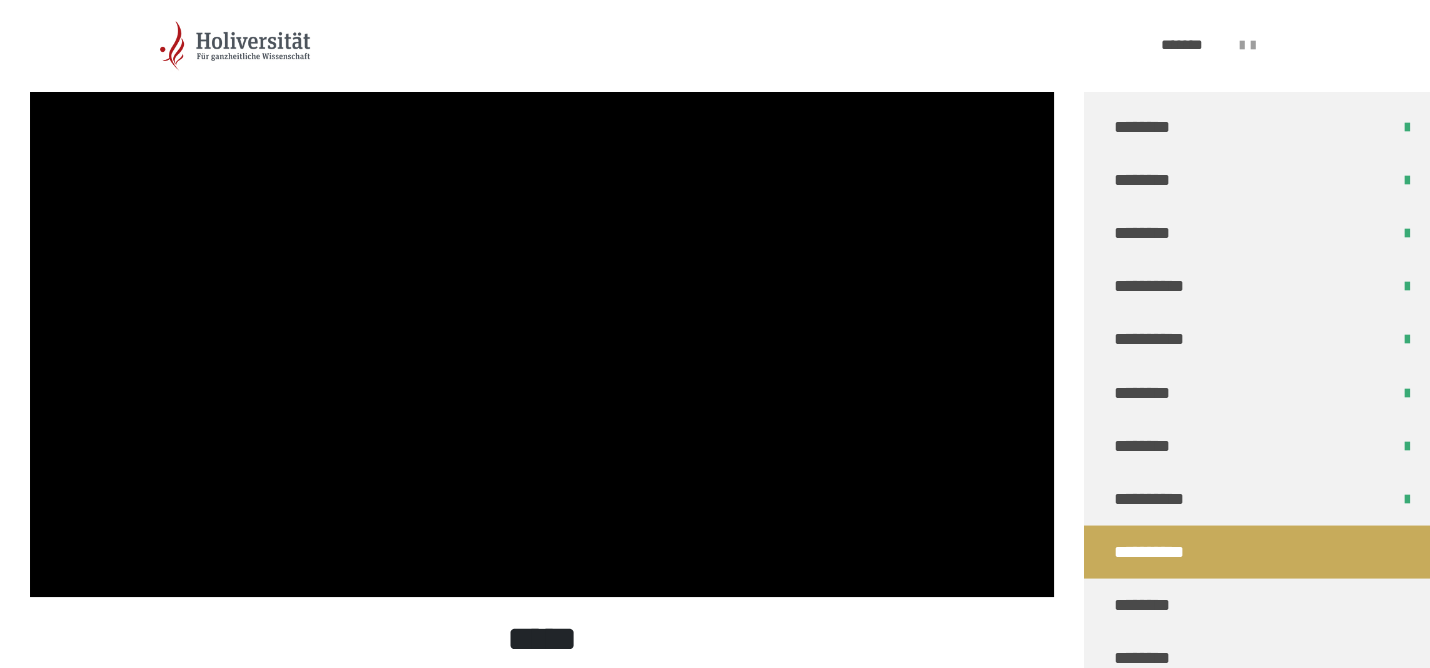click at bounding box center [542, 309] 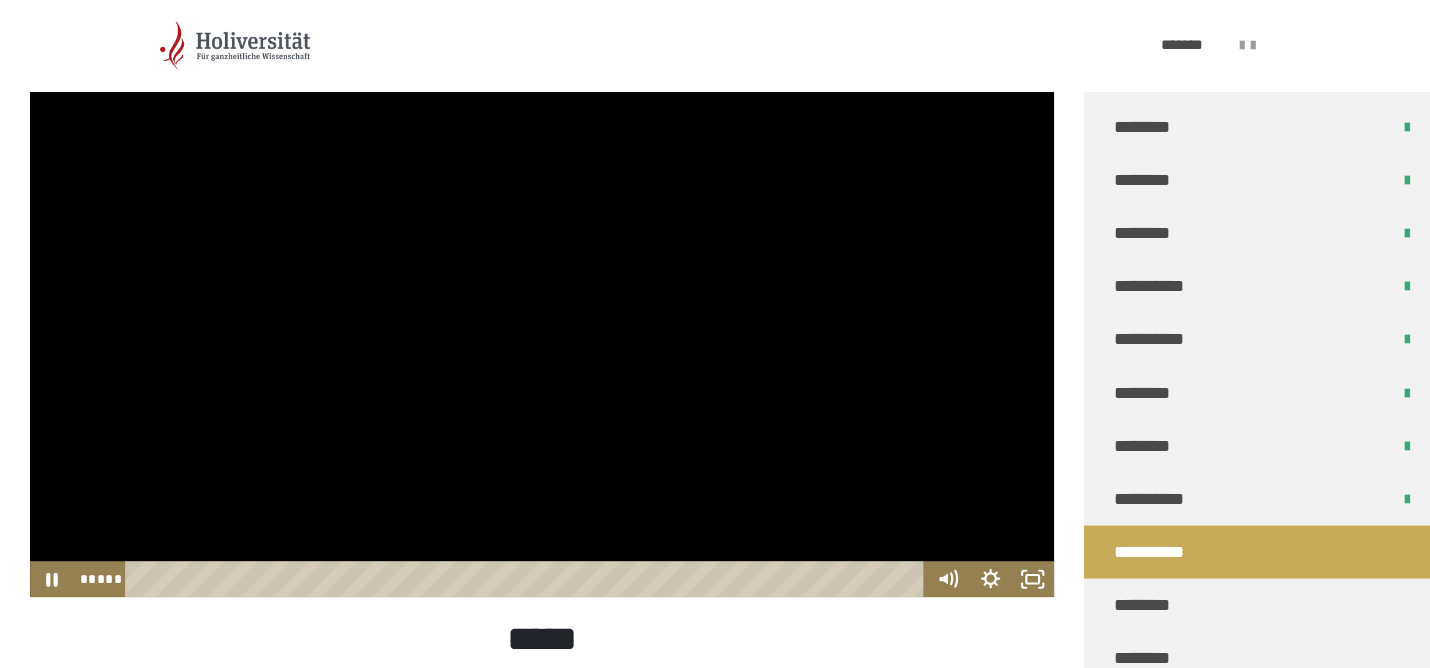 click at bounding box center [542, 309] 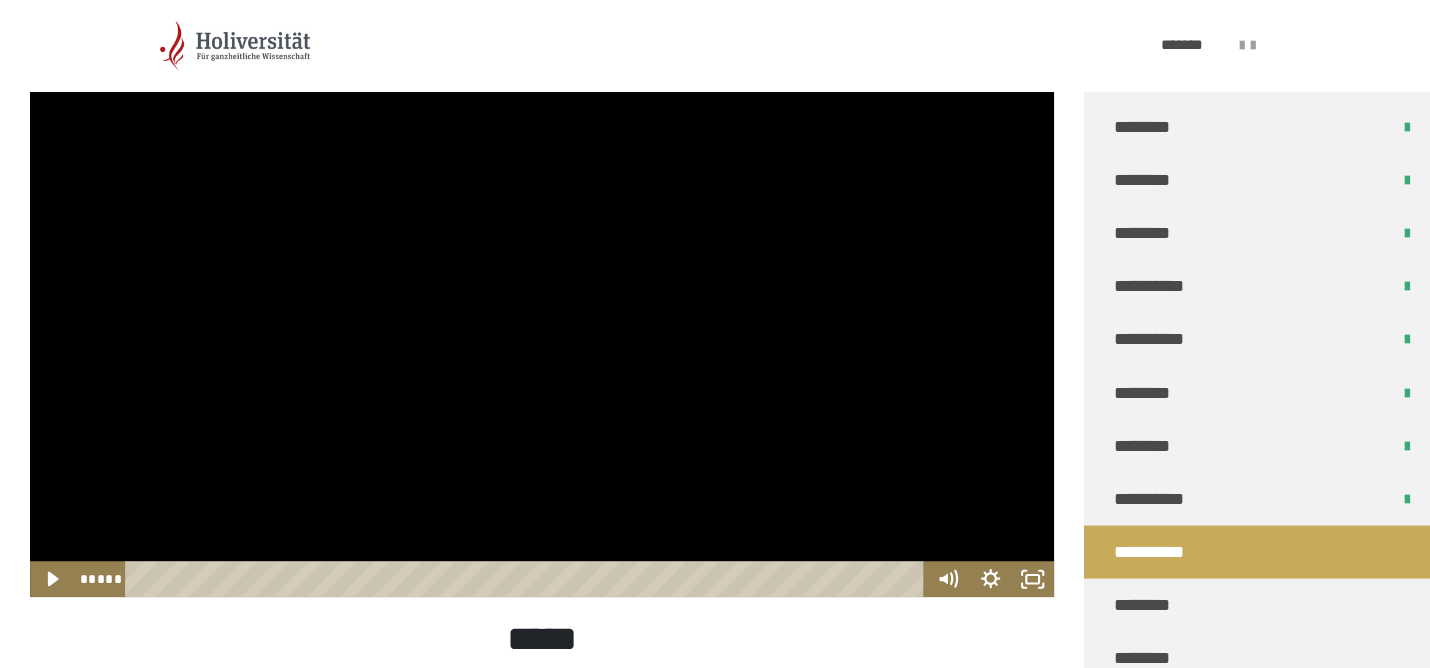 click at bounding box center (542, 309) 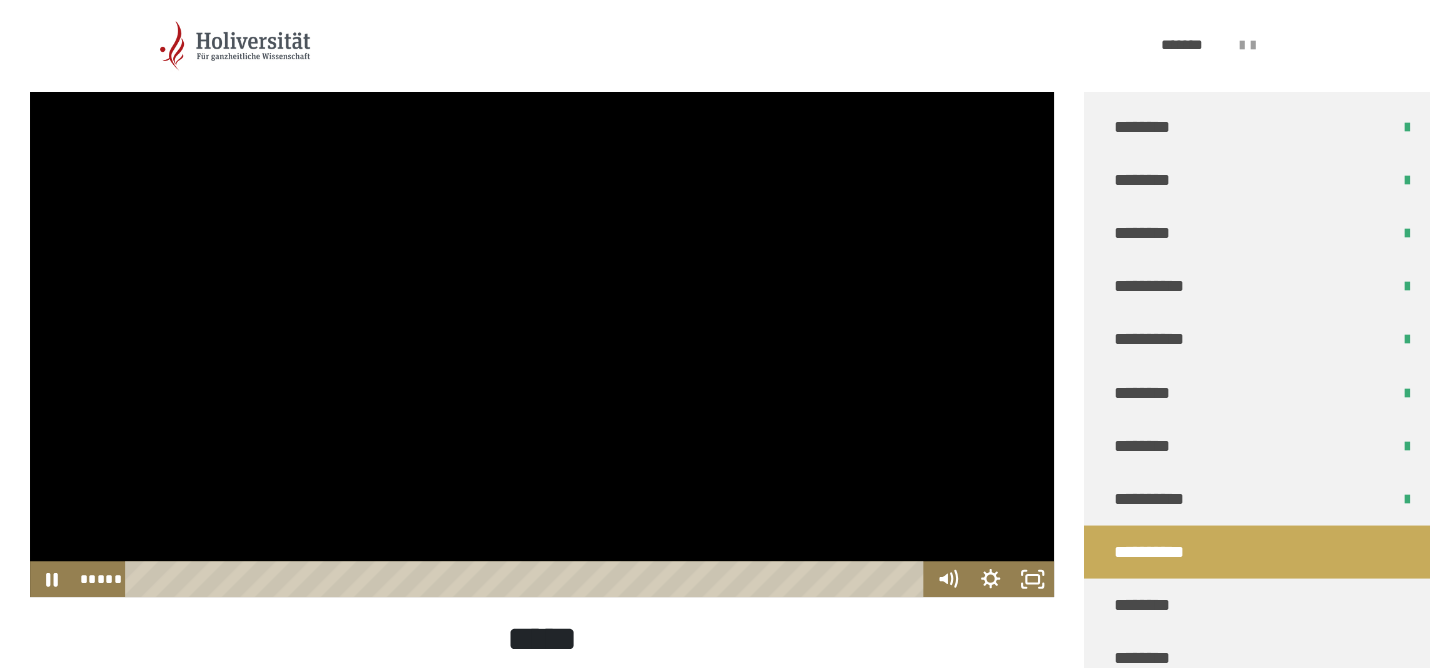 click at bounding box center (542, 309) 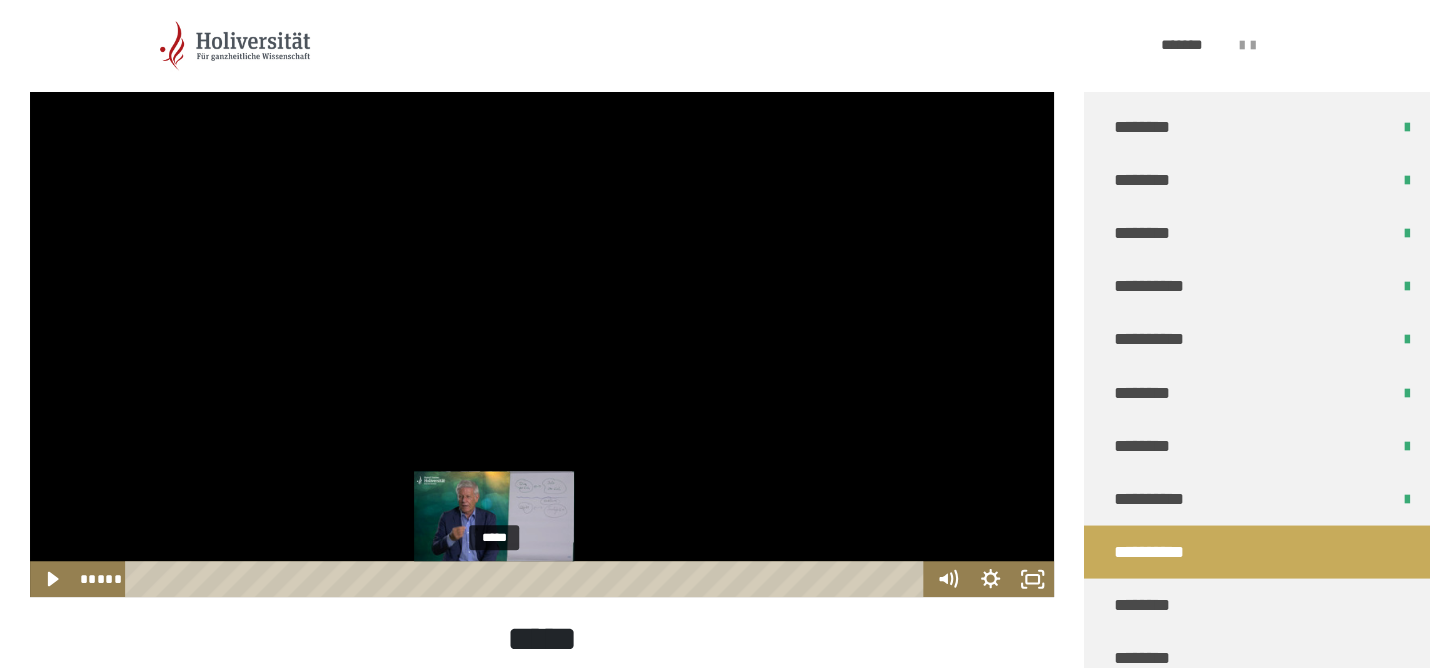 click at bounding box center (494, 579) 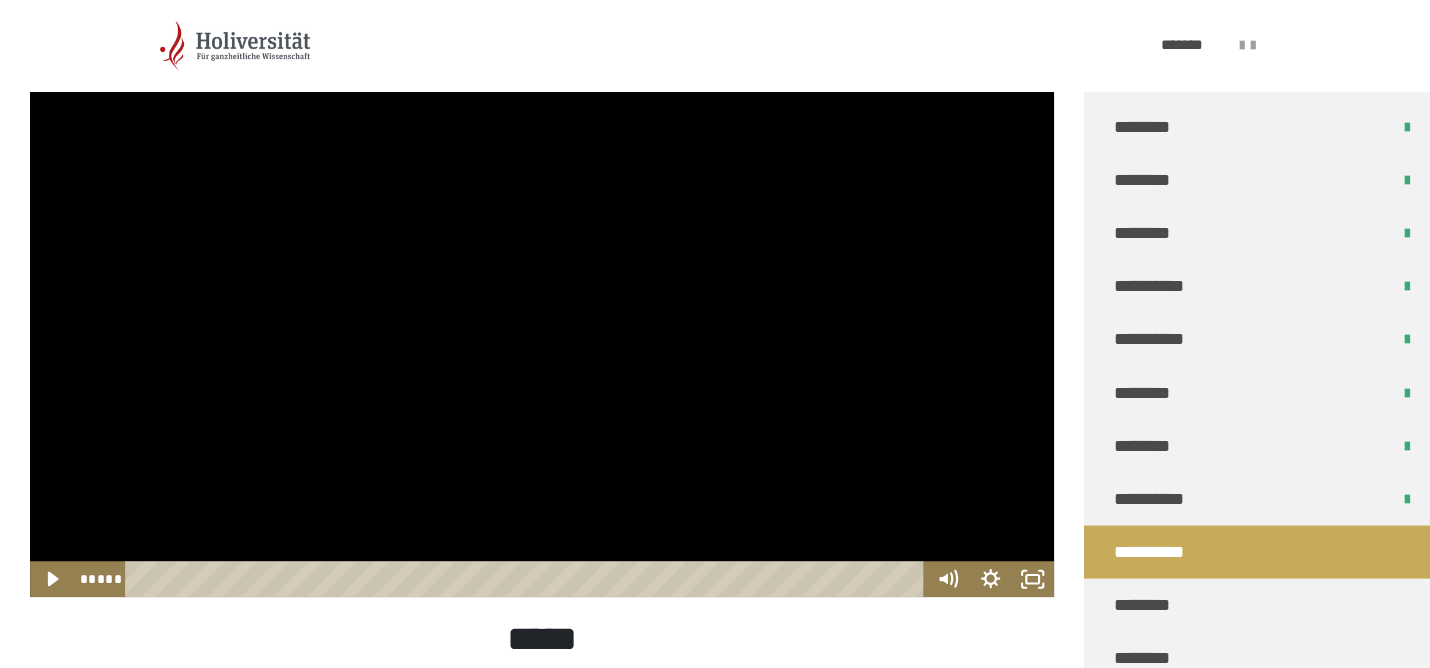 click at bounding box center (542, 309) 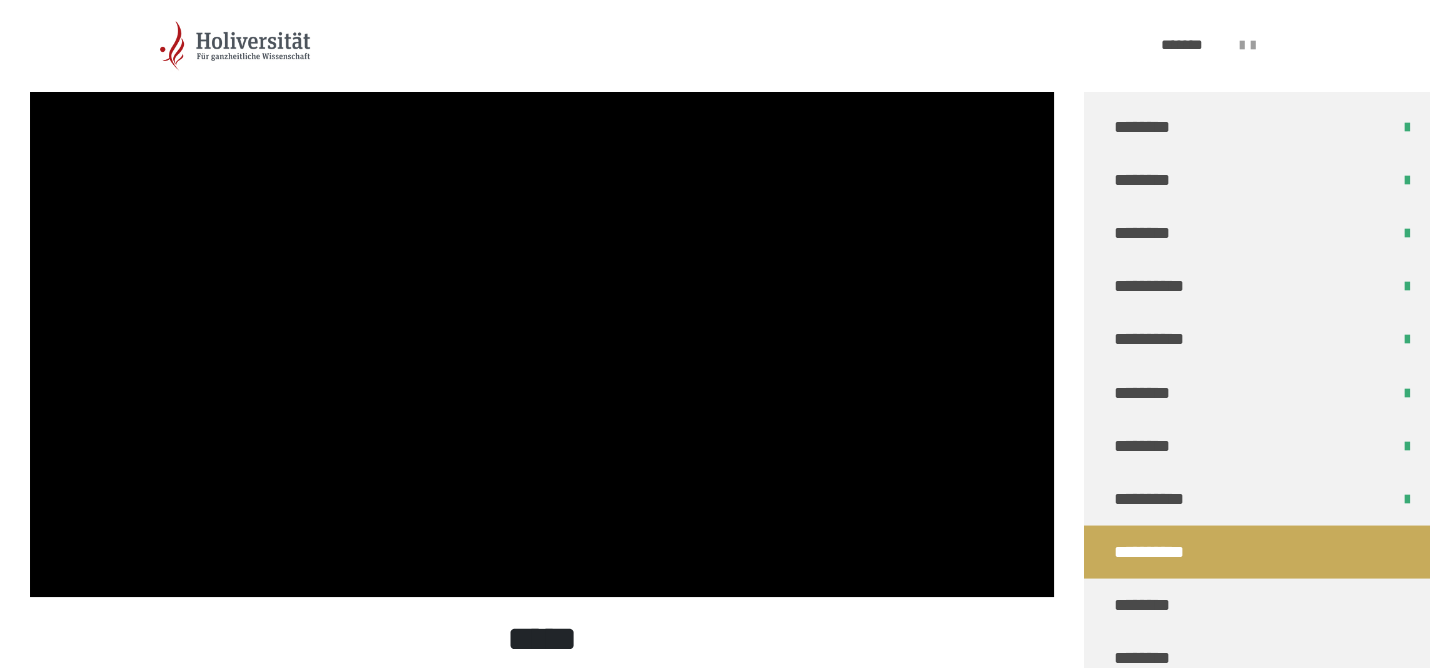 click at bounding box center (542, 309) 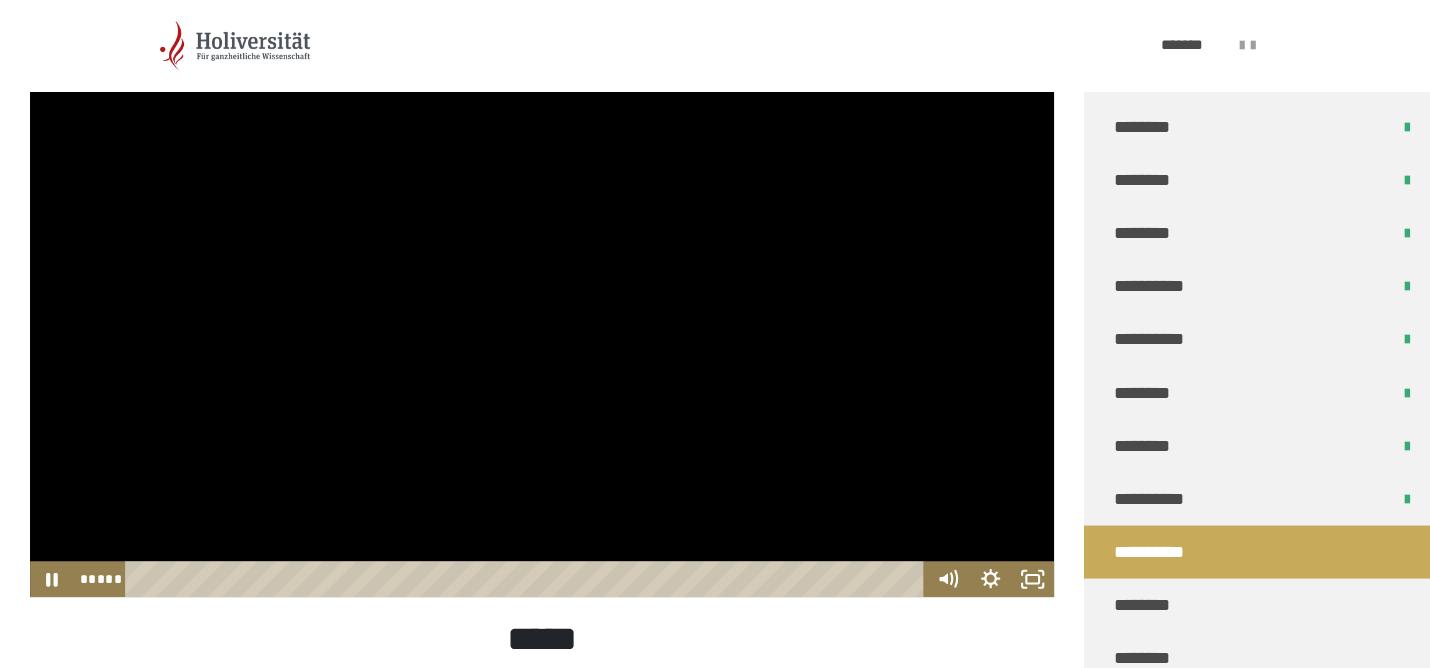 click at bounding box center [542, 309] 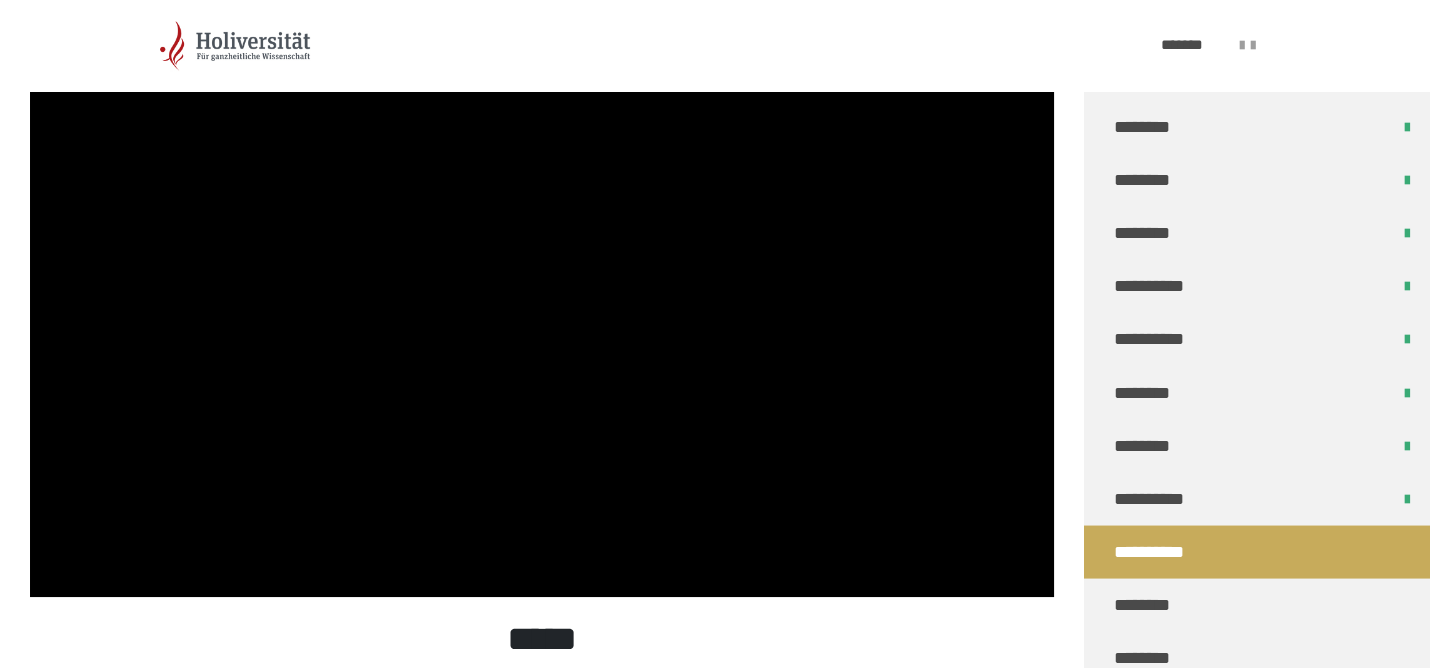 click at bounding box center [542, 309] 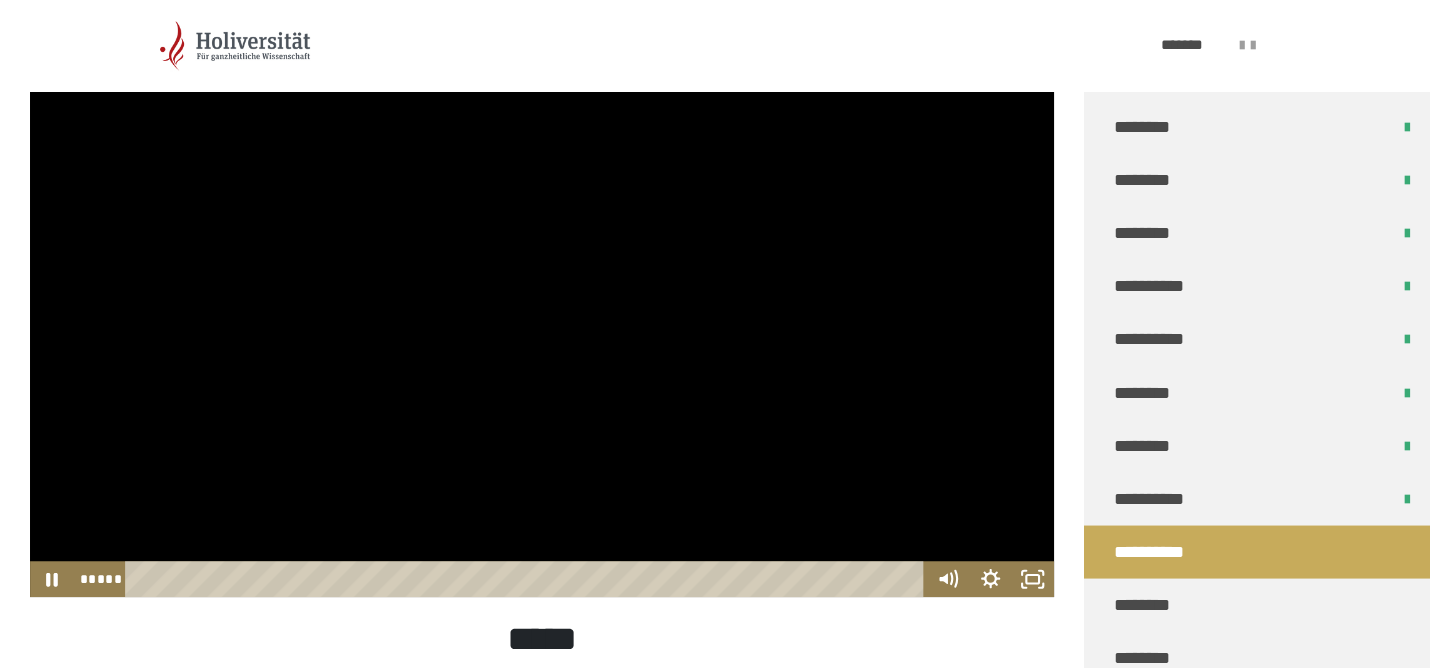 click at bounding box center (542, 309) 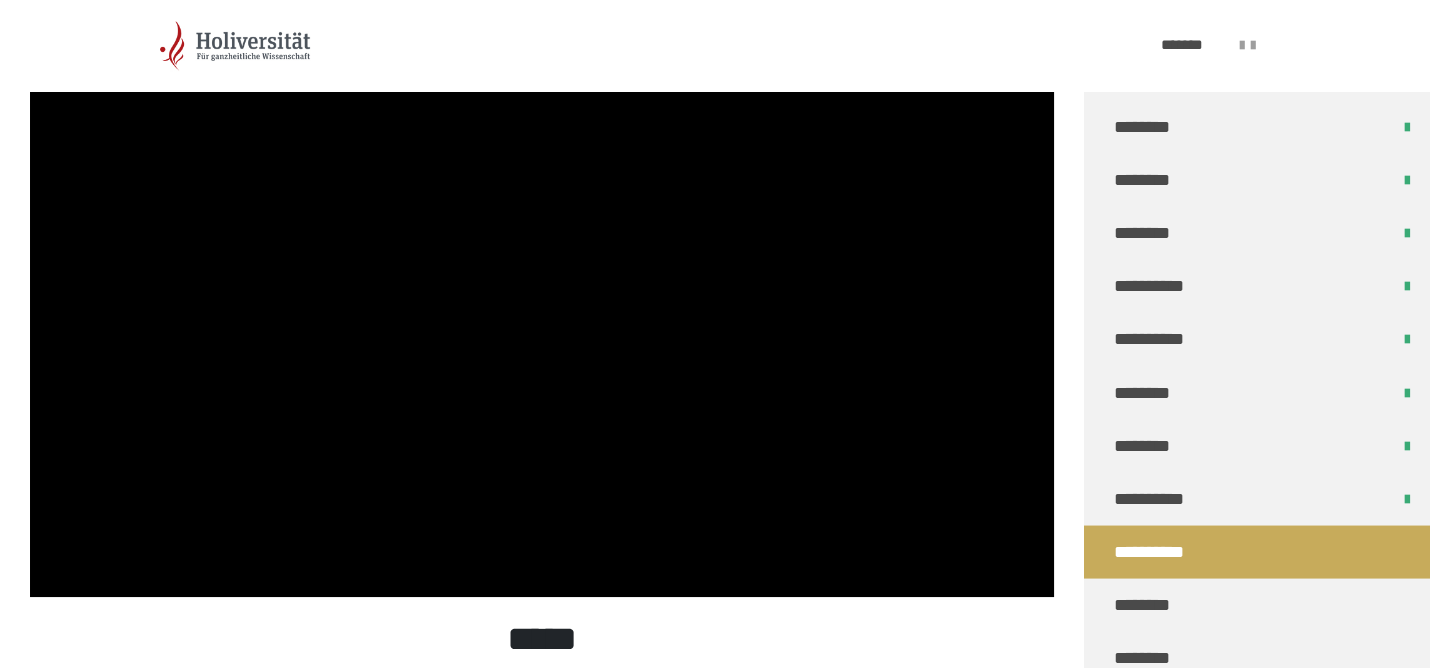 click at bounding box center [542, 309] 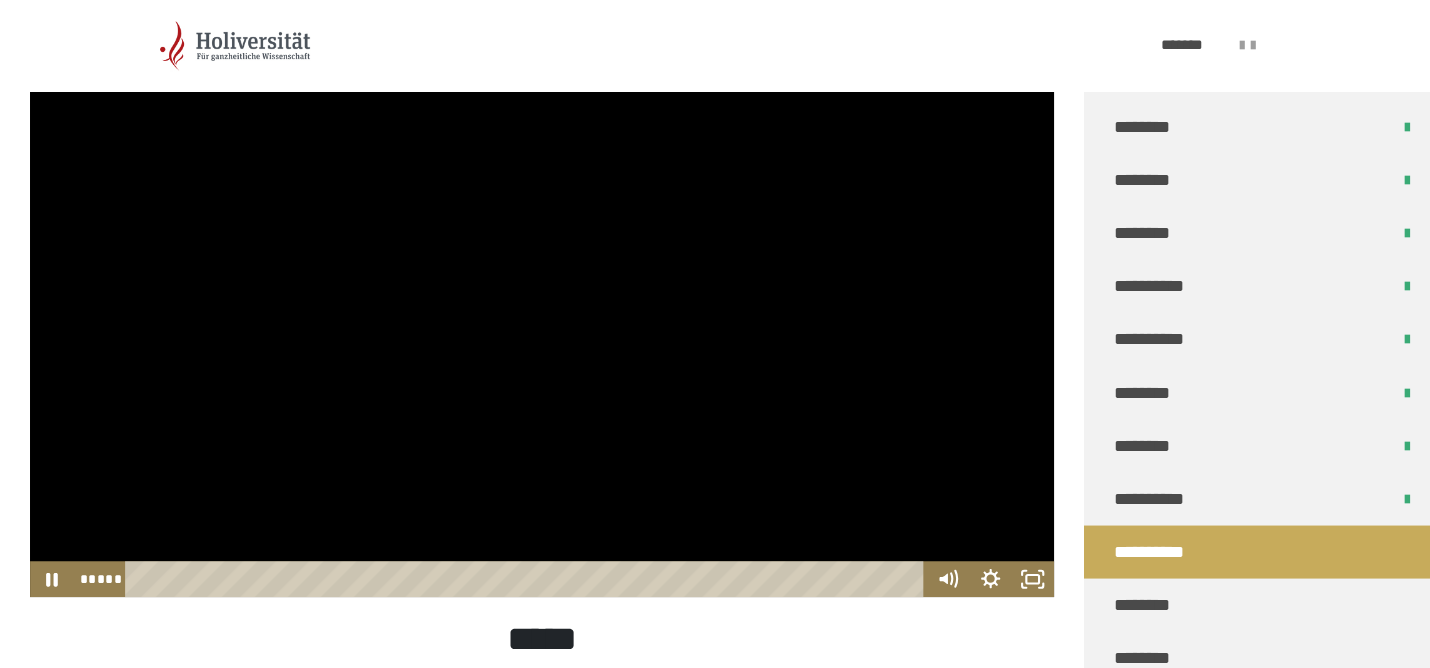 click at bounding box center (542, 309) 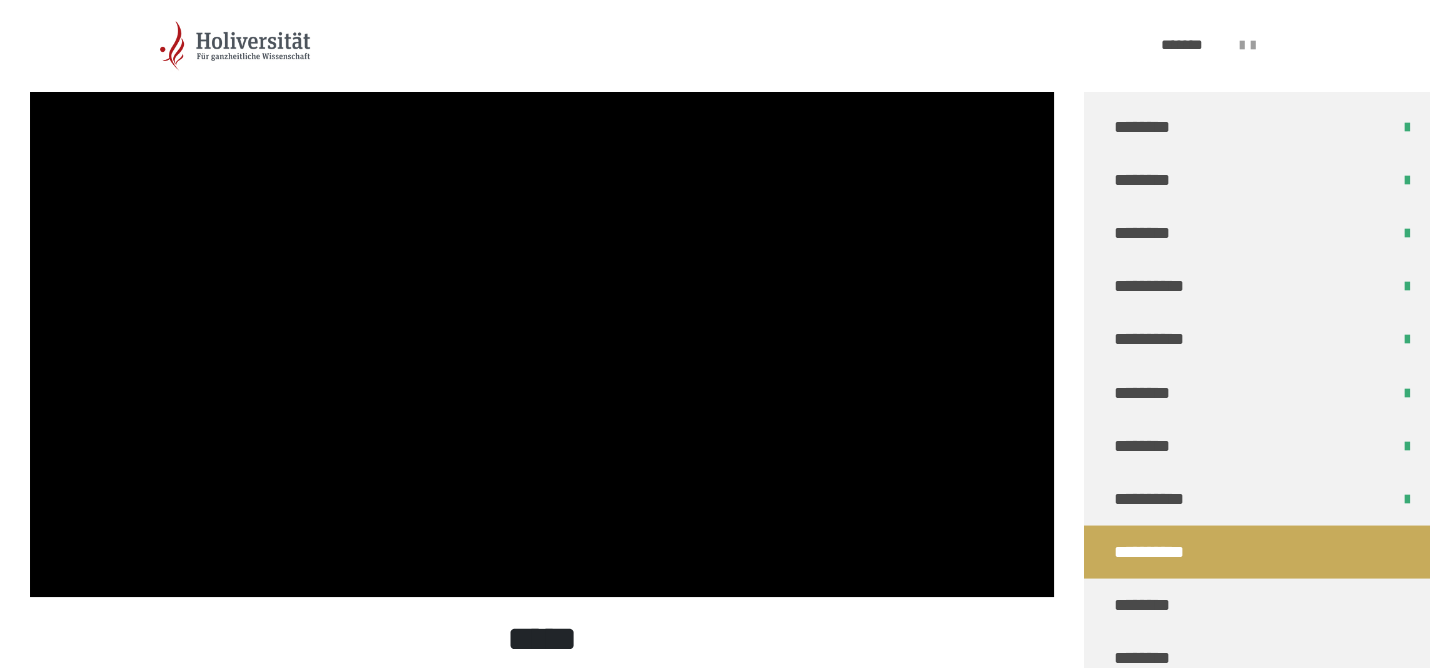 click at bounding box center [542, 309] 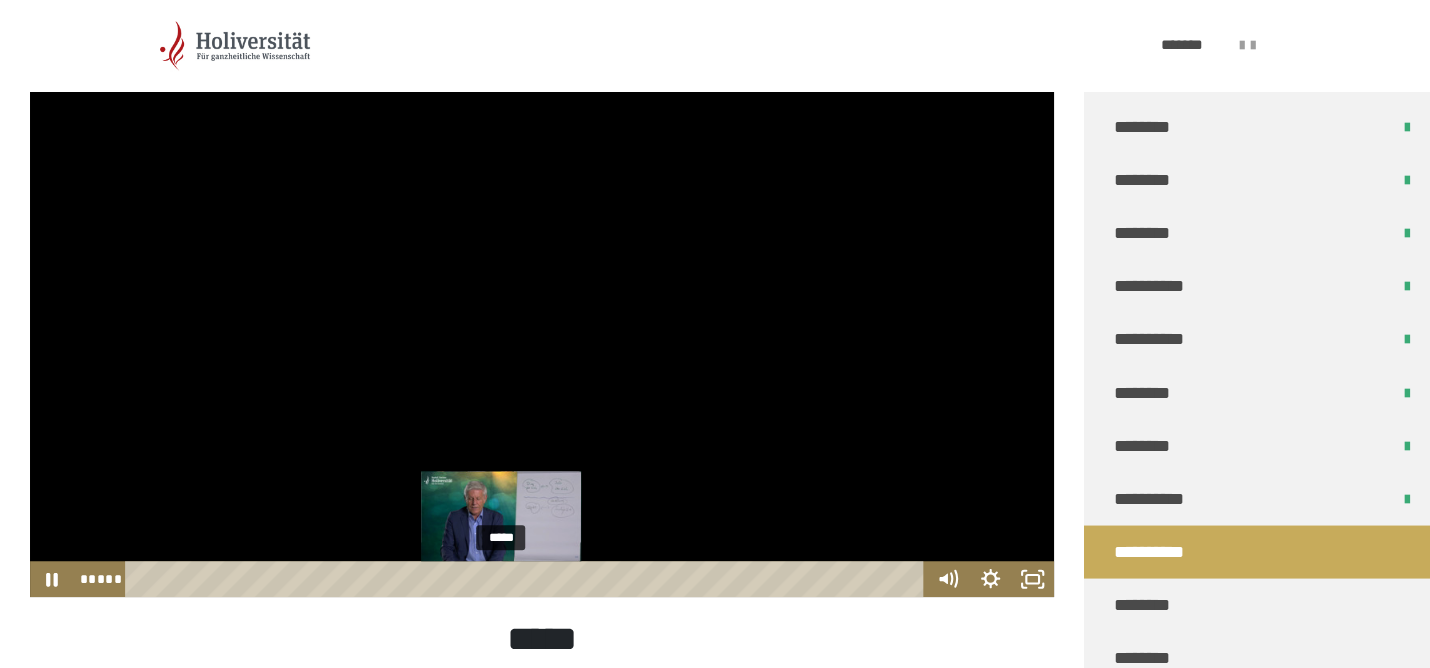 click at bounding box center [500, 579] 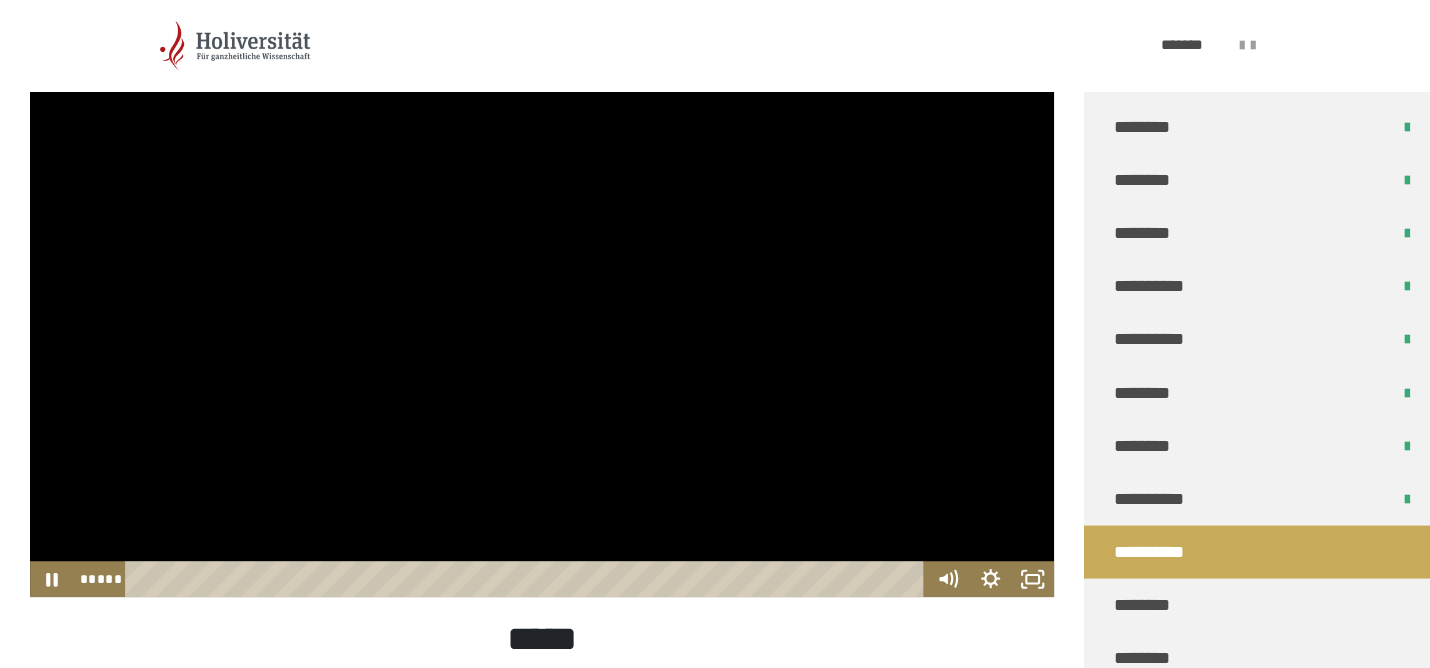 click at bounding box center [542, 309] 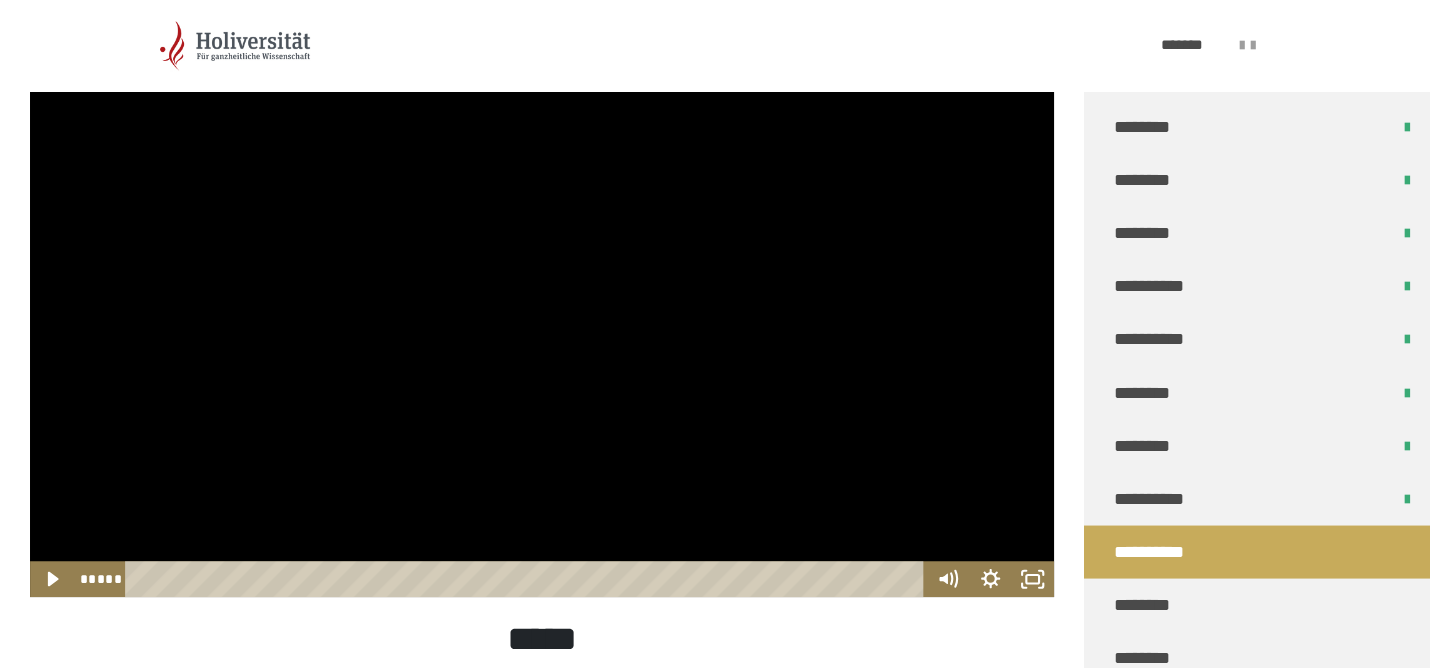 click at bounding box center [542, 309] 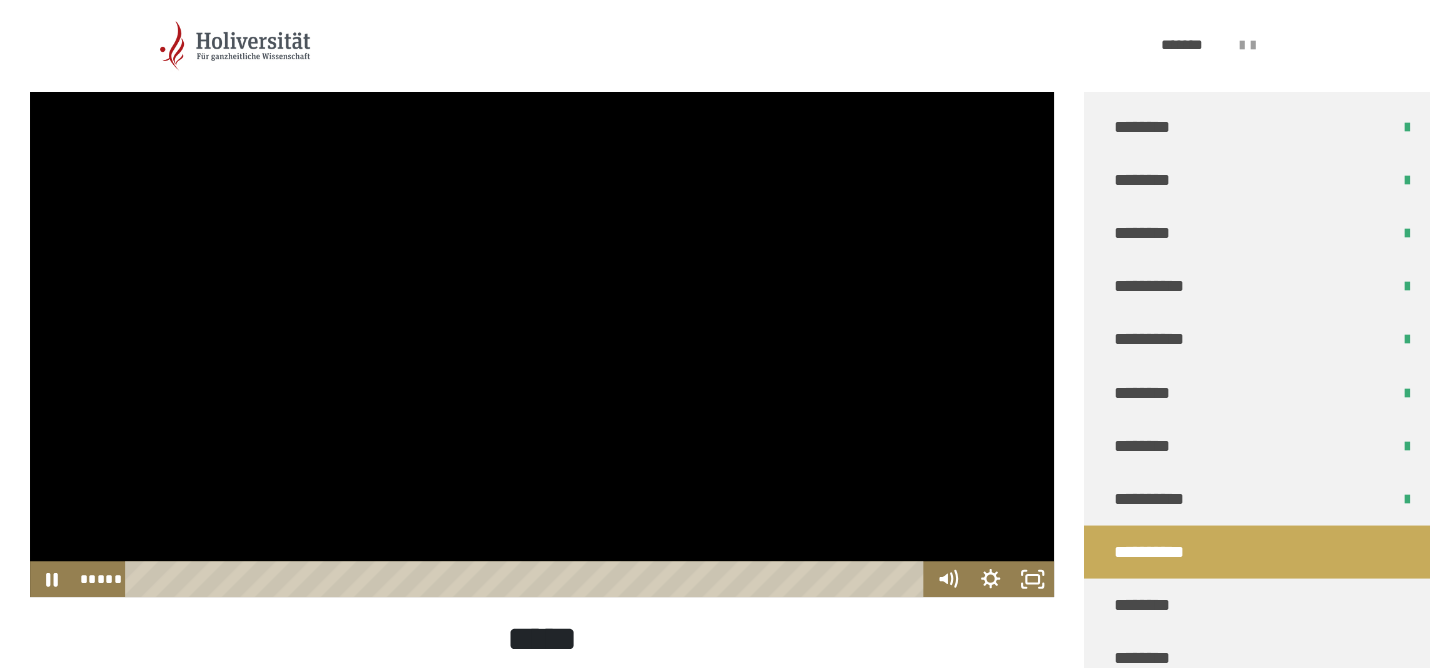 click at bounding box center (542, 309) 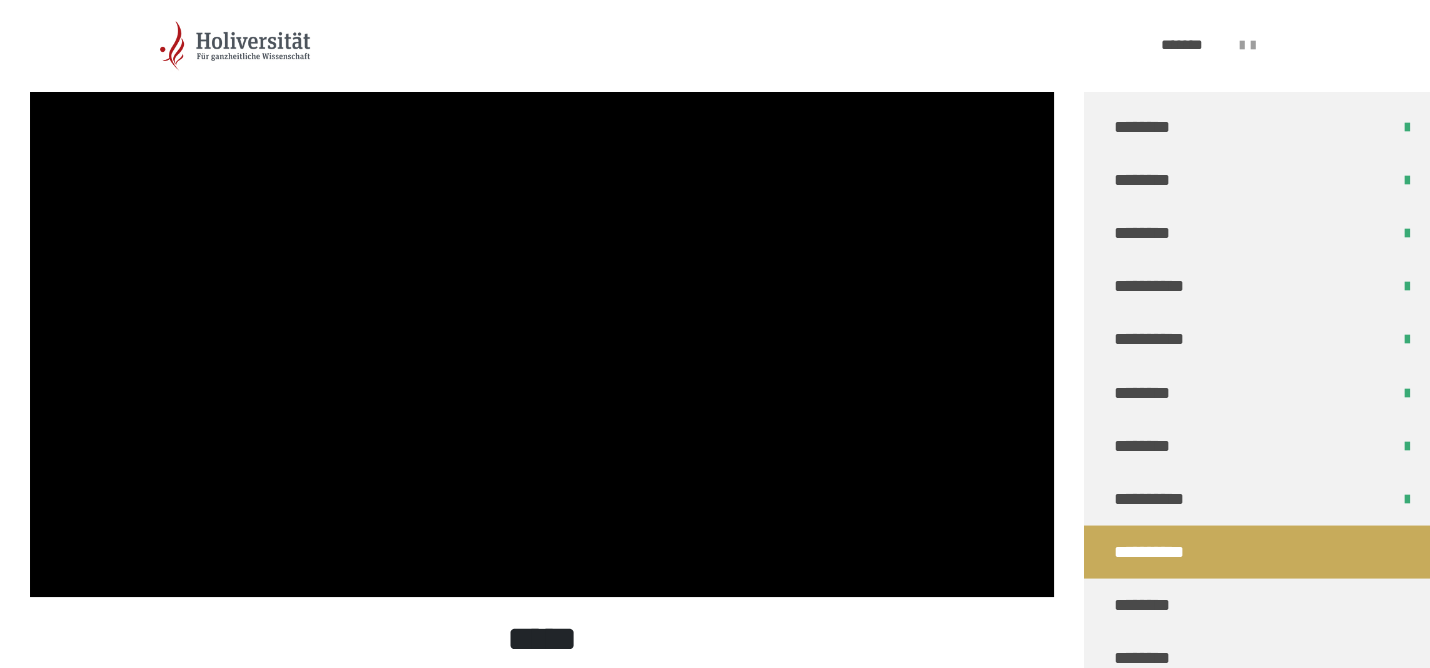 click at bounding box center [542, 309] 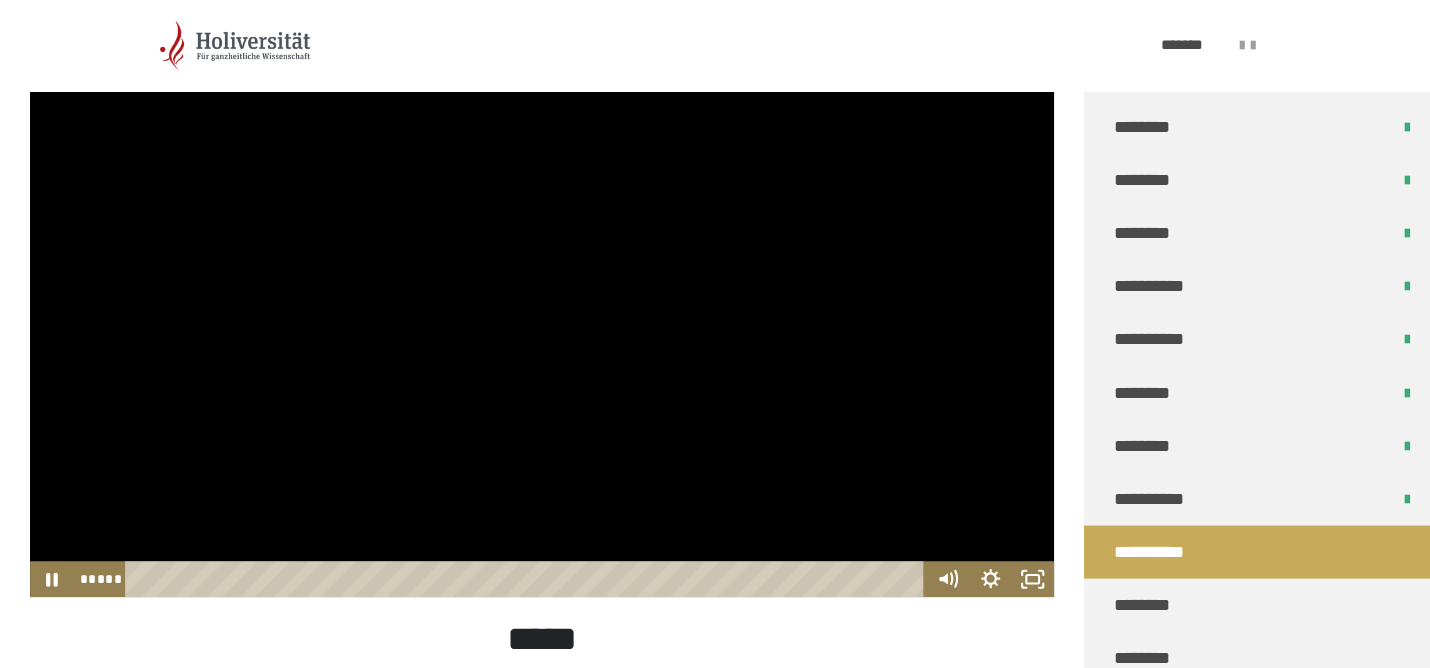 click at bounding box center (542, 309) 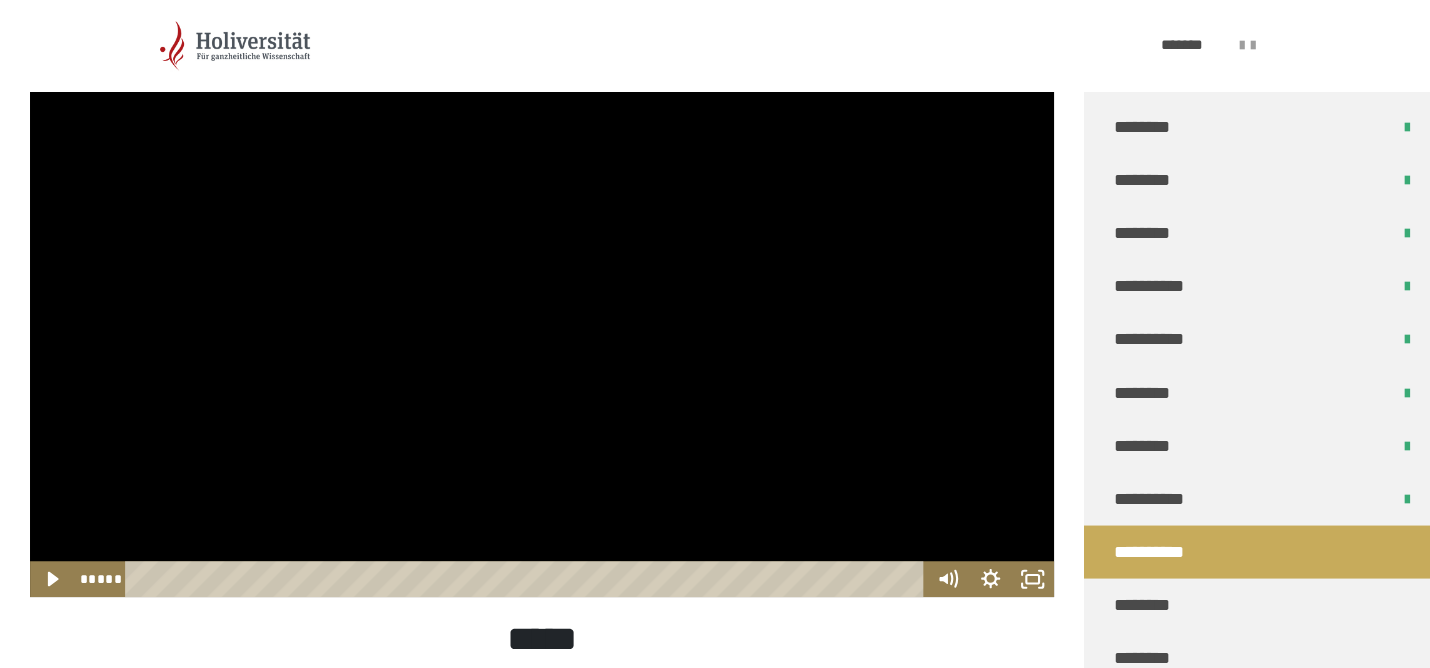 click at bounding box center [542, 309] 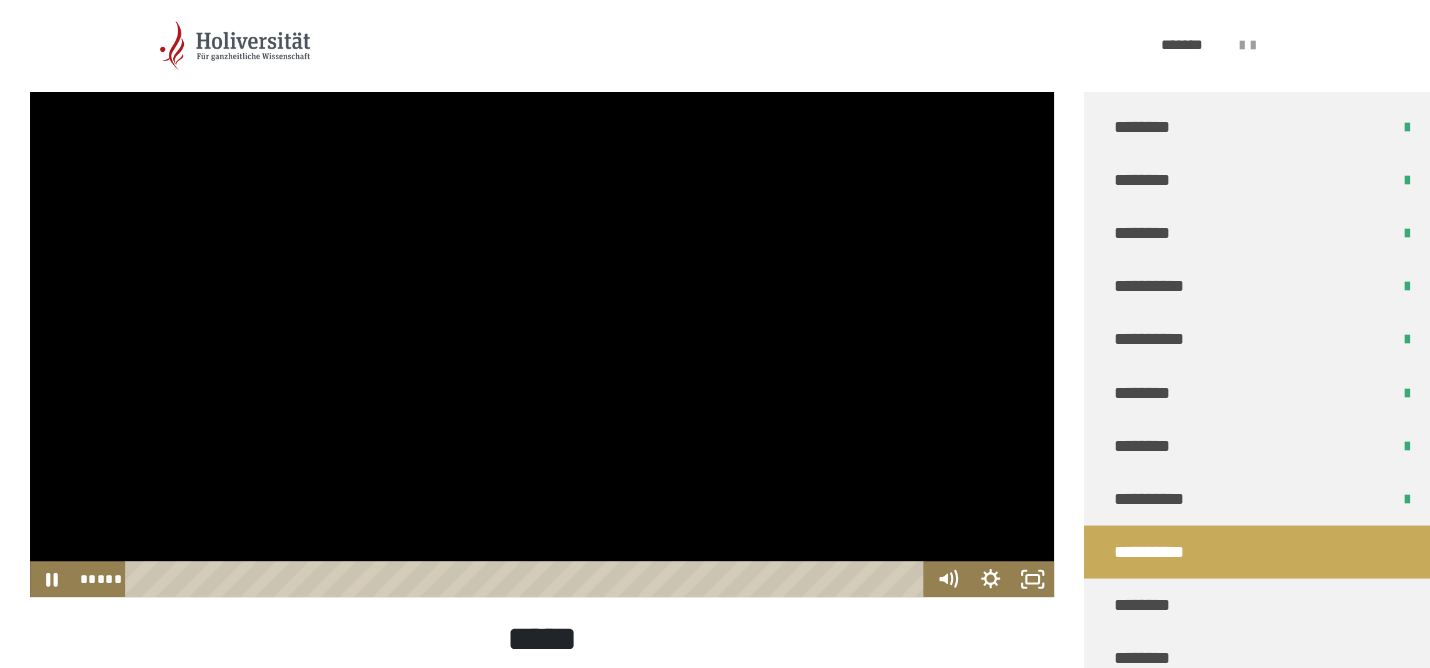 click at bounding box center (542, 309) 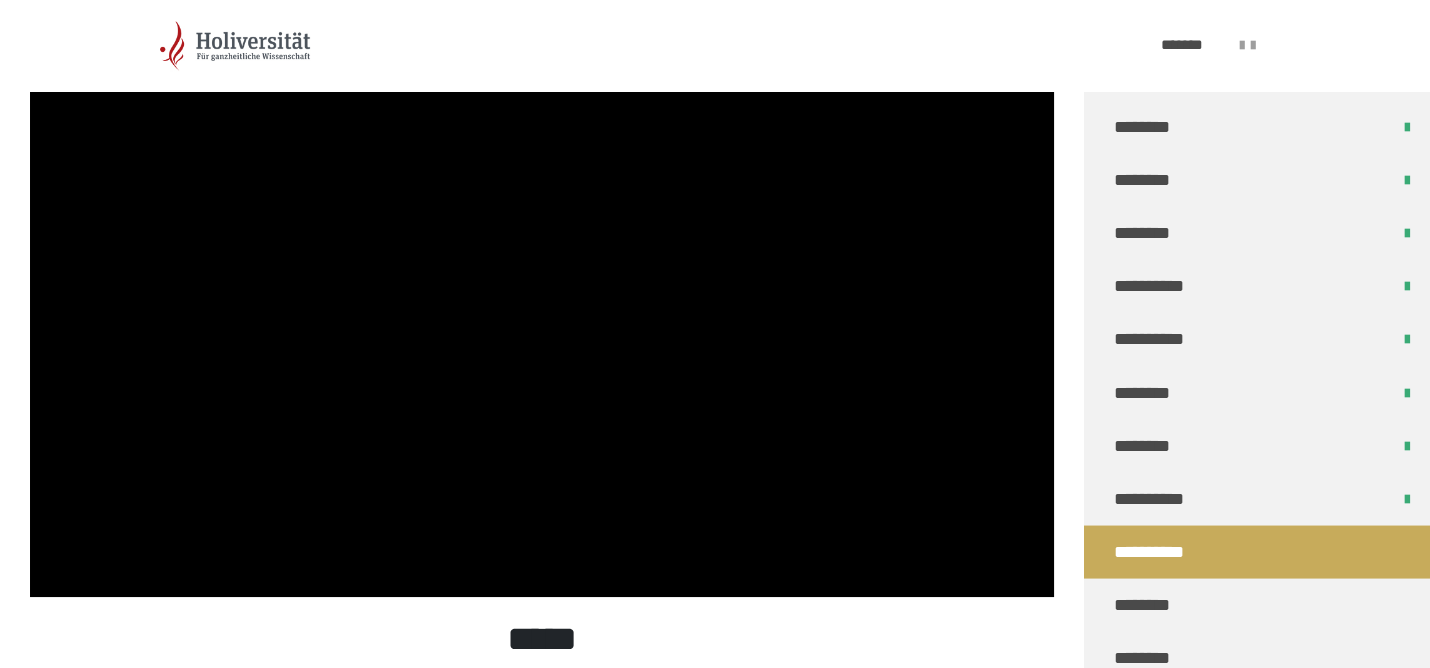 click at bounding box center [542, 309] 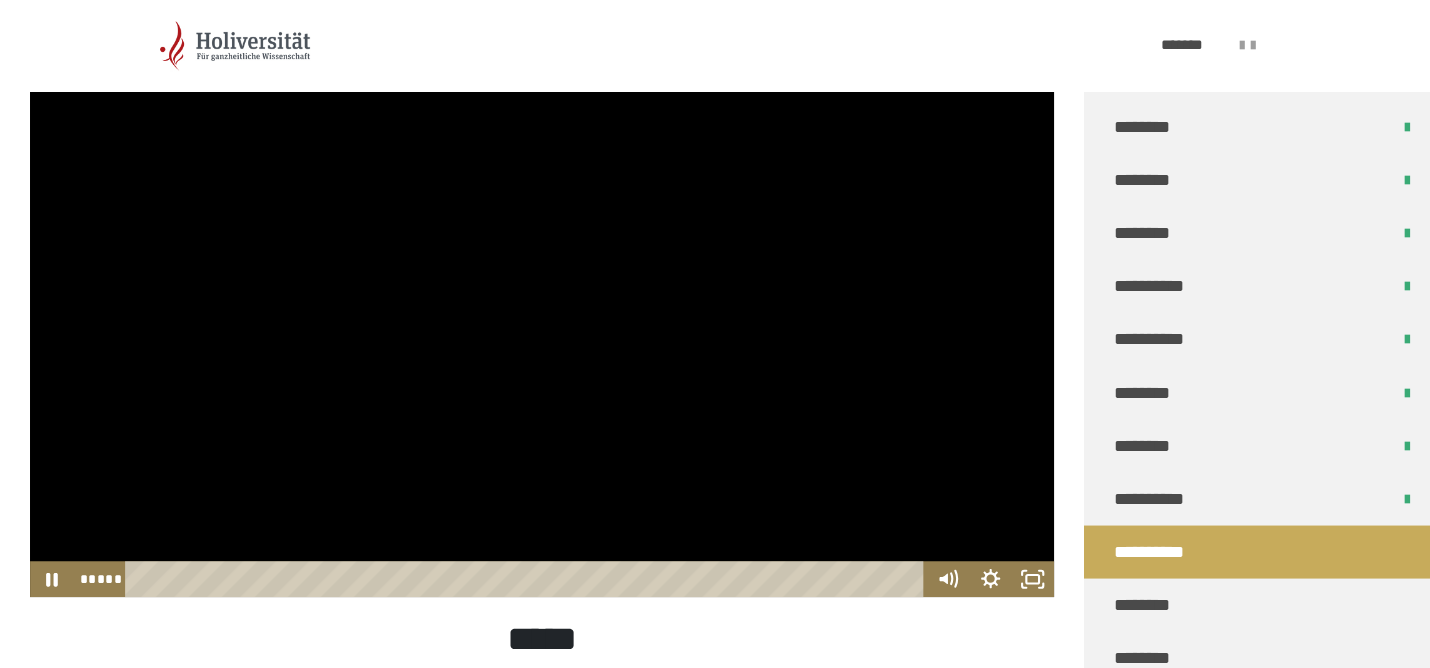 click at bounding box center [542, 309] 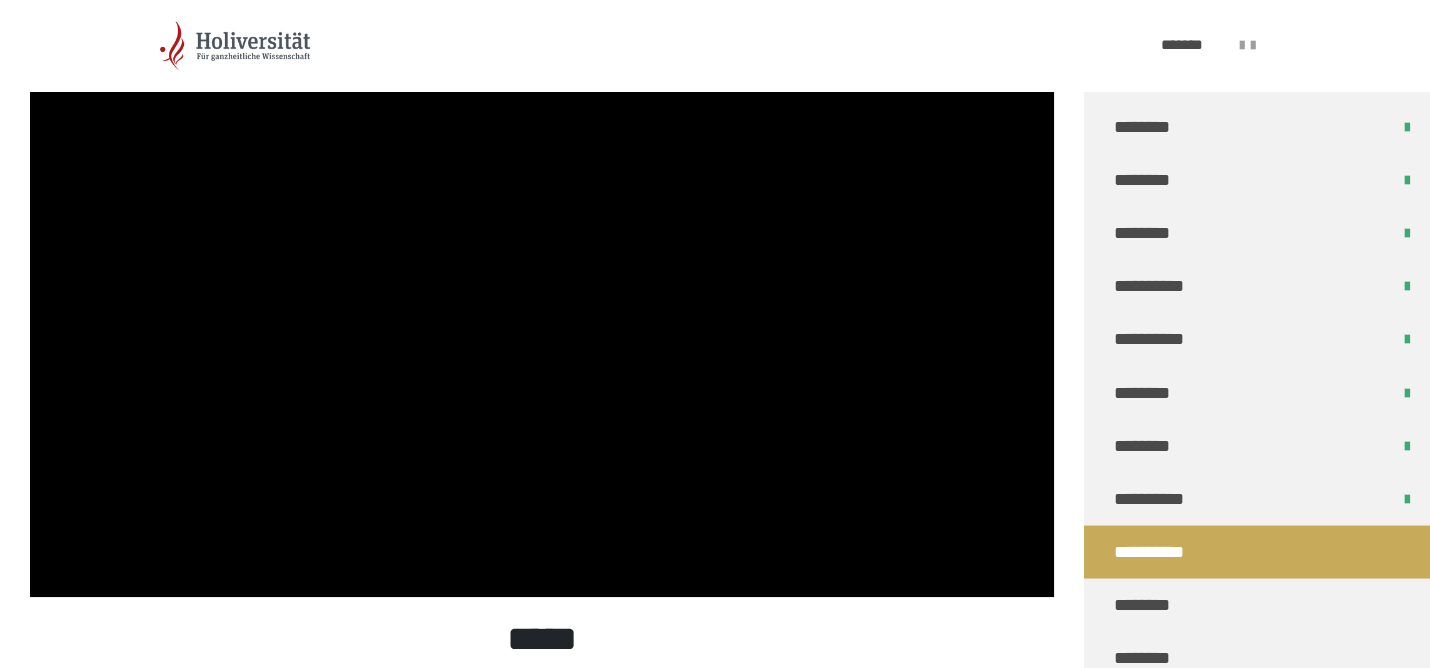 click at bounding box center (542, 309) 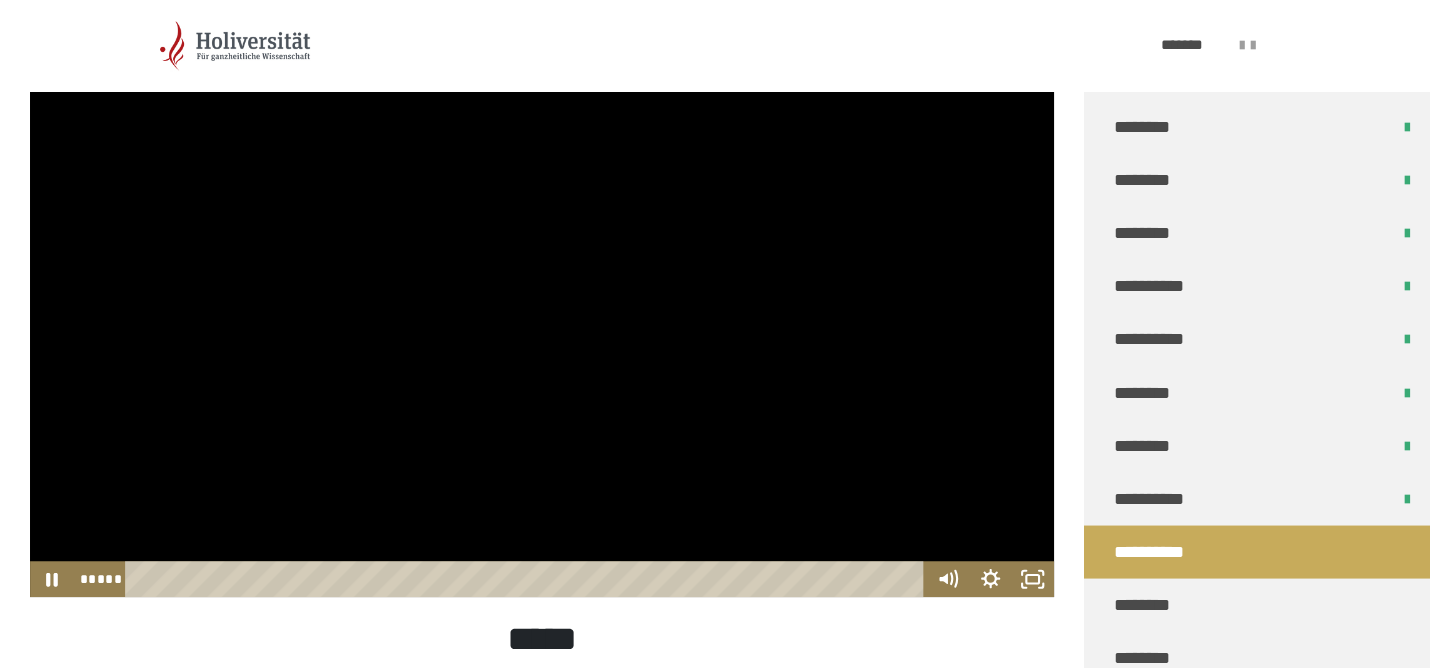 click at bounding box center (542, 309) 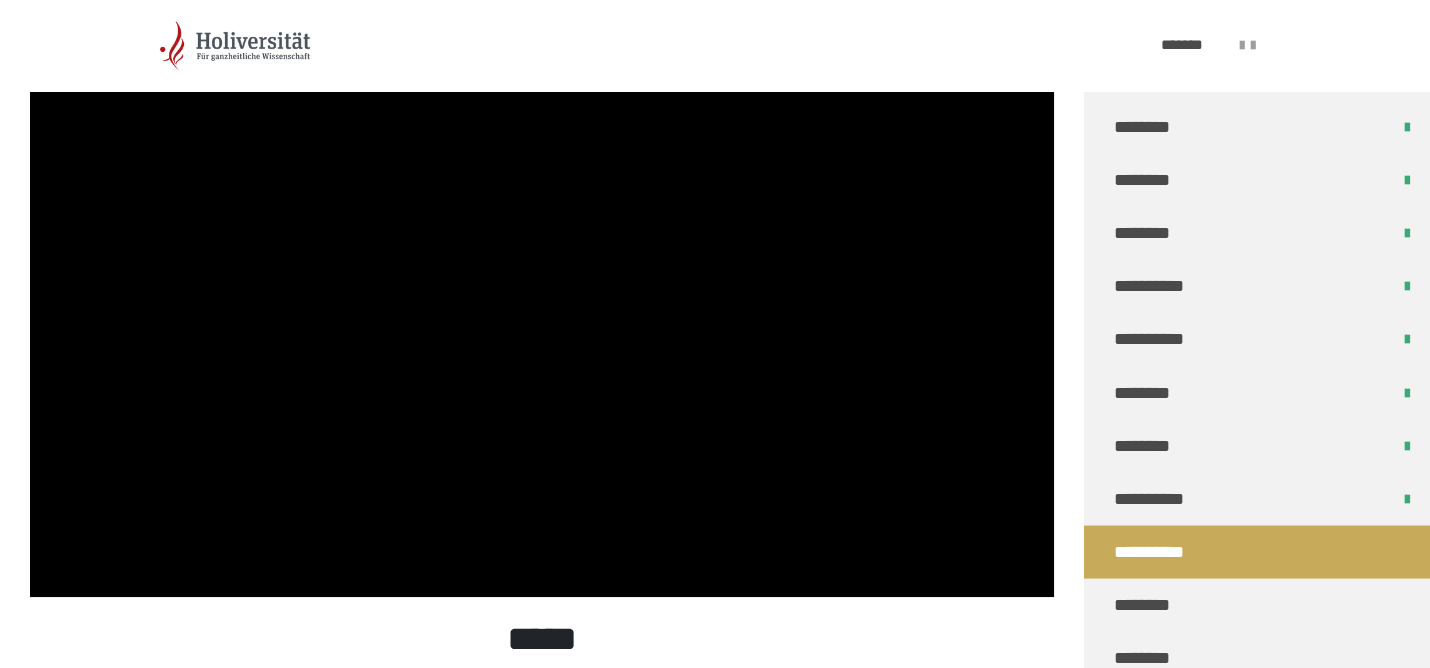 click at bounding box center (542, 309) 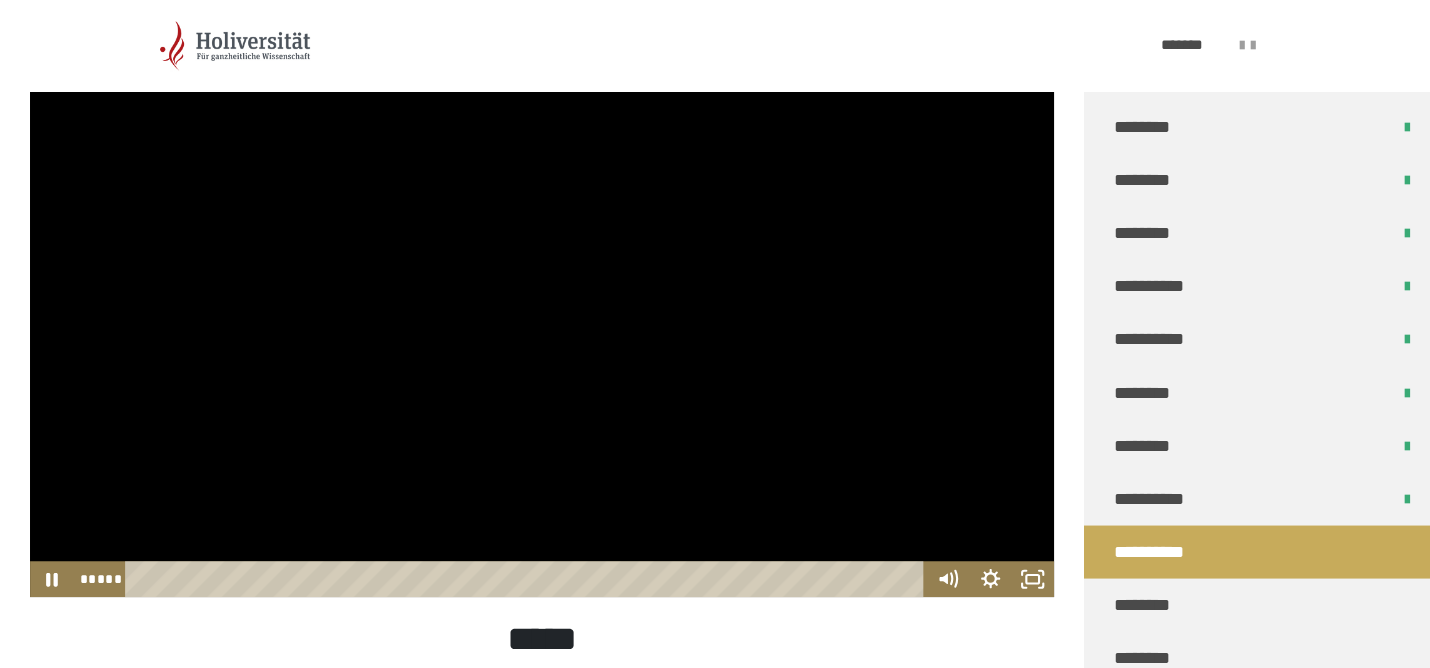 click at bounding box center [542, 309] 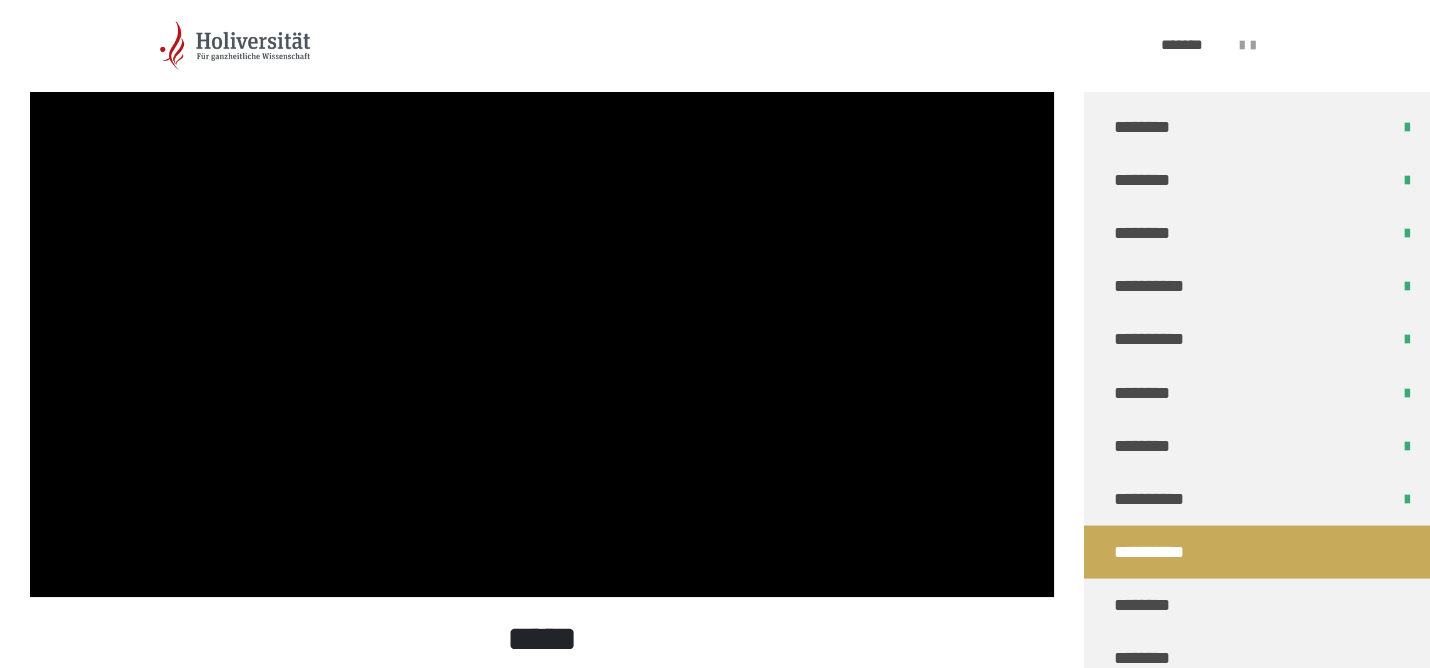 click at bounding box center [542, 309] 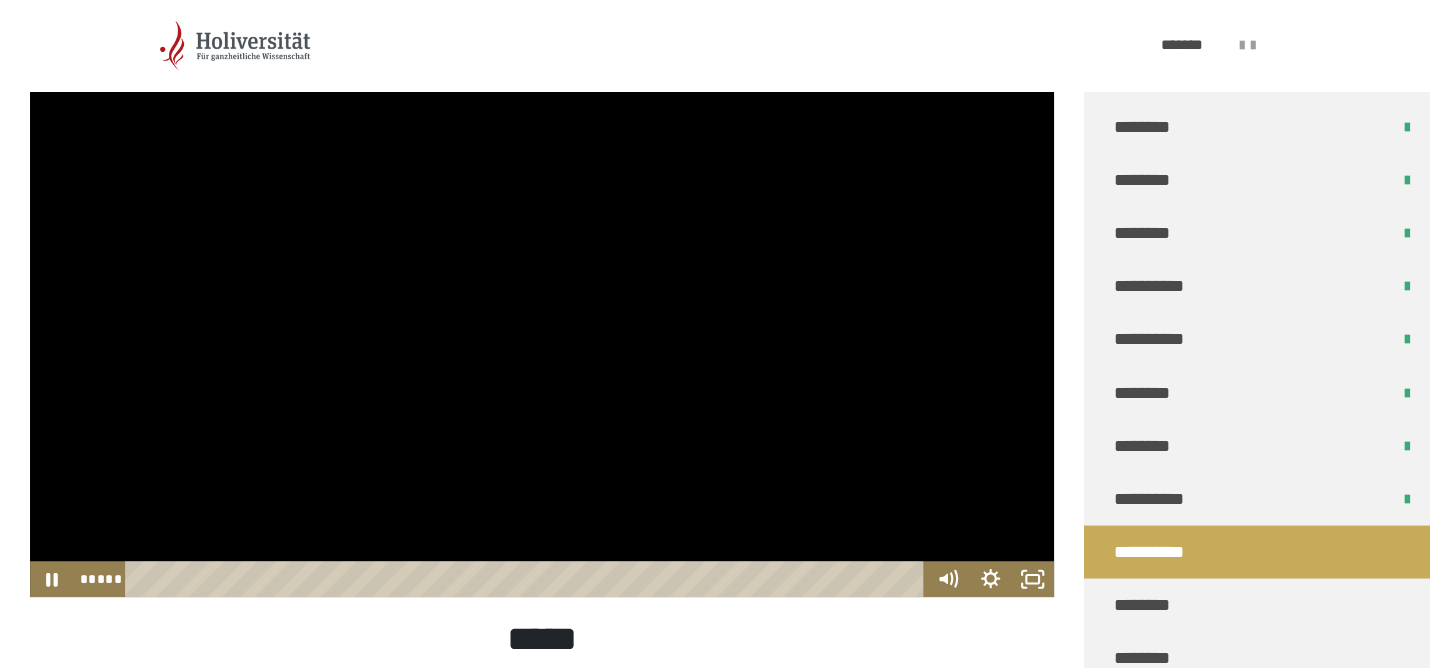 click at bounding box center (542, 309) 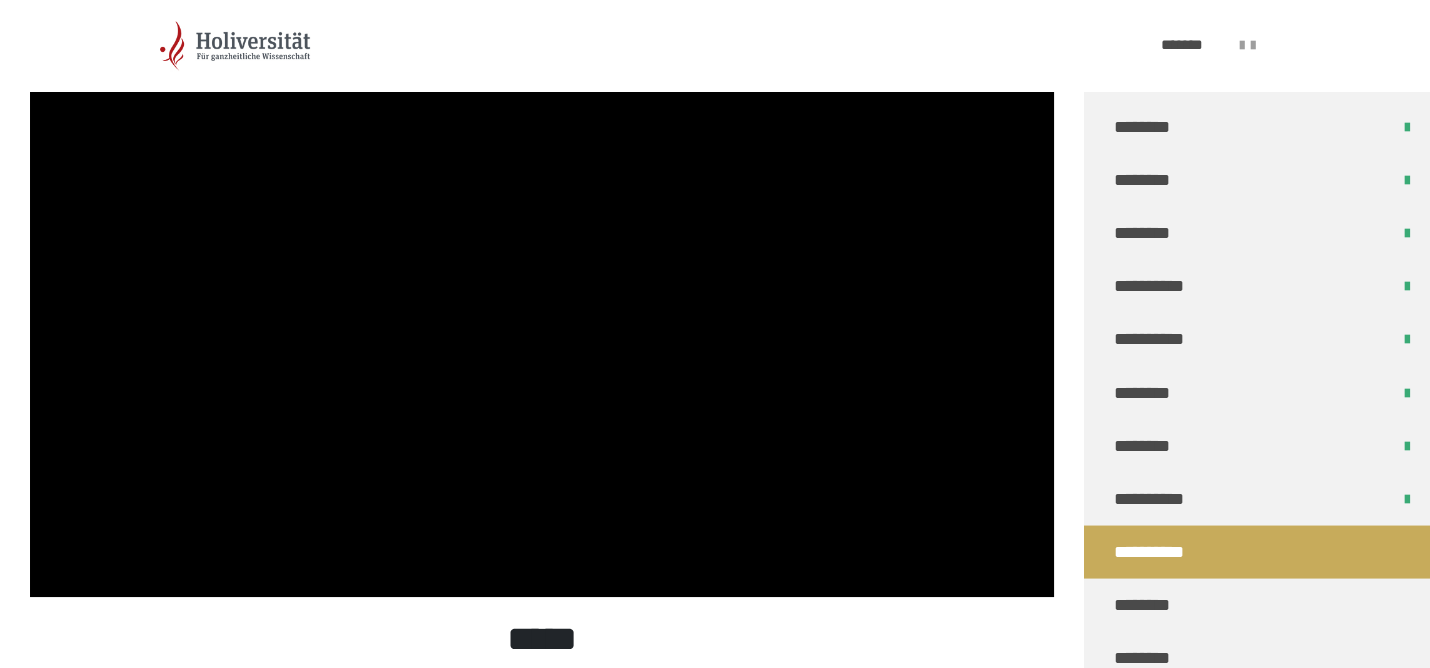 click at bounding box center [542, 309] 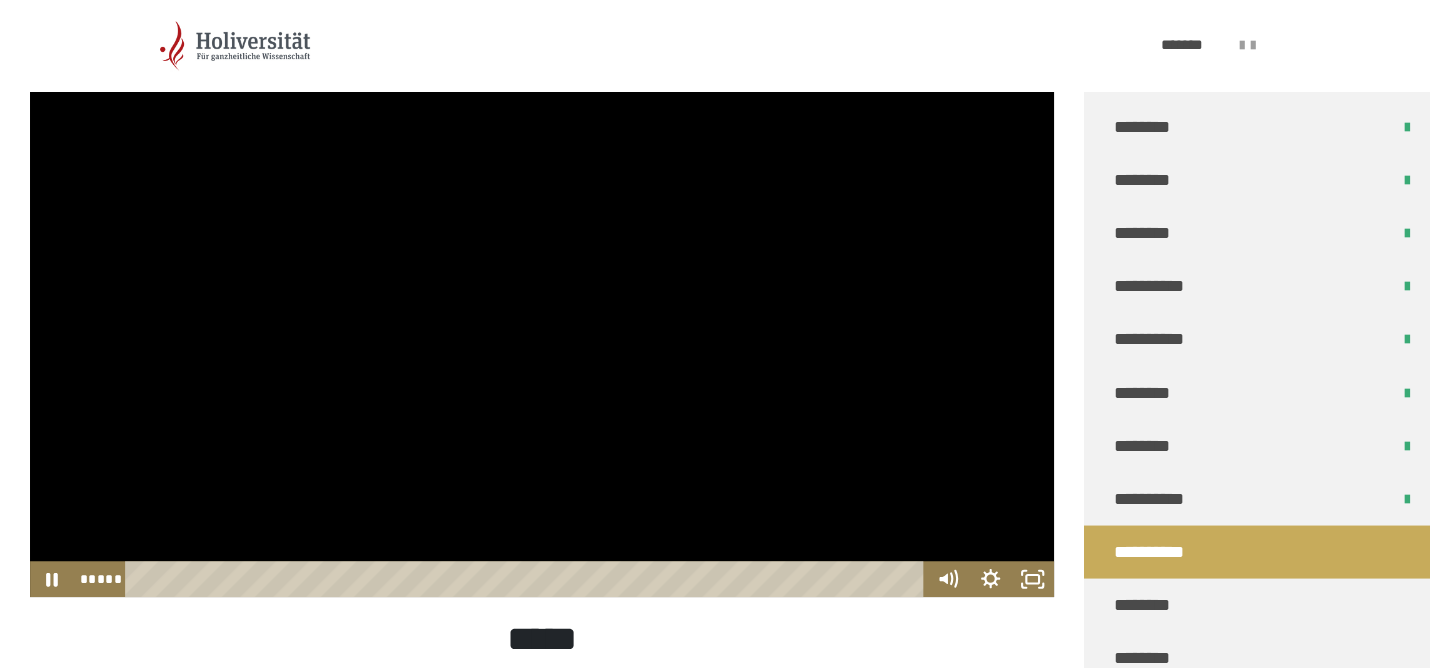 click at bounding box center [542, 309] 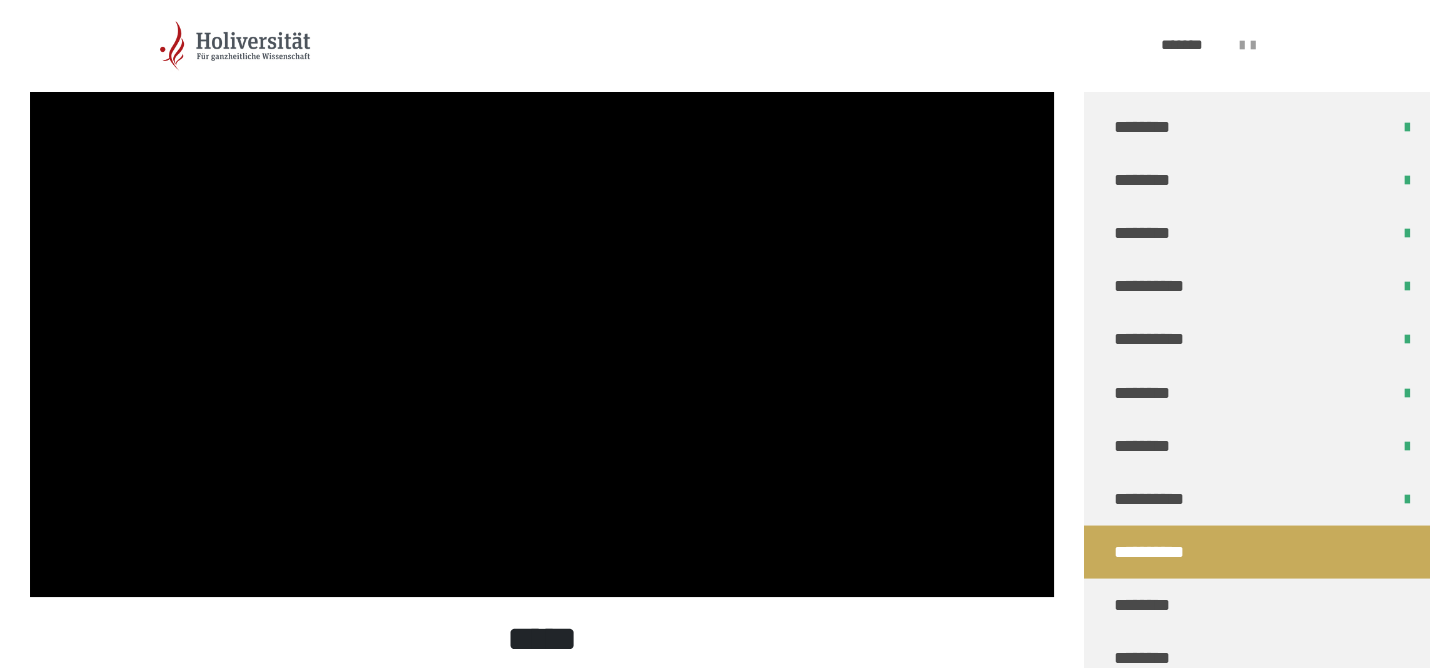 click at bounding box center (542, 309) 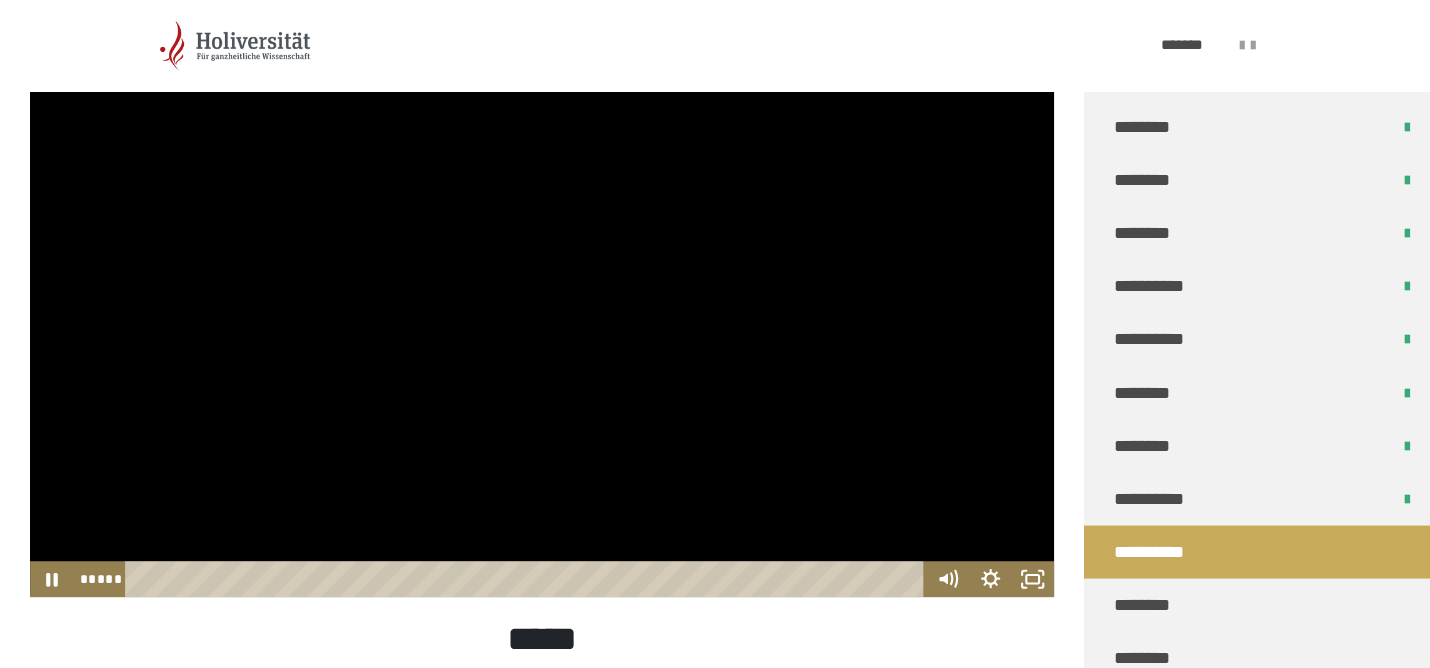 click at bounding box center [542, 309] 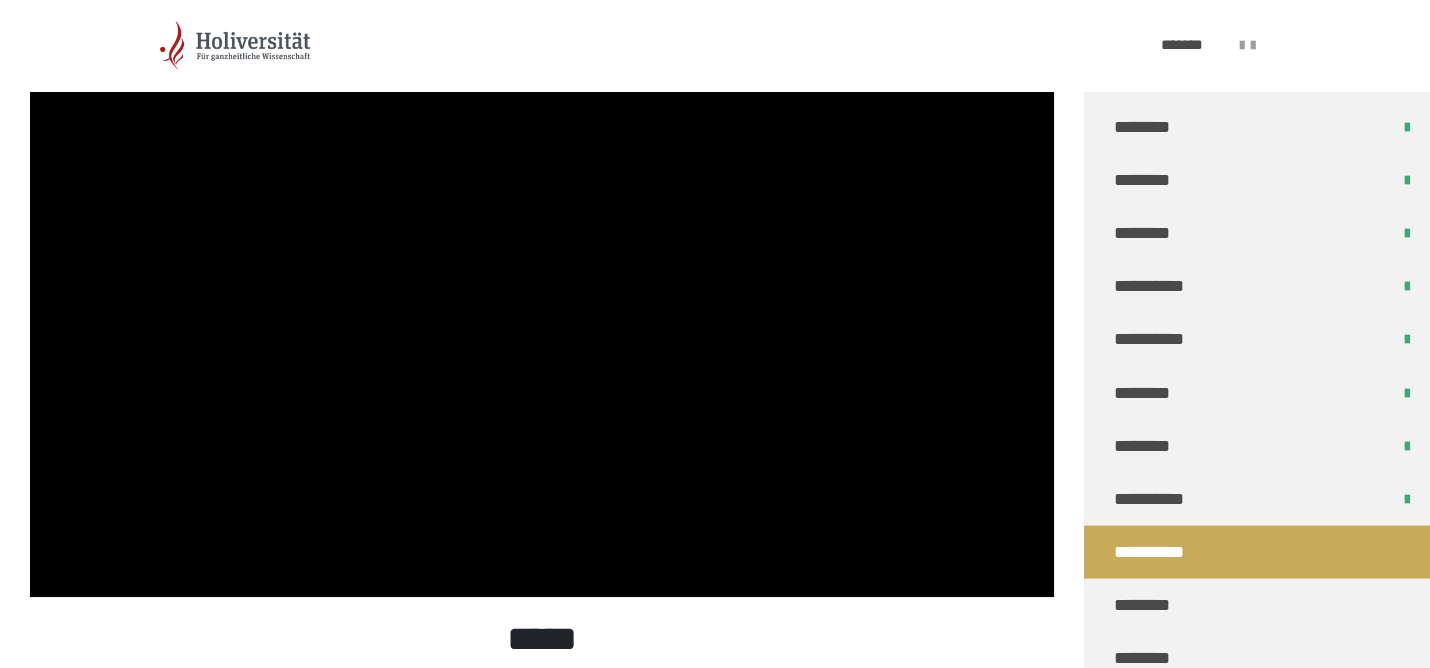 click at bounding box center (542, 309) 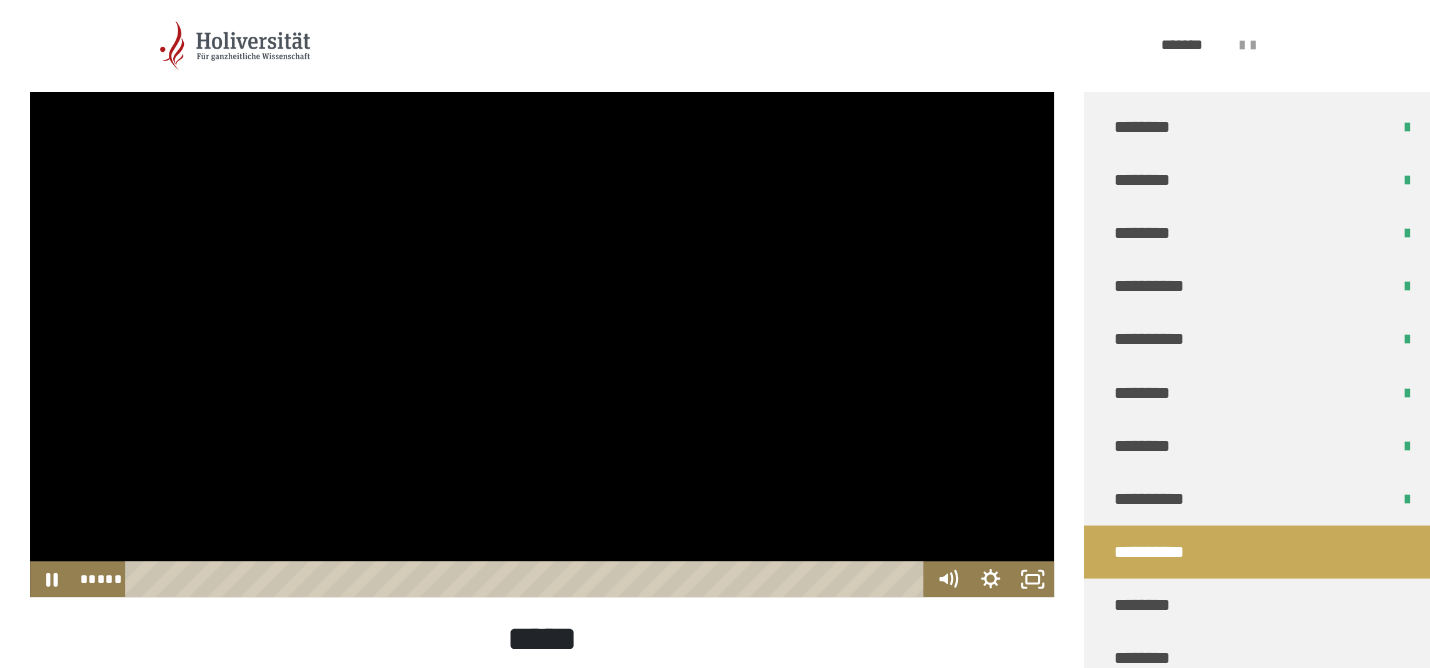 click at bounding box center (542, 309) 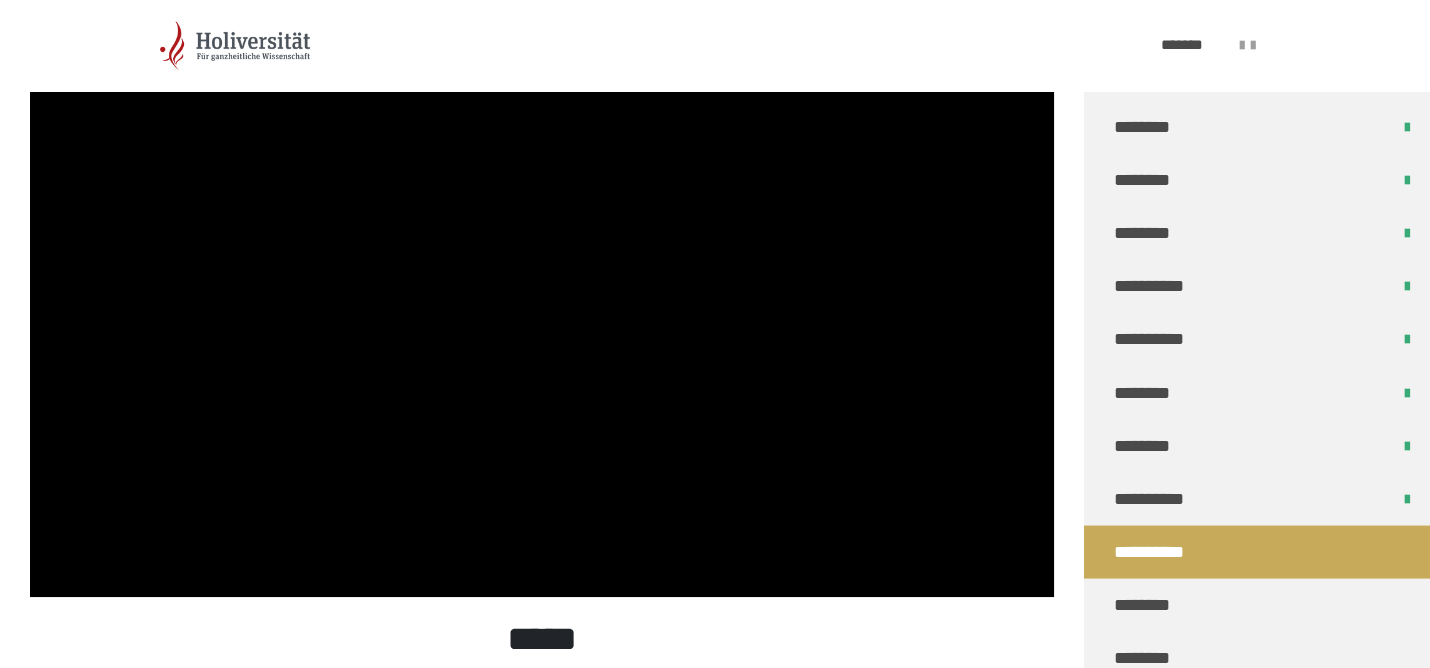 click at bounding box center [542, 309] 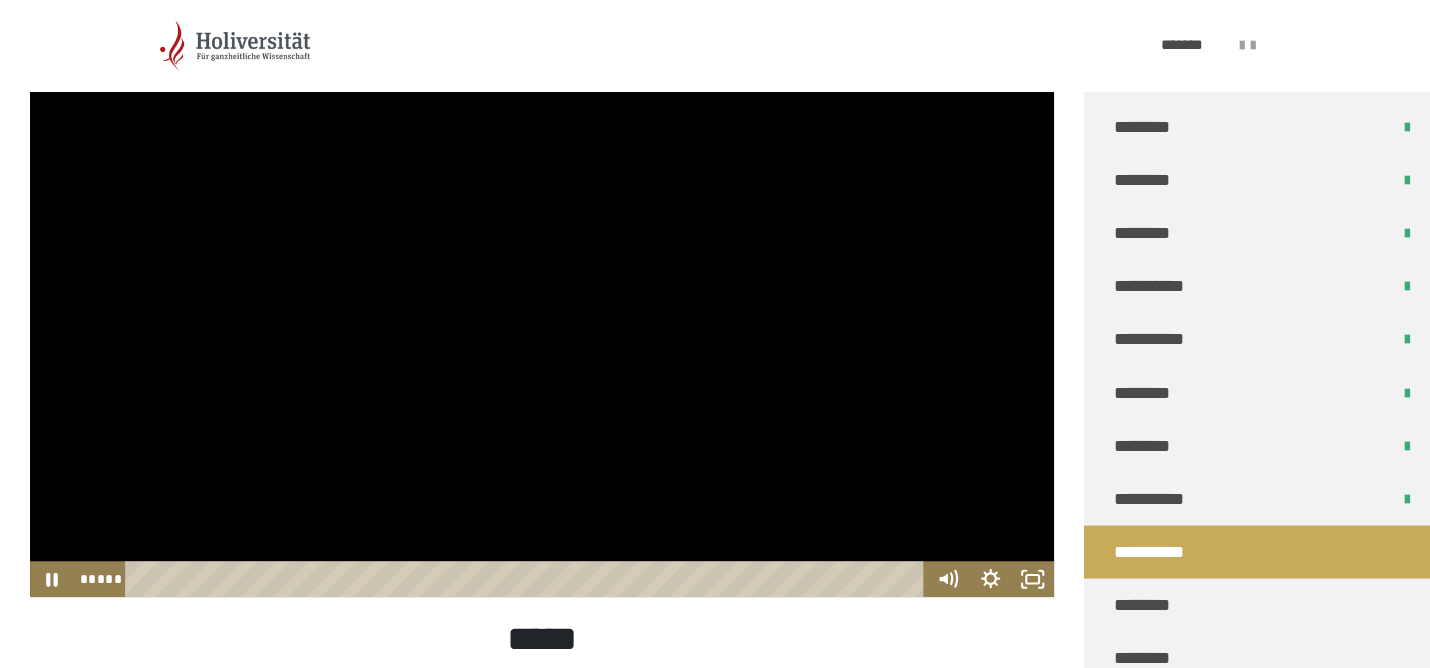 click at bounding box center (542, 309) 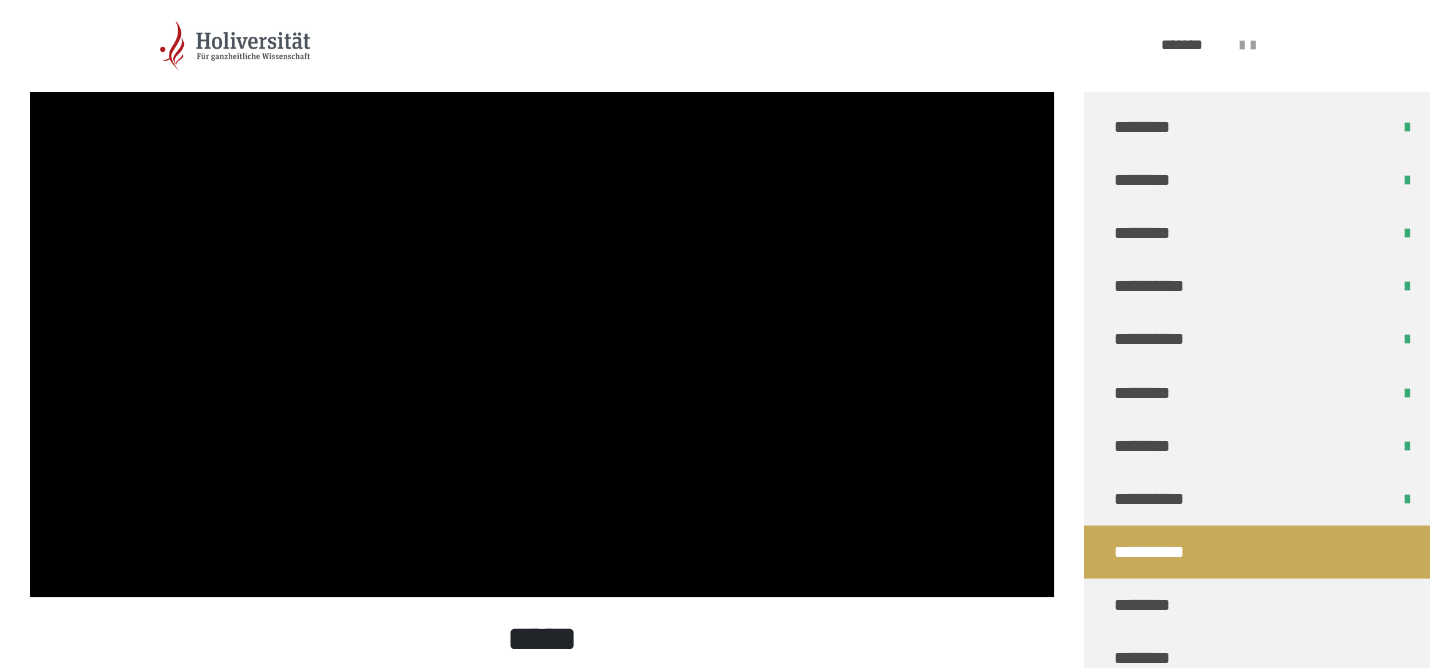click at bounding box center (542, 309) 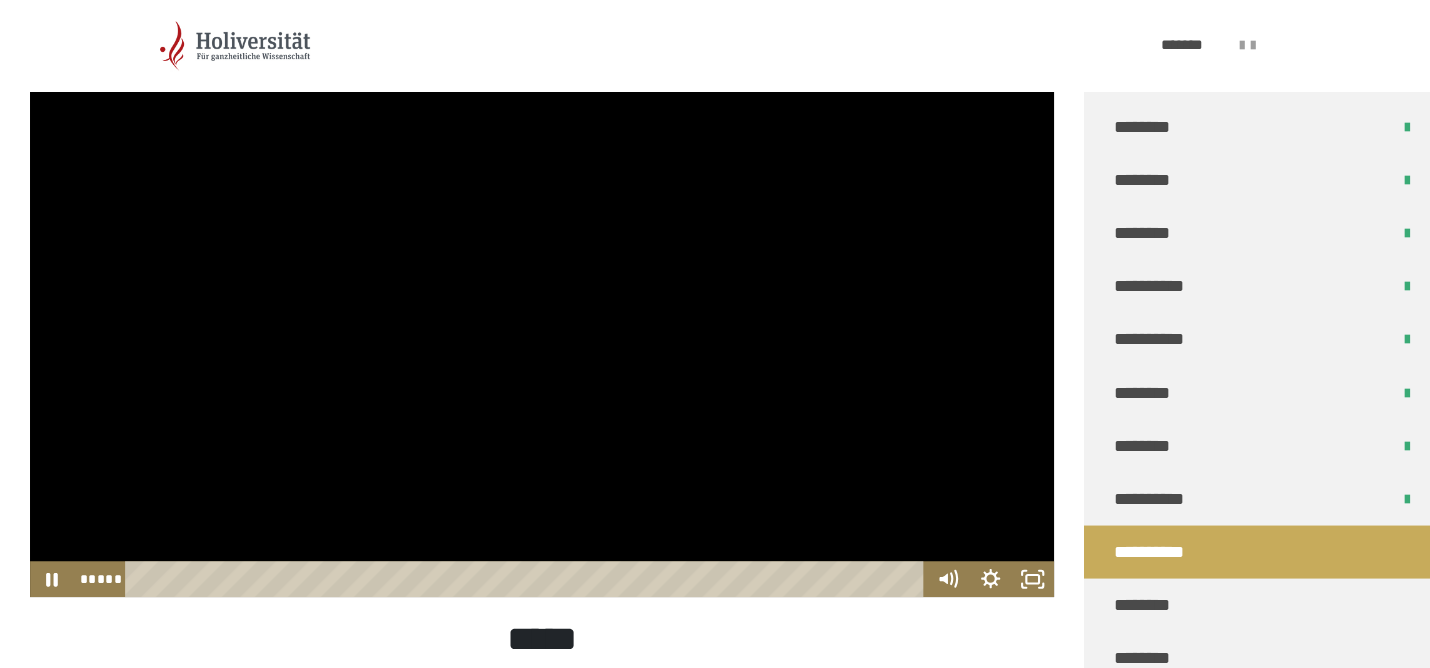 drag, startPoint x: 618, startPoint y: 372, endPoint x: 602, endPoint y: 358, distance: 21.260292 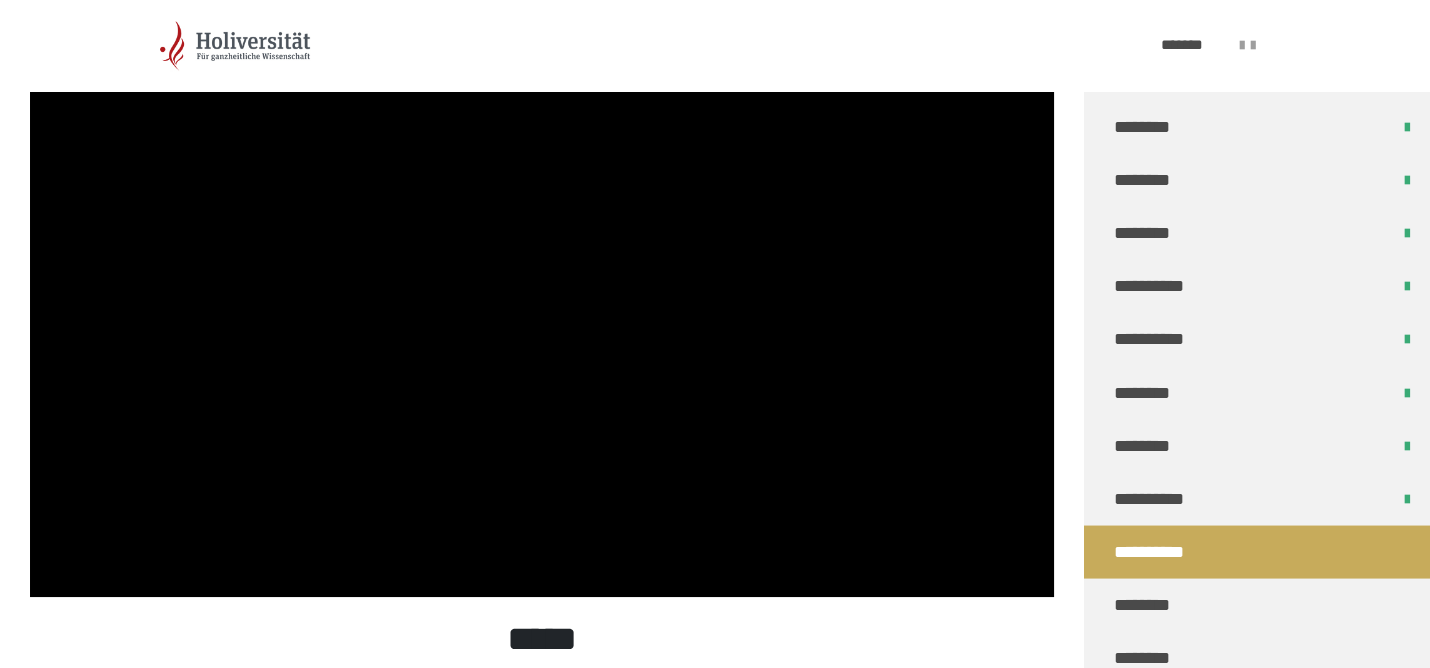 click at bounding box center [542, 309] 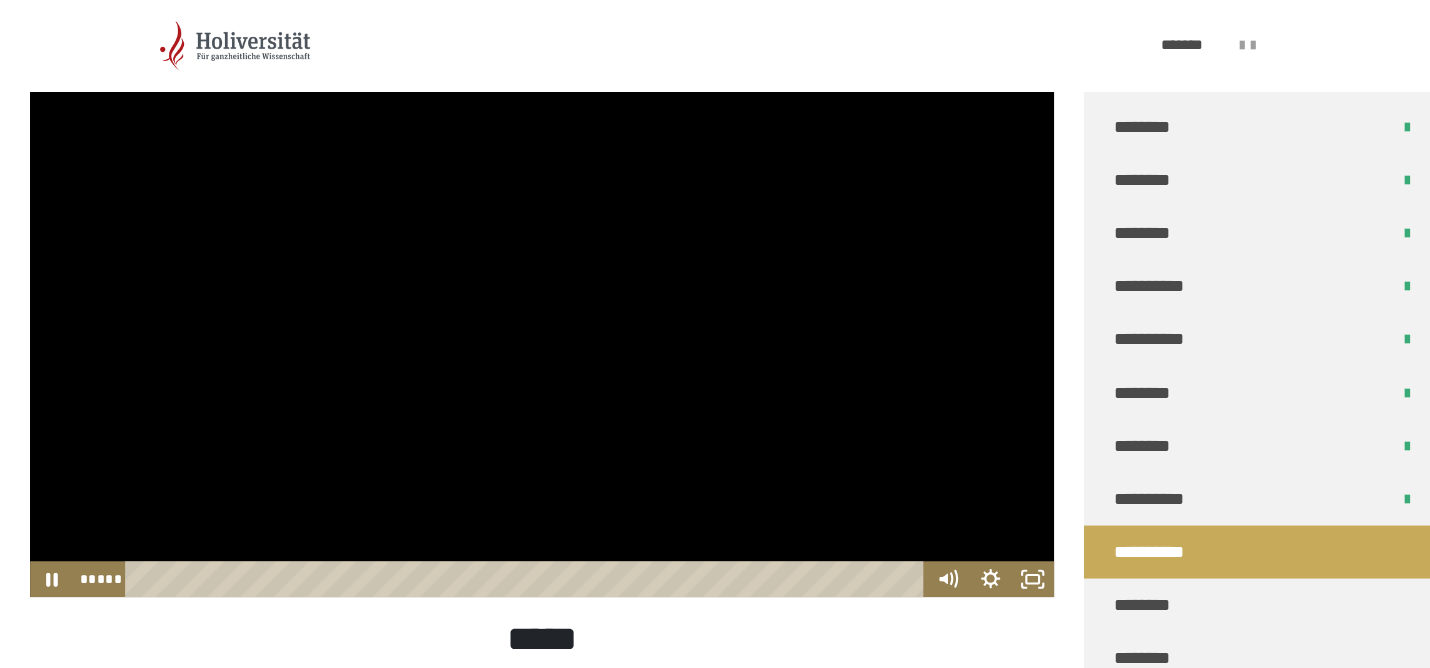 click at bounding box center (542, 309) 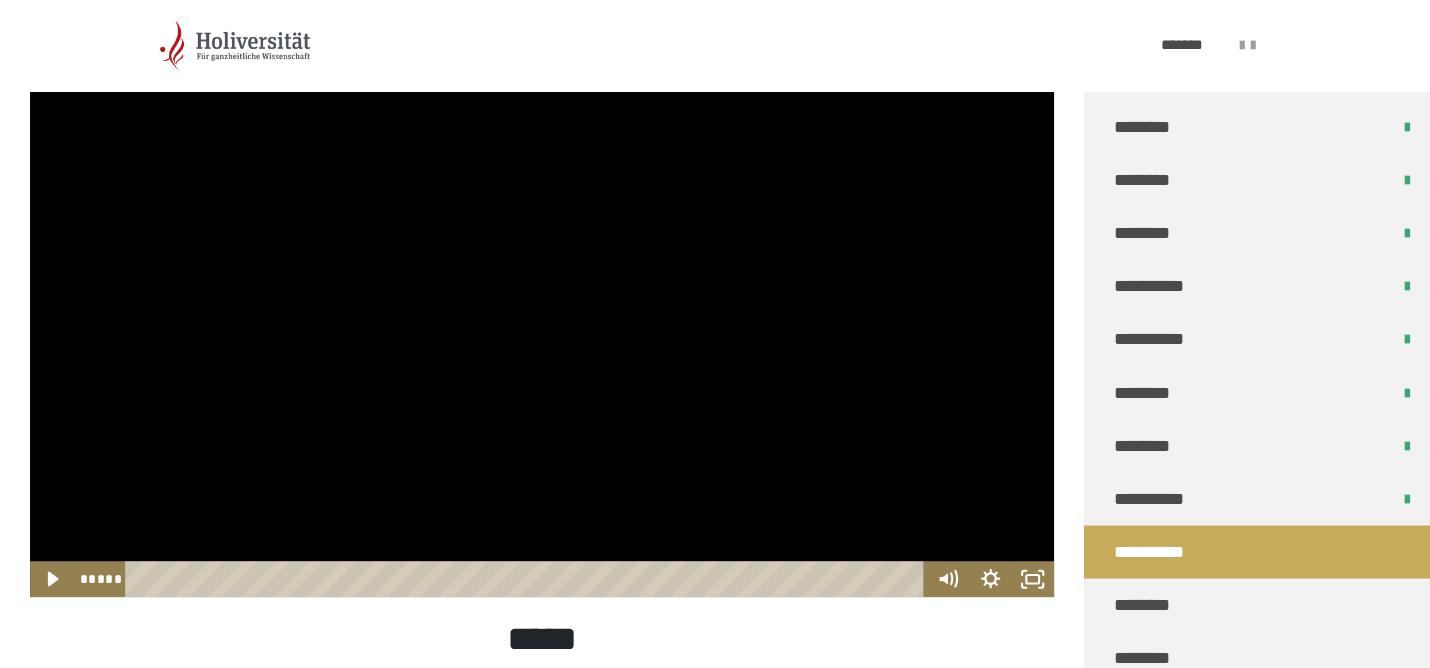 click at bounding box center (542, 309) 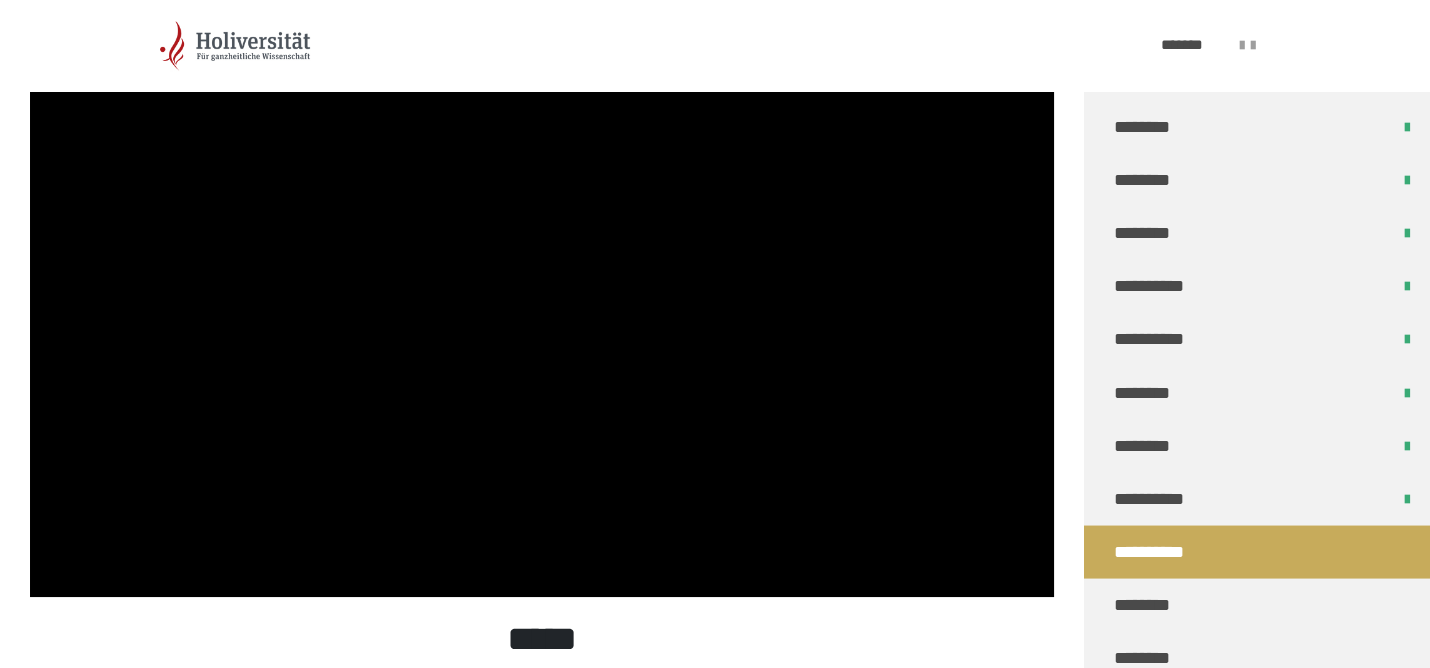 click at bounding box center (542, 309) 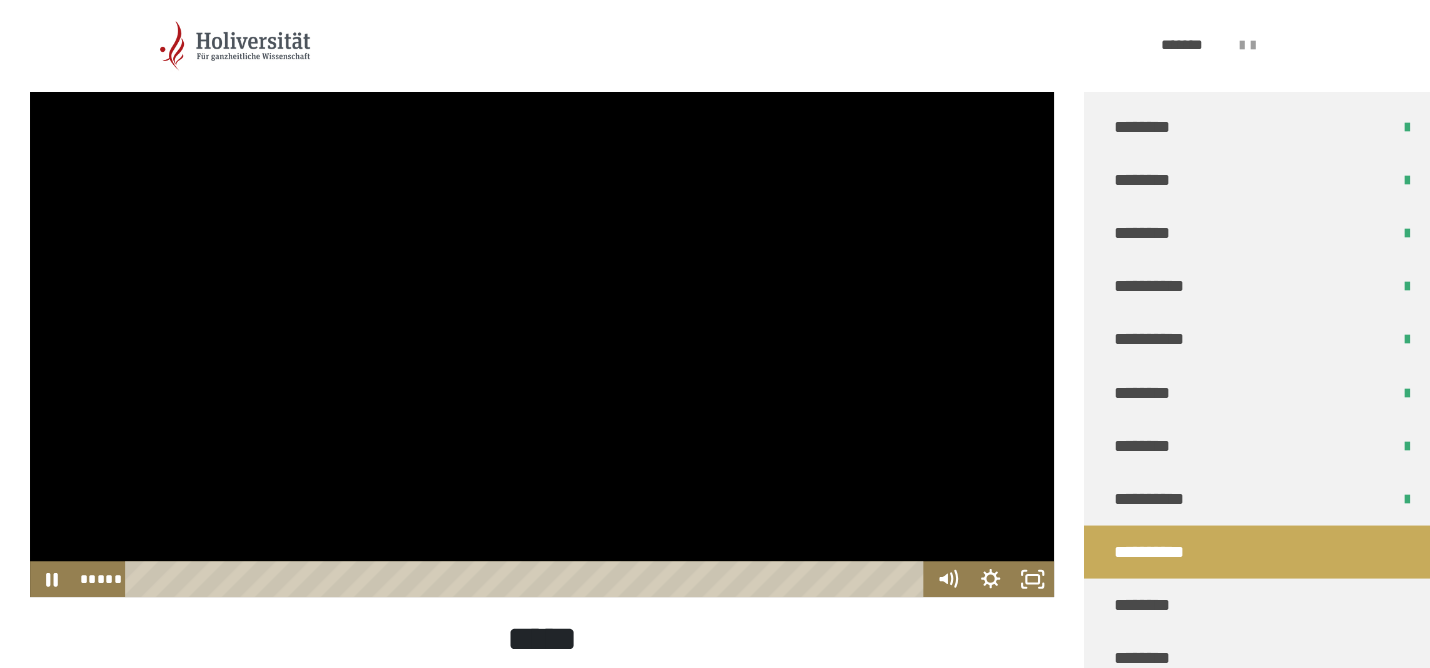 click at bounding box center [542, 309] 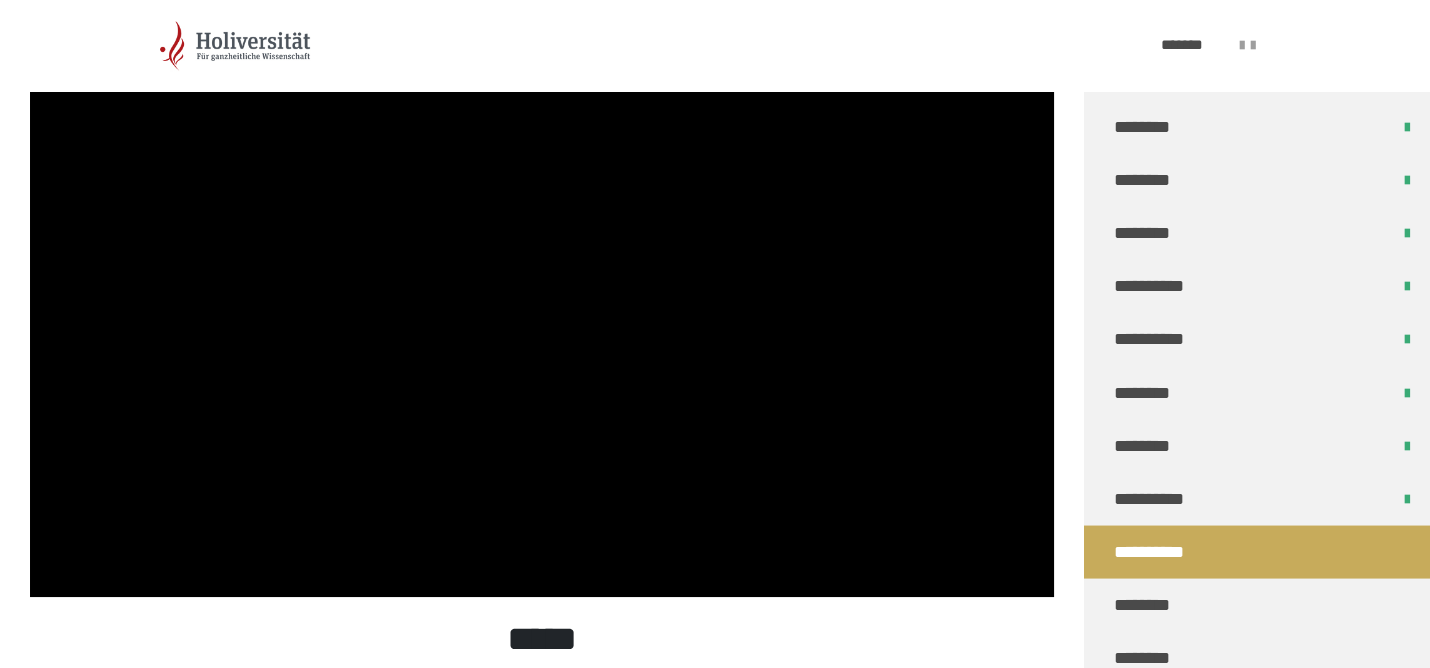 click at bounding box center (542, 309) 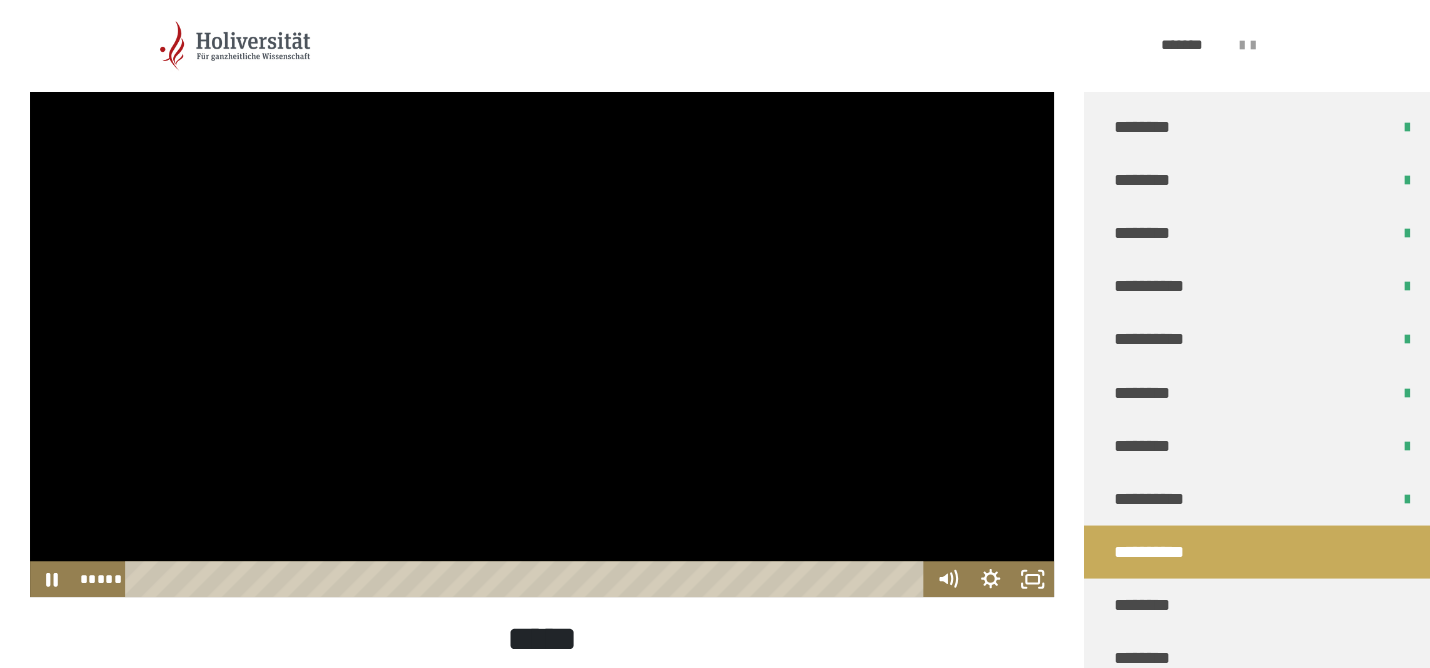 click at bounding box center [542, 309] 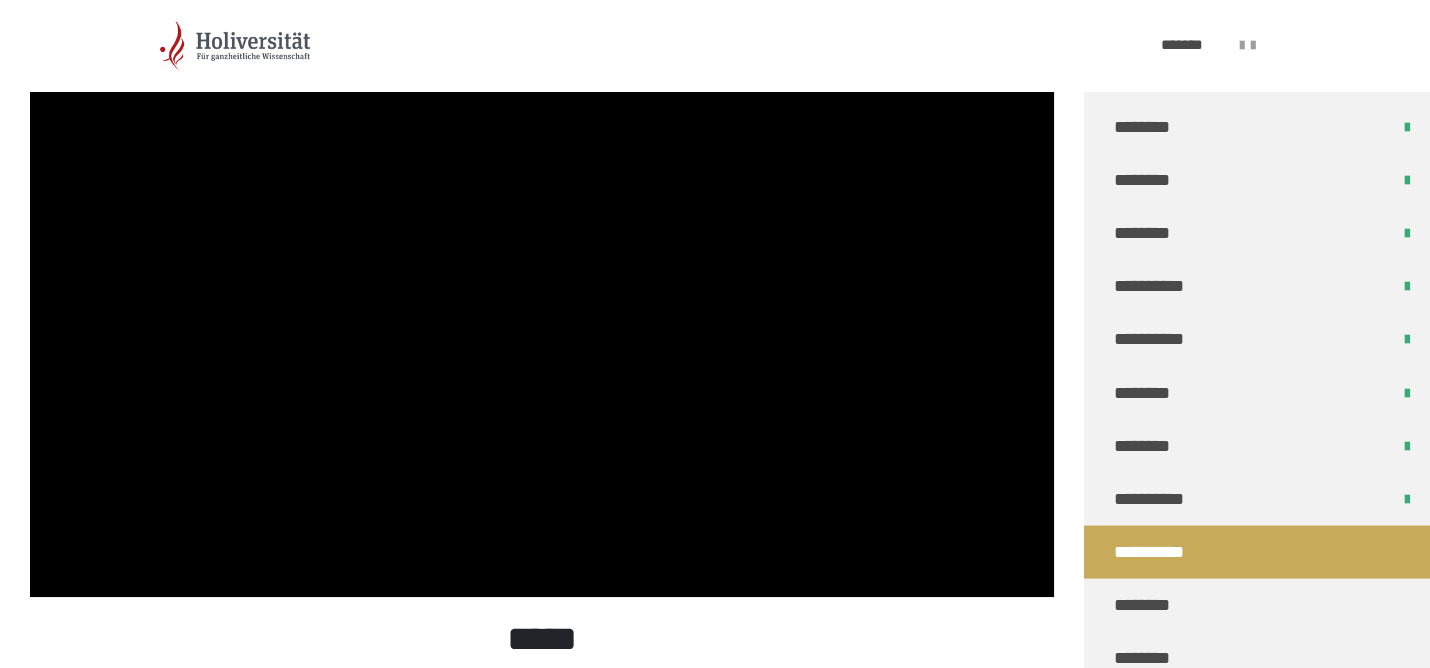 click at bounding box center (542, 309) 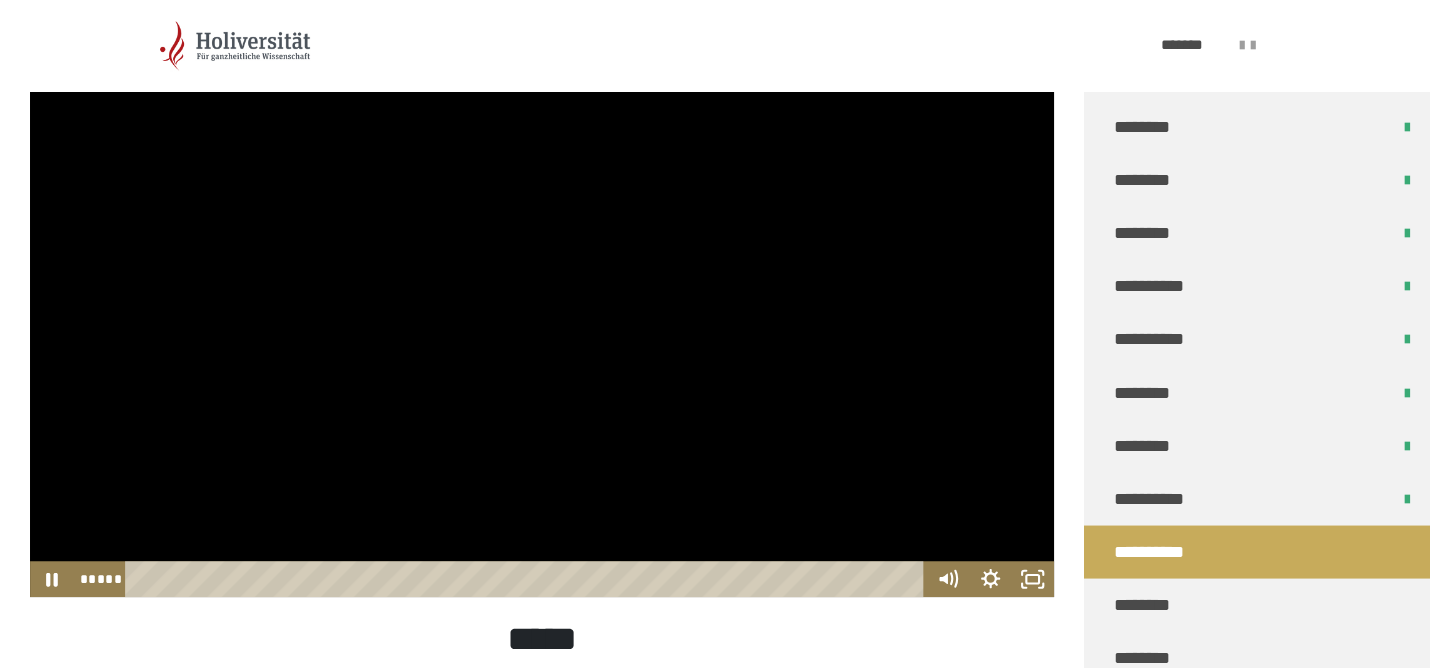 click at bounding box center (542, 309) 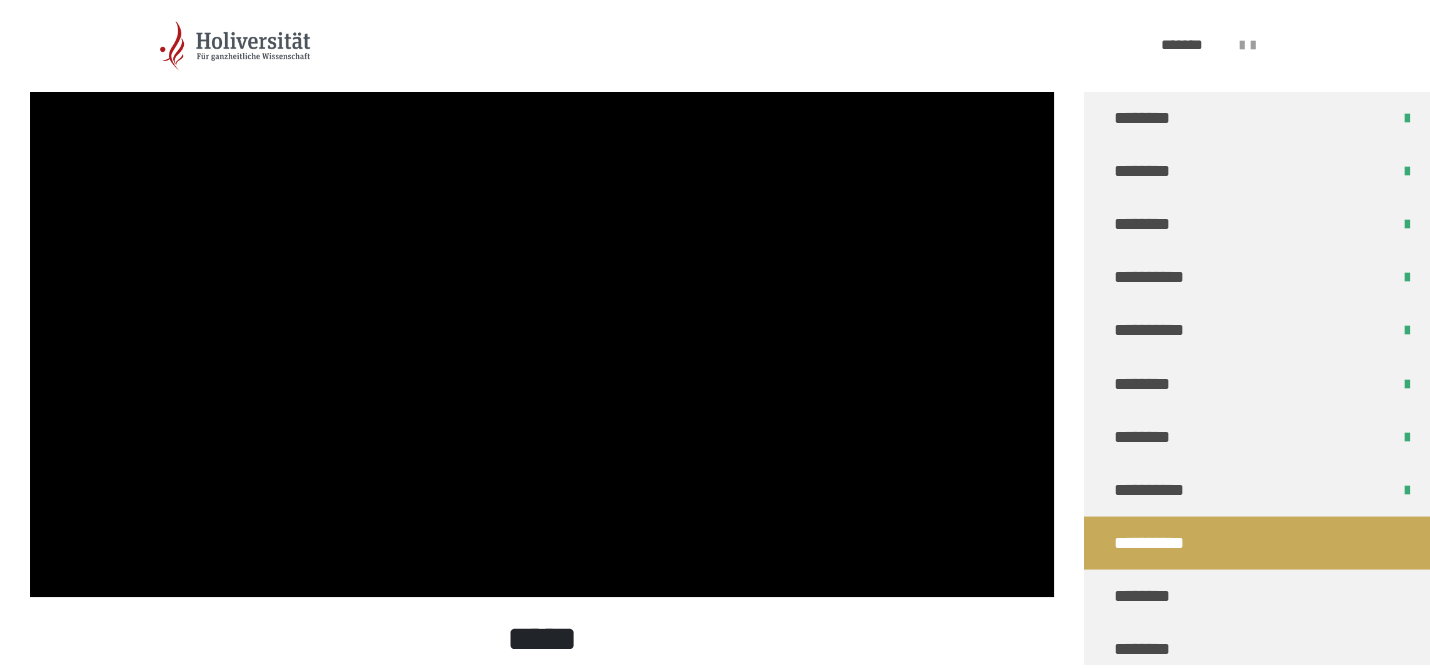 click at bounding box center (542, 309) 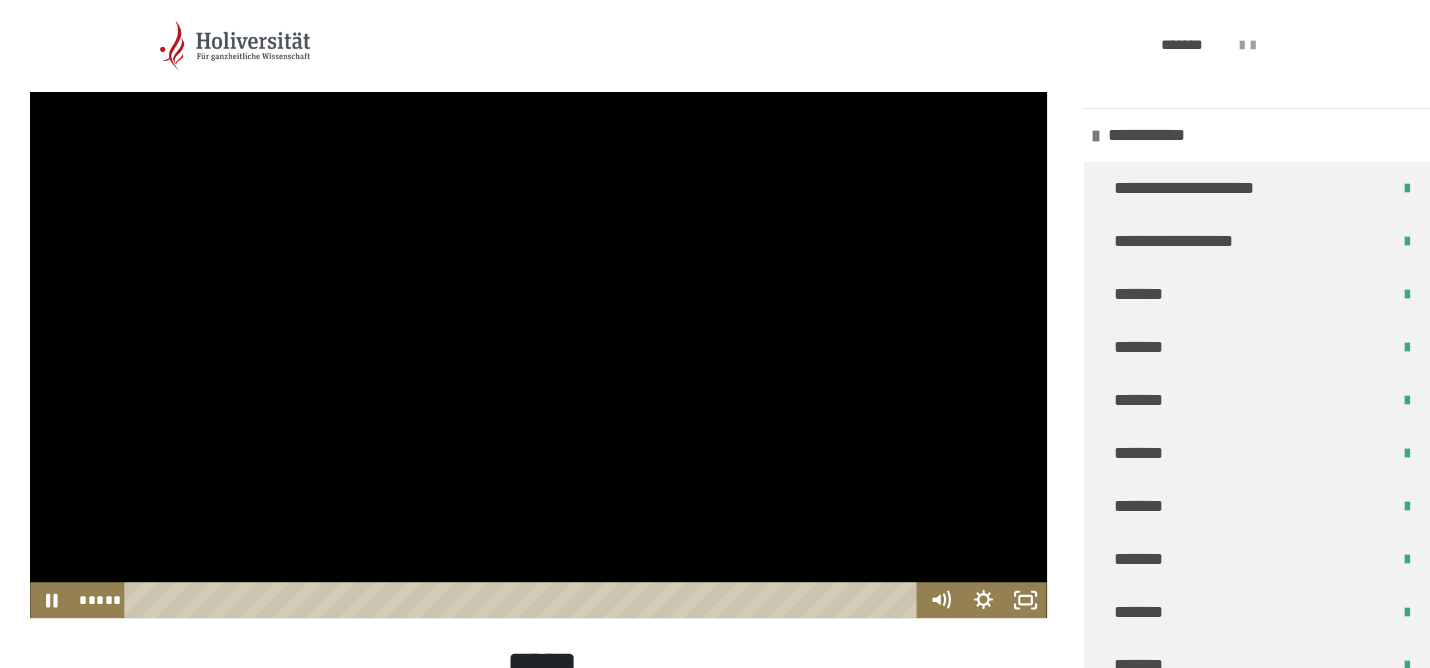 scroll, scrollTop: 380, scrollLeft: 0, axis: vertical 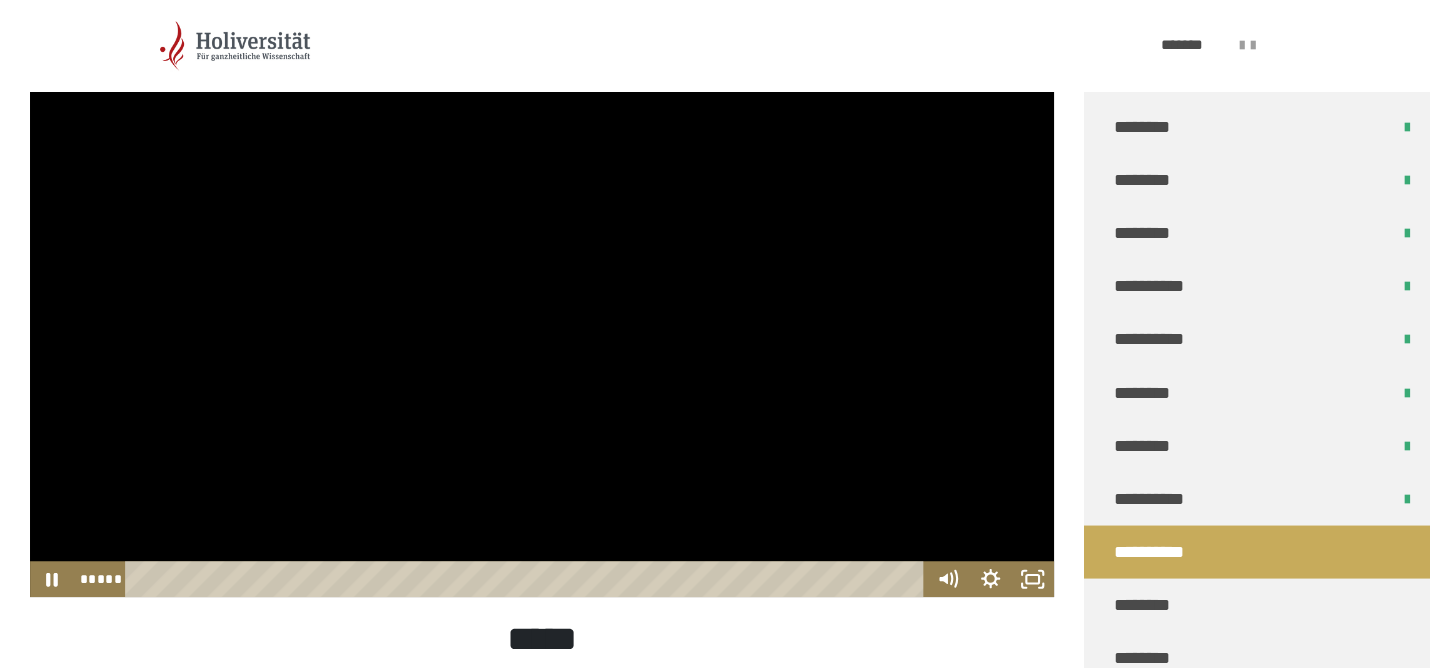 click at bounding box center [542, 309] 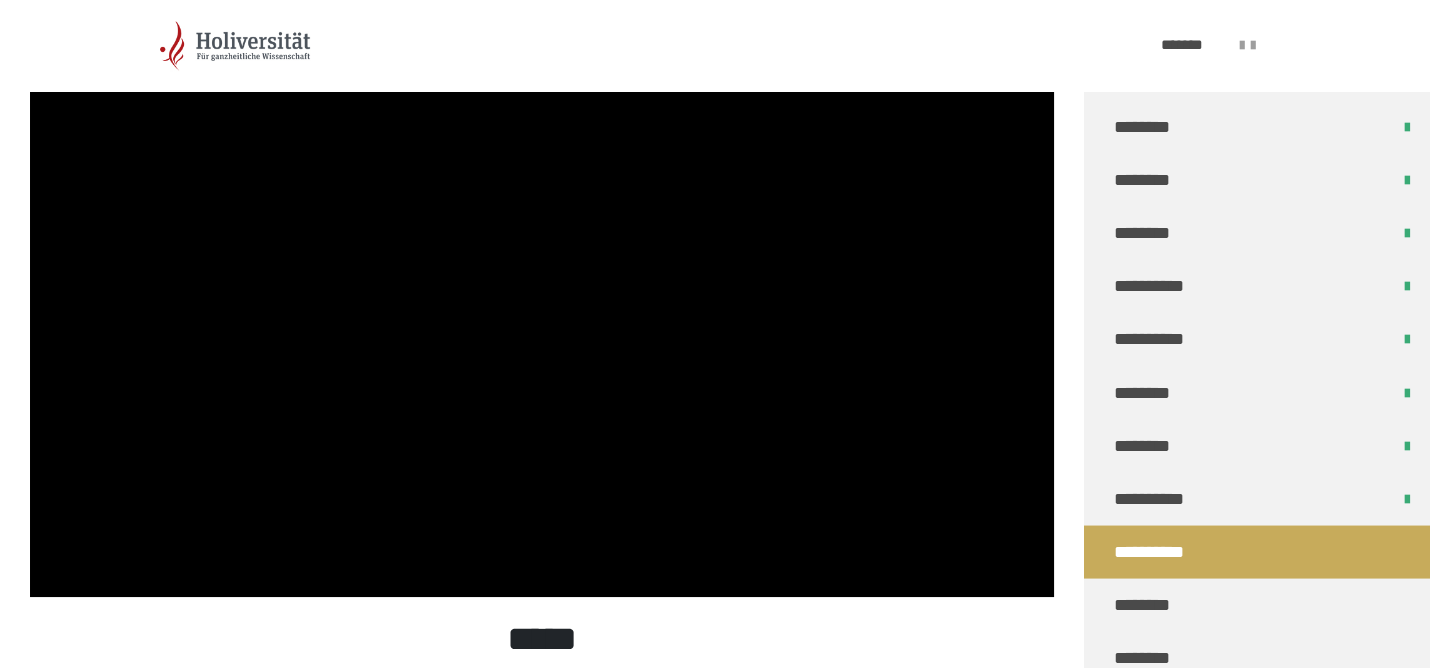 click at bounding box center [542, 309] 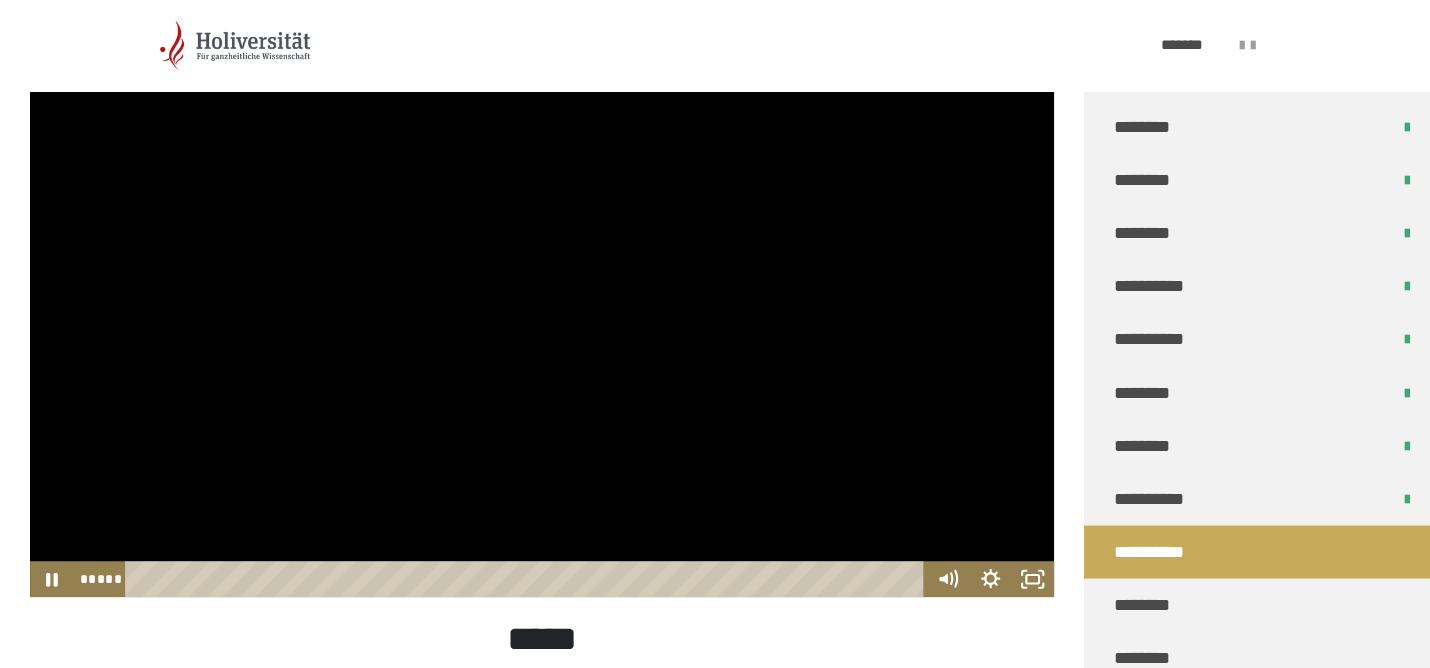 click at bounding box center (542, 309) 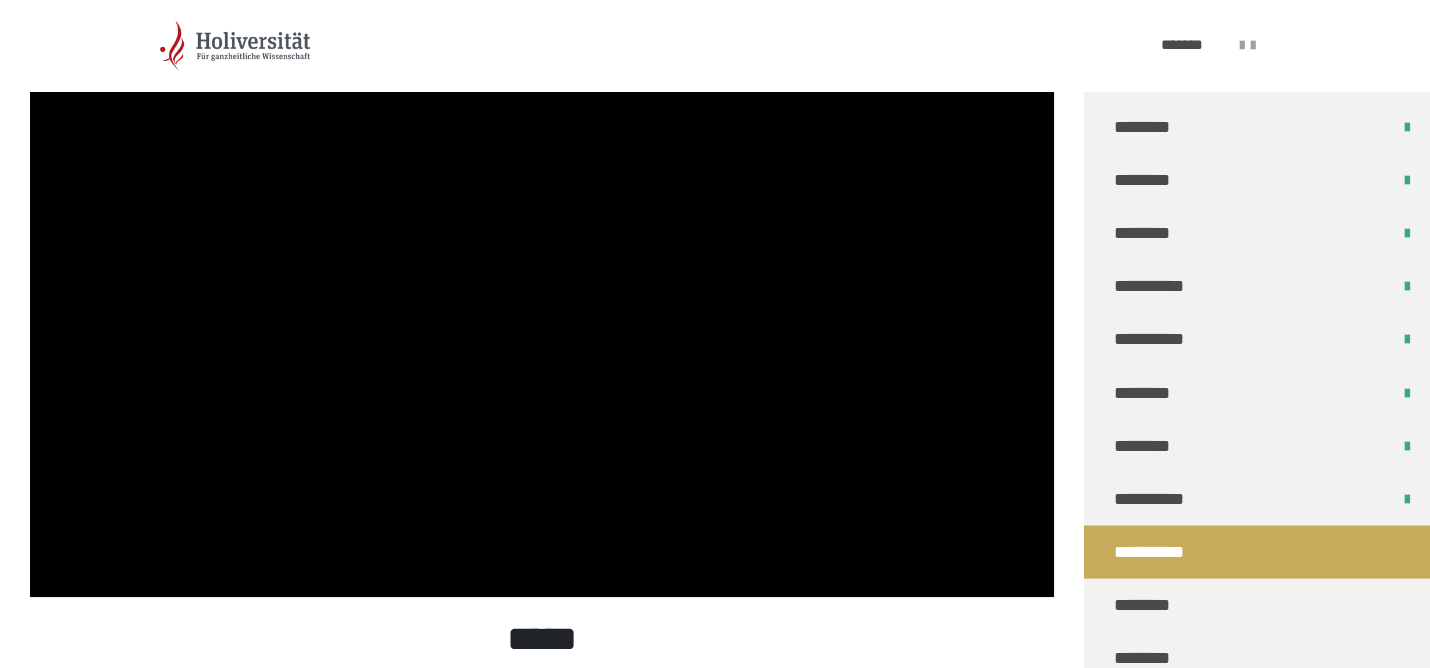 click at bounding box center [542, 309] 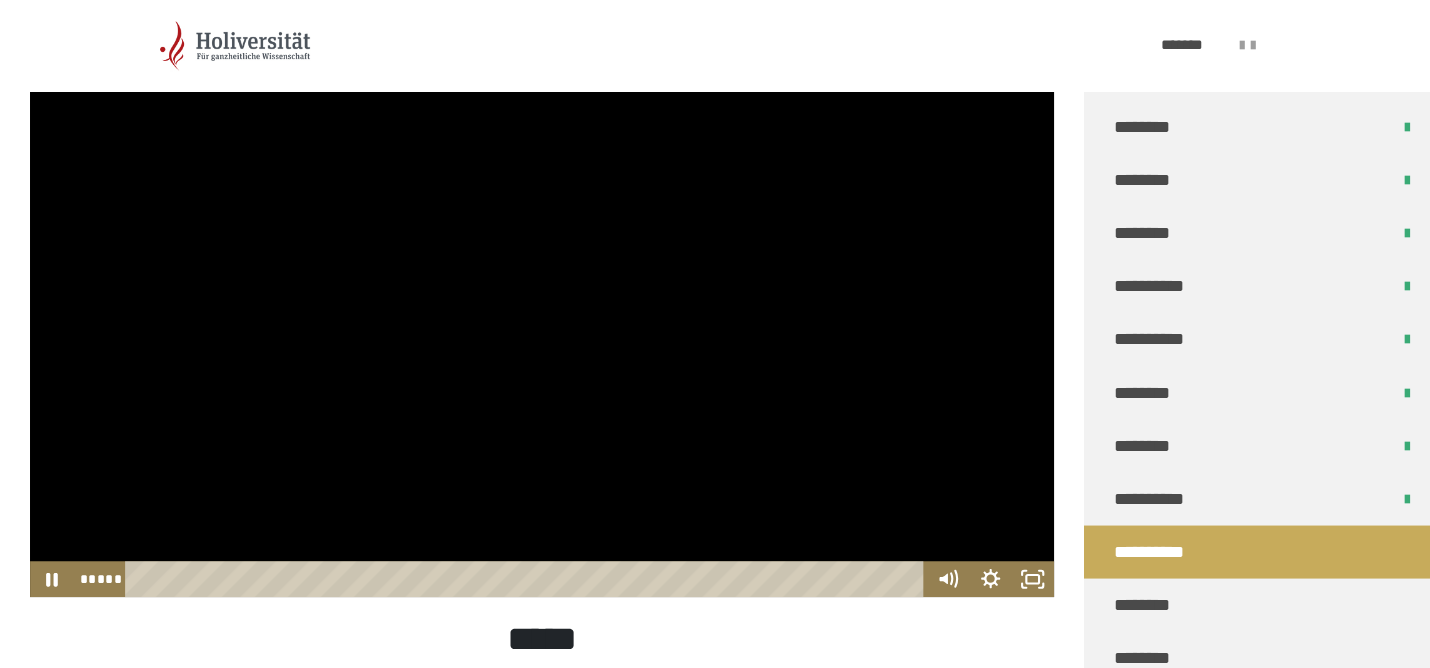 click at bounding box center [542, 309] 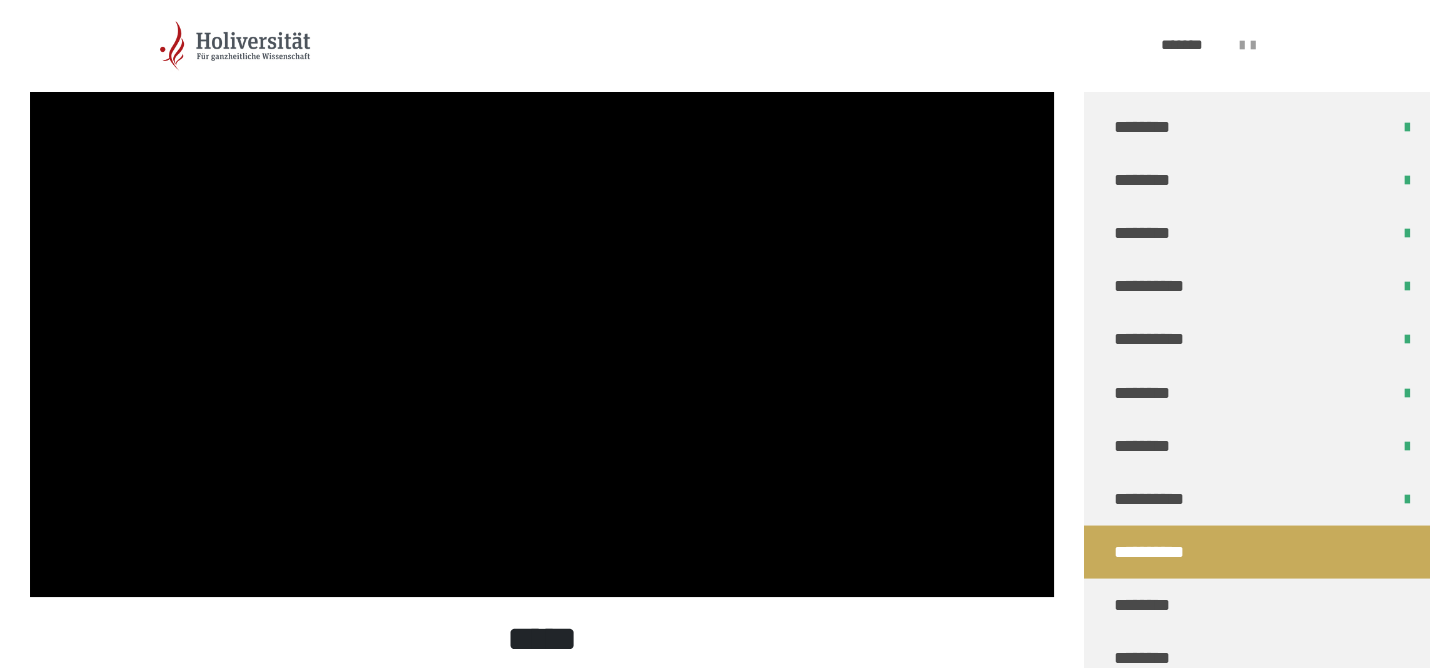 click at bounding box center (542, 309) 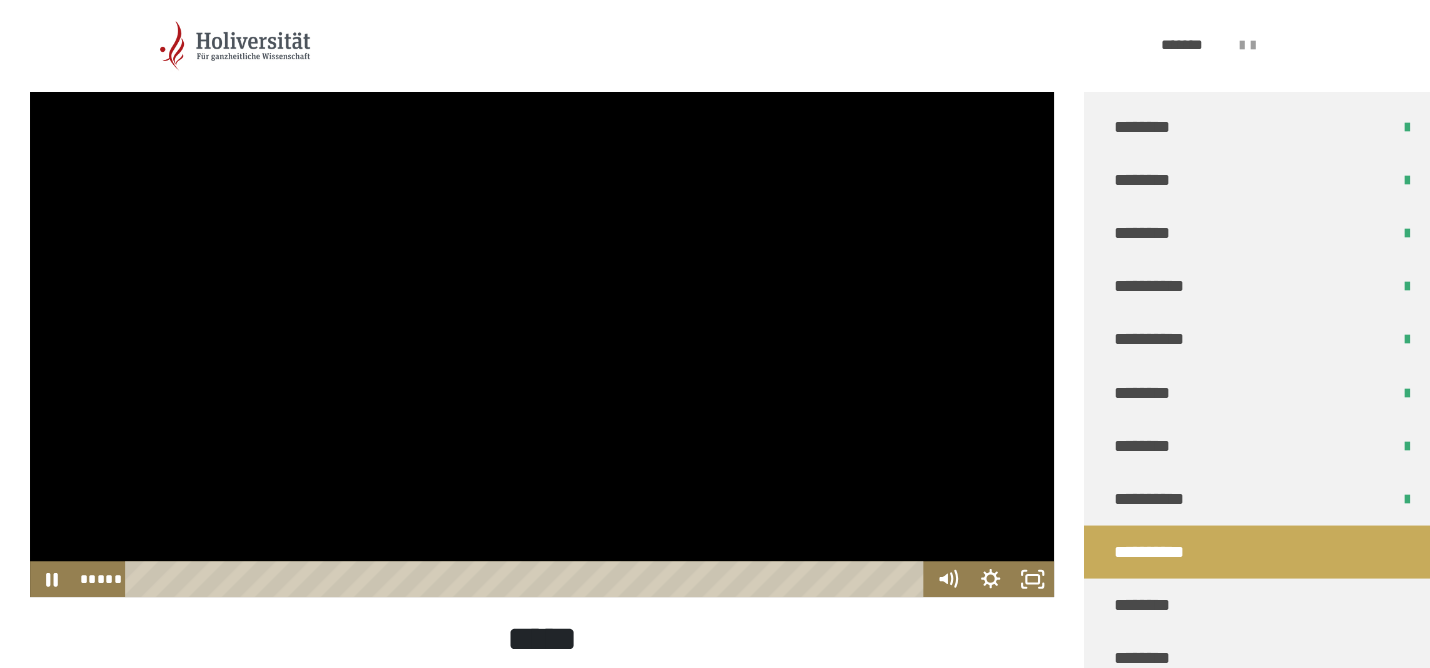click at bounding box center [542, 309] 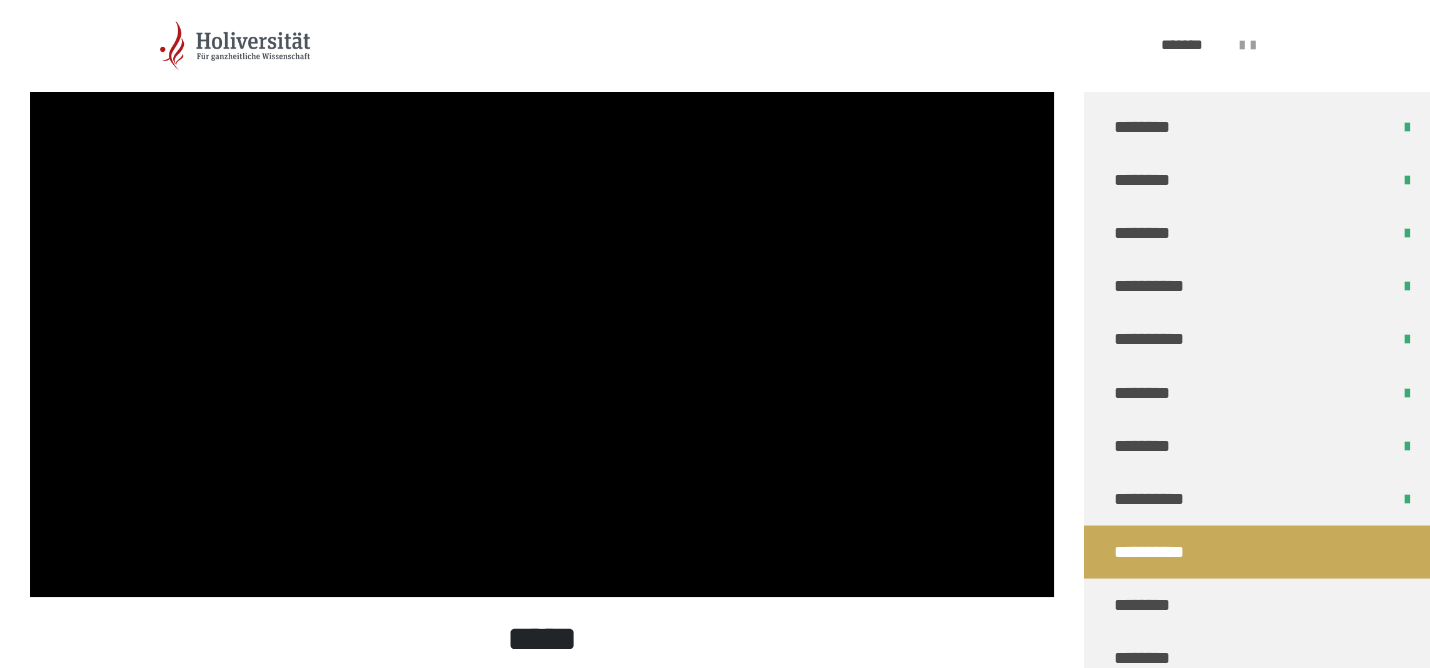 click at bounding box center [542, 309] 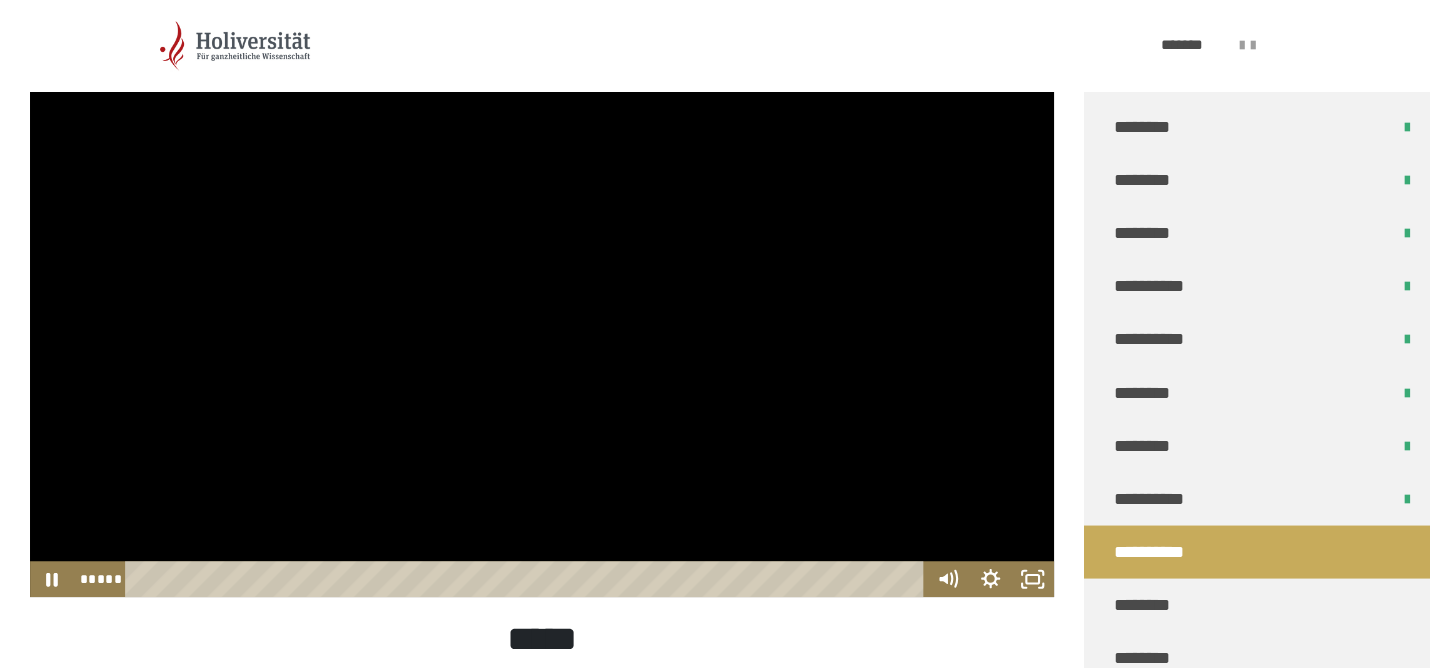 drag, startPoint x: 590, startPoint y: 387, endPoint x: 574, endPoint y: 379, distance: 17.888544 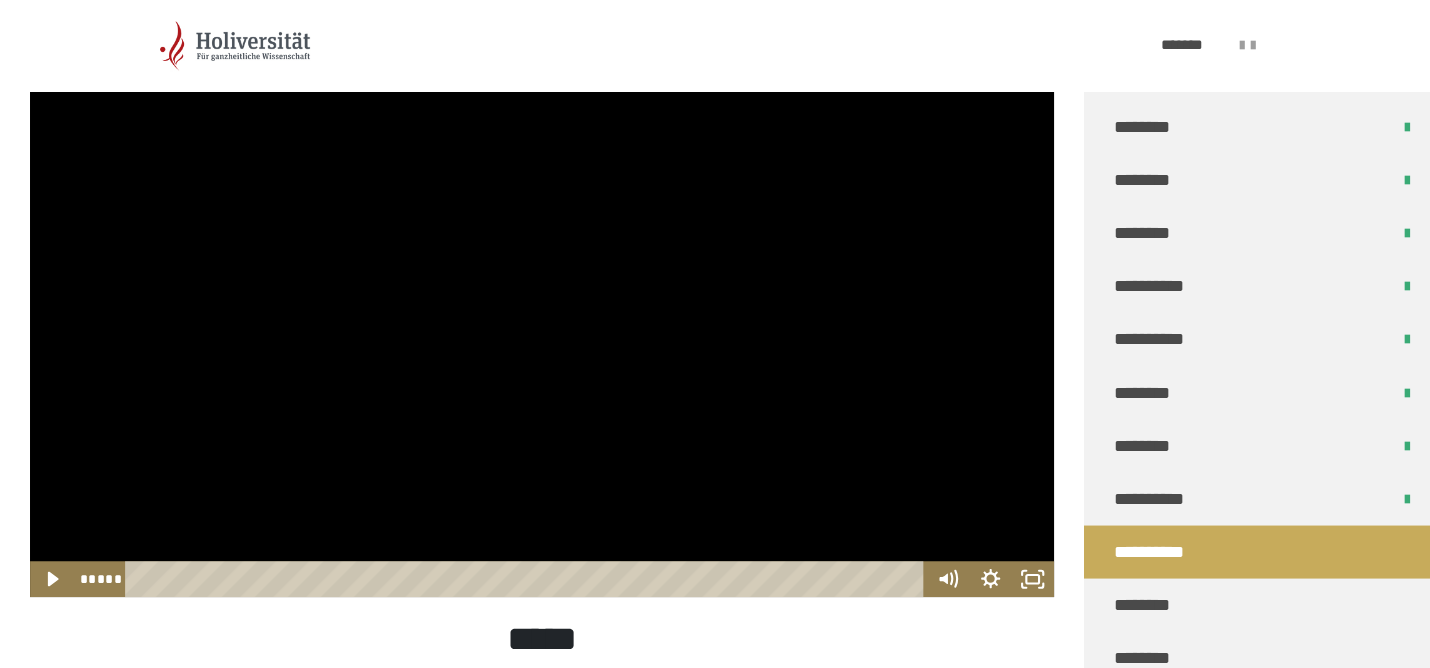 click at bounding box center [542, 309] 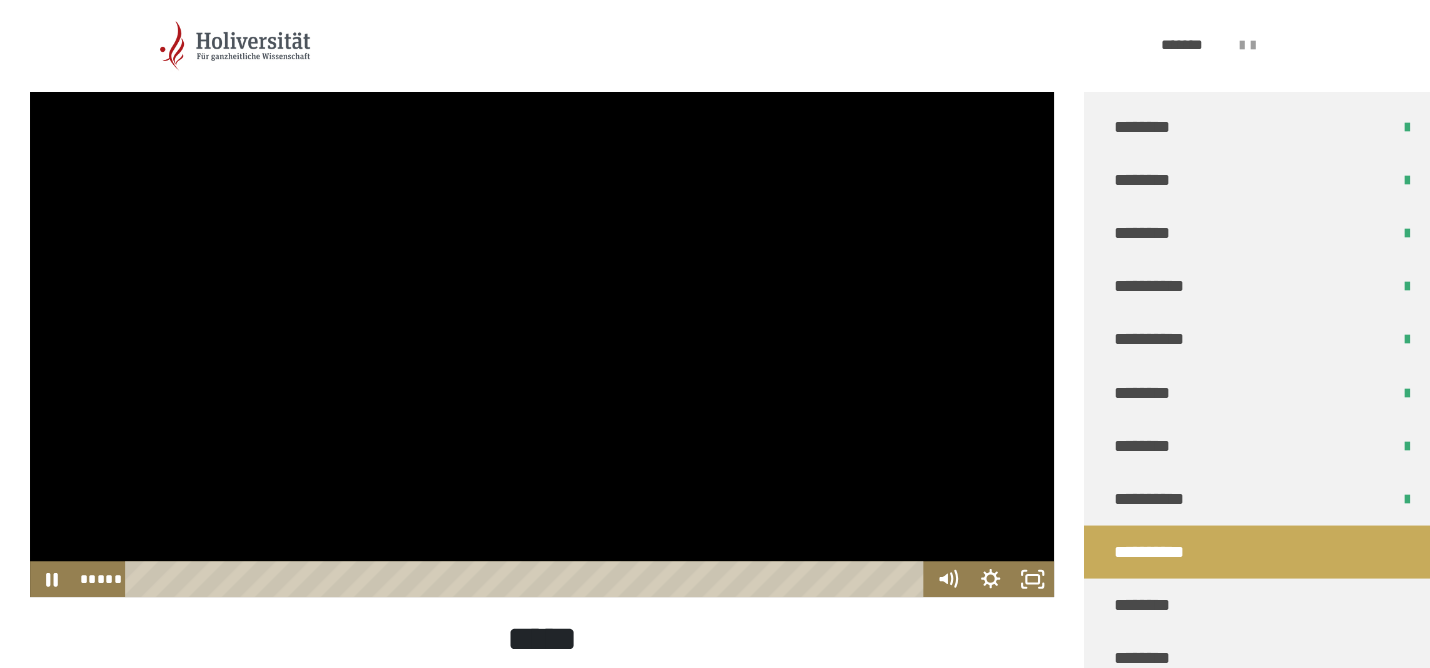 click at bounding box center (542, 309) 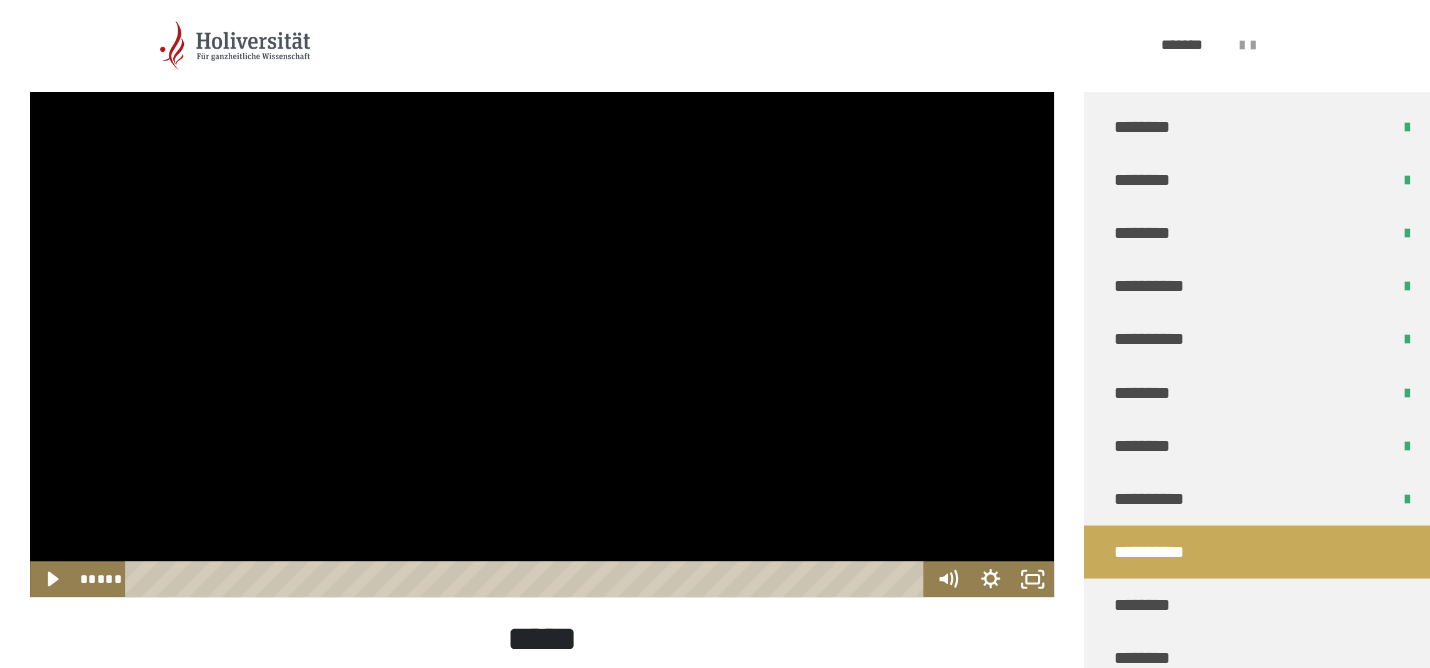 click at bounding box center [542, 309] 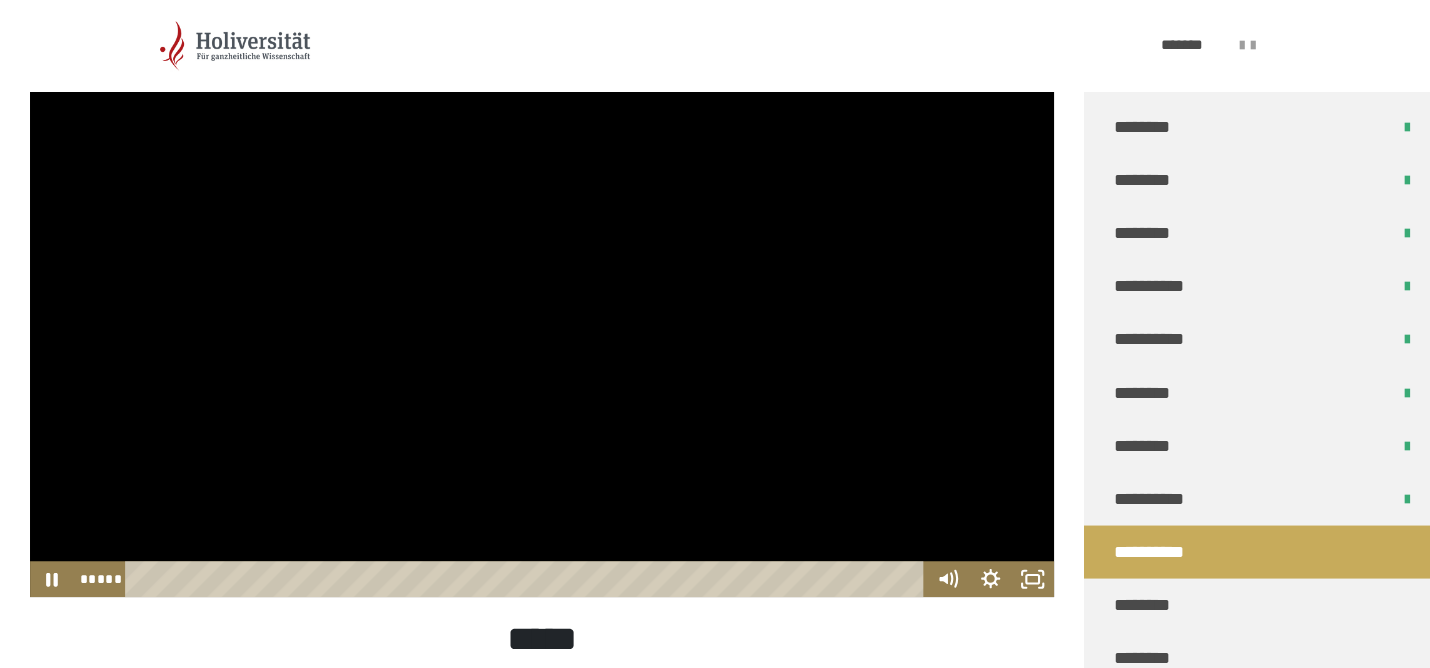 click at bounding box center (542, 309) 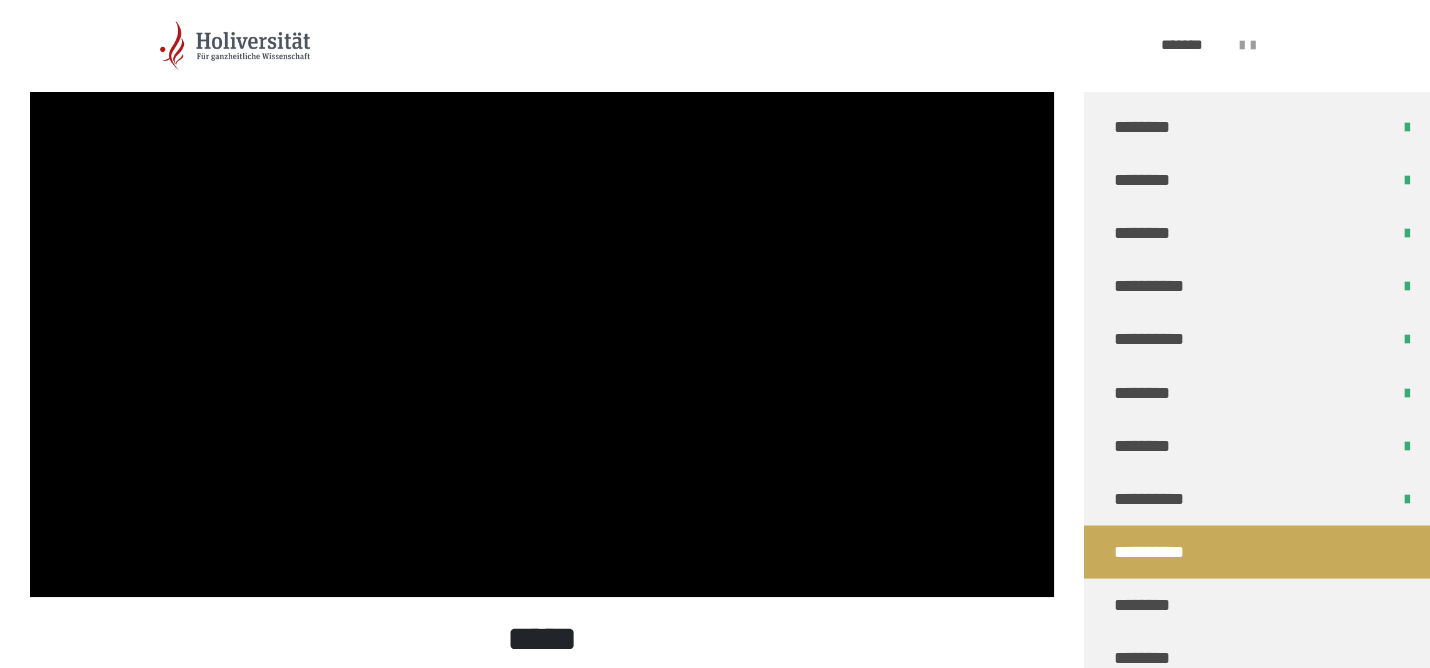click at bounding box center (542, 309) 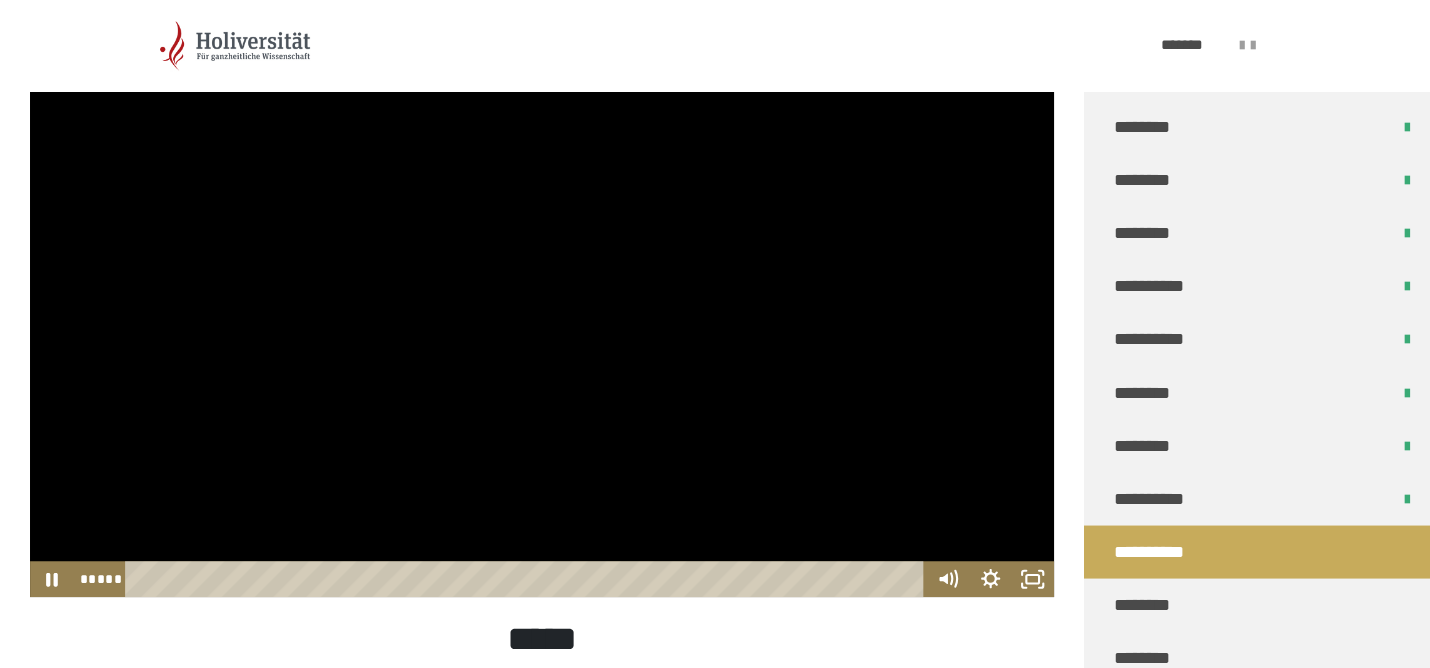click at bounding box center [542, 309] 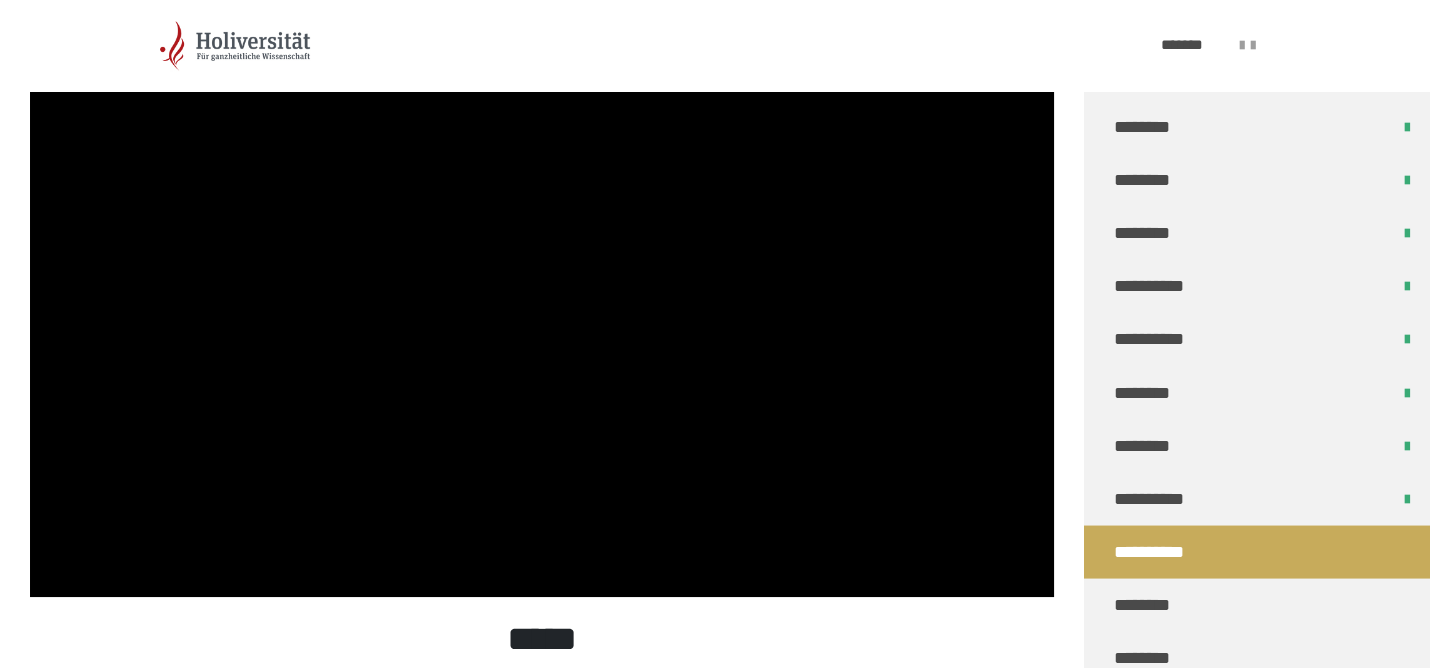 click at bounding box center (542, 309) 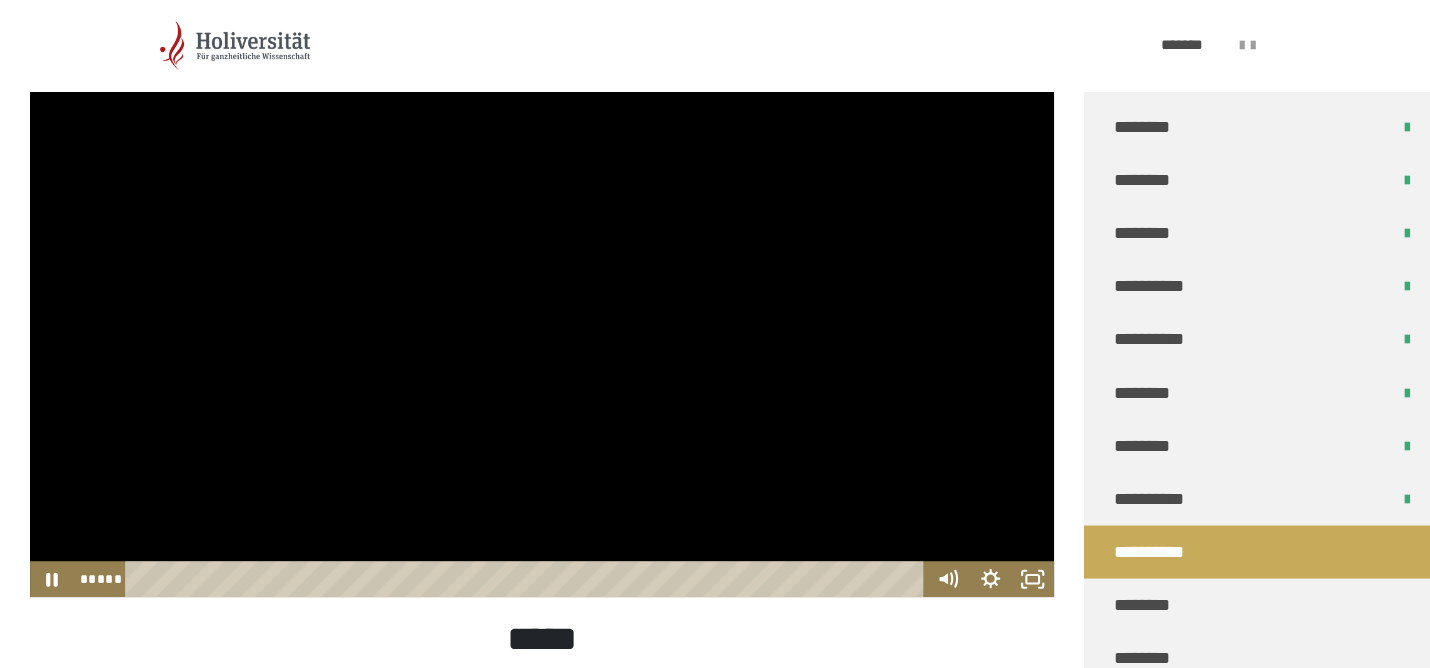 click at bounding box center [542, 309] 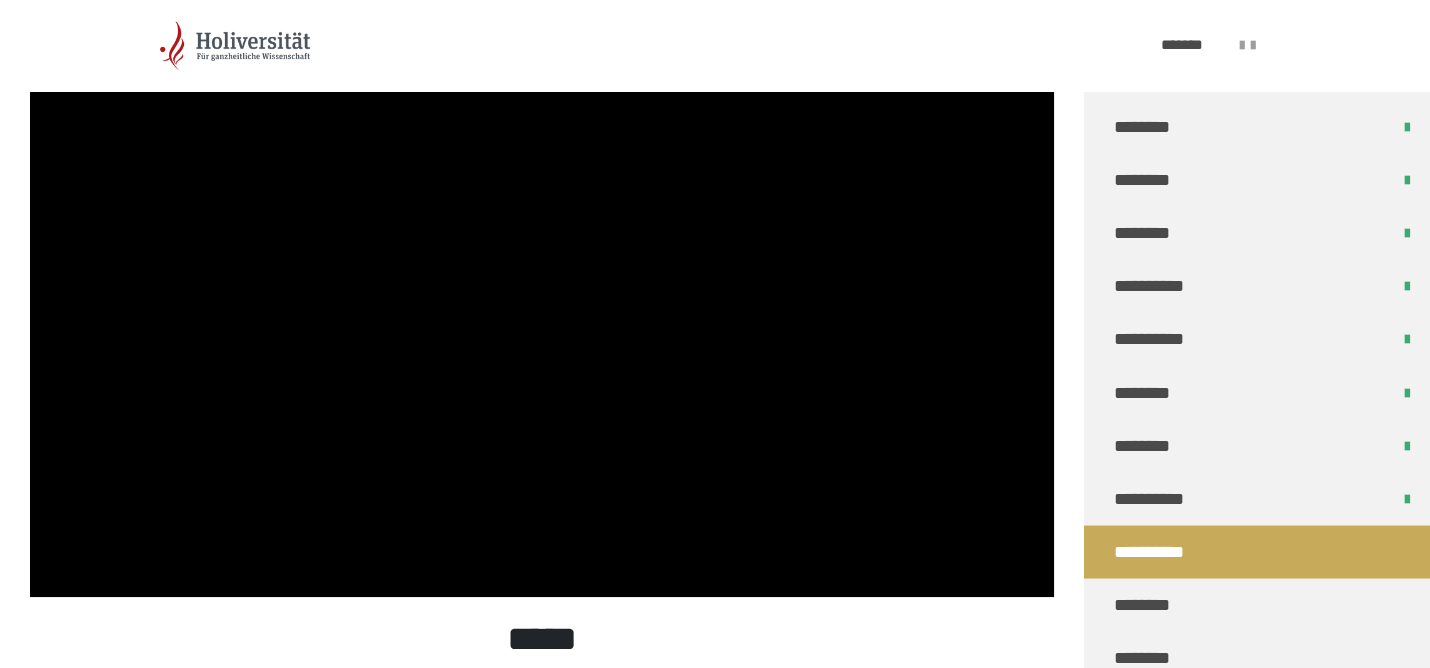 click at bounding box center [542, 309] 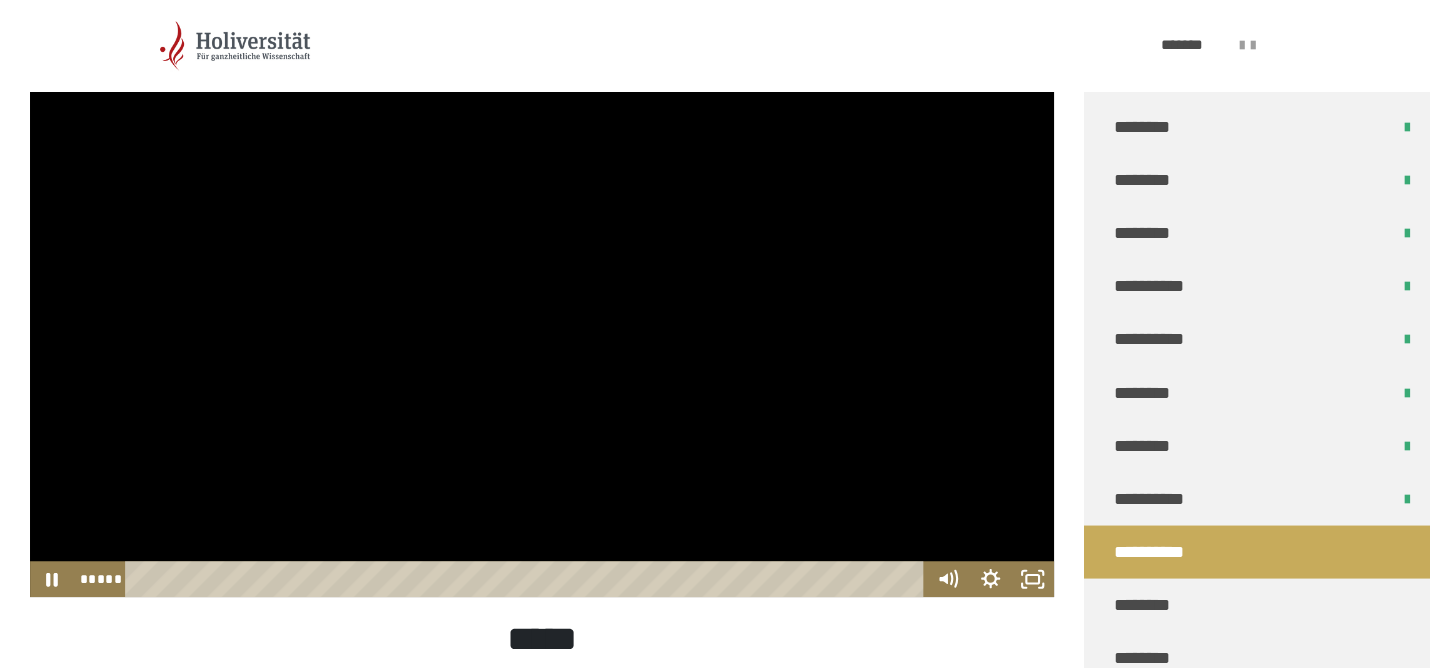 click at bounding box center (542, 309) 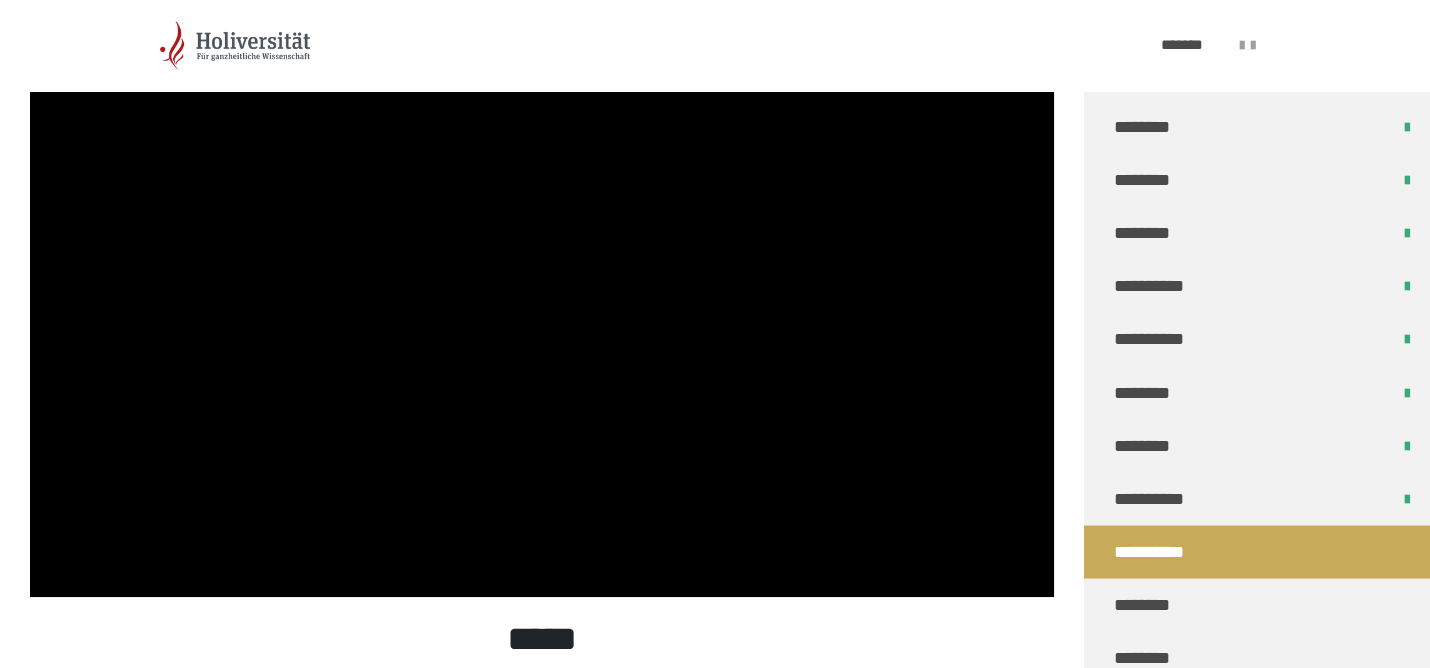 click at bounding box center (542, 309) 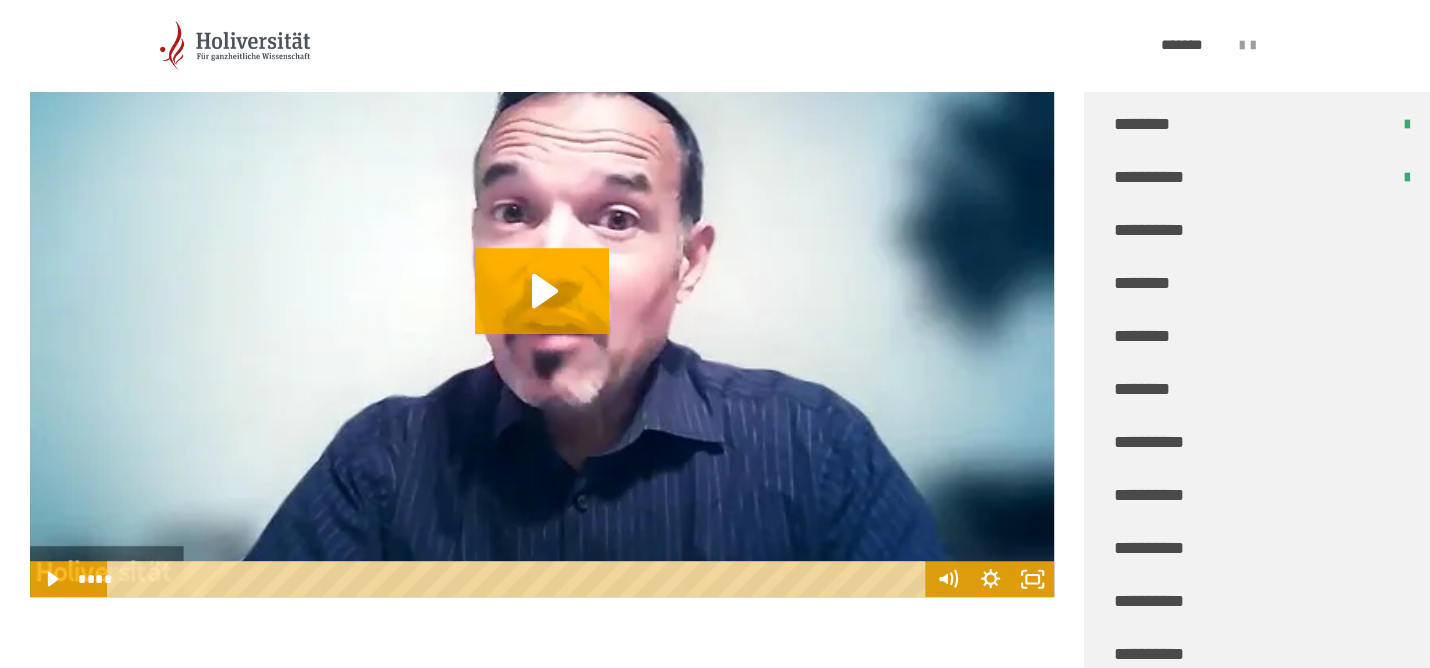 scroll, scrollTop: 1728, scrollLeft: 0, axis: vertical 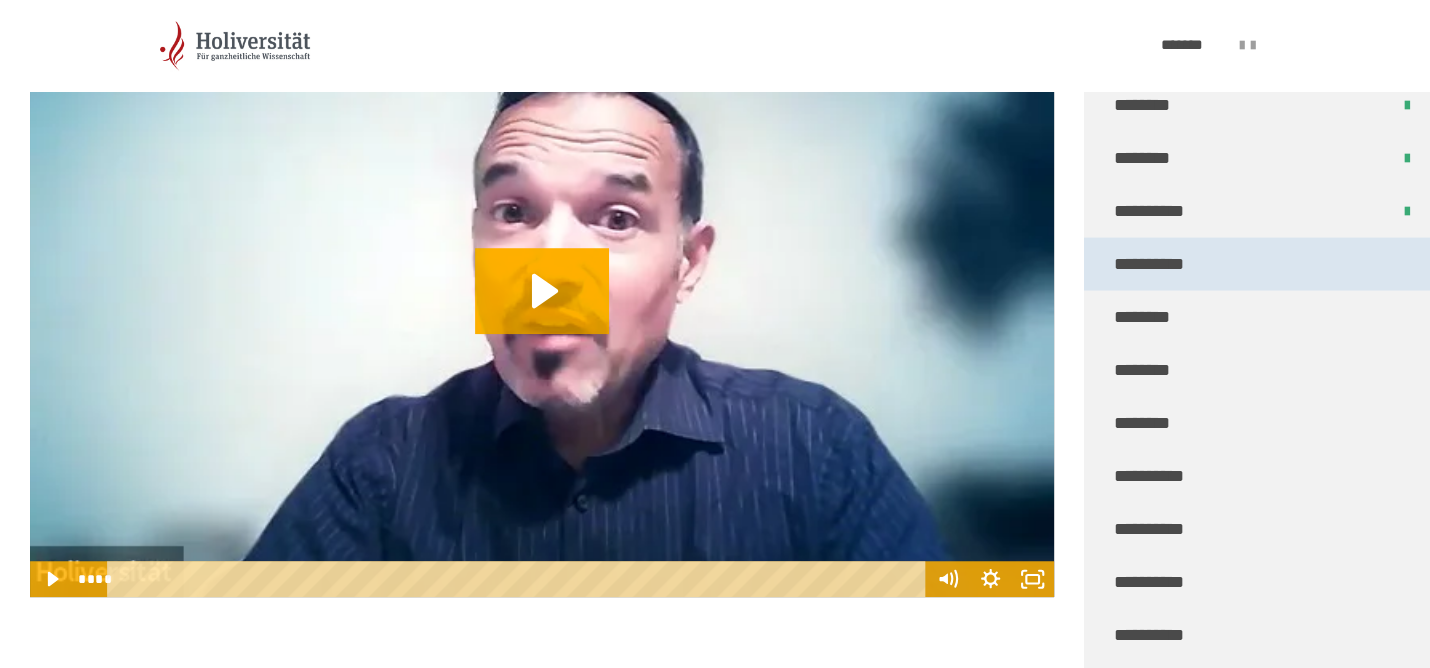 click on "**********" at bounding box center [1260, 263] 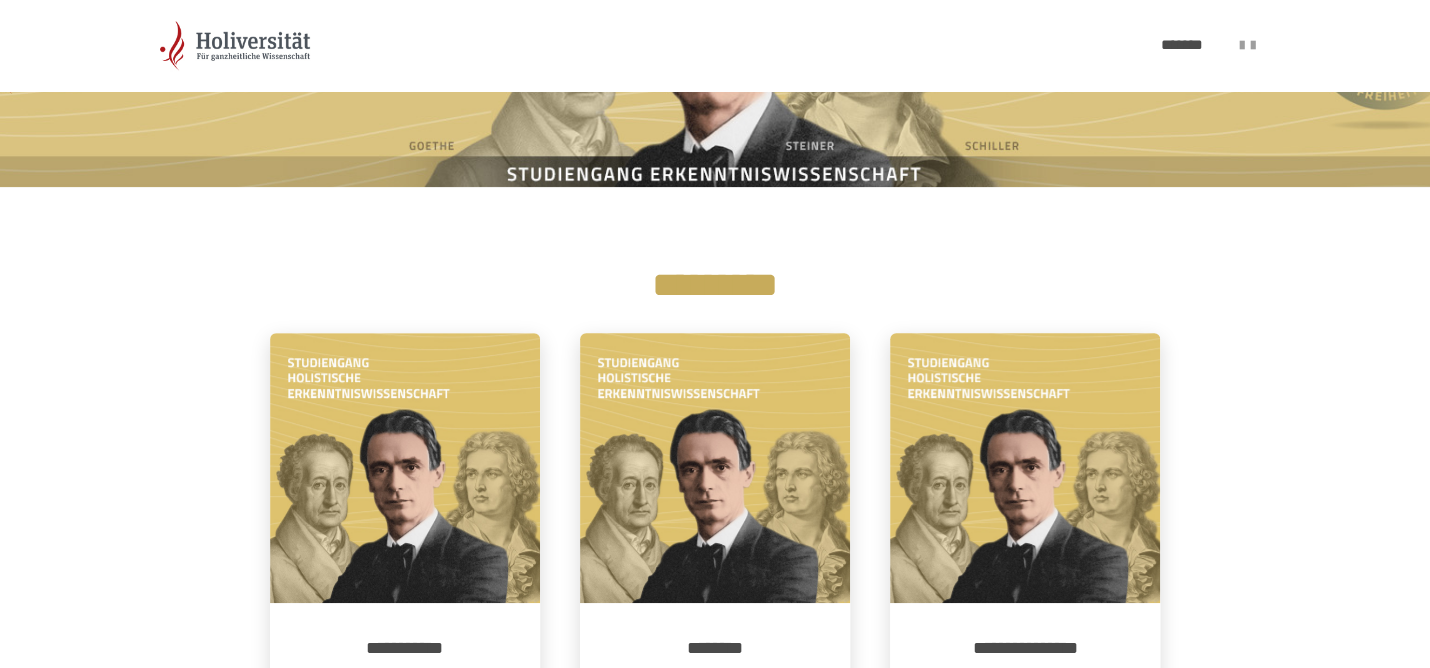scroll, scrollTop: 211, scrollLeft: 0, axis: vertical 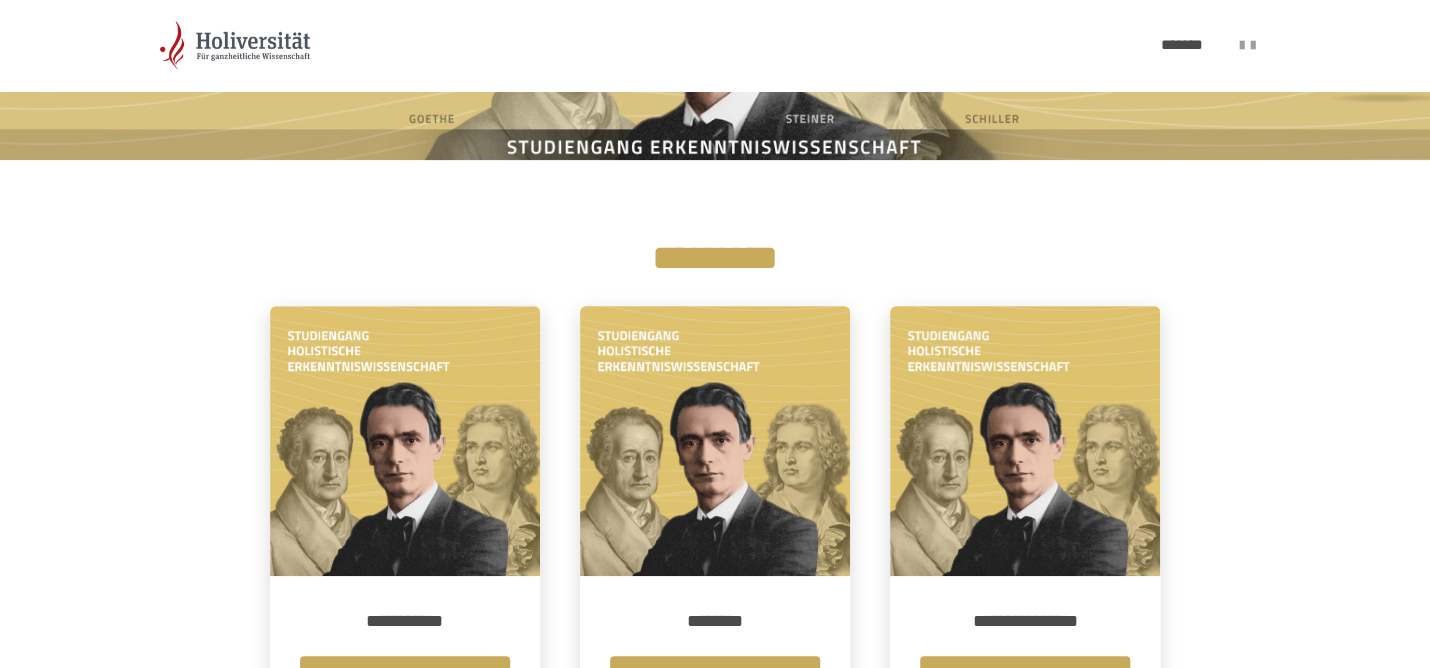 click at bounding box center [405, 441] 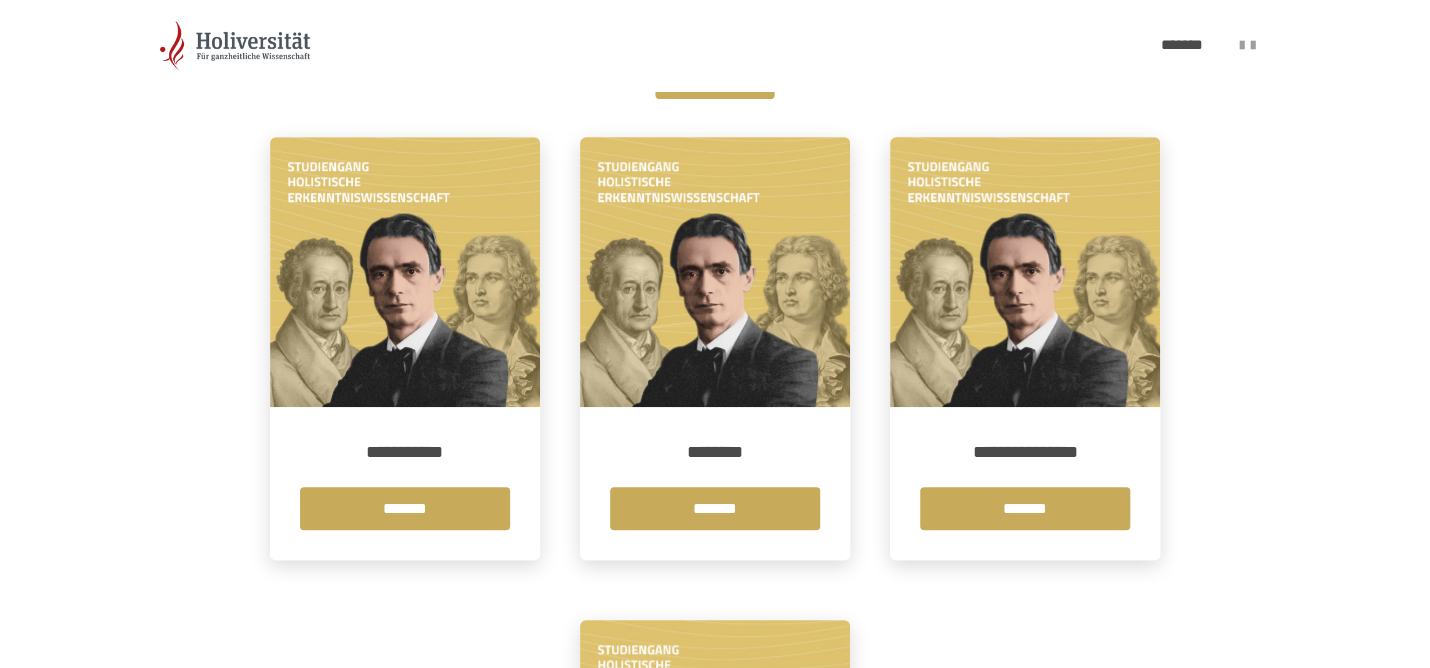 scroll, scrollTop: 422, scrollLeft: 0, axis: vertical 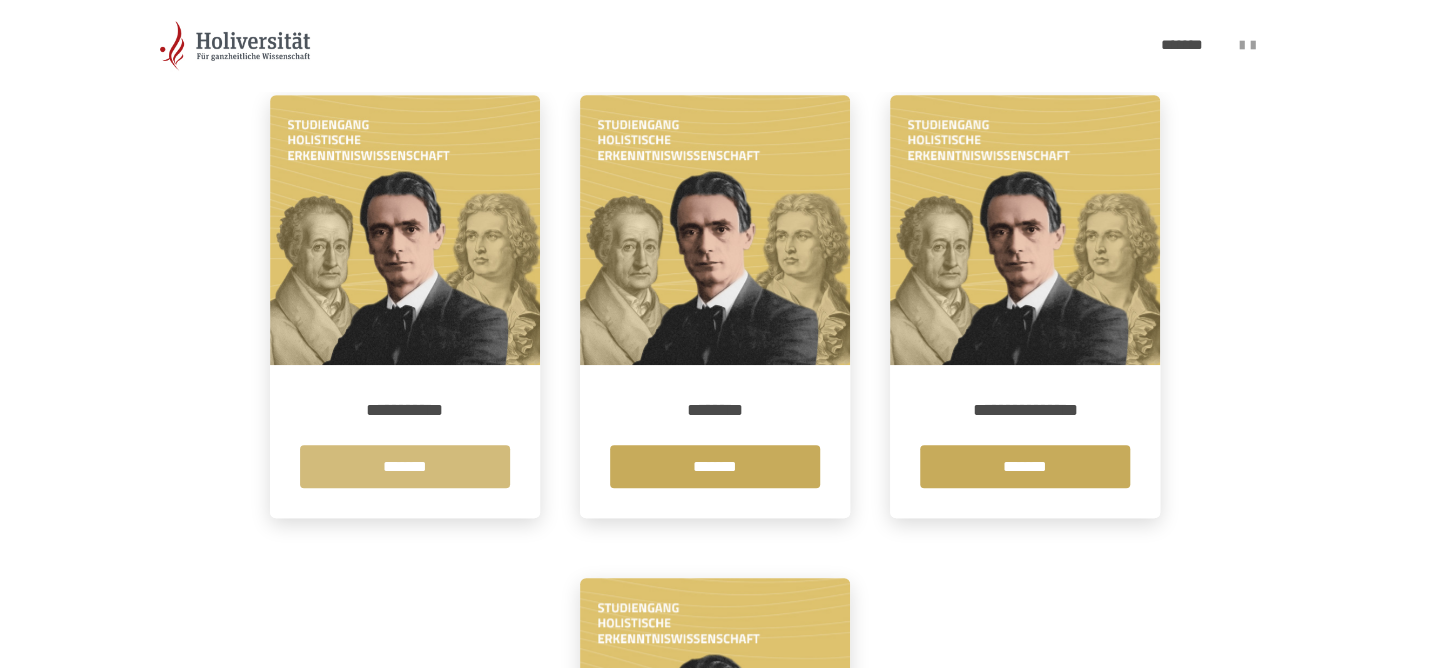 click on "*******" at bounding box center (405, 466) 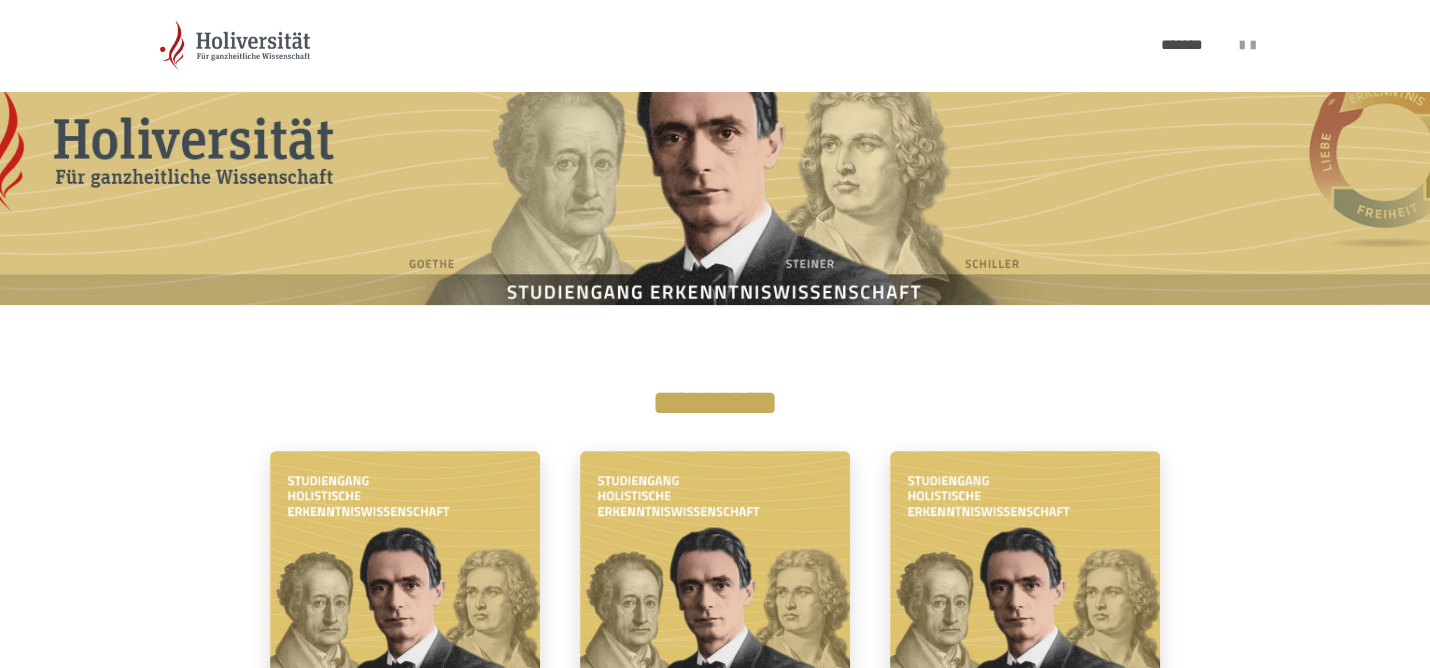 scroll, scrollTop: 316, scrollLeft: 0, axis: vertical 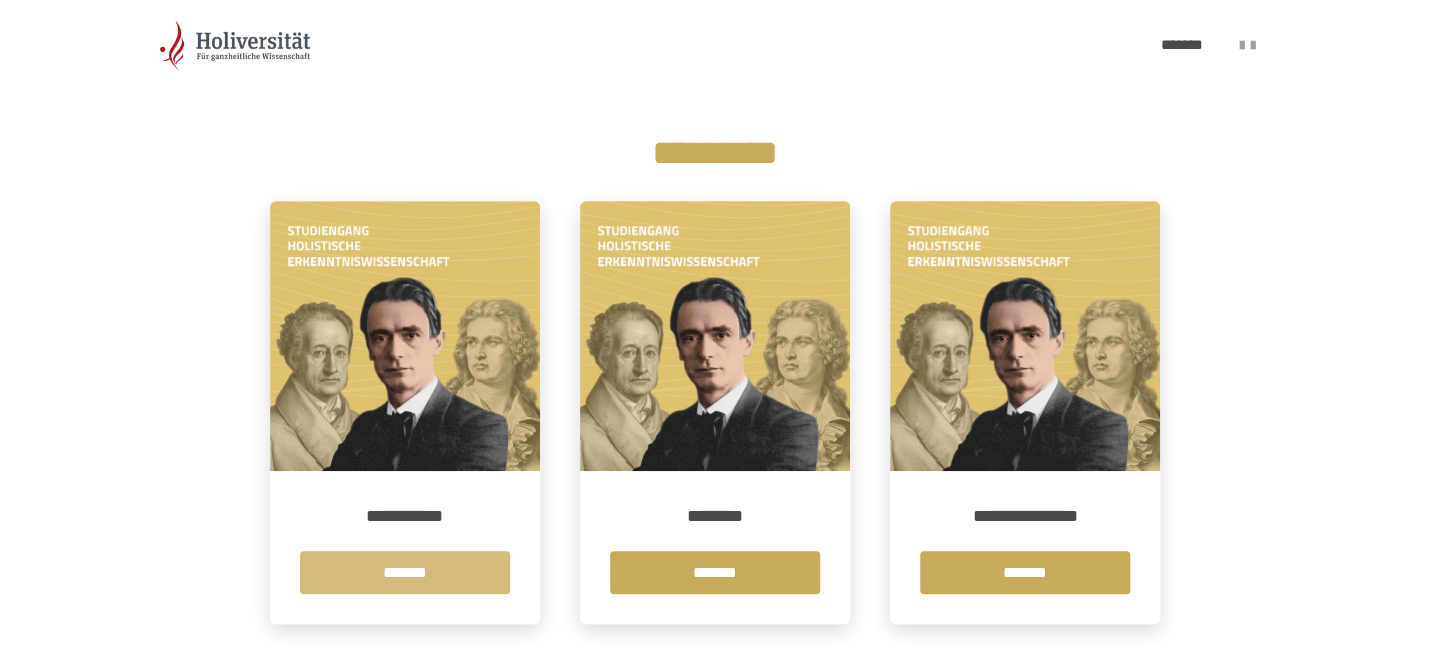 click on "*******" at bounding box center (405, 572) 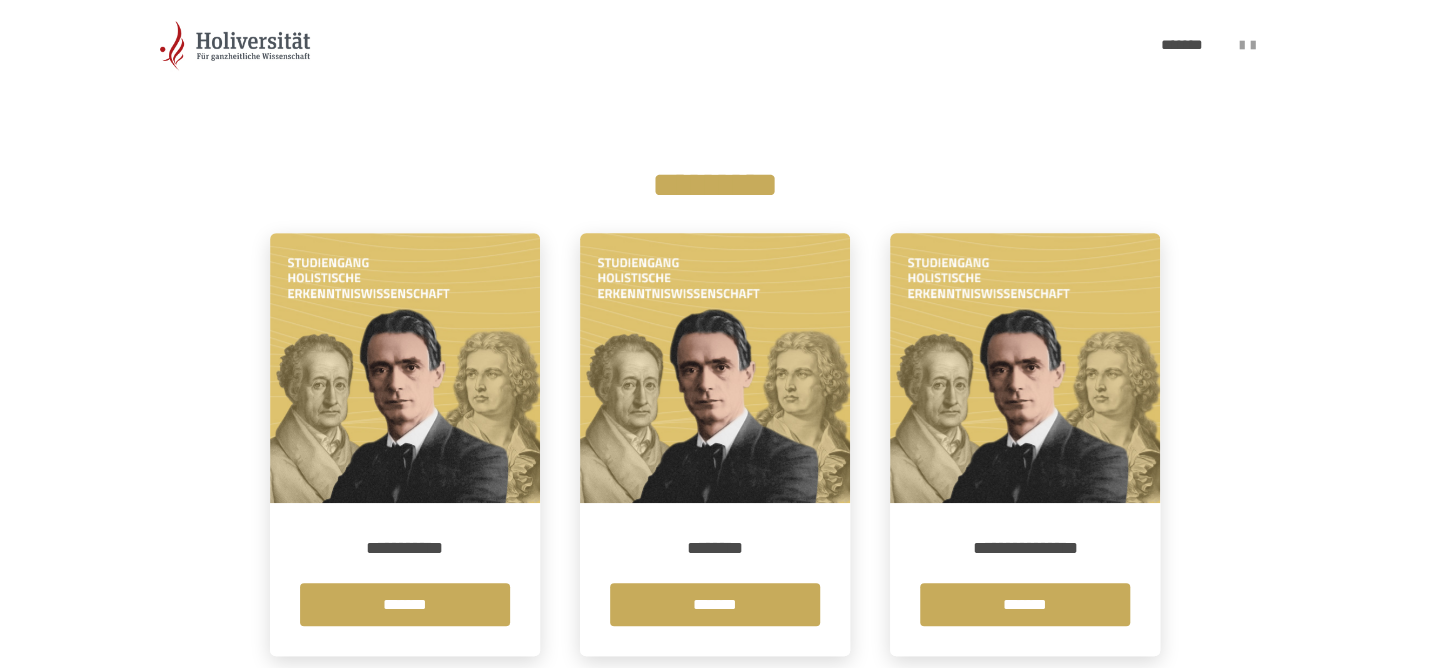 scroll, scrollTop: 316, scrollLeft: 0, axis: vertical 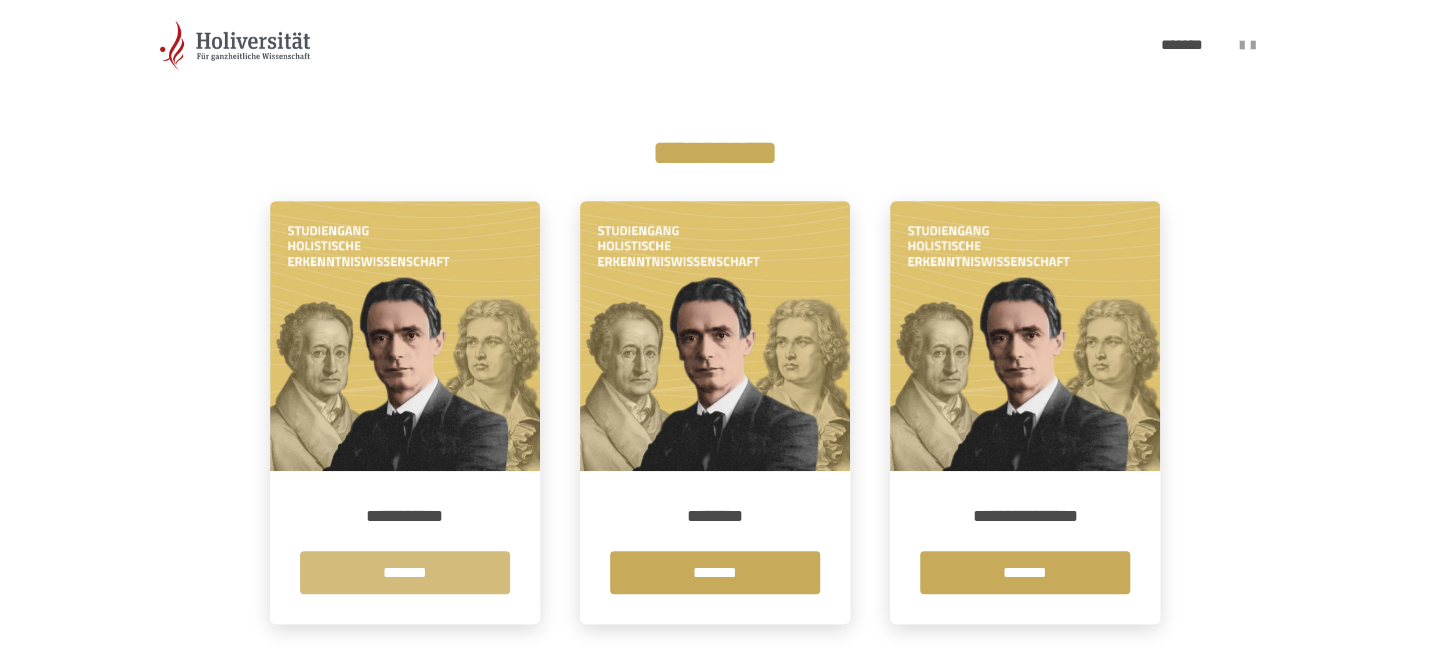 click on "*******" at bounding box center [405, 572] 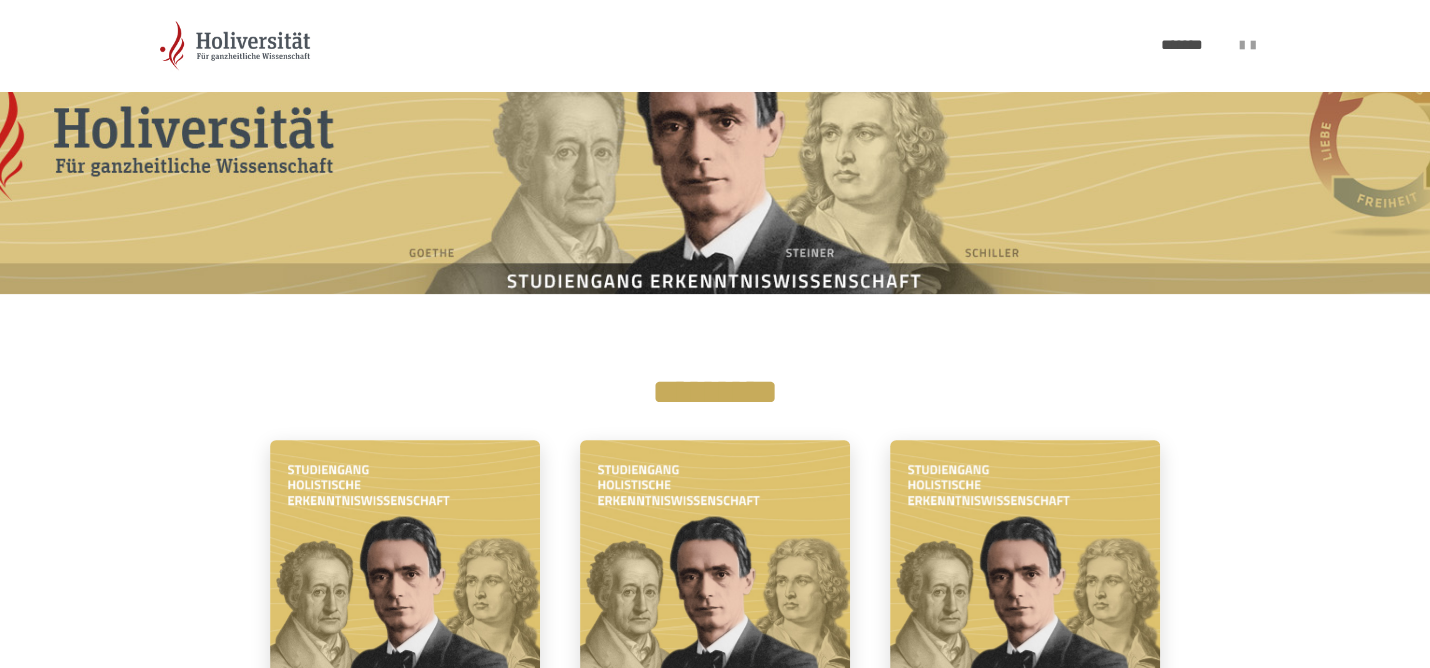 scroll, scrollTop: 211, scrollLeft: 0, axis: vertical 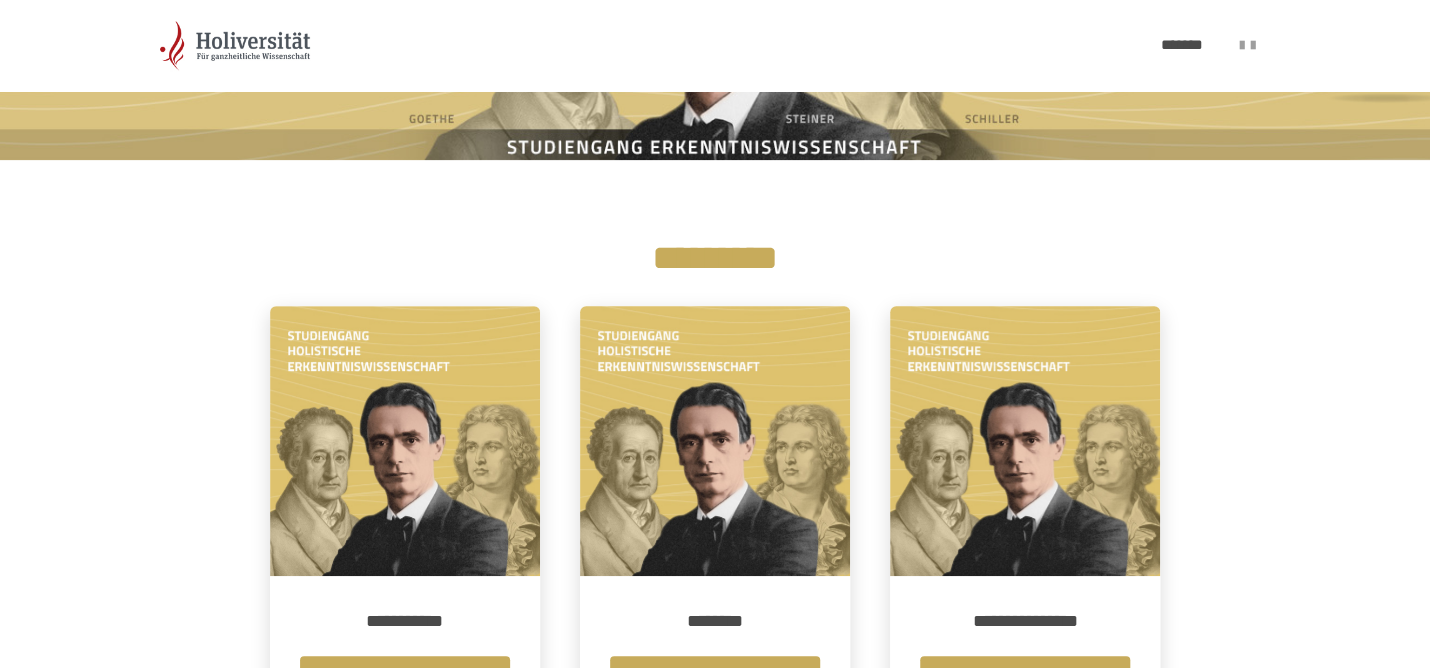 click on "**********" at bounding box center [405, 621] 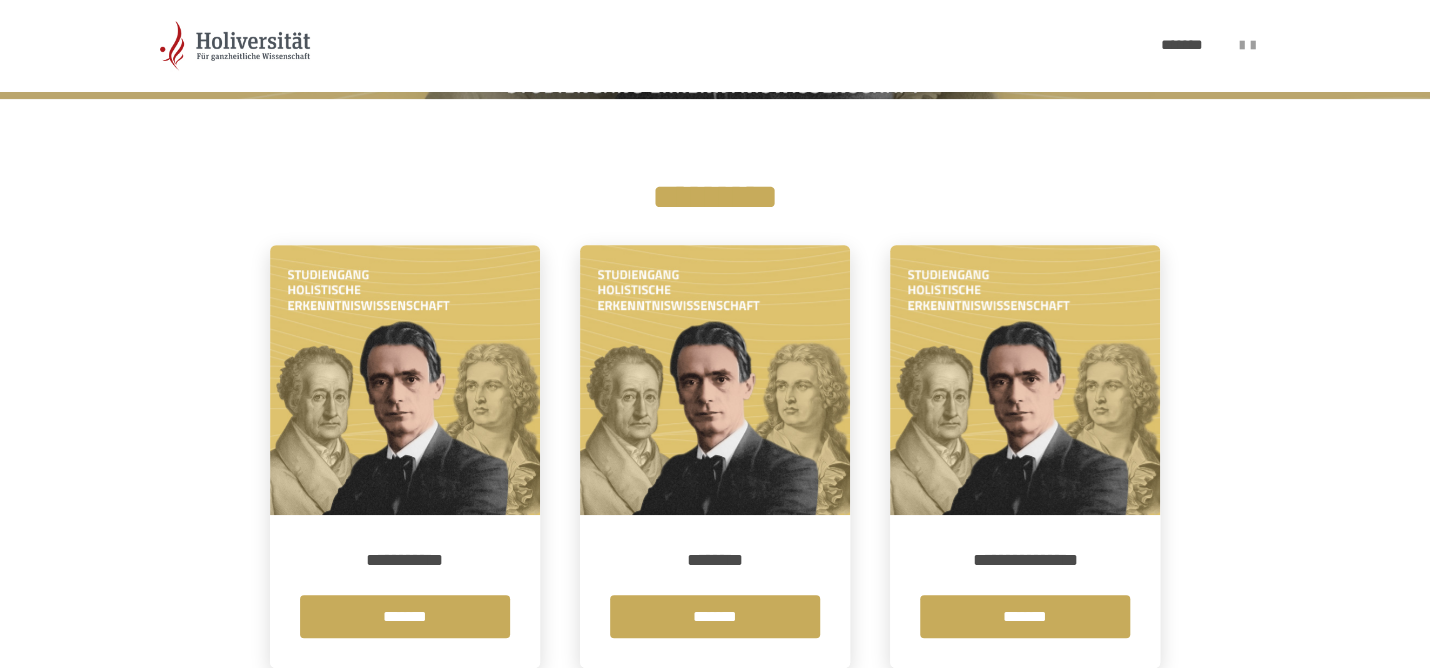 scroll, scrollTop: 316, scrollLeft: 0, axis: vertical 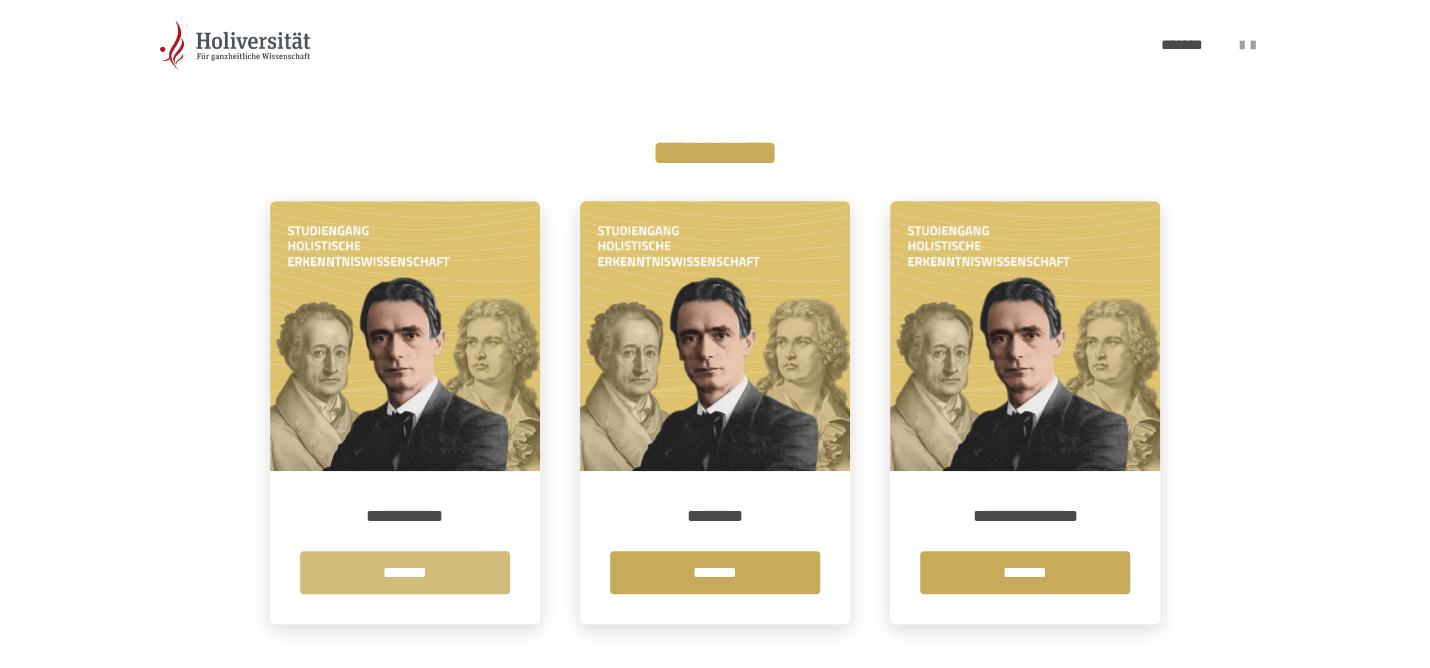 click on "*******" at bounding box center [405, 572] 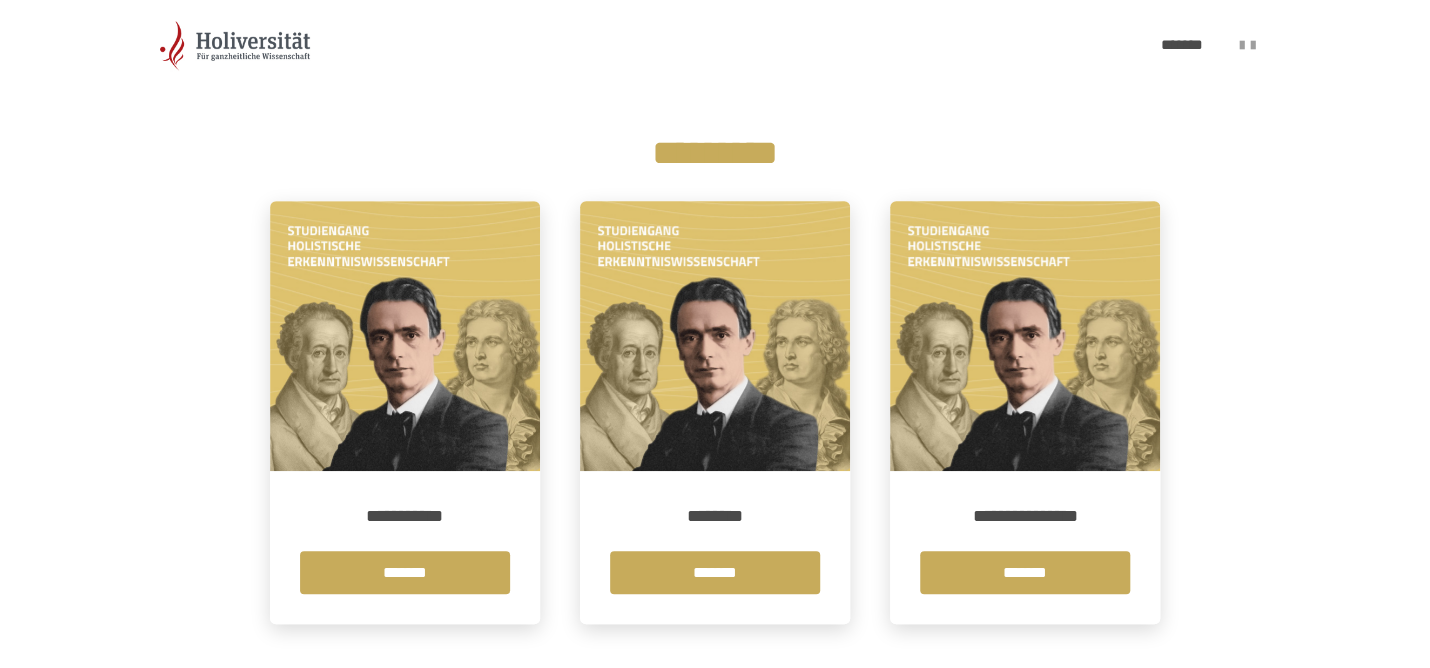 scroll, scrollTop: 0, scrollLeft: 0, axis: both 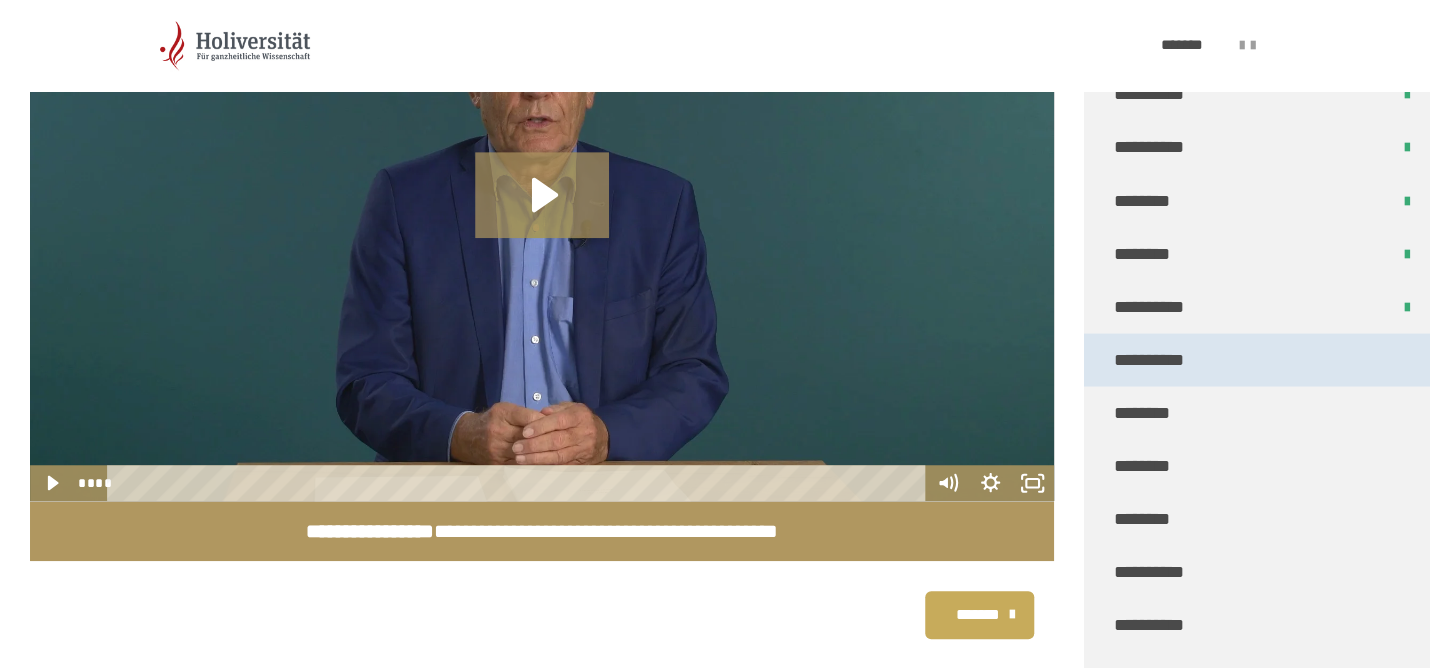 click on "**********" at bounding box center (1260, 359) 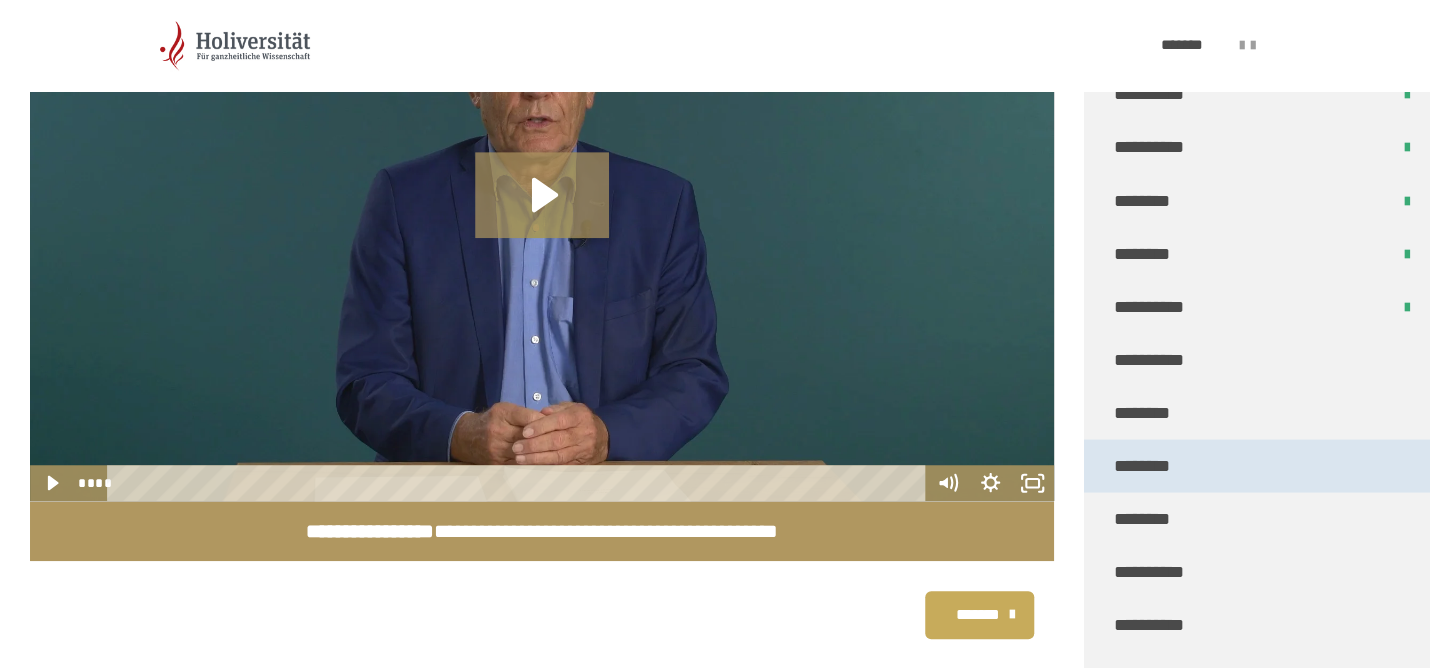 scroll, scrollTop: 380, scrollLeft: 0, axis: vertical 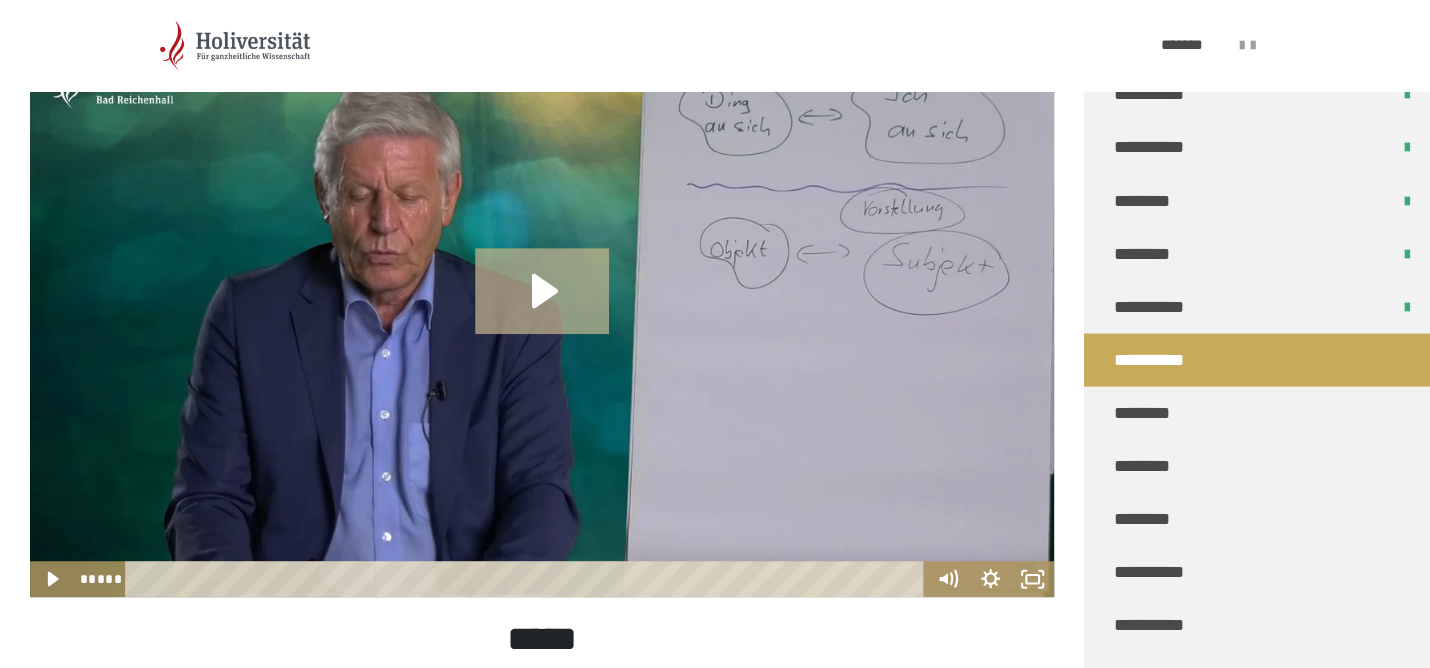 click 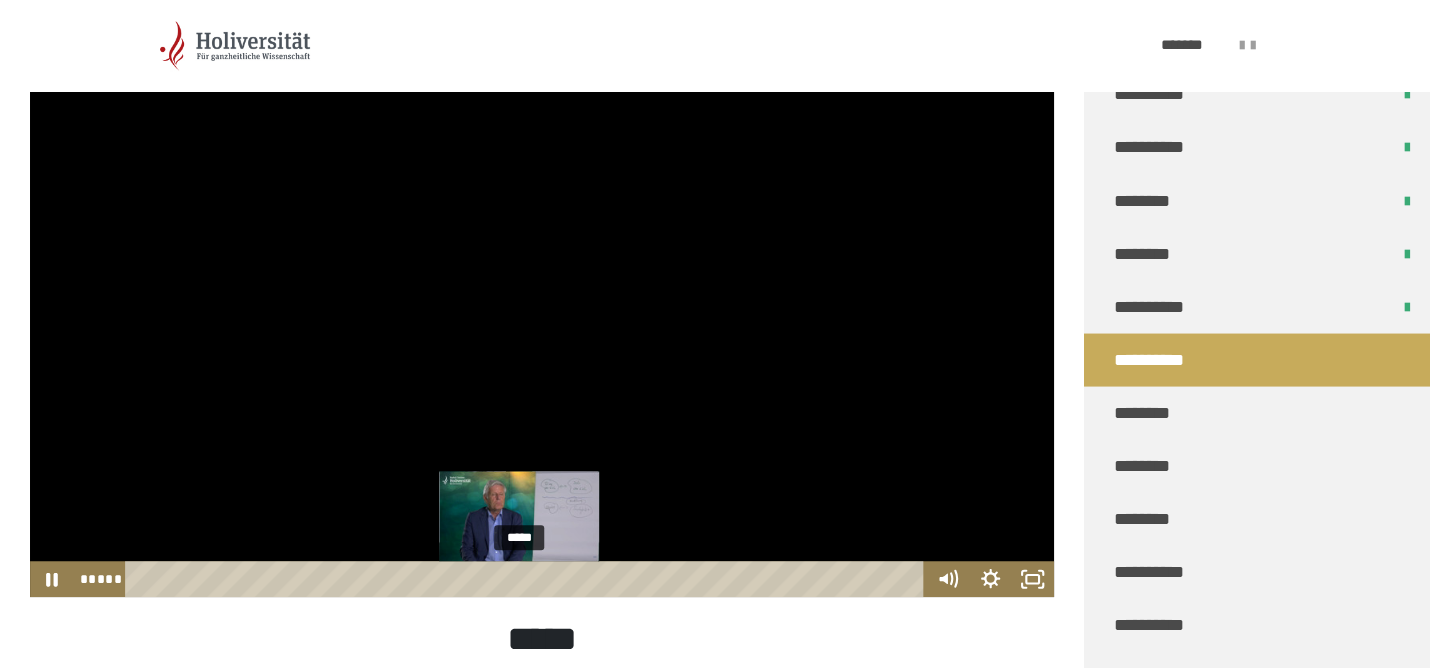 click at bounding box center [519, 579] 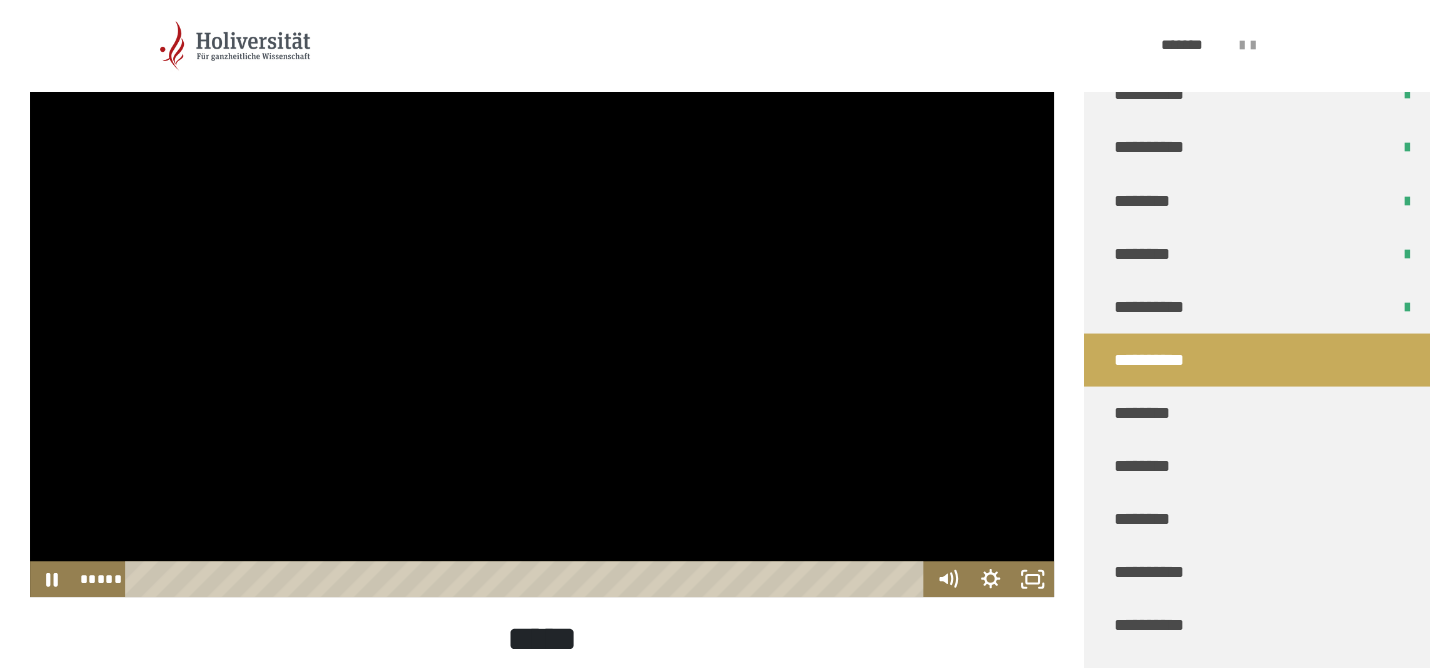 click at bounding box center [542, 309] 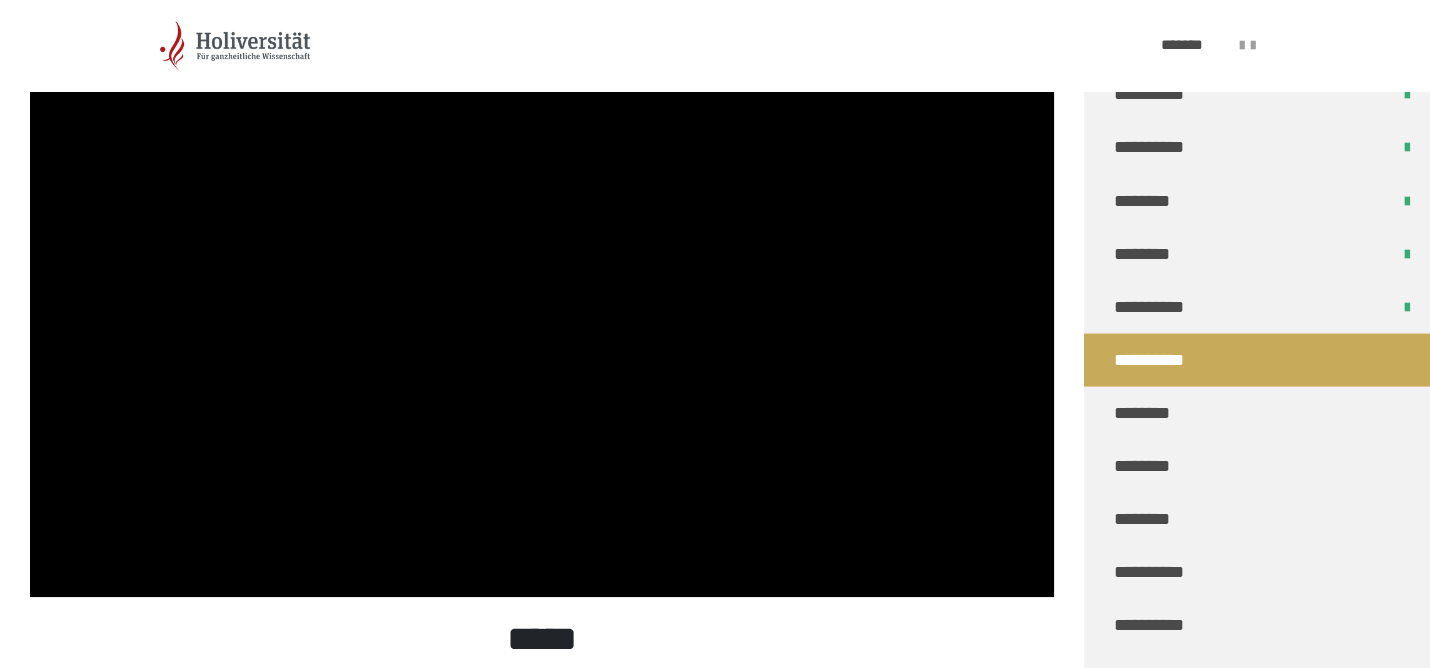 click at bounding box center [542, 309] 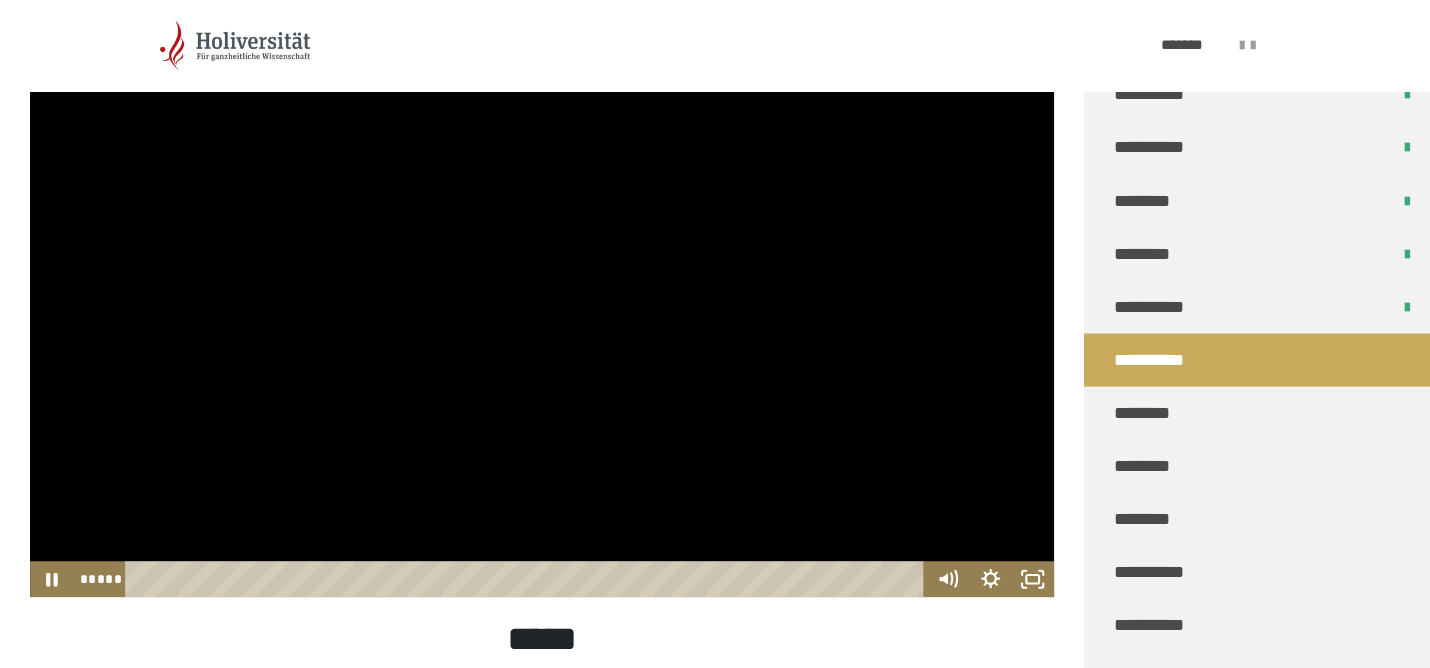 click at bounding box center (542, 309) 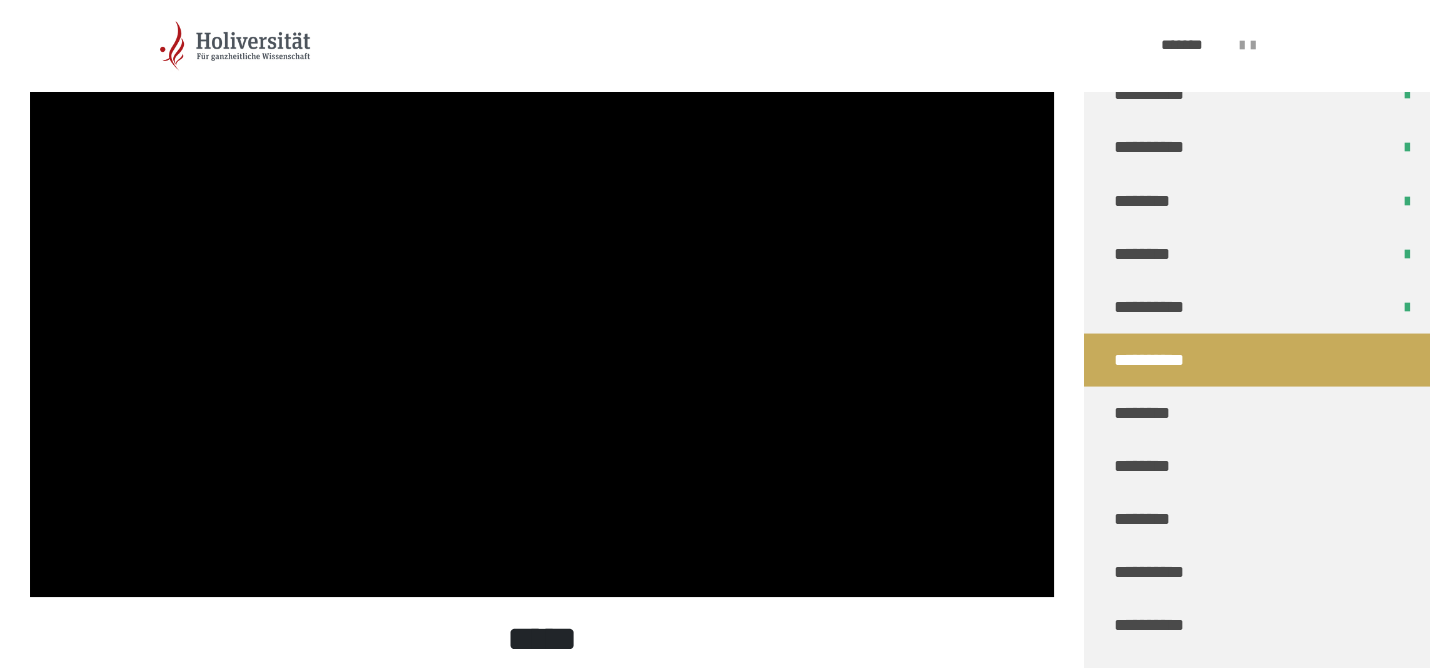 click at bounding box center (542, 309) 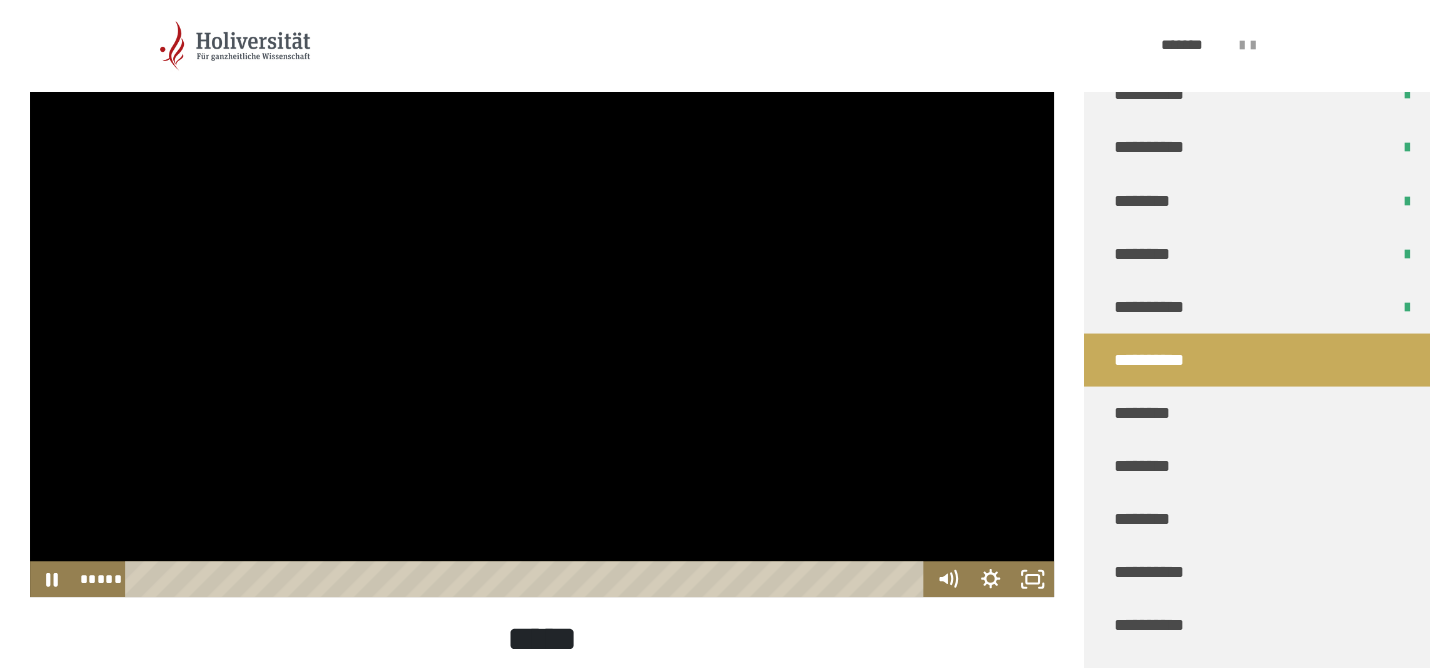 click at bounding box center [542, 309] 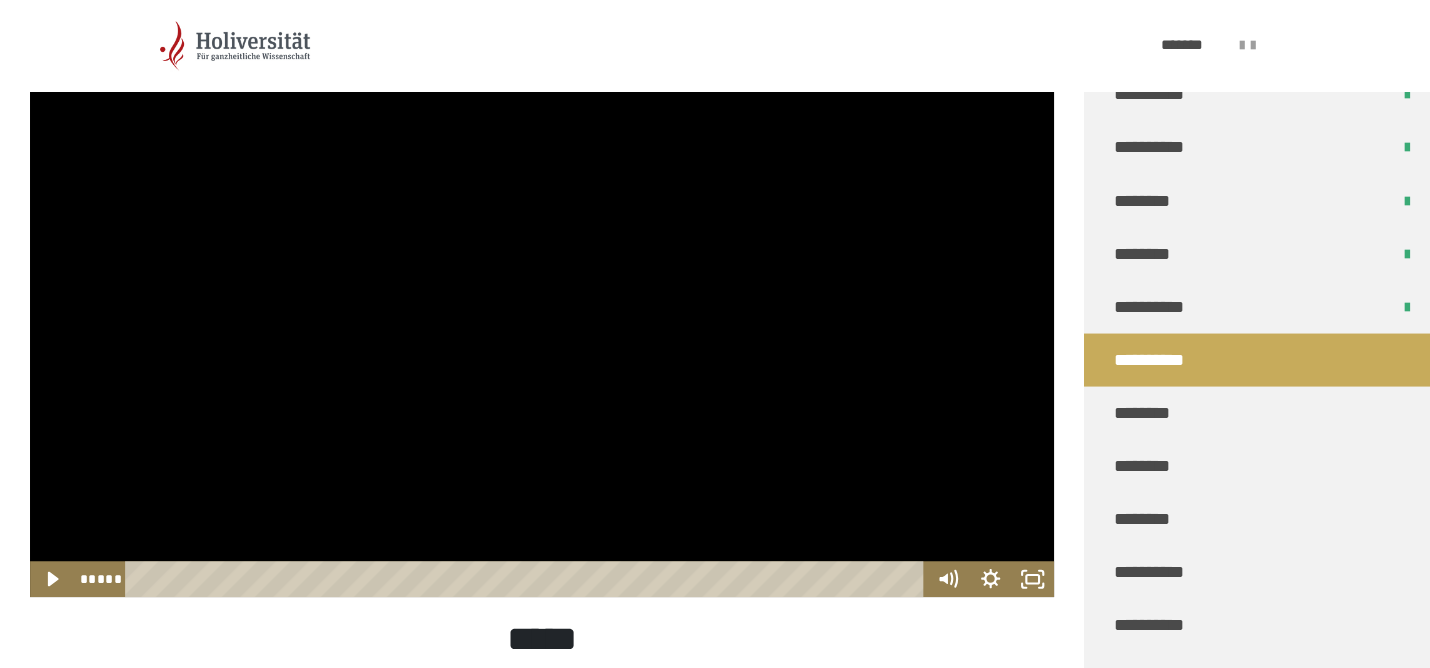 click at bounding box center [542, 309] 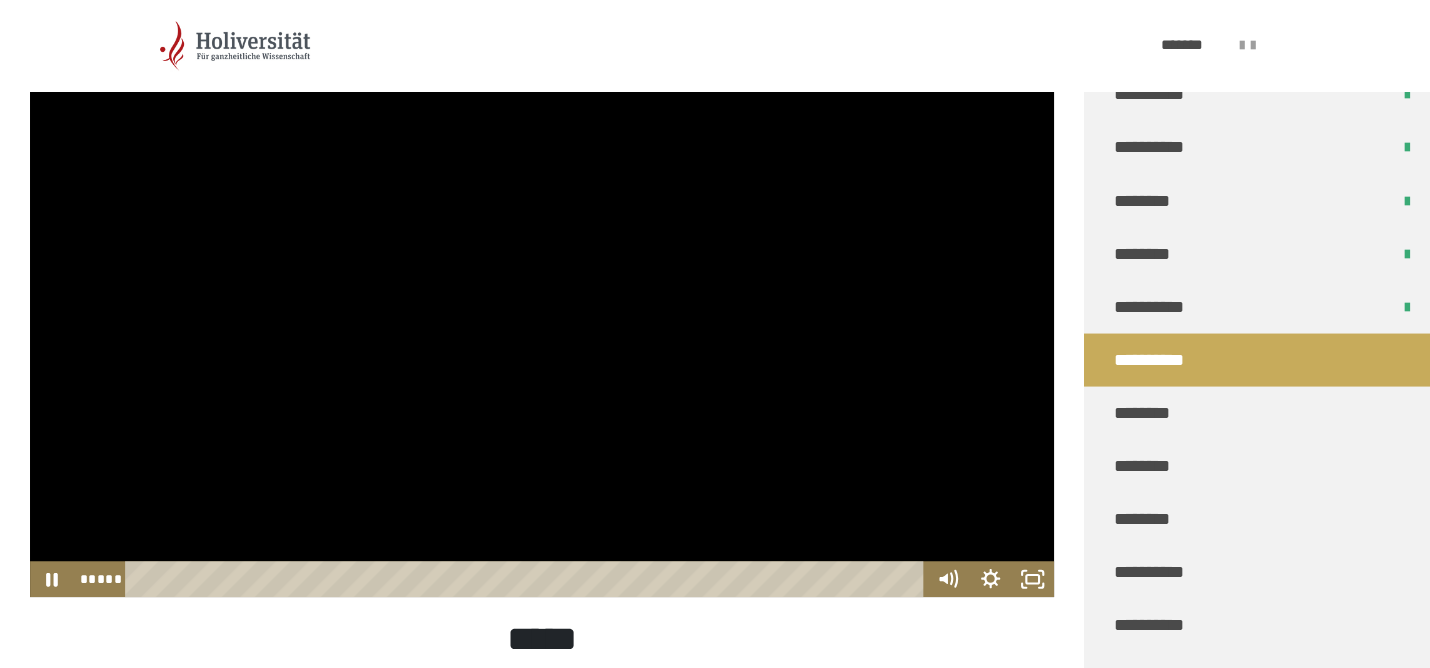 click at bounding box center (542, 309) 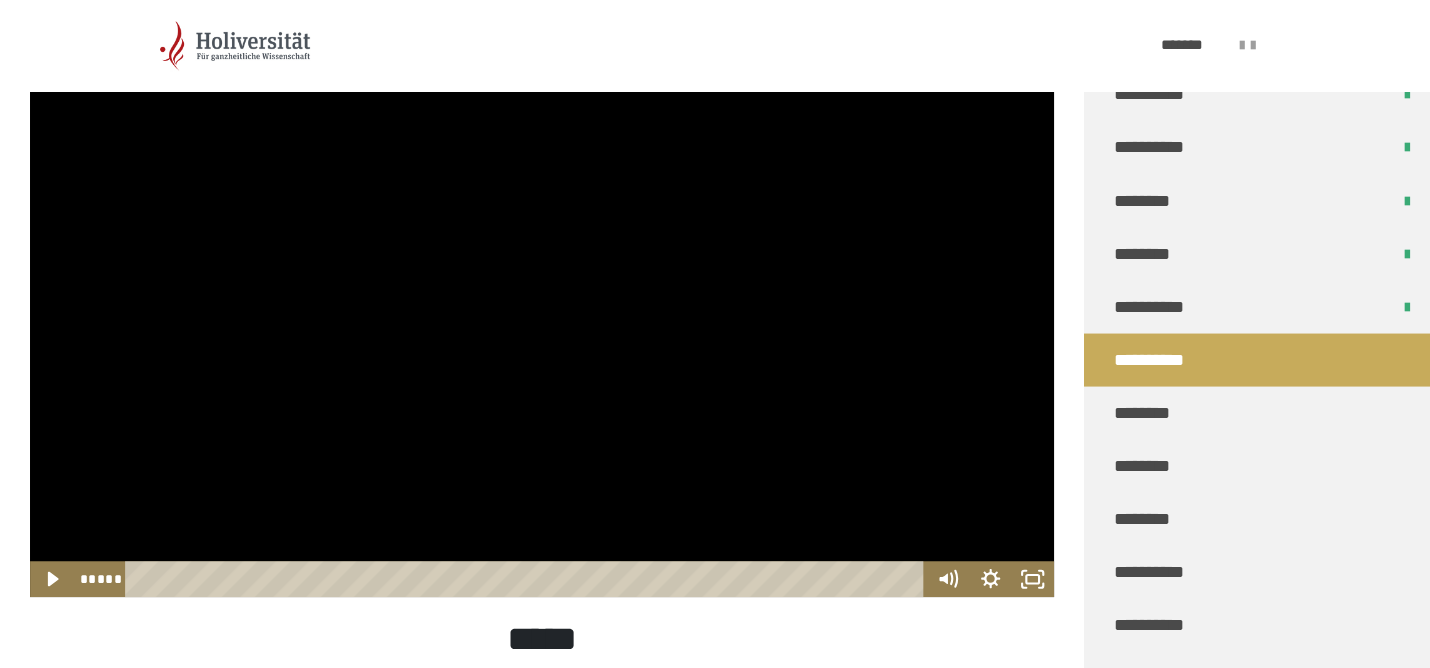 click at bounding box center (542, 309) 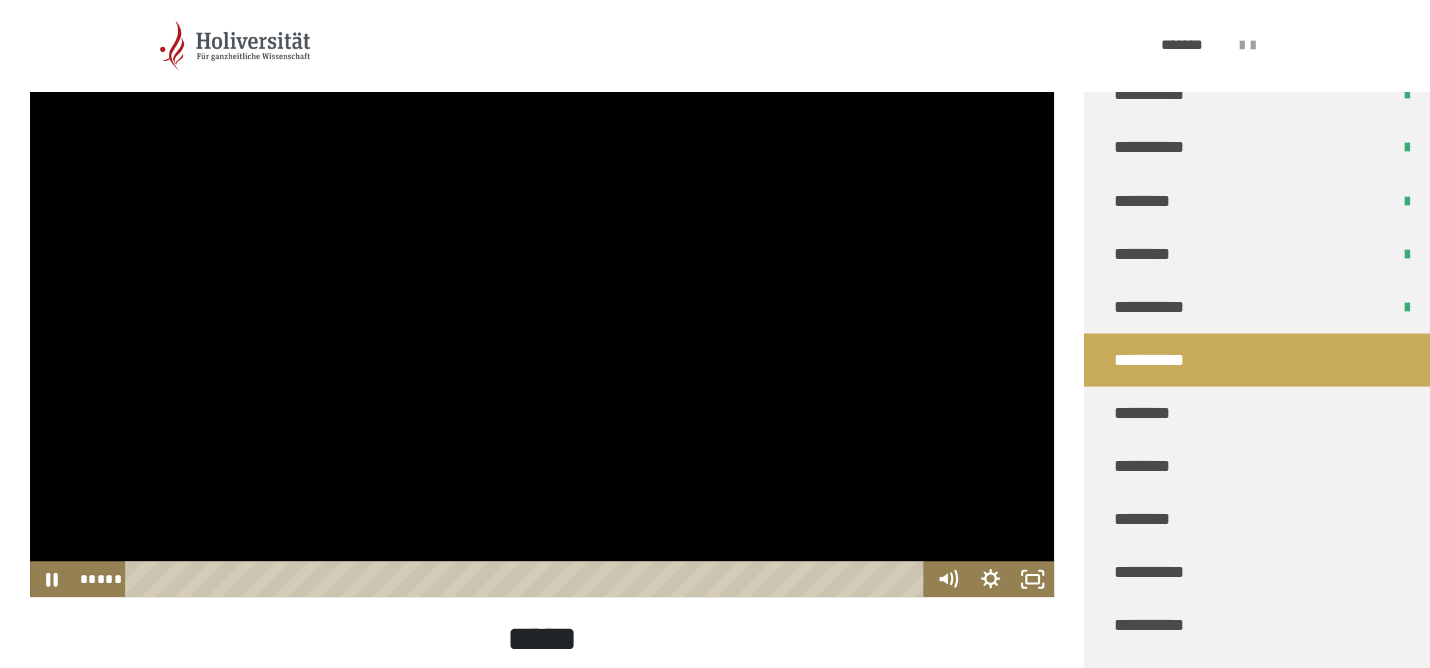 click at bounding box center (542, 309) 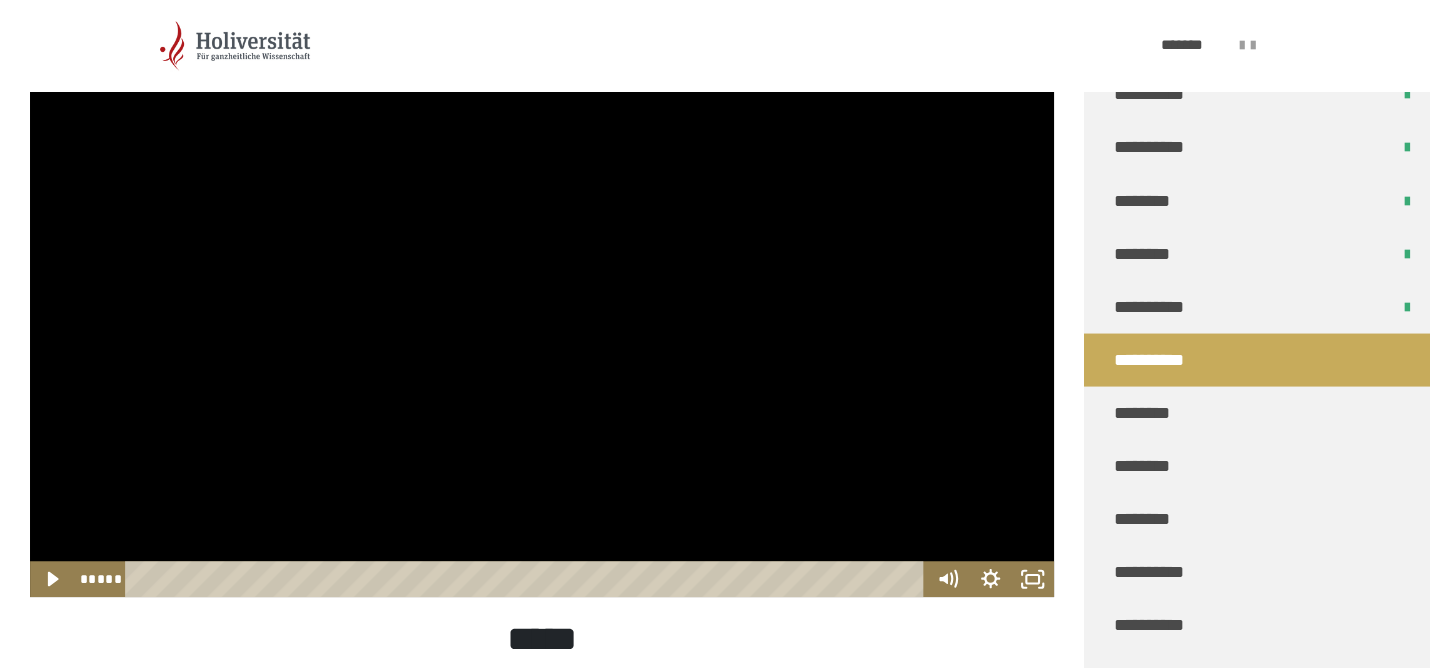 click at bounding box center [542, 309] 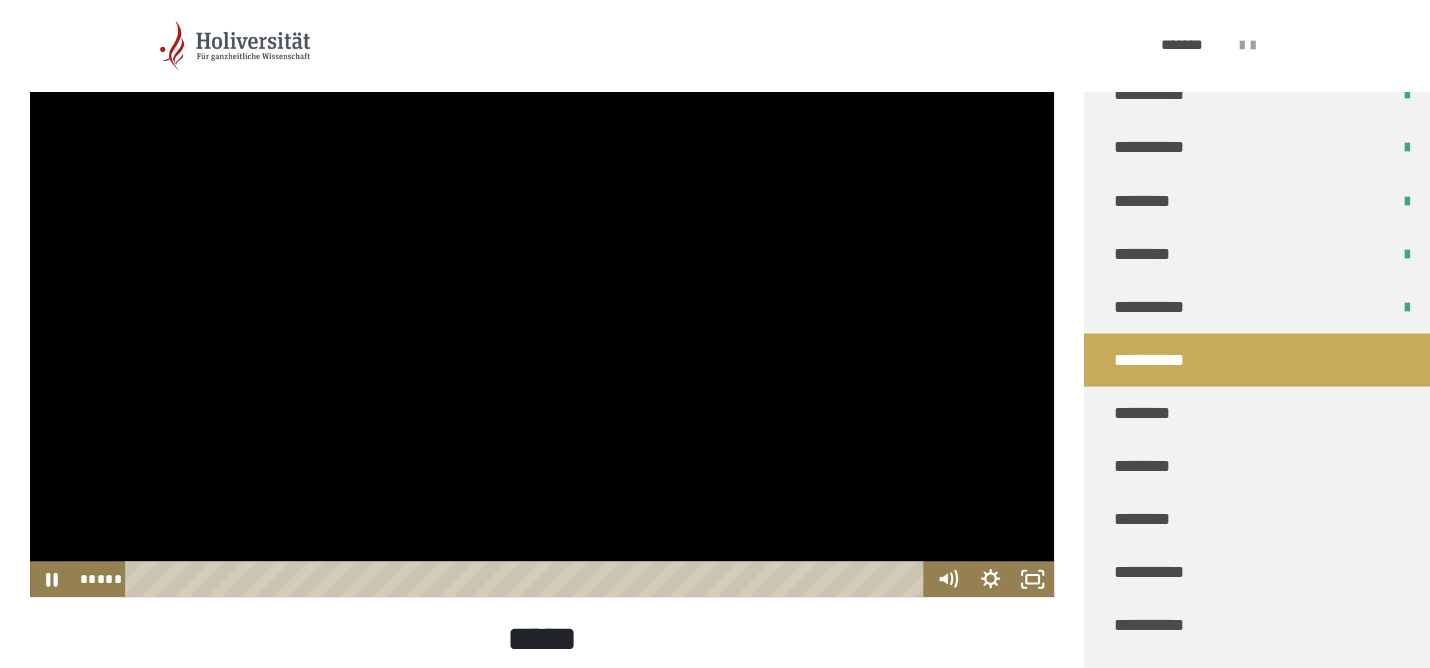 click at bounding box center [542, 309] 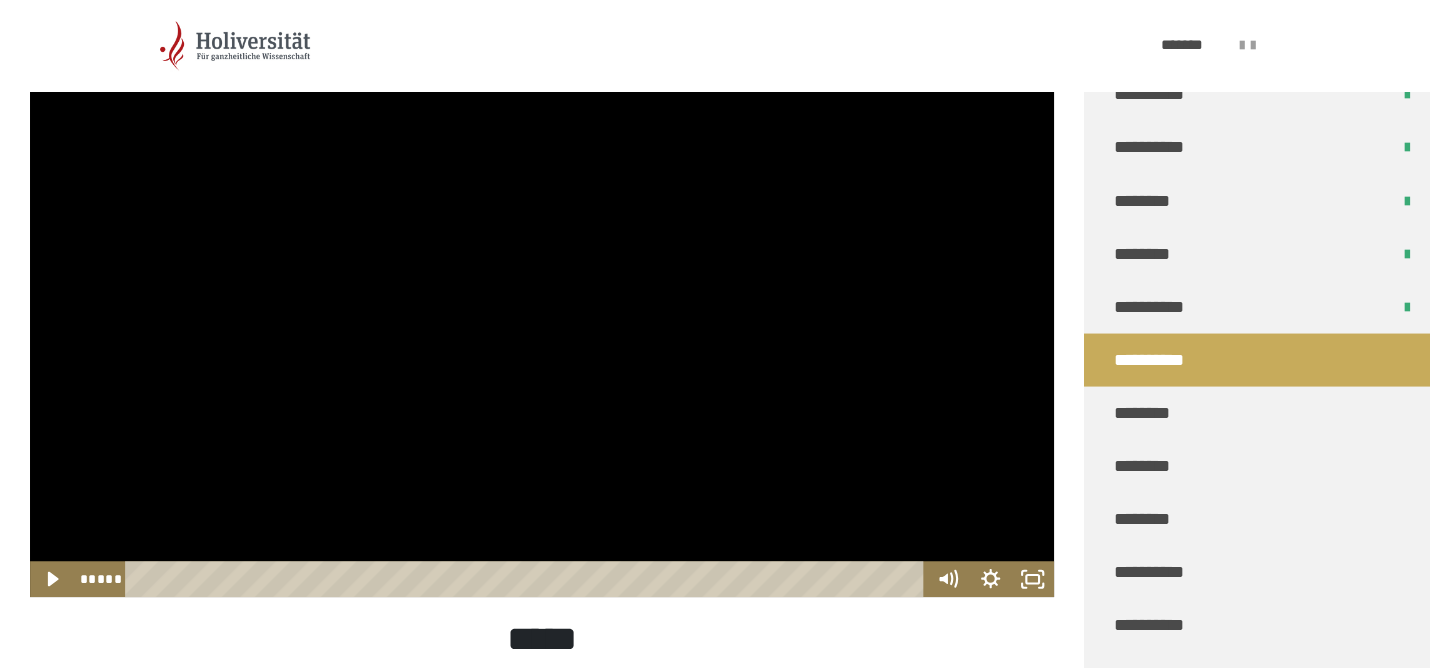 click at bounding box center [542, 309] 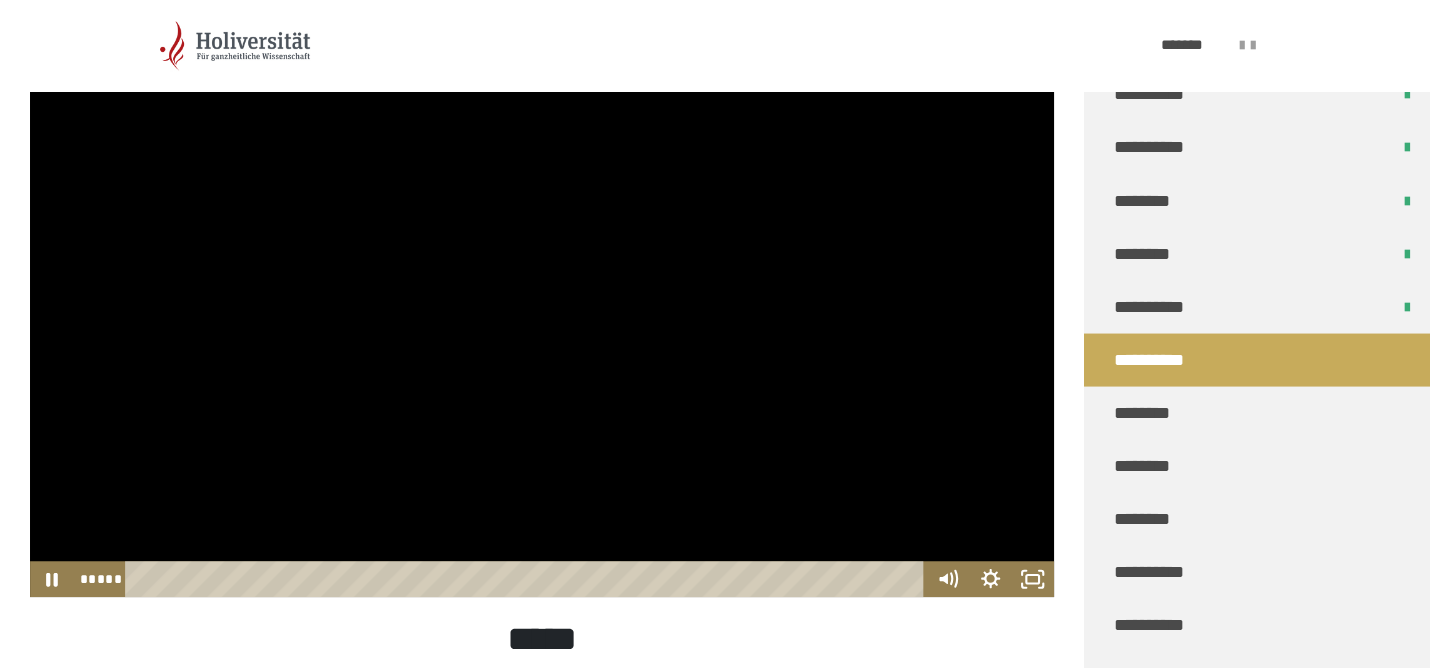 click at bounding box center [542, 309] 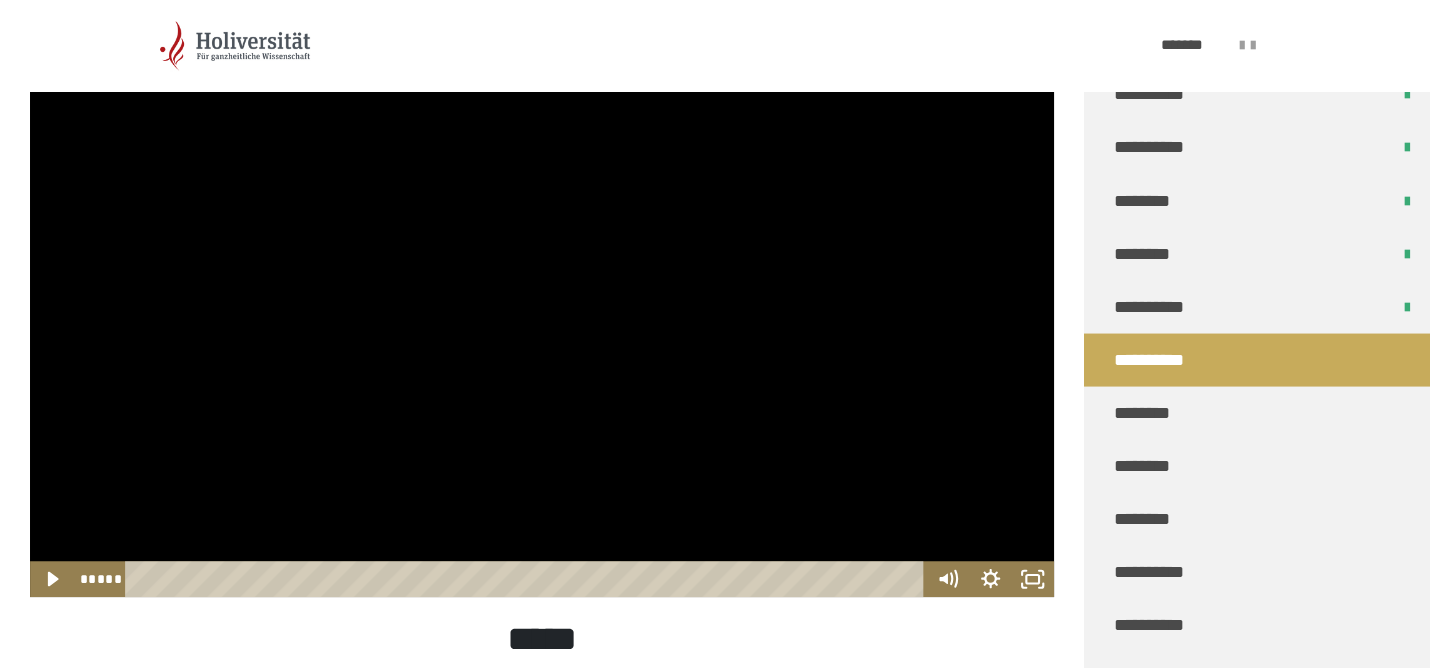 click at bounding box center (542, 309) 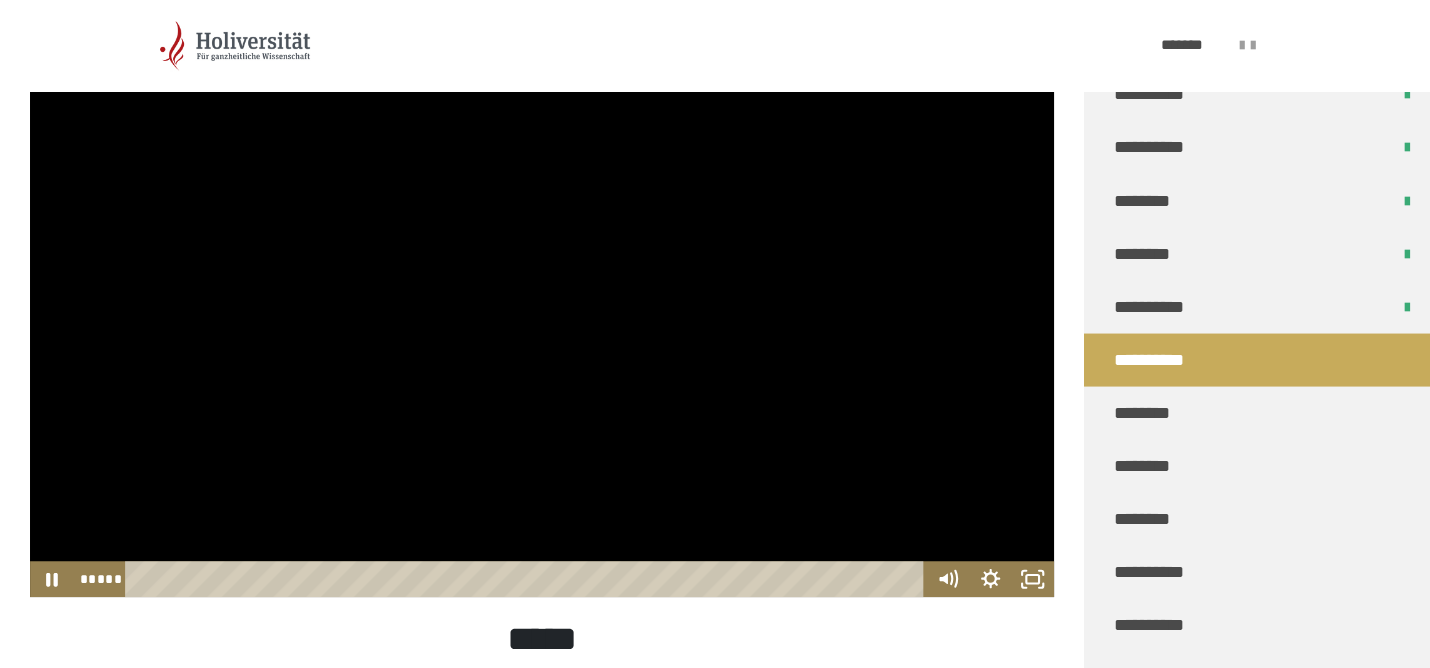 click at bounding box center (542, 309) 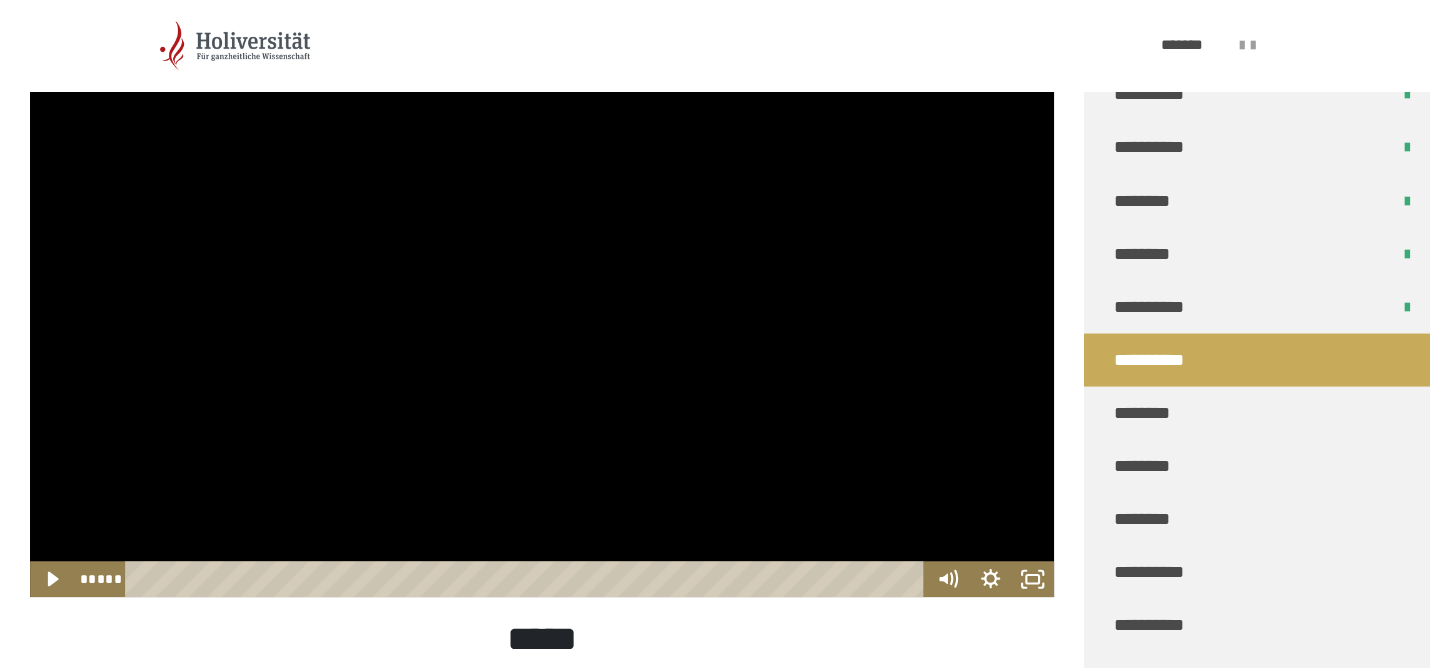 click at bounding box center (542, 309) 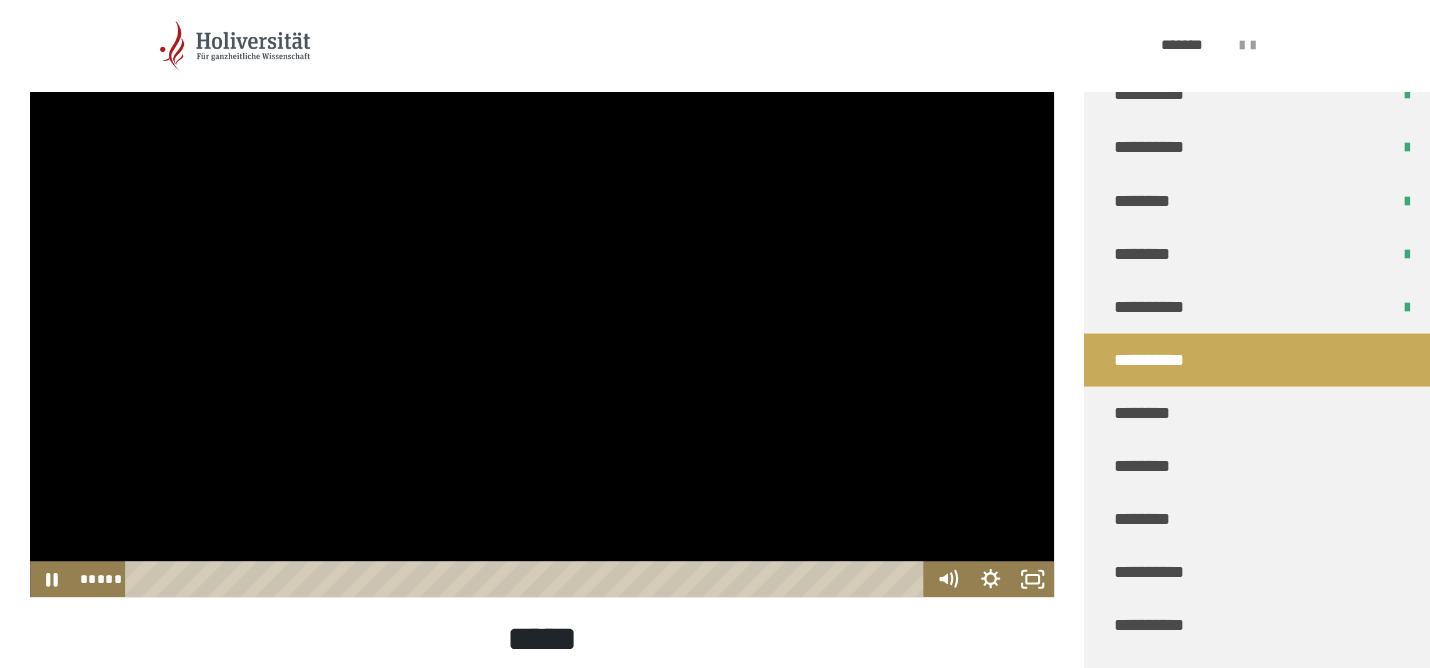 click at bounding box center [542, 309] 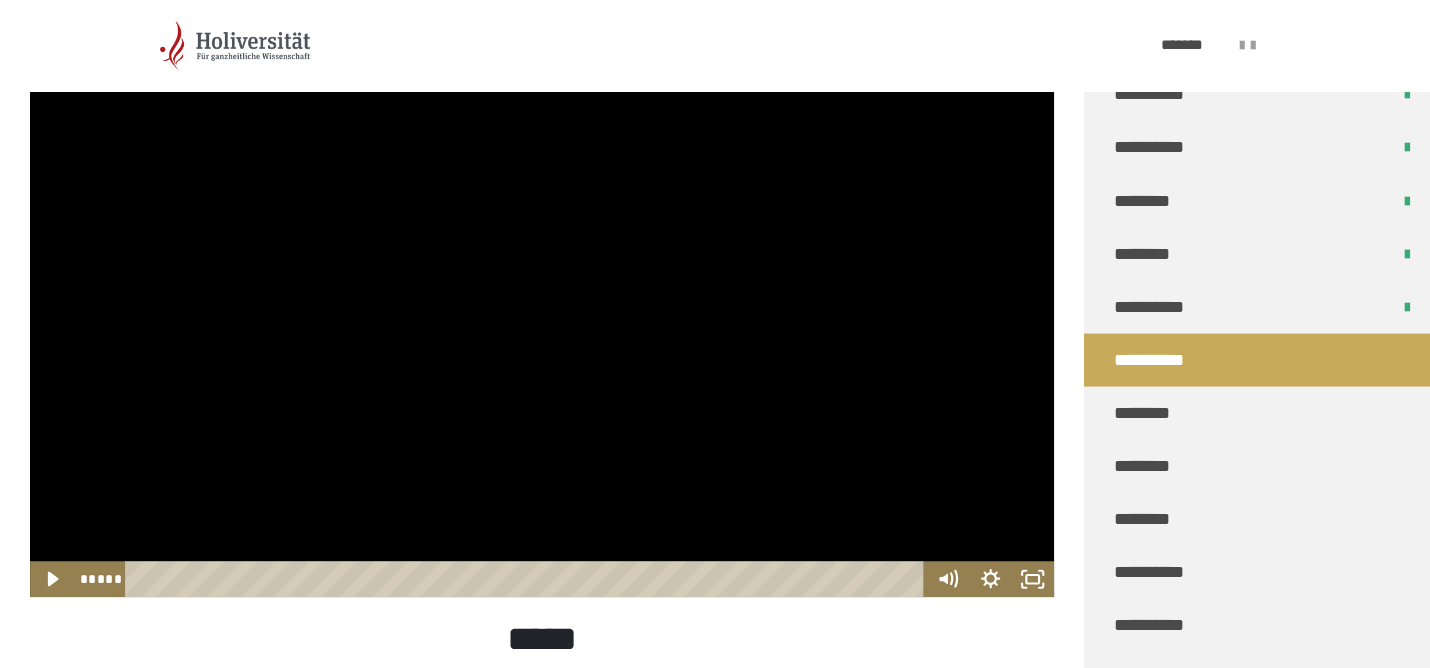 click at bounding box center [542, 309] 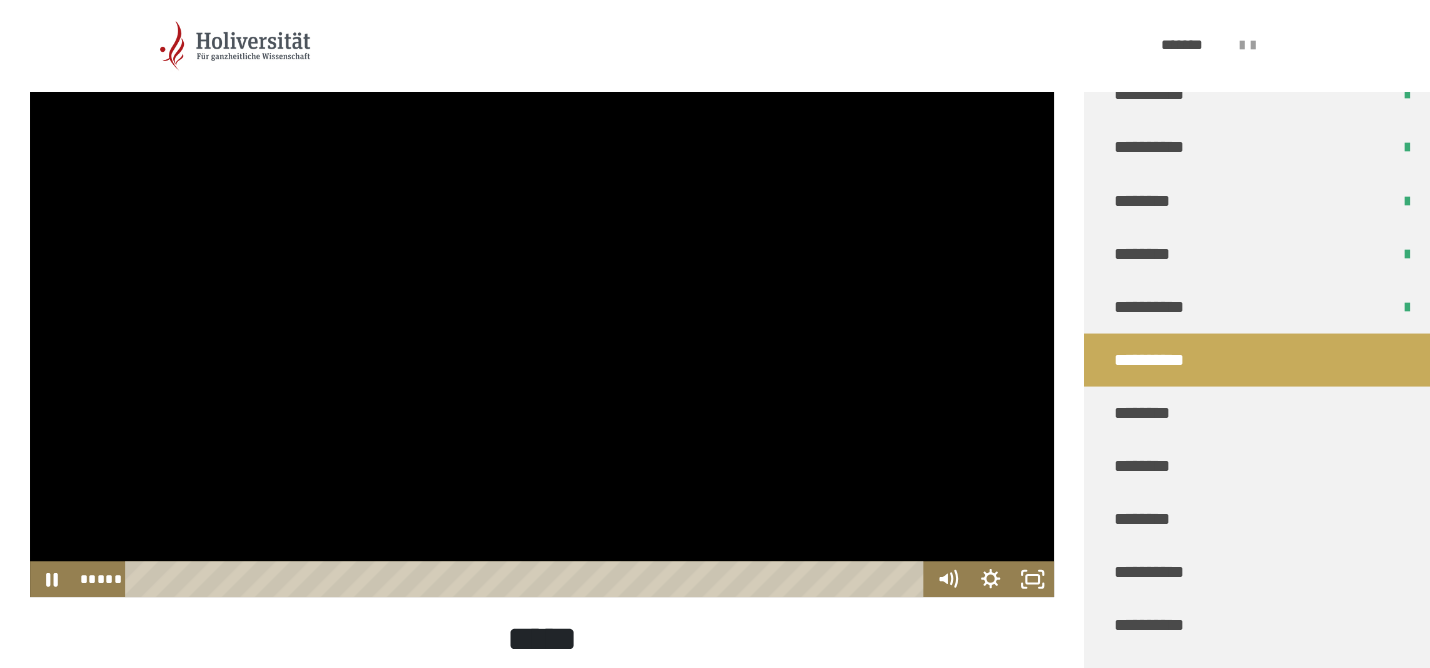 click at bounding box center [542, 309] 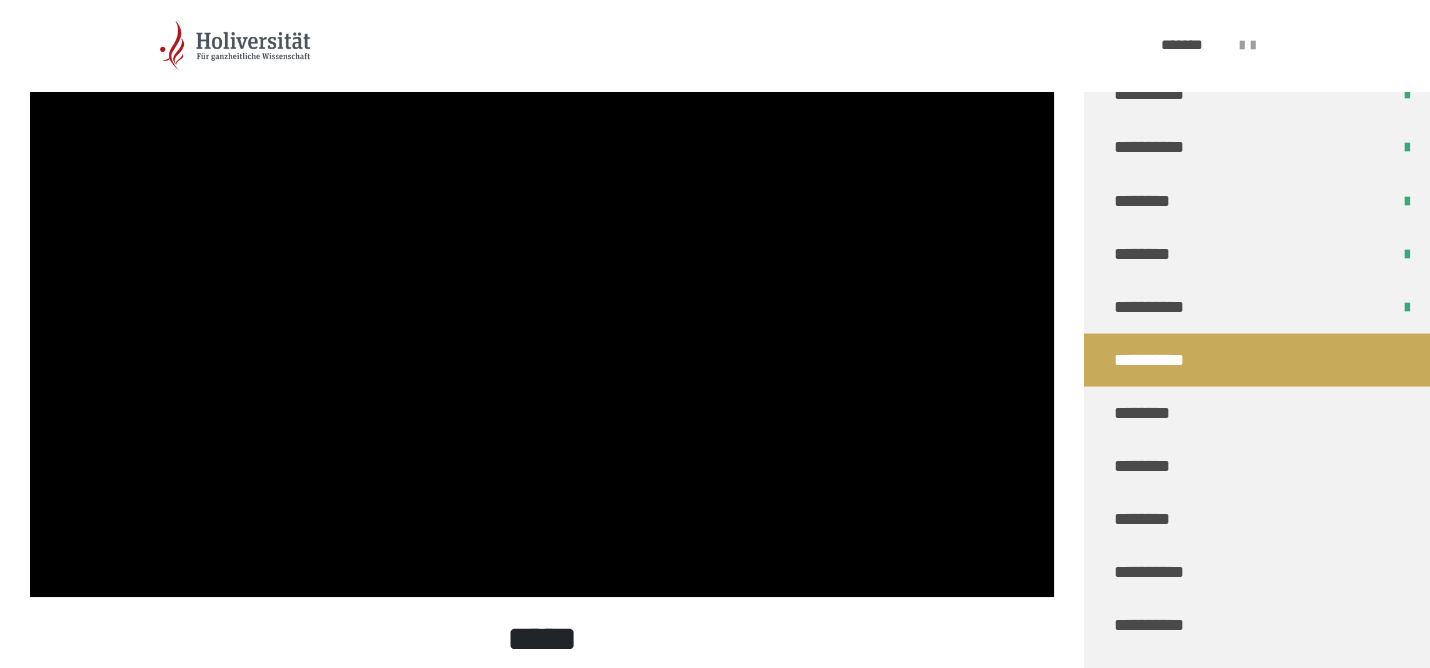 click at bounding box center [542, 309] 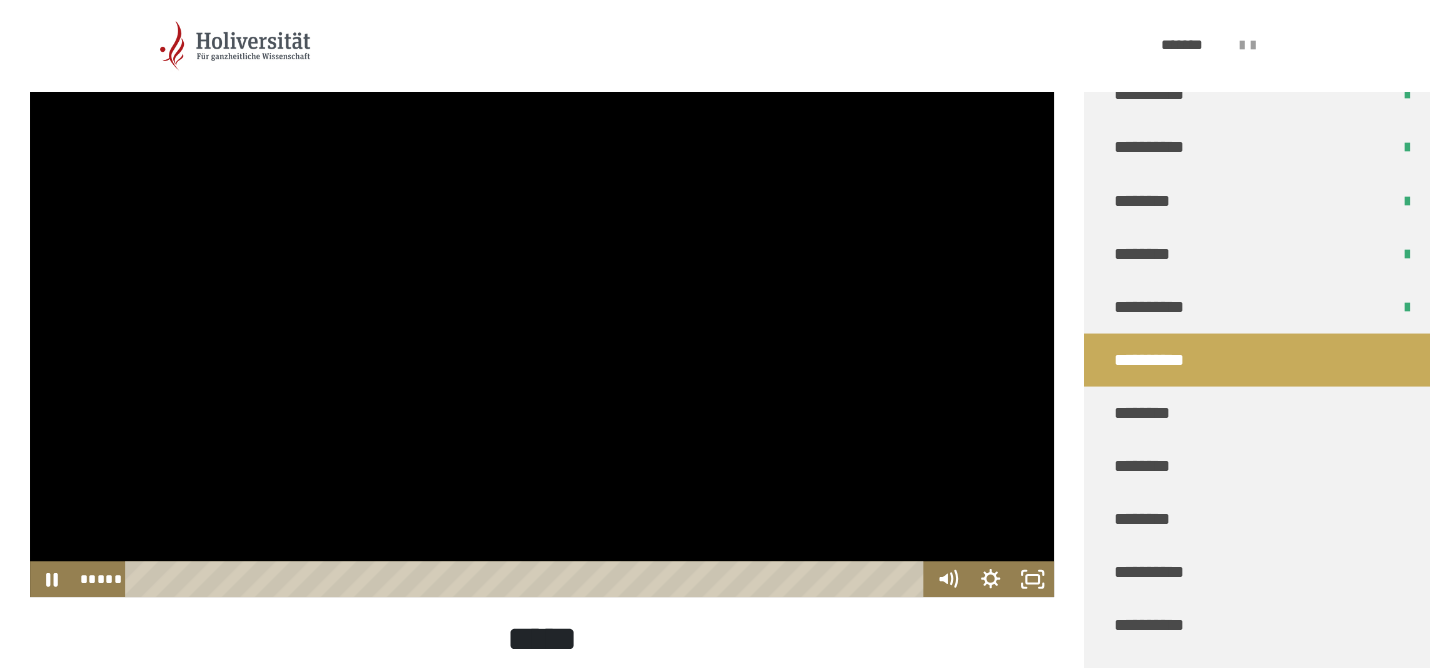 click at bounding box center (542, 309) 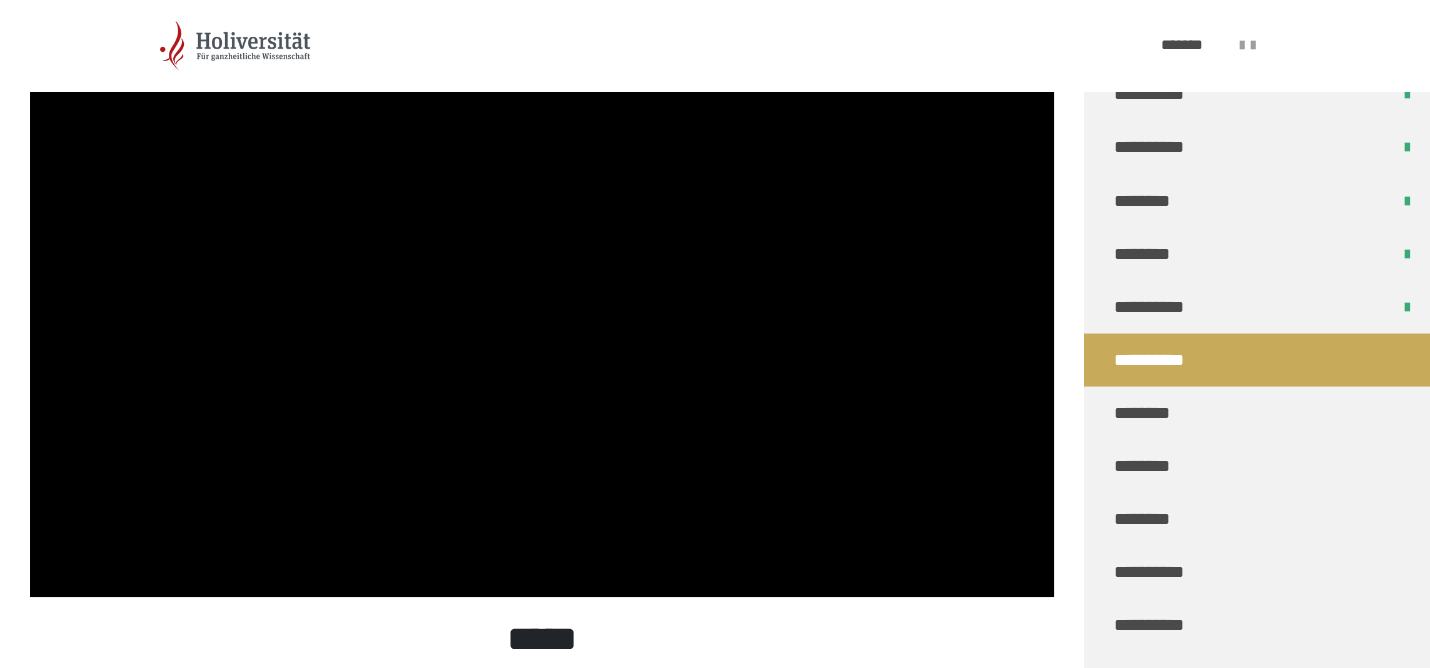 click at bounding box center (542, 309) 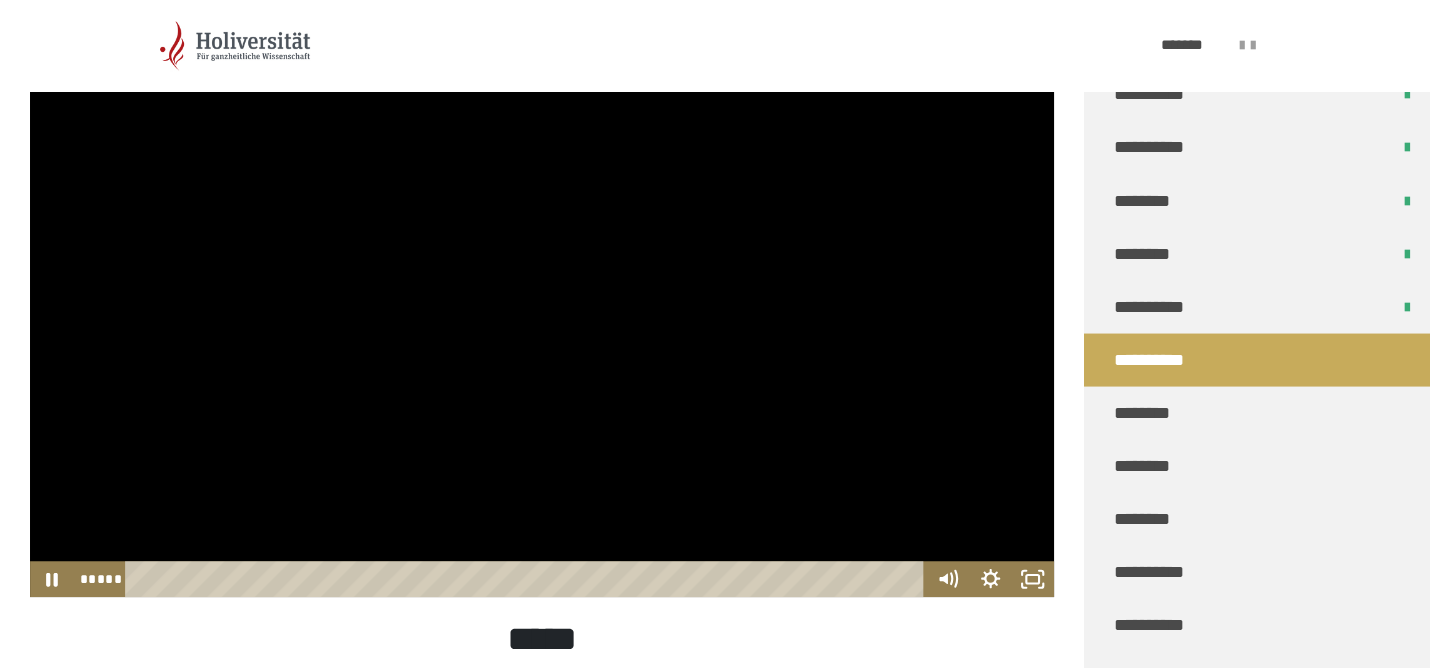 click at bounding box center (542, 309) 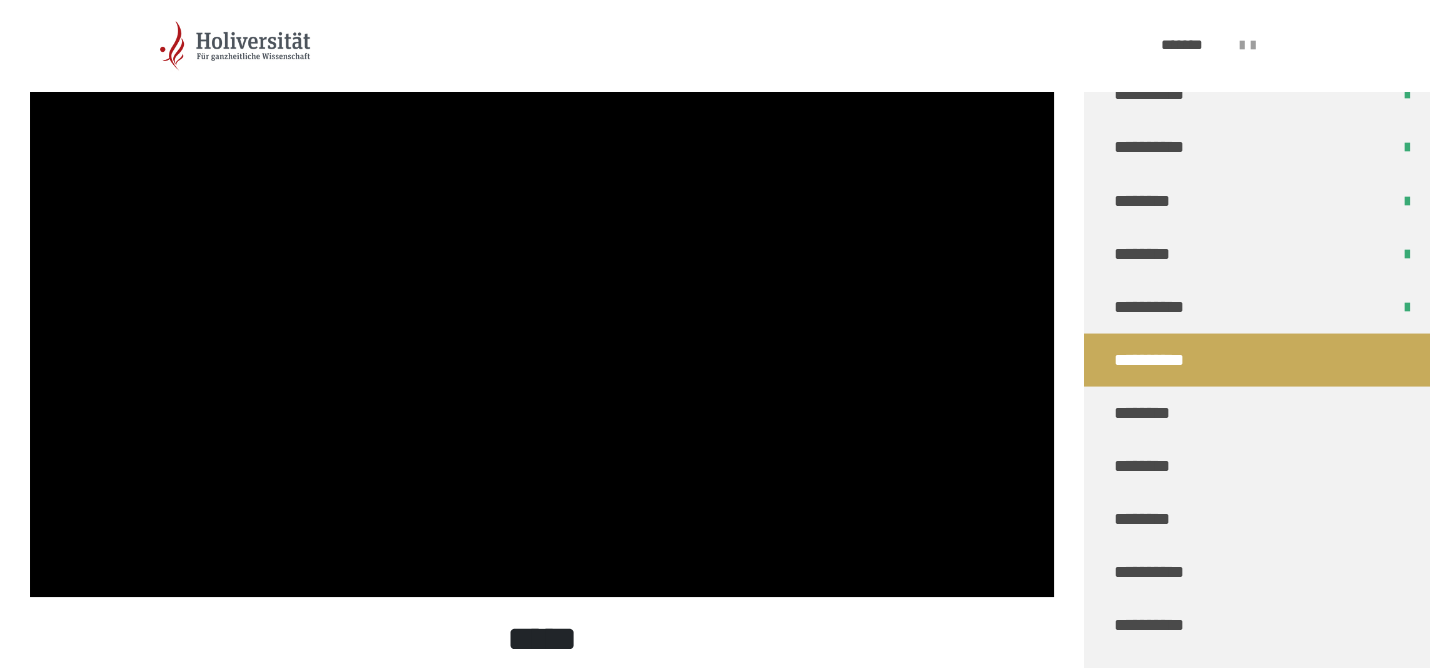 click at bounding box center (542, 309) 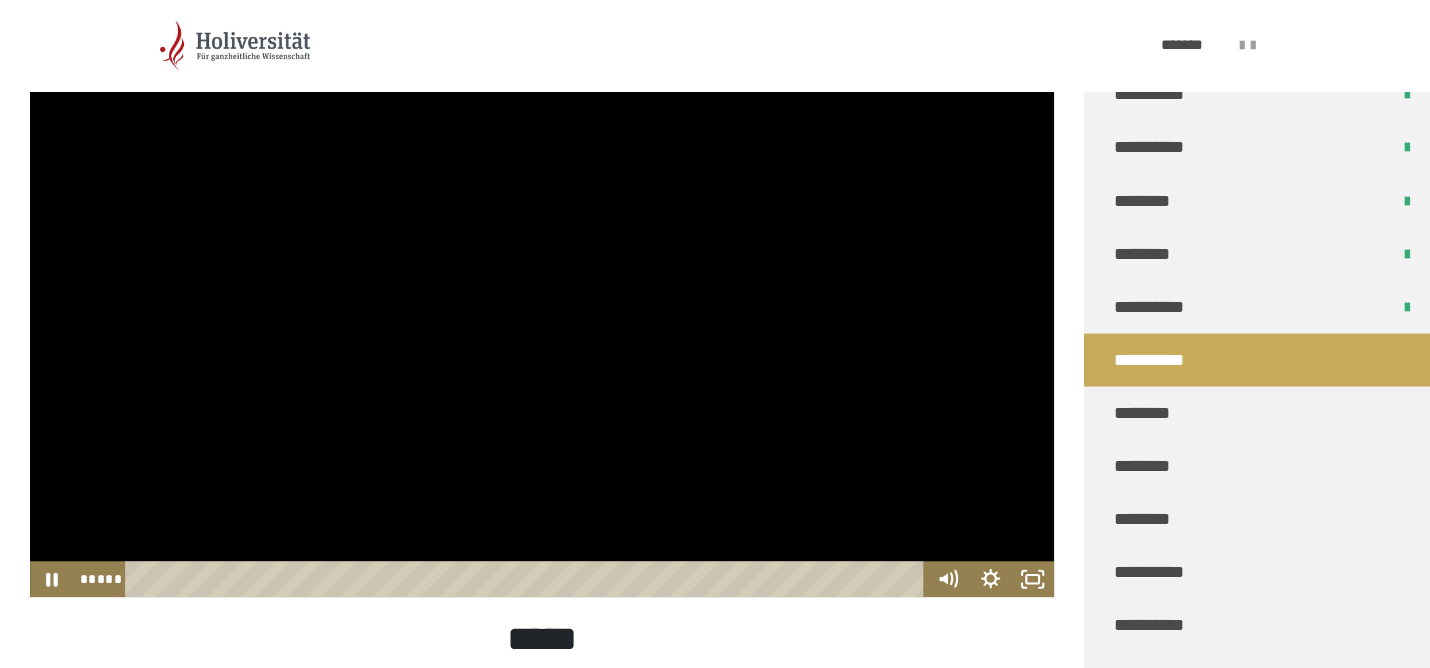 click at bounding box center [542, 309] 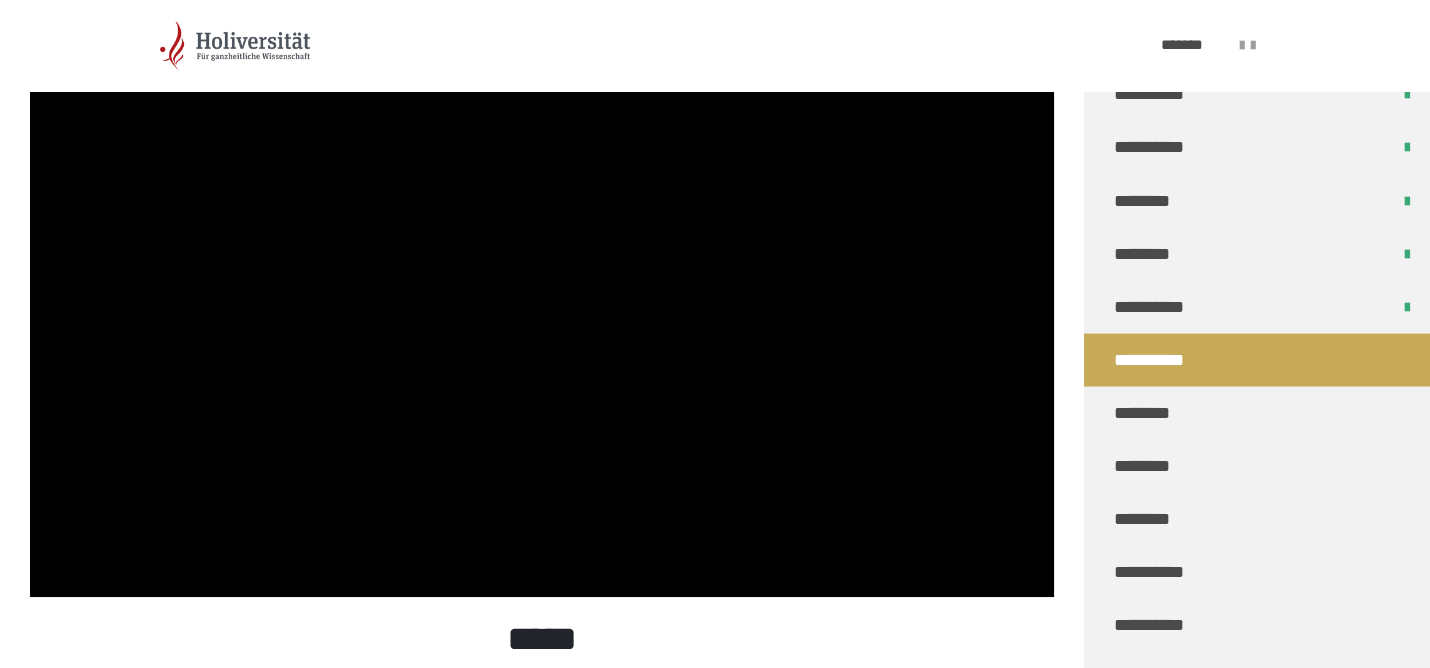 click at bounding box center (542, 309) 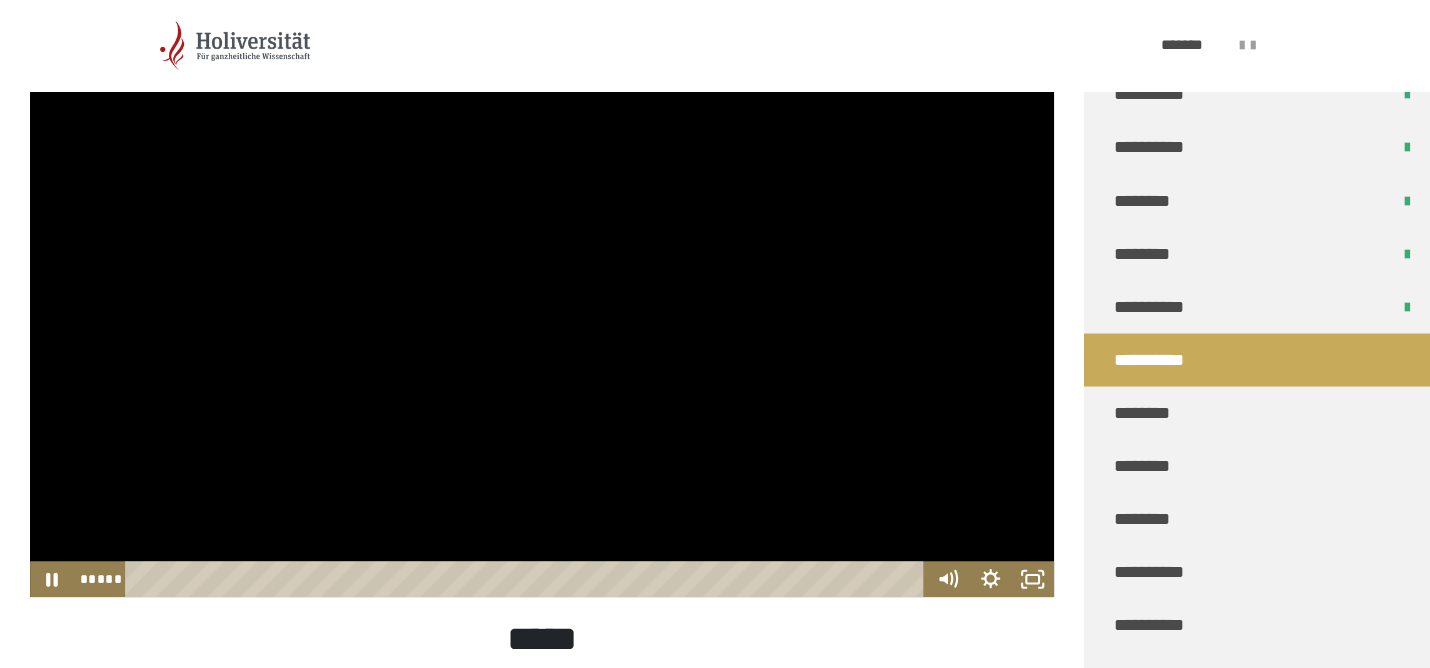 click at bounding box center [542, 309] 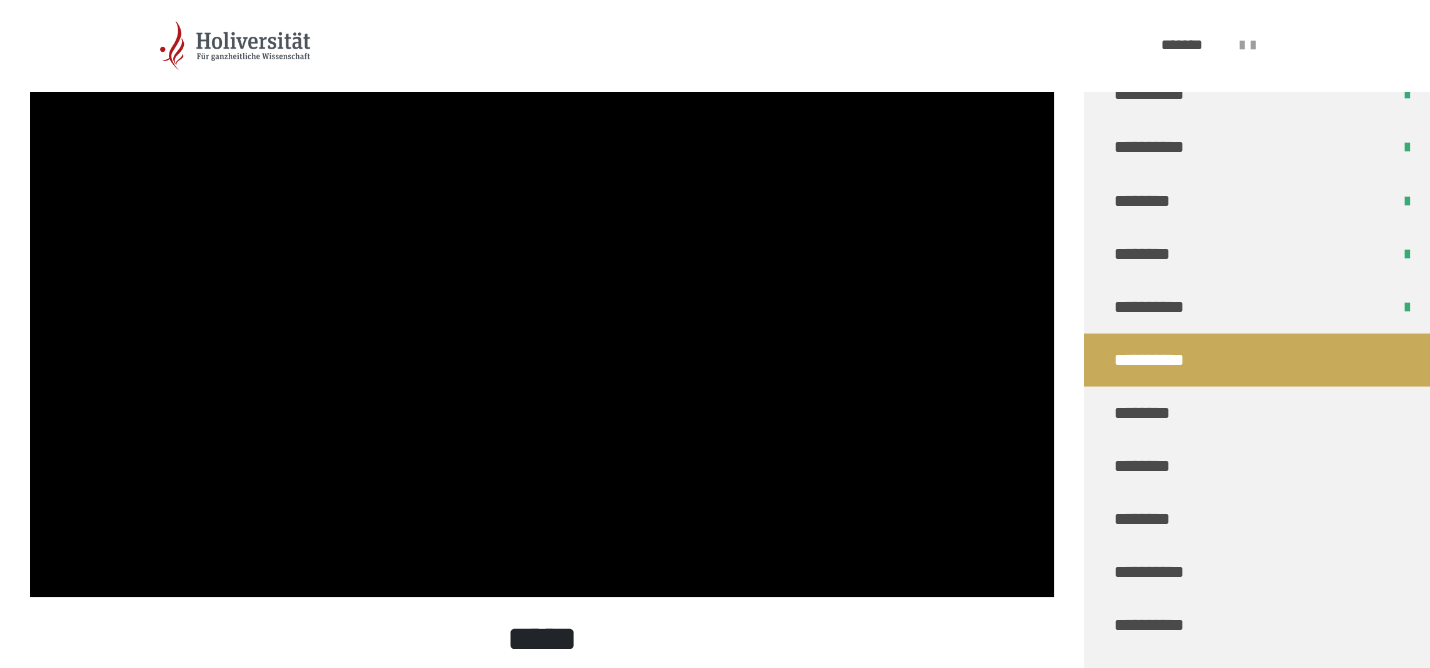 click at bounding box center [542, 309] 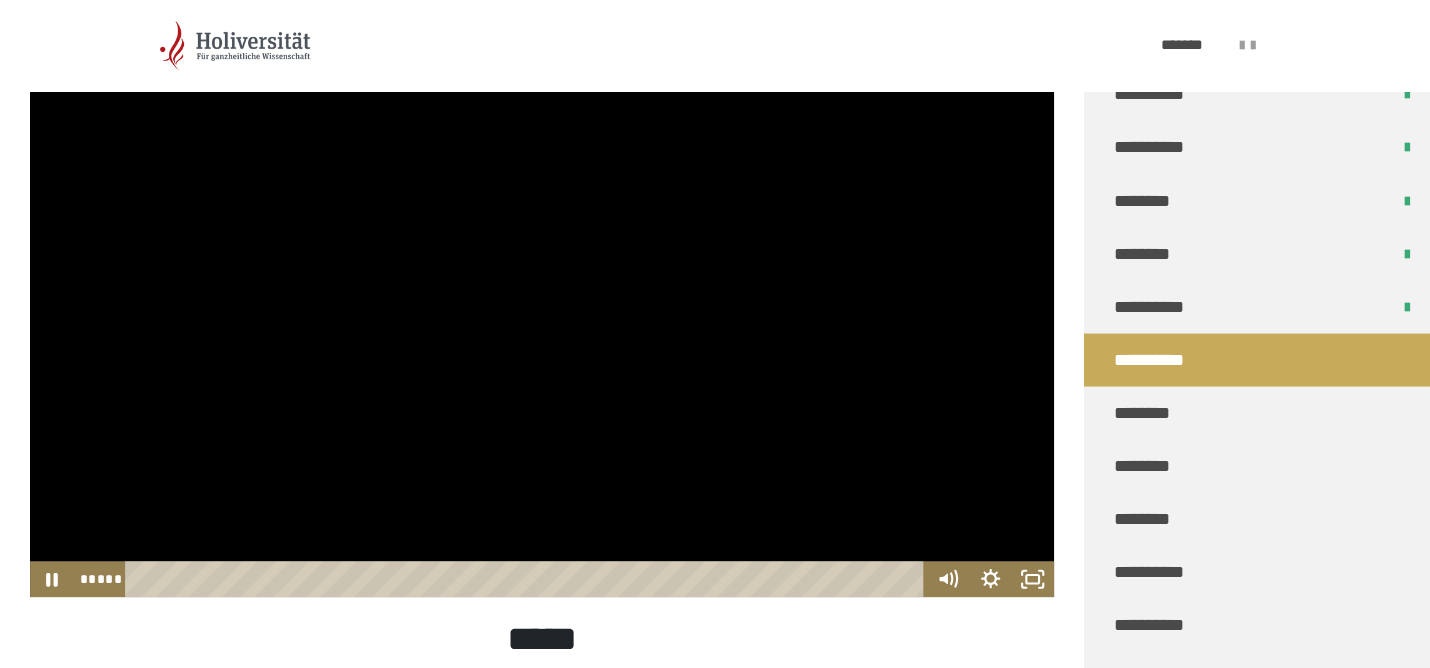 click at bounding box center [542, 309] 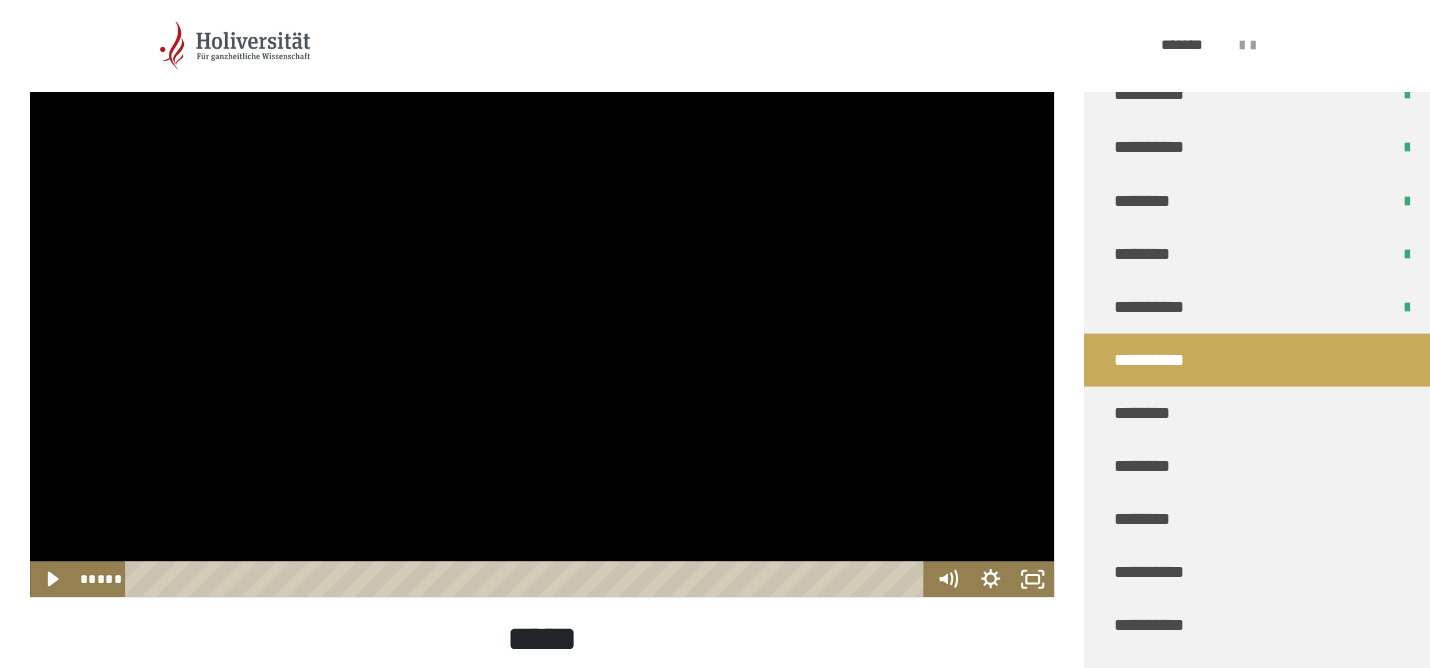 click at bounding box center (542, 309) 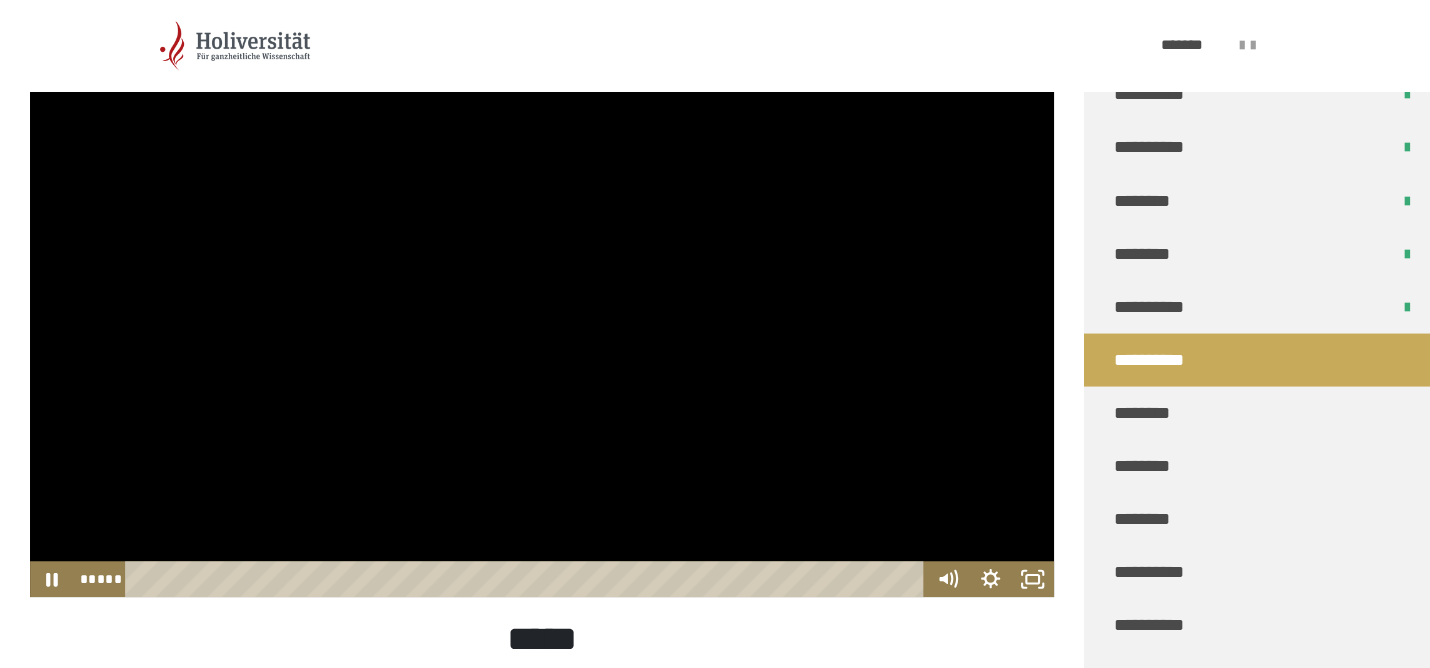 click at bounding box center (542, 309) 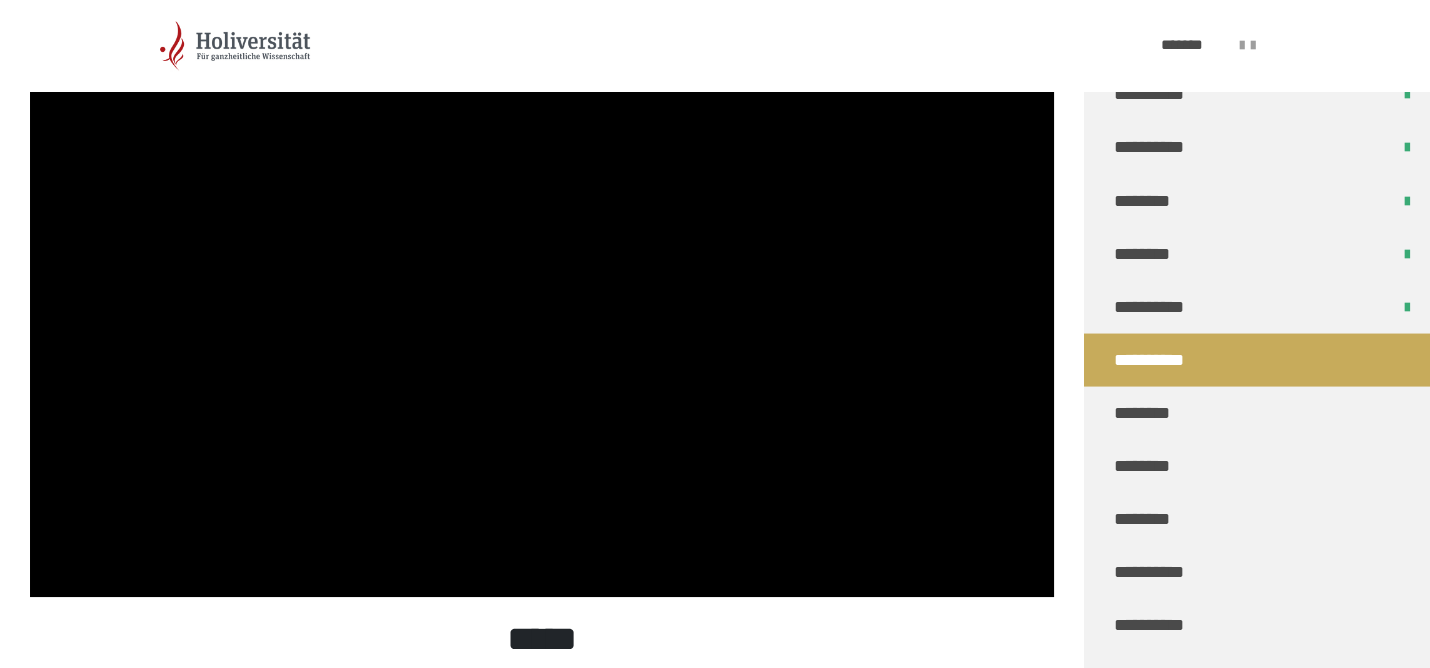 click at bounding box center (542, 309) 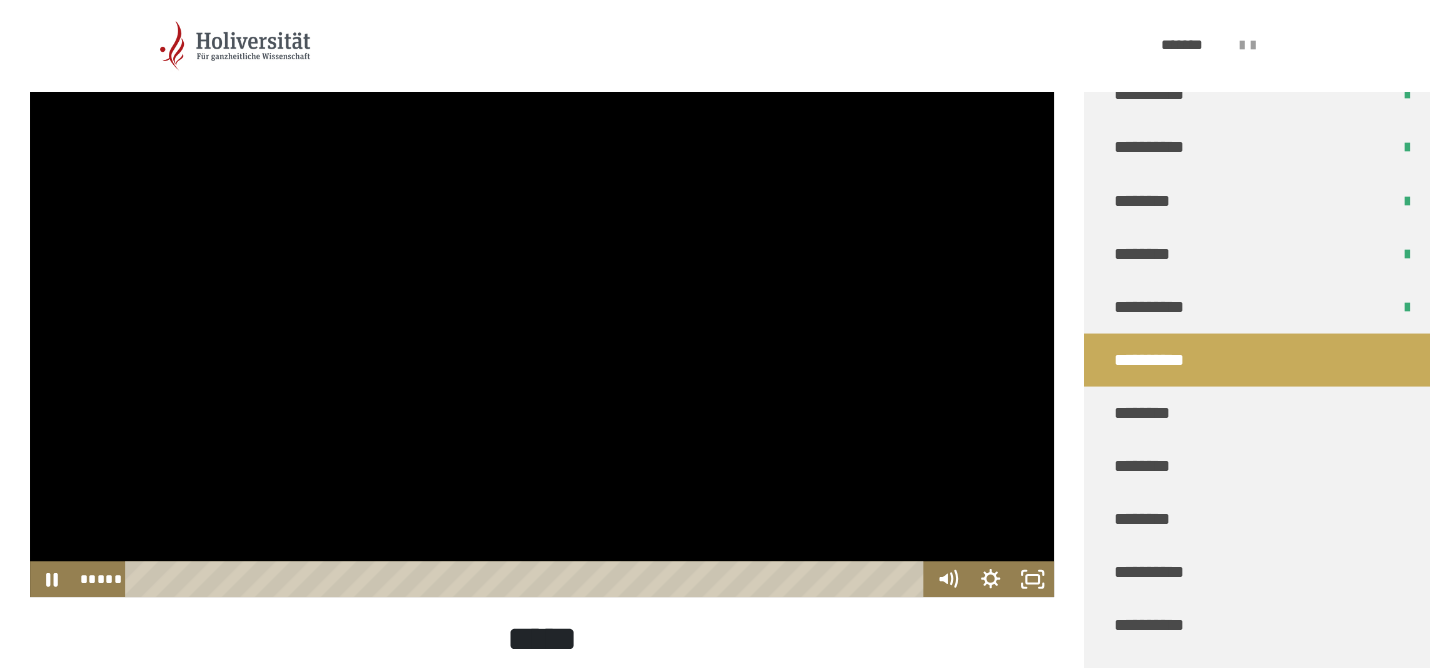 click at bounding box center (542, 309) 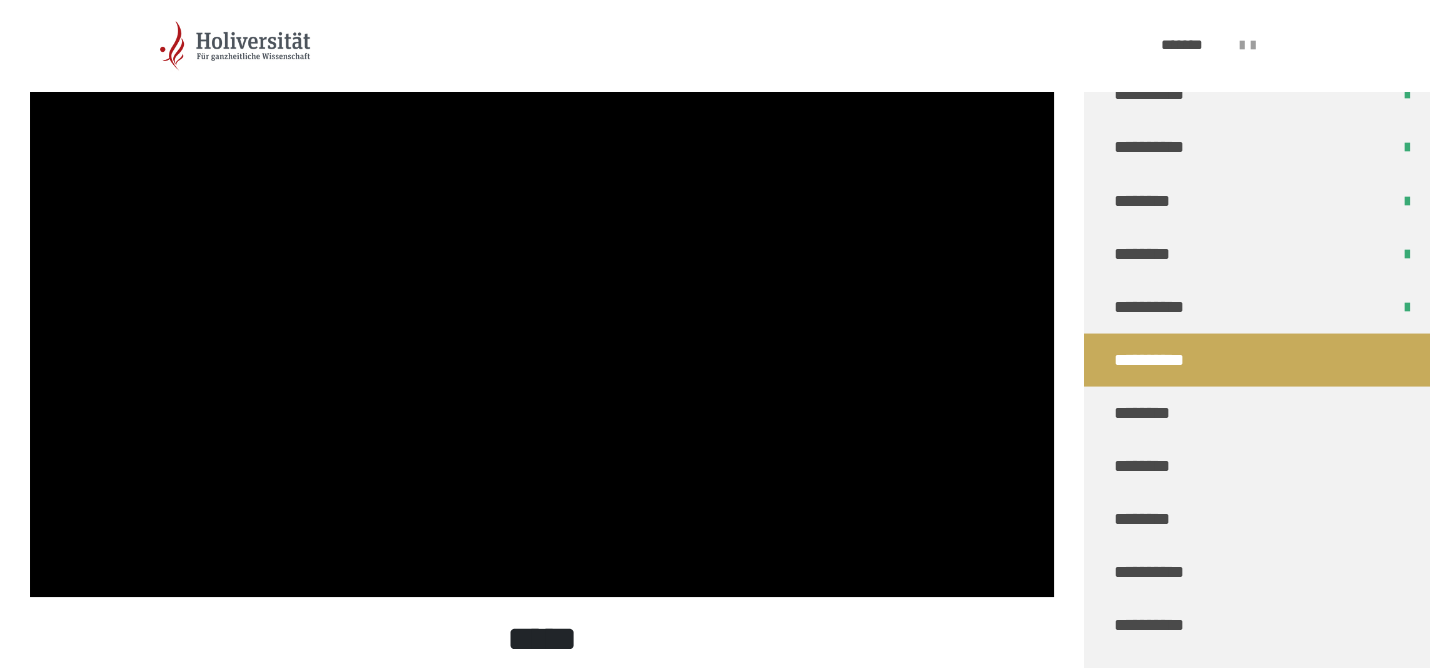 click at bounding box center (542, 309) 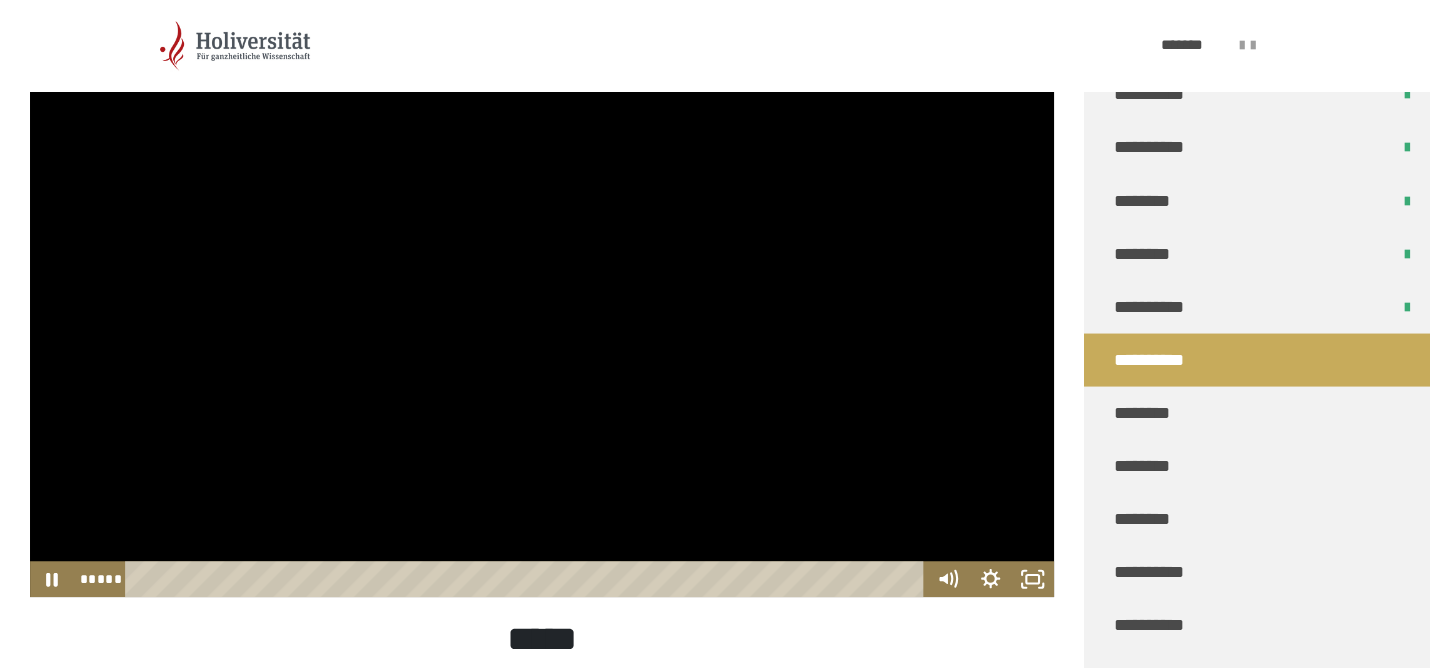 click at bounding box center [542, 309] 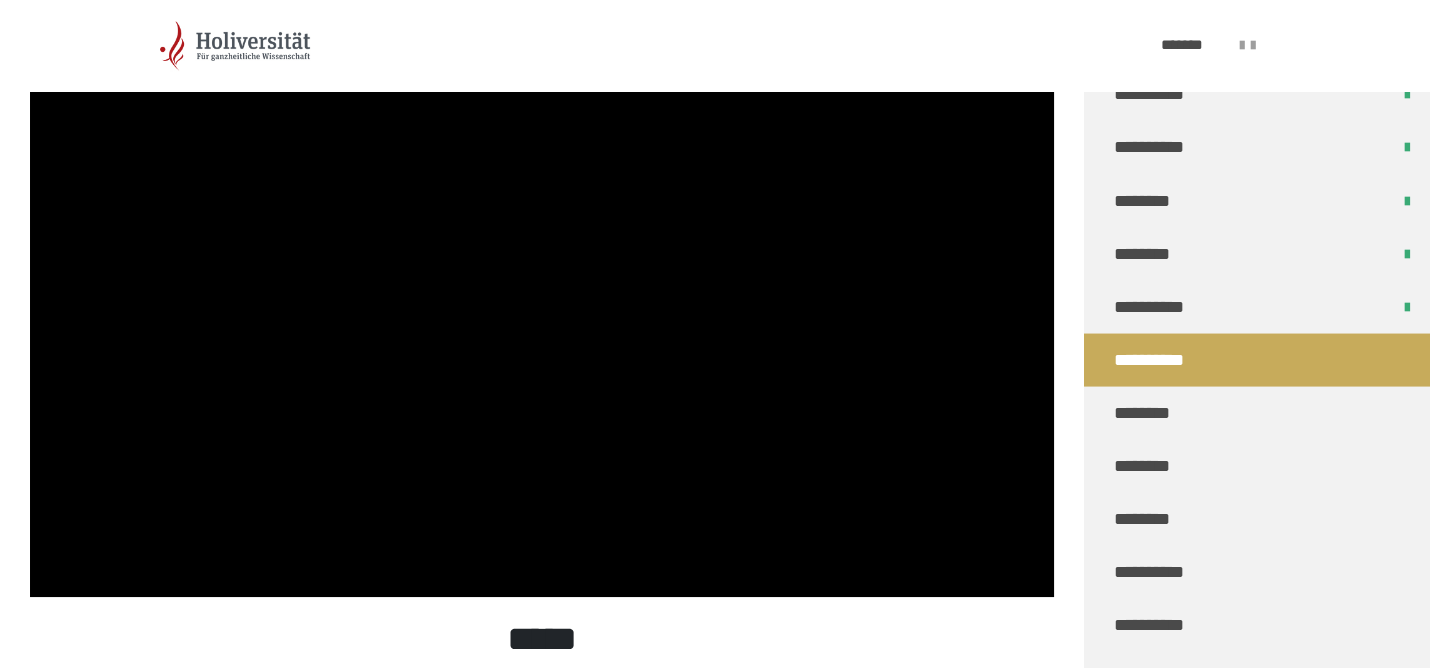 click at bounding box center [542, 309] 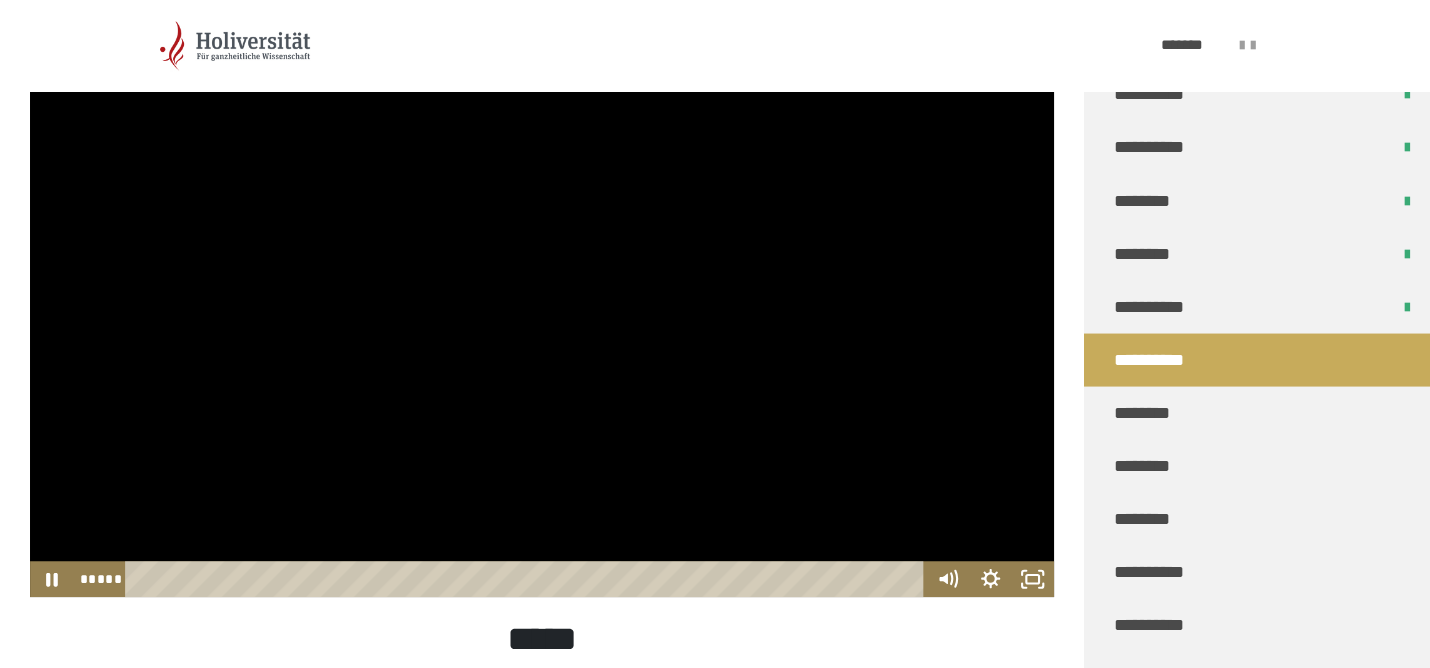 click at bounding box center (542, 309) 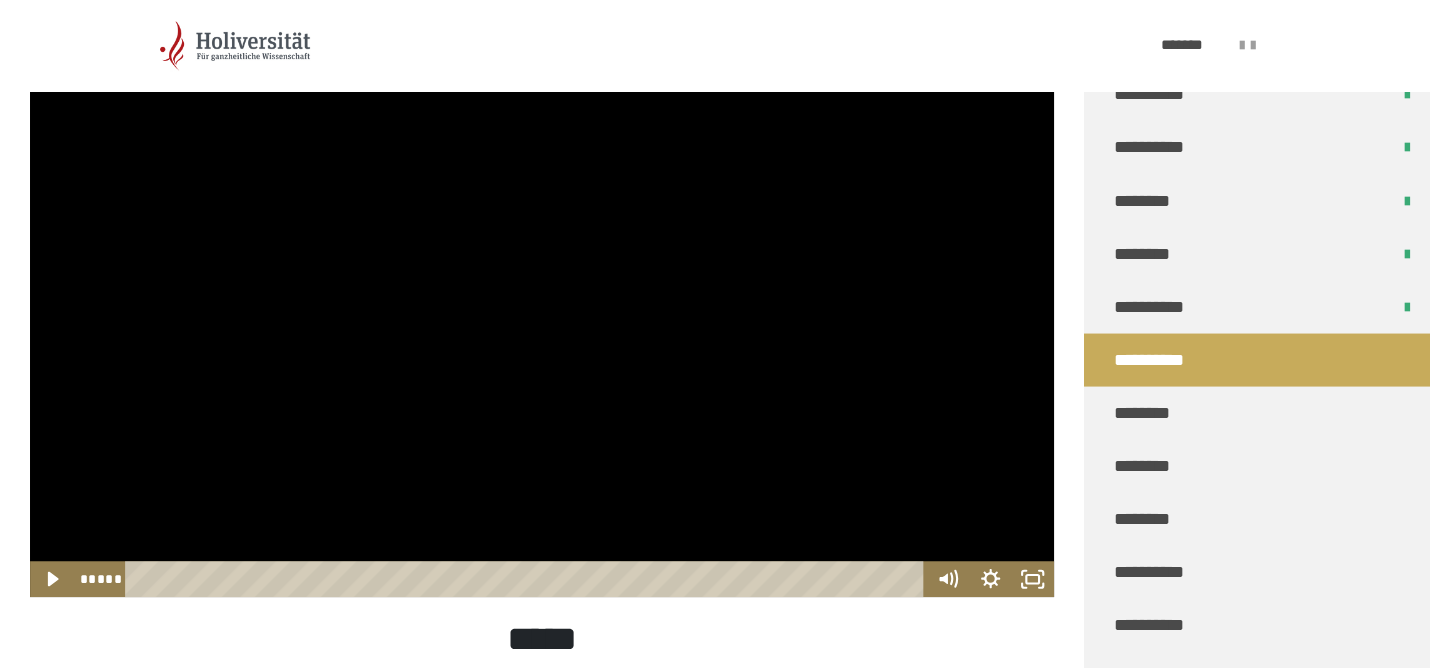 click at bounding box center [542, 309] 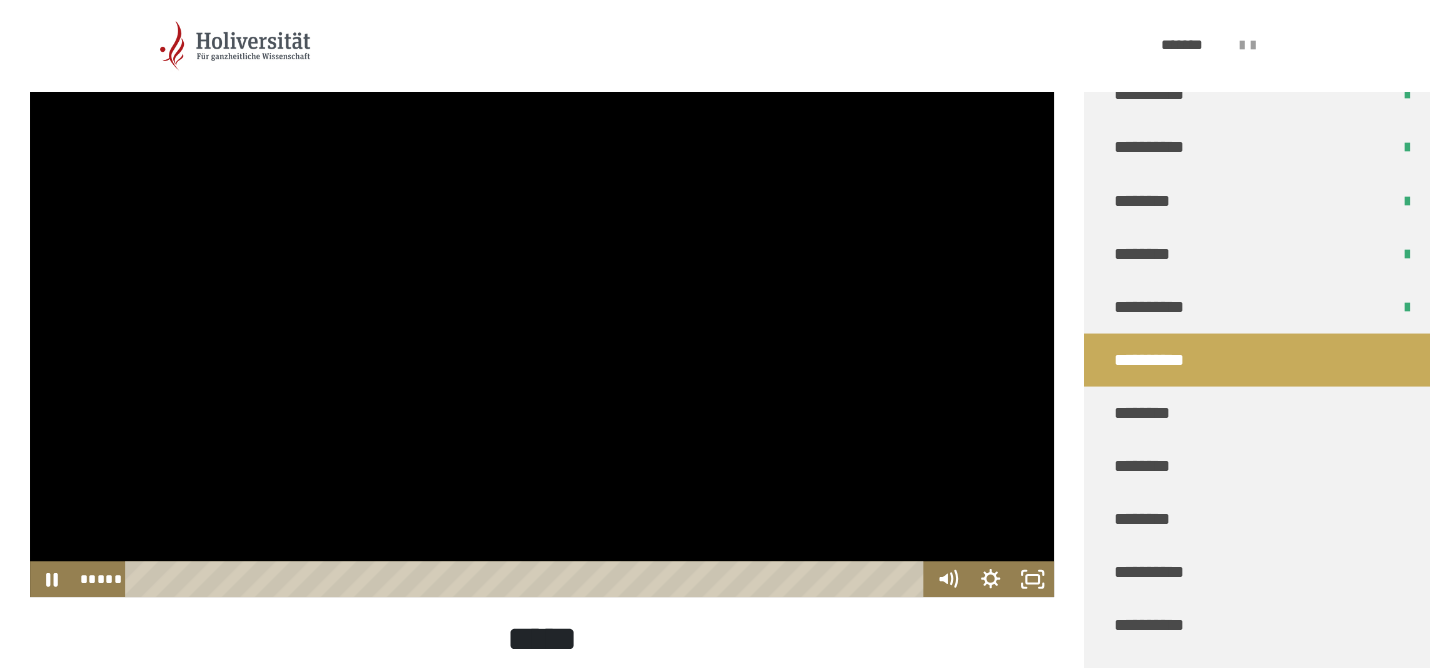 click at bounding box center (542, 309) 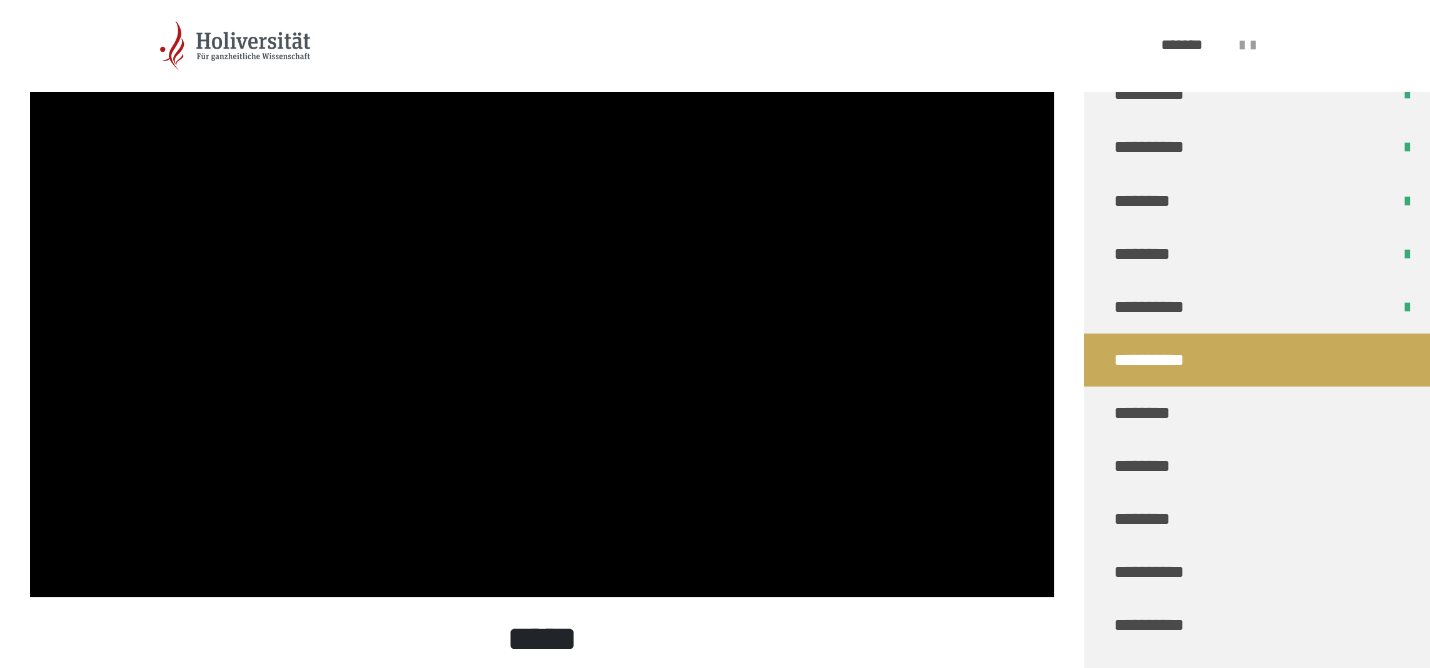 click at bounding box center (542, 309) 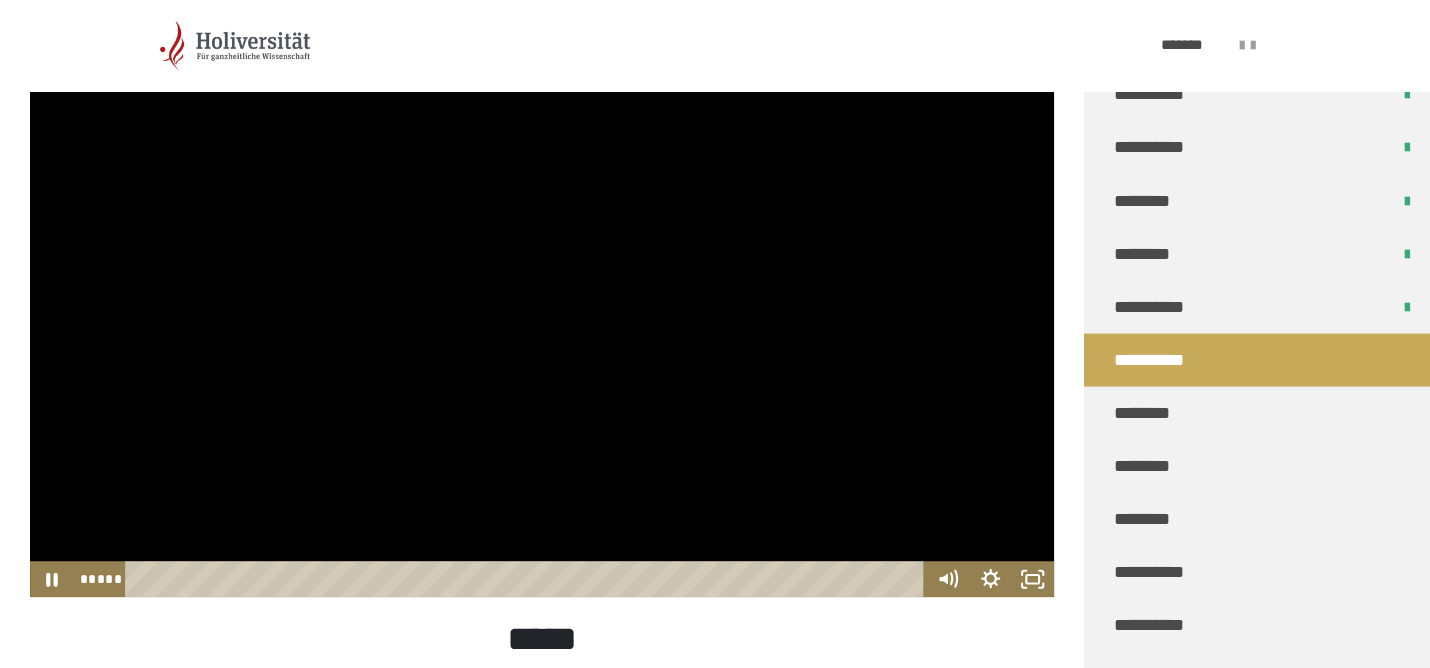click at bounding box center (542, 309) 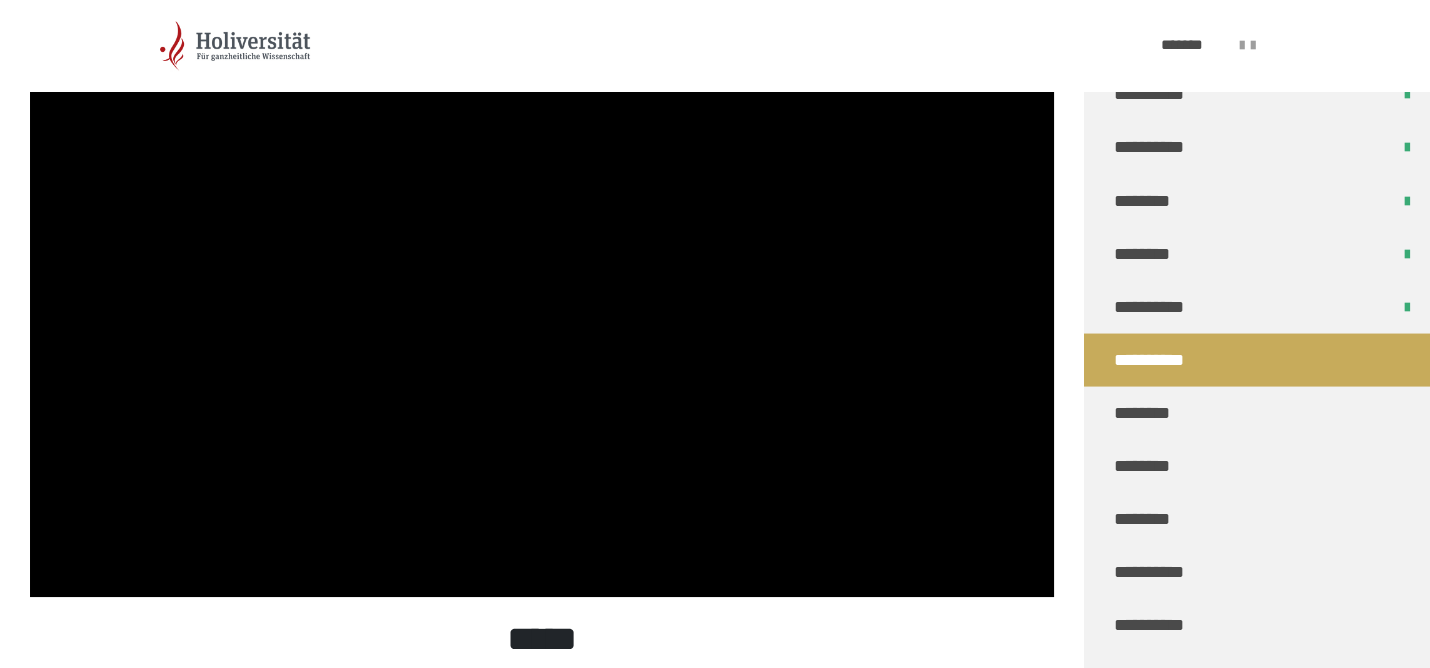click at bounding box center [542, 309] 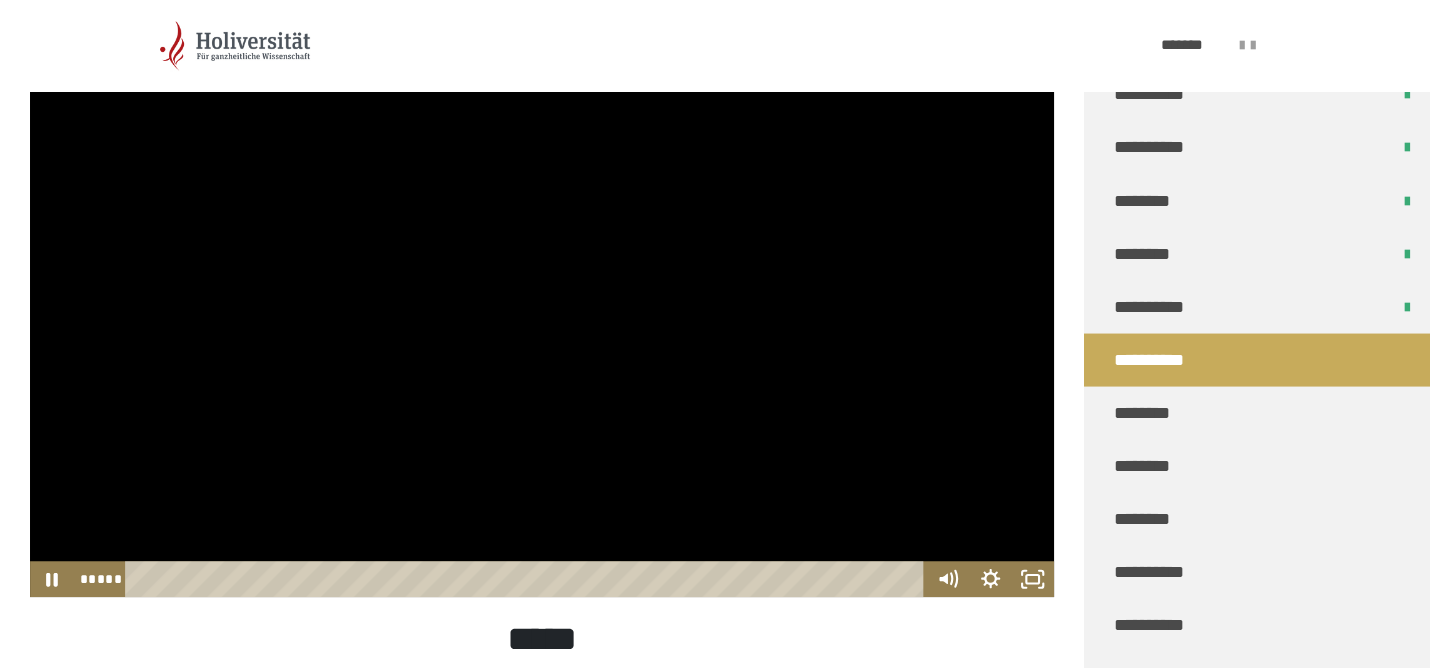 click at bounding box center (542, 309) 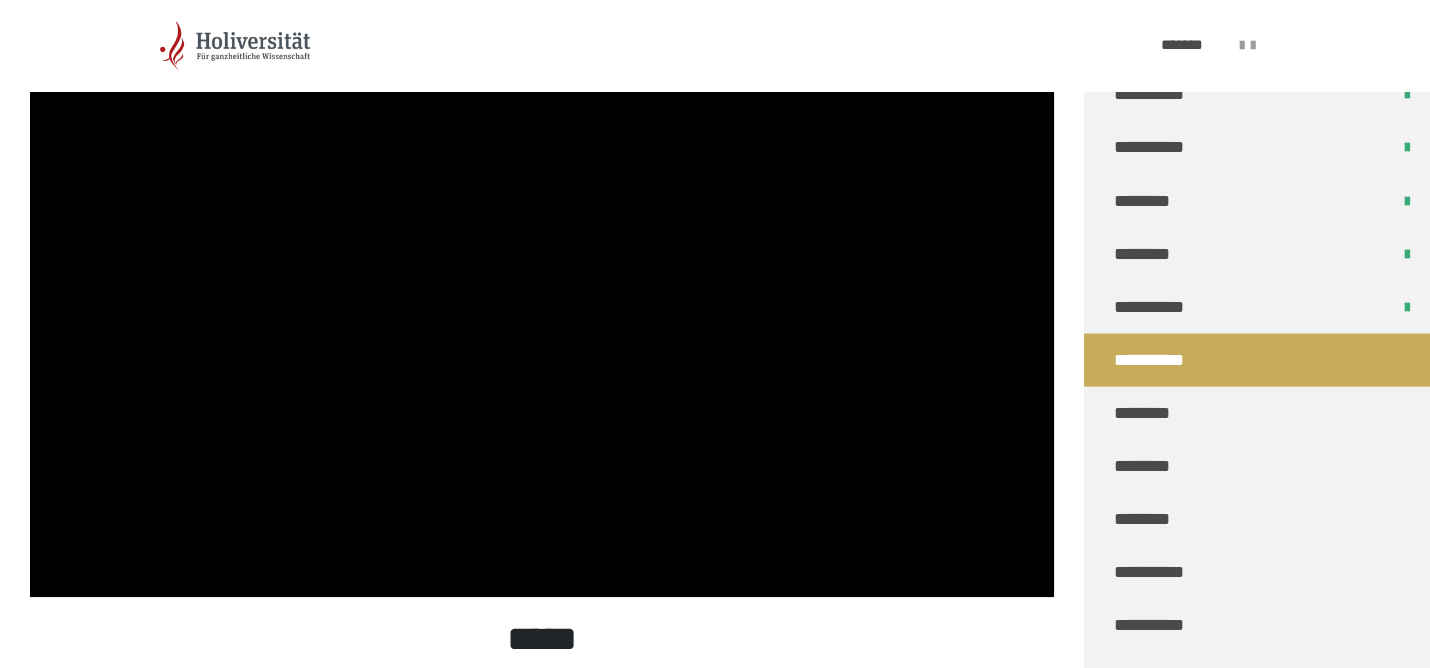 click at bounding box center [542, 309] 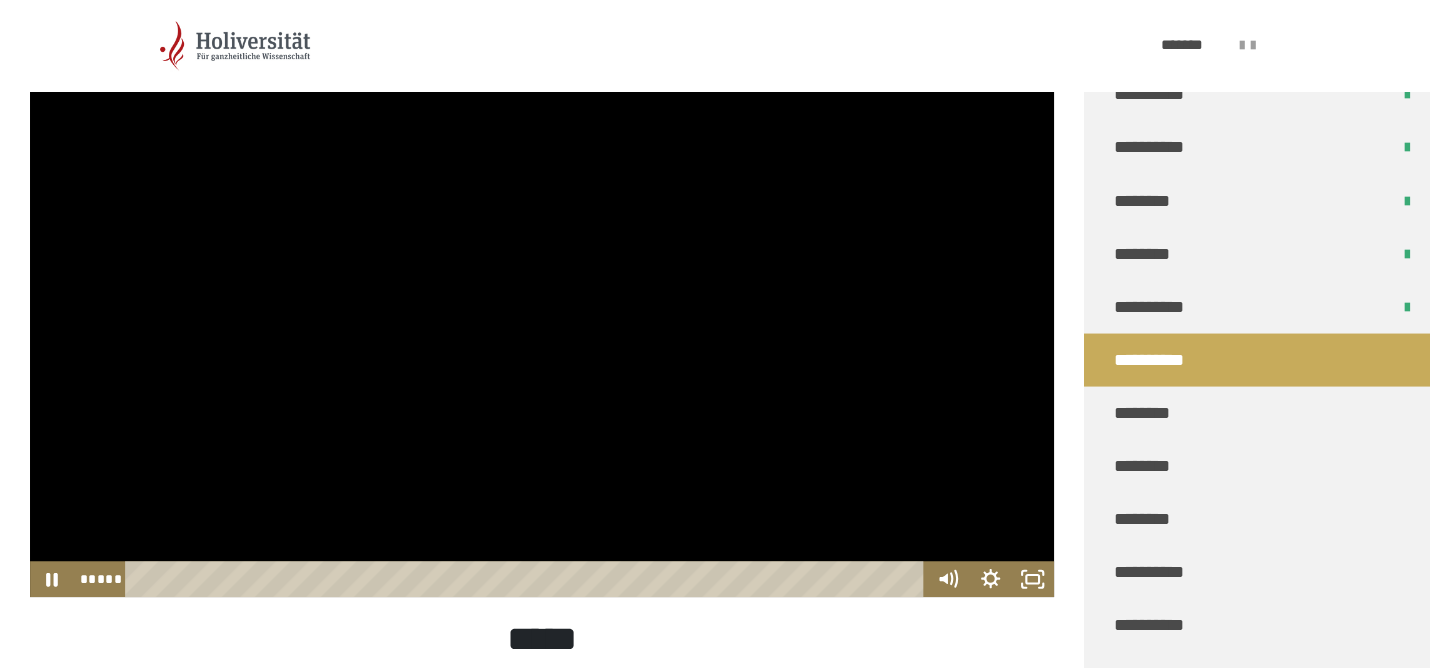 click at bounding box center [542, 309] 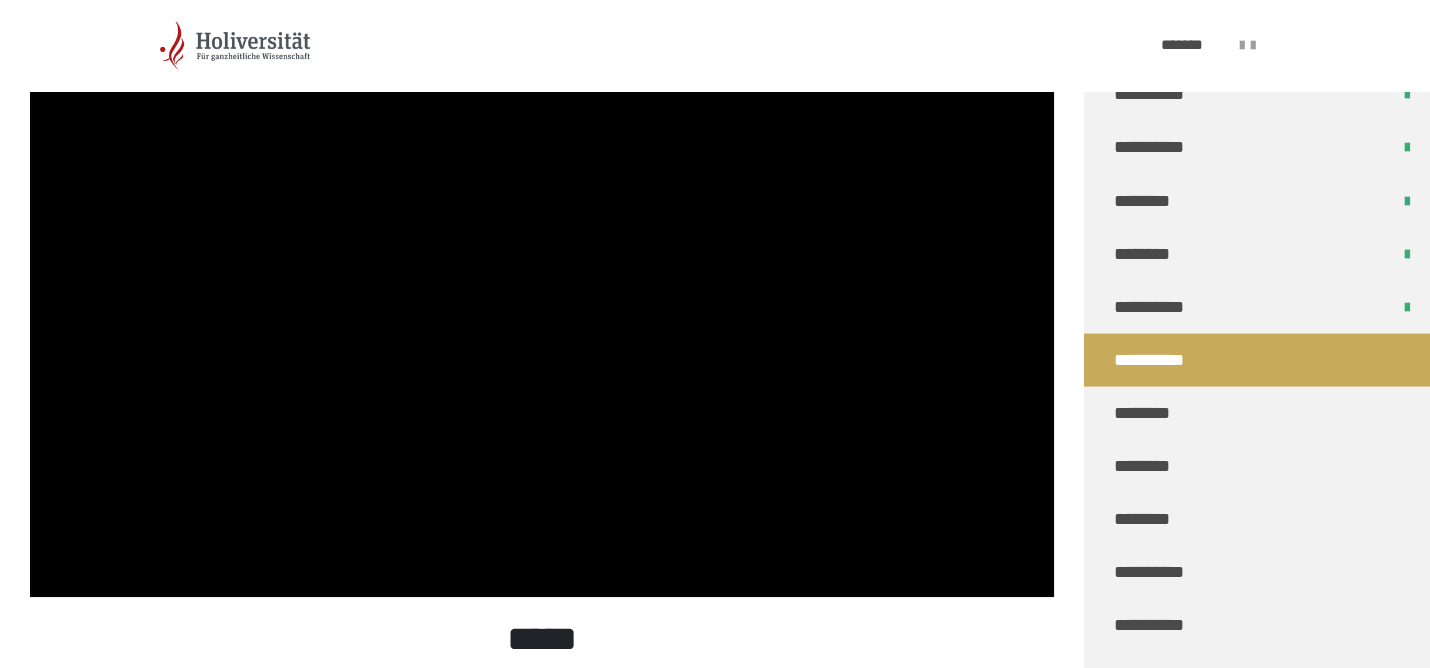 click at bounding box center [542, 309] 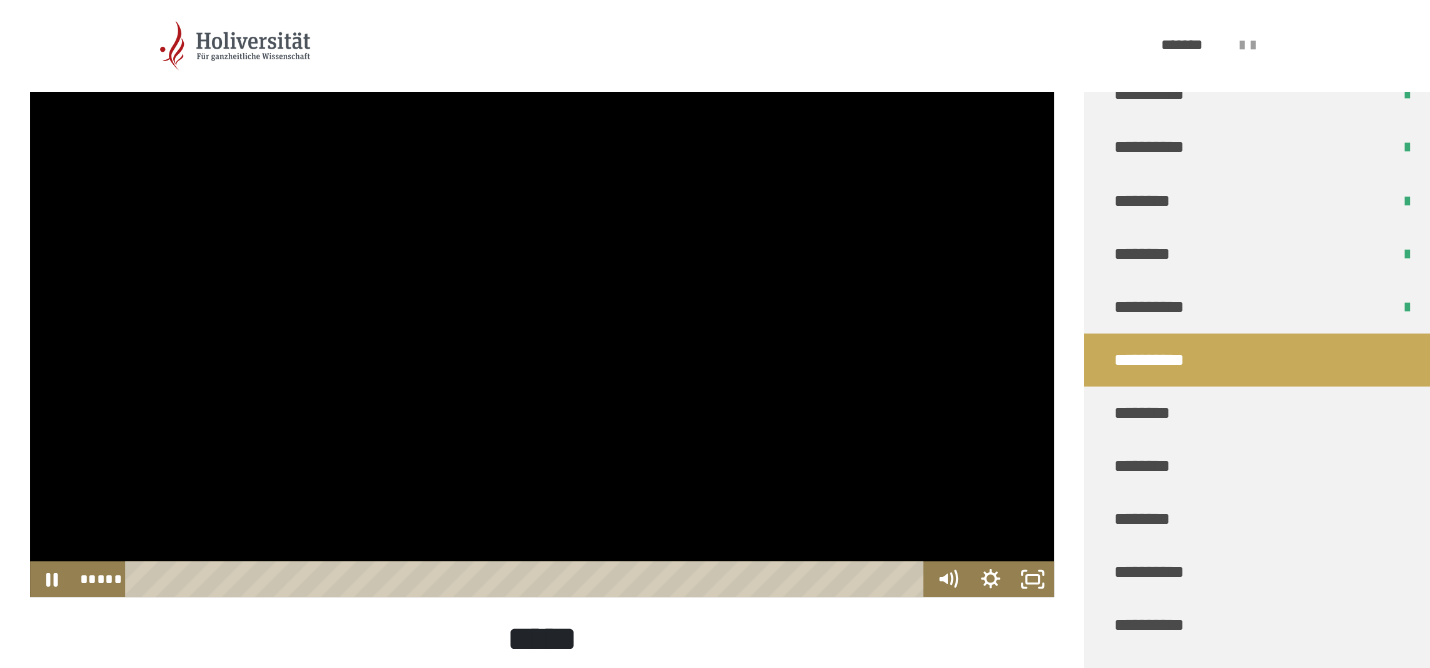 click at bounding box center [542, 309] 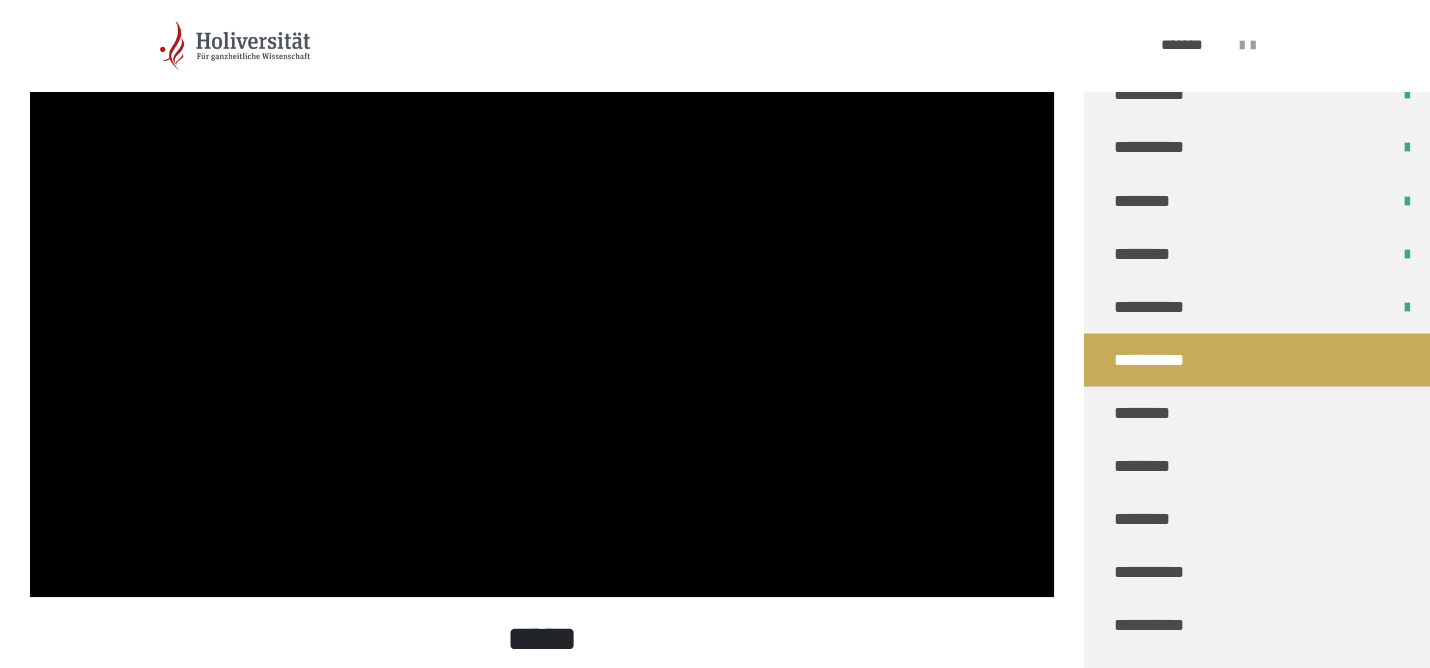 click at bounding box center [542, 309] 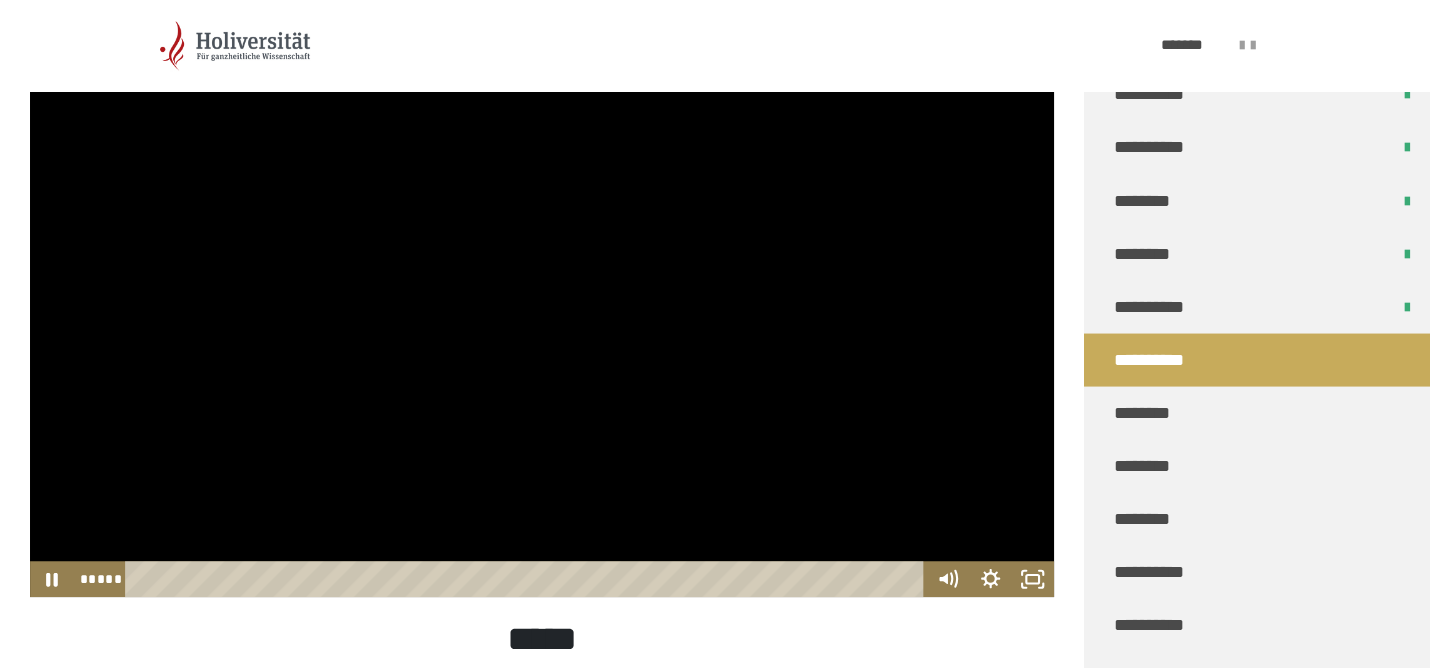 click at bounding box center [542, 309] 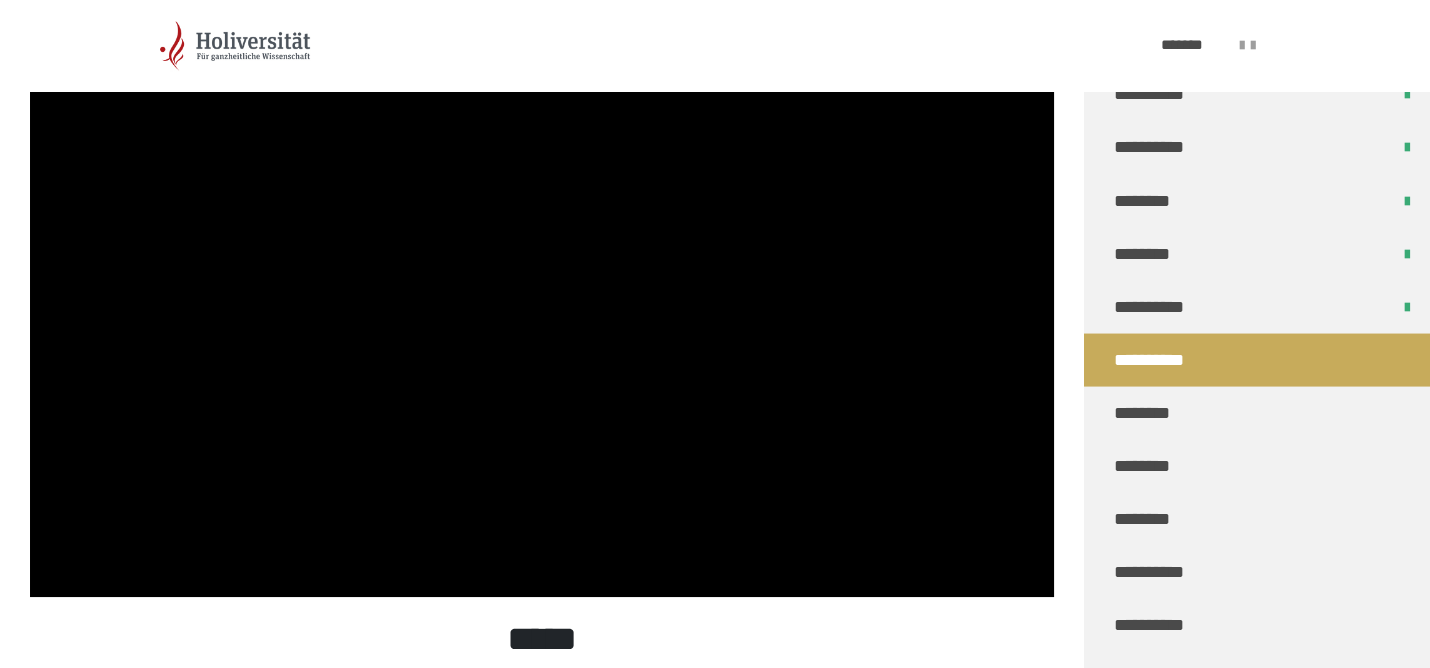 click at bounding box center (542, 309) 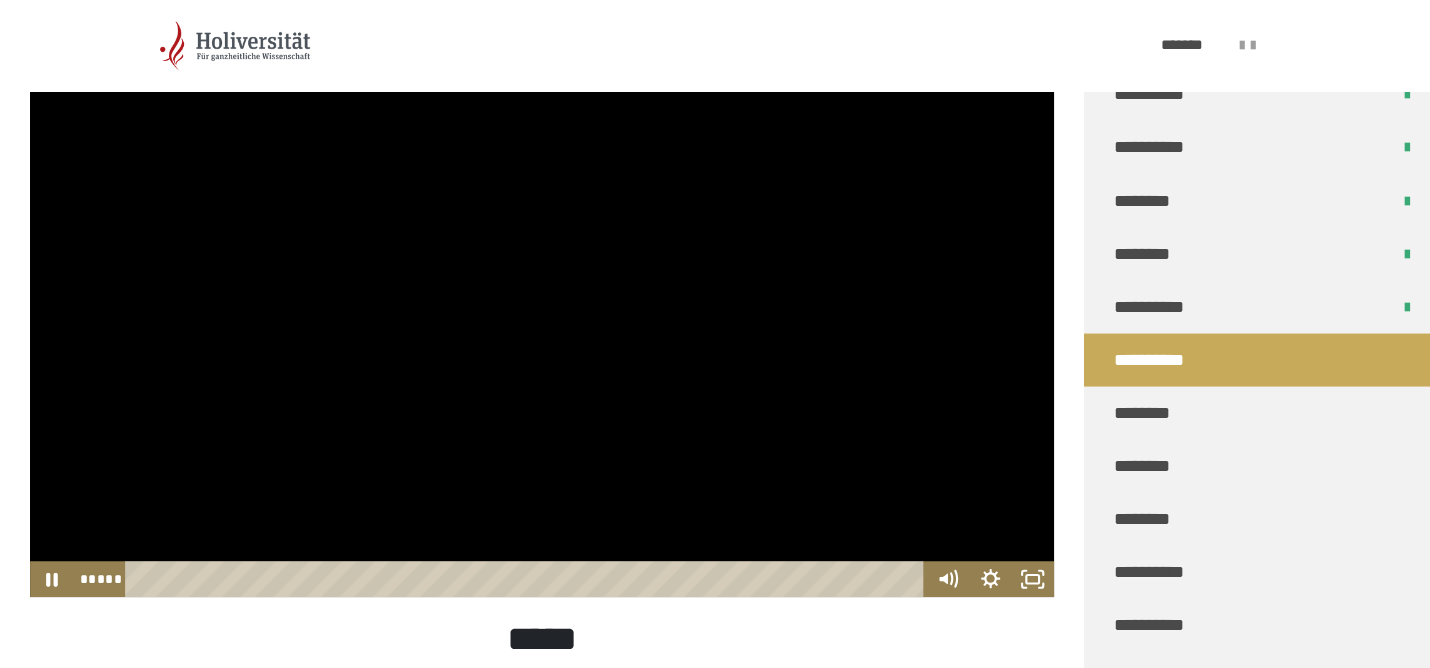 click at bounding box center [542, 309] 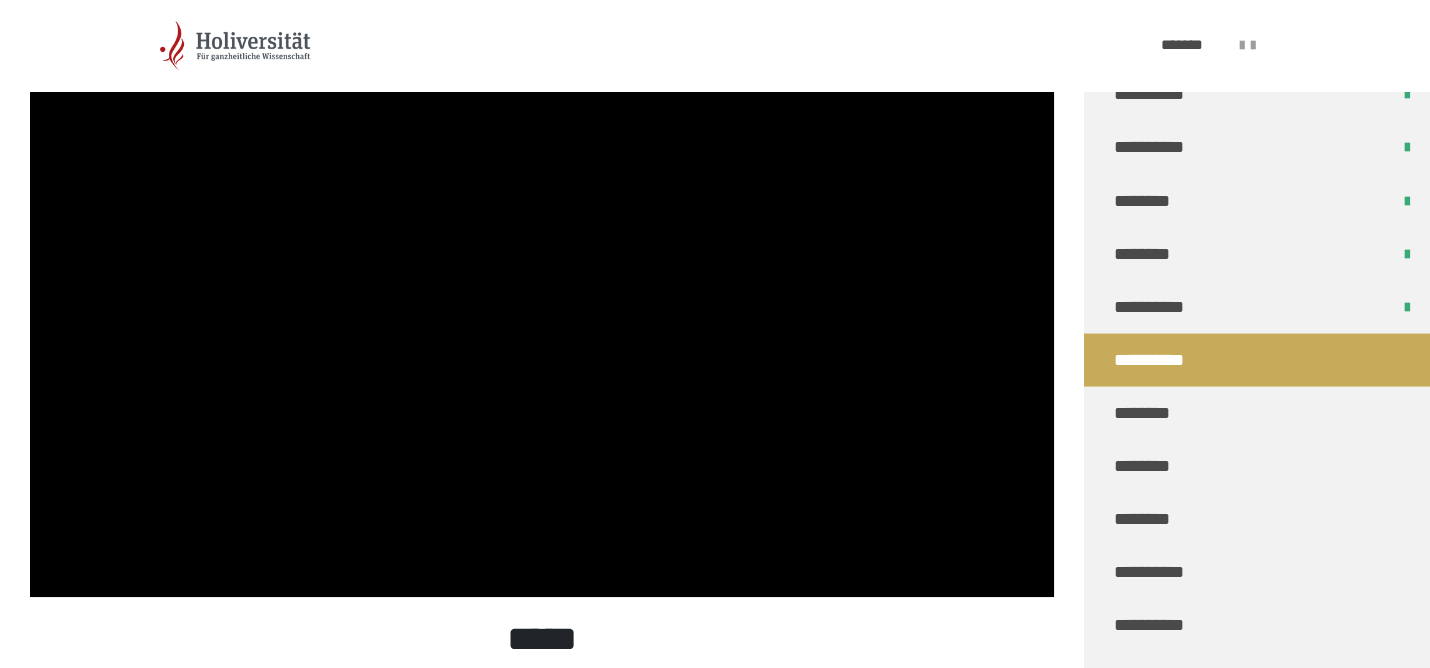 click at bounding box center [542, 309] 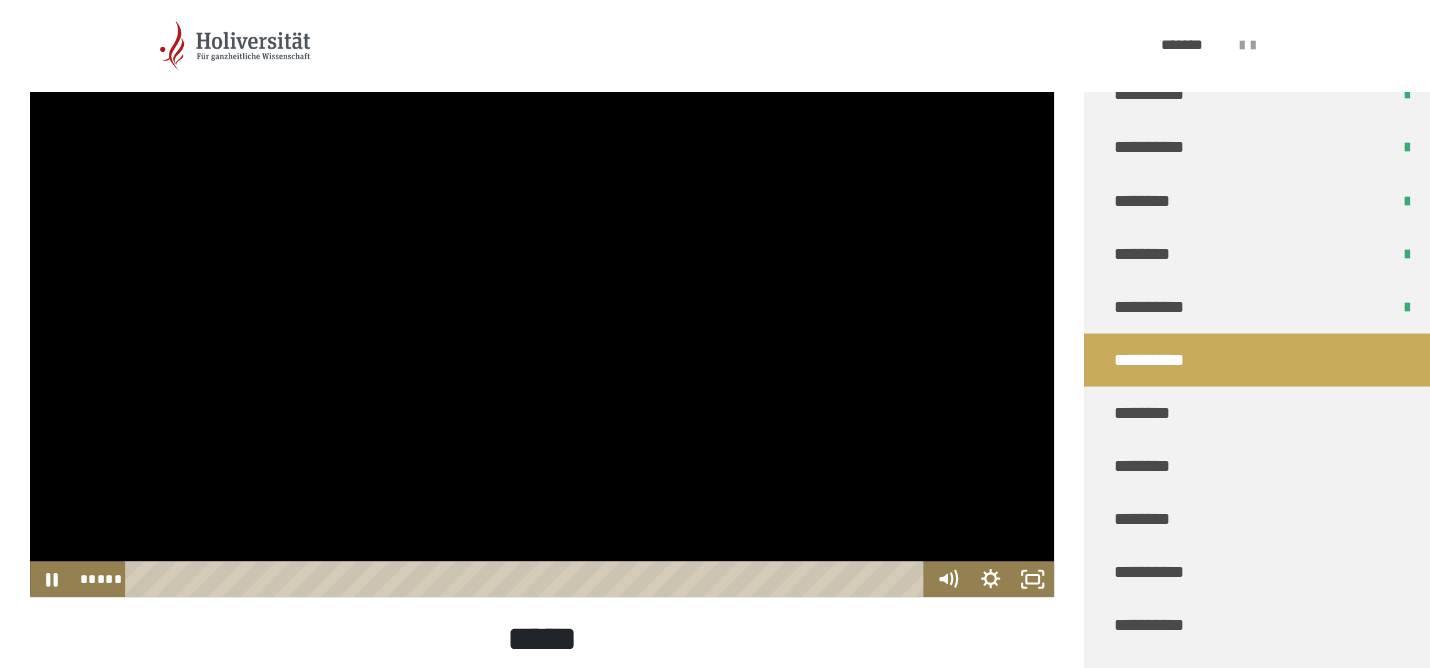 click at bounding box center (542, 309) 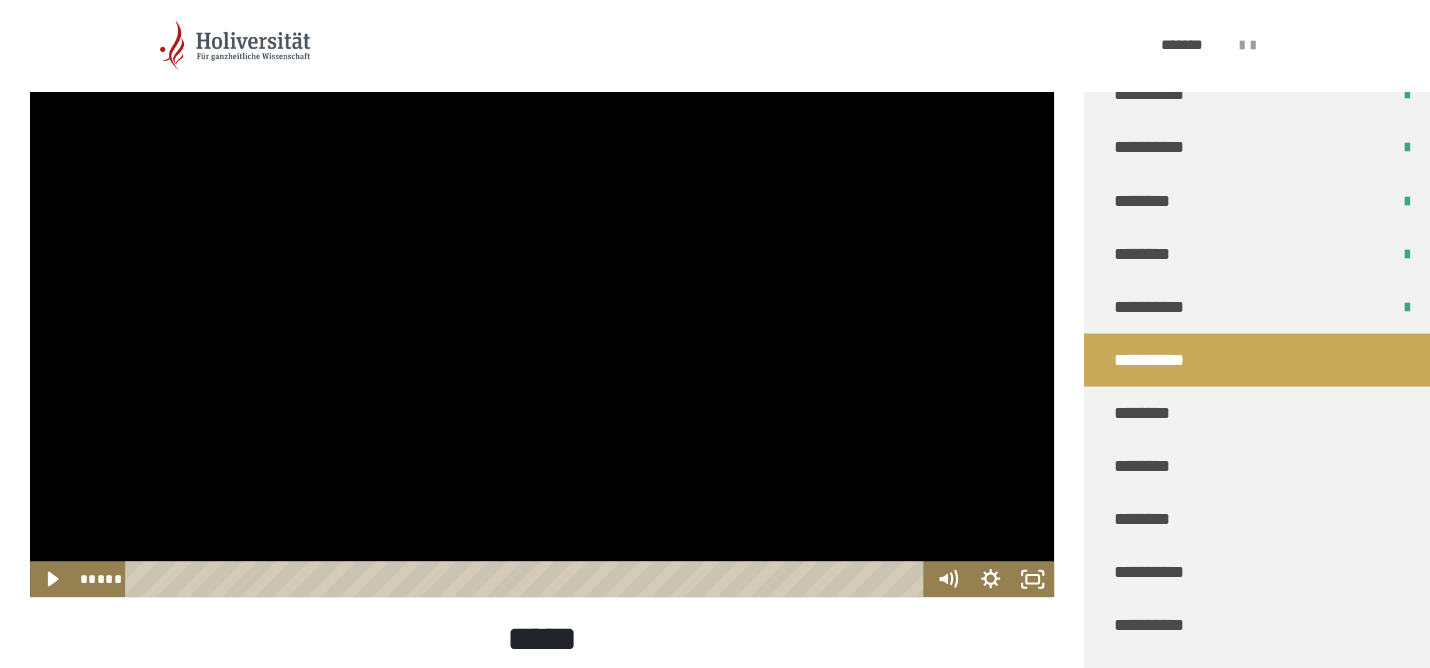 click at bounding box center [542, 309] 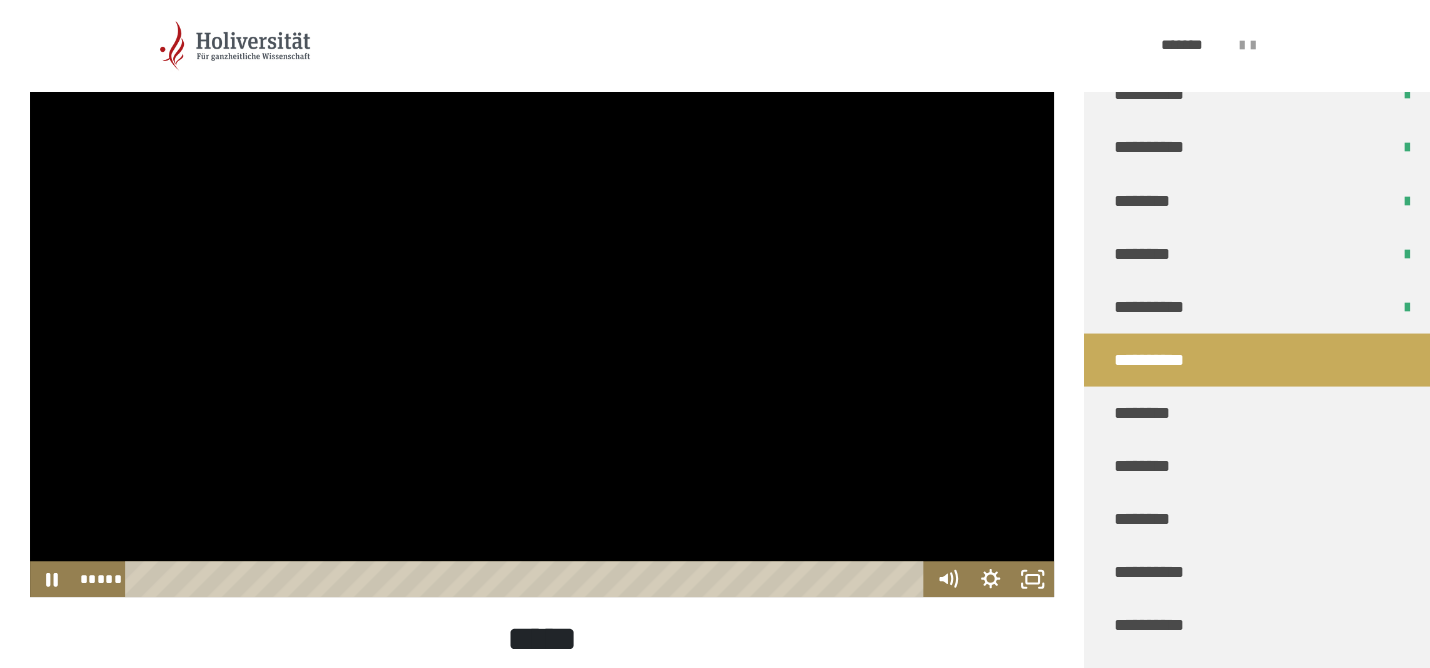 click at bounding box center (542, 309) 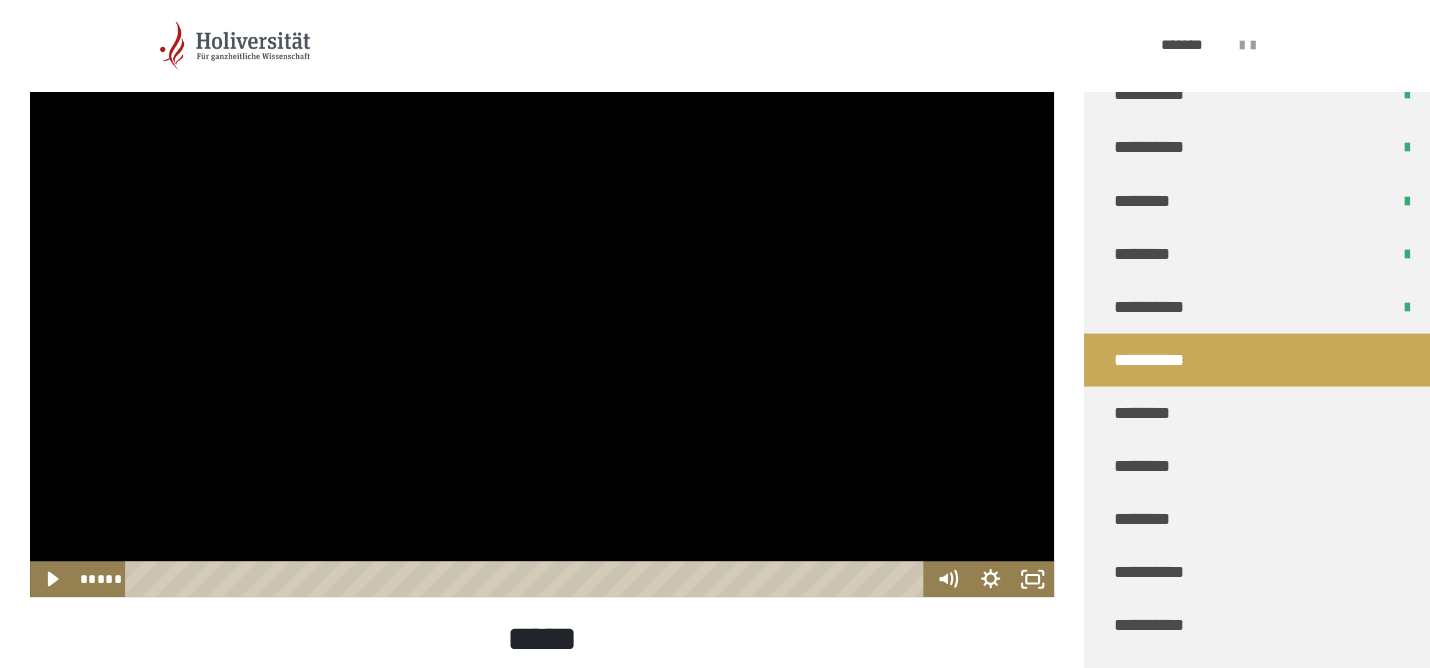 click at bounding box center (542, 309) 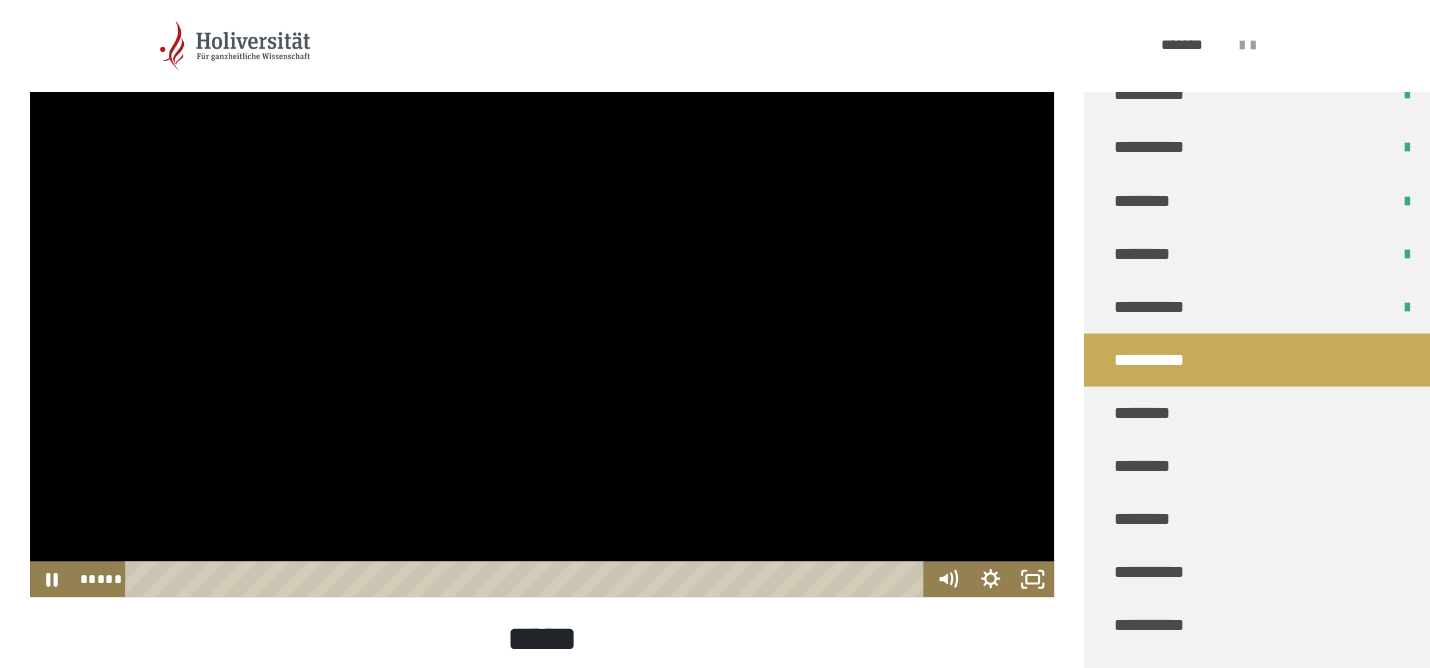click at bounding box center [542, 309] 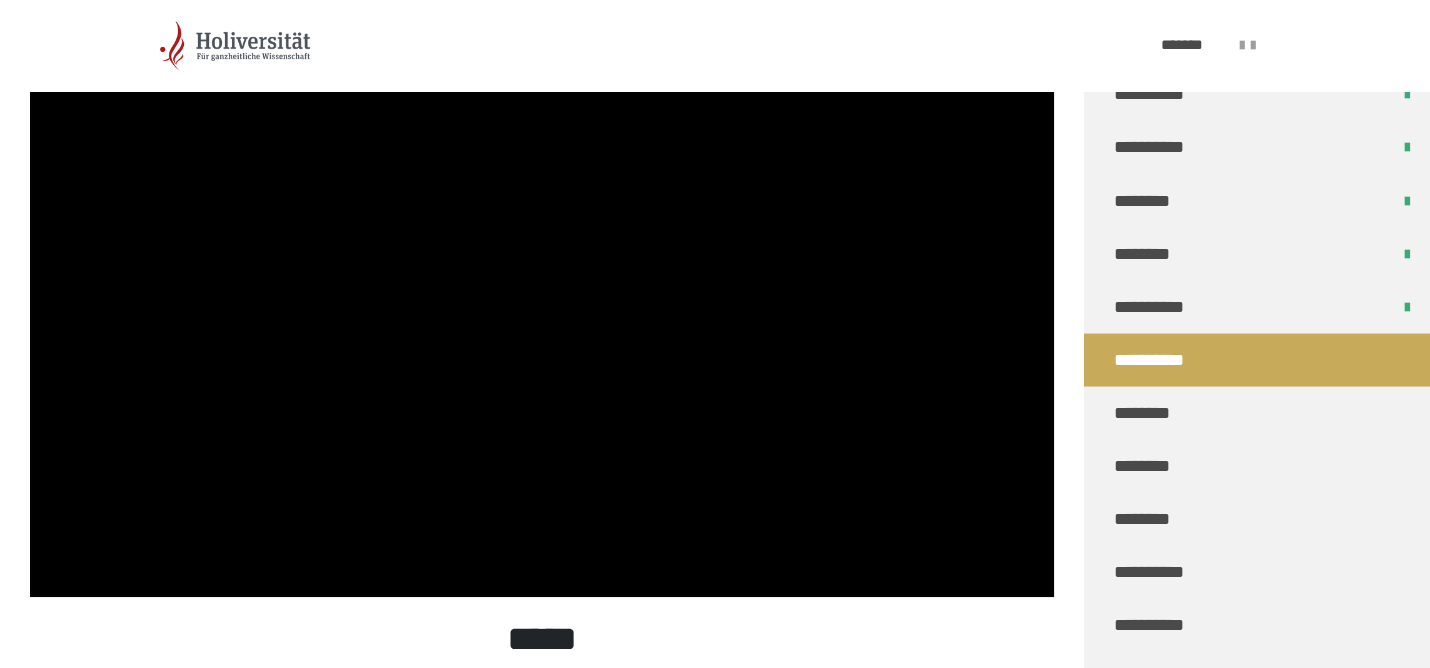 click at bounding box center (542, 309) 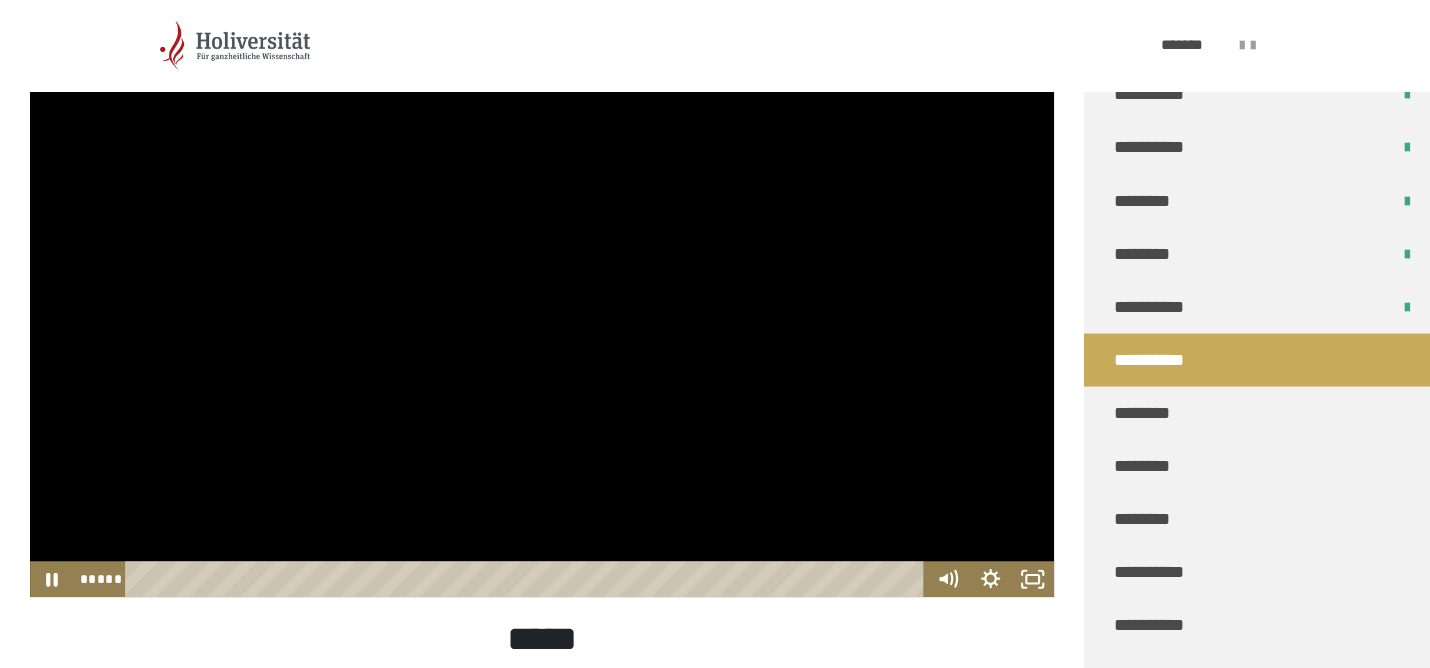 click at bounding box center [542, 309] 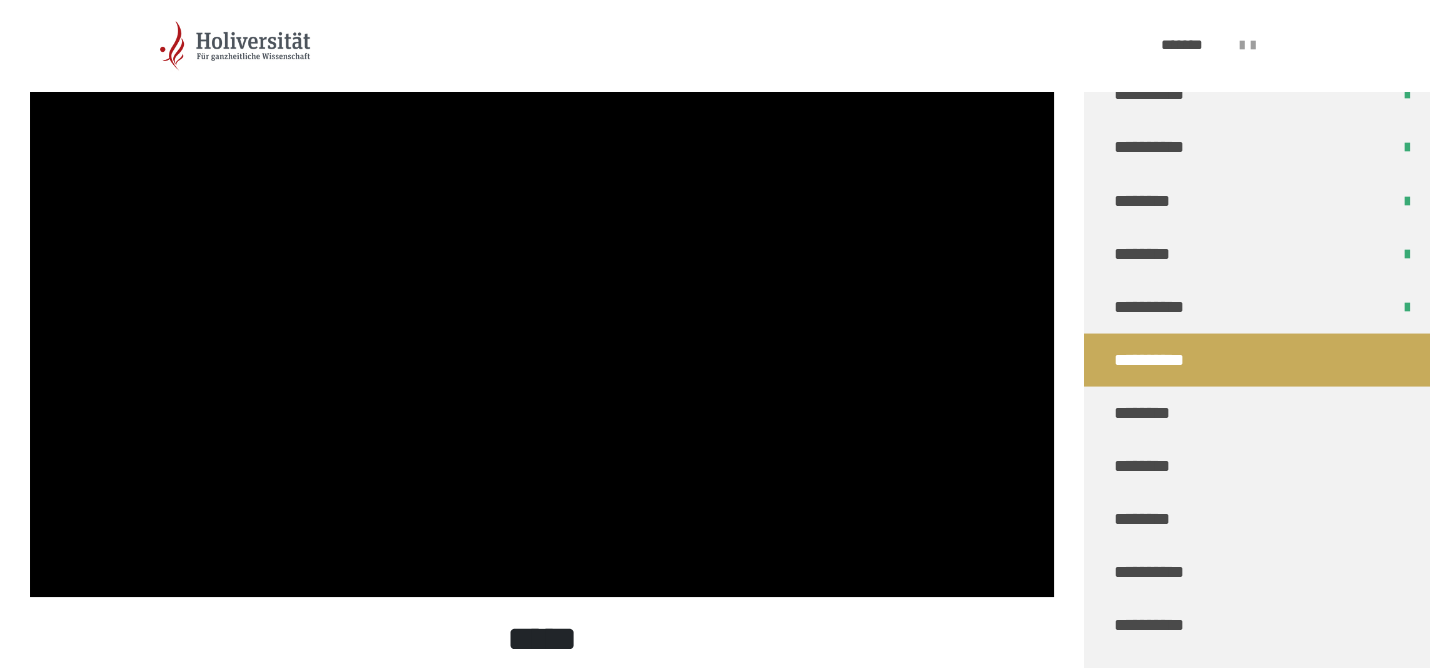 click at bounding box center [542, 309] 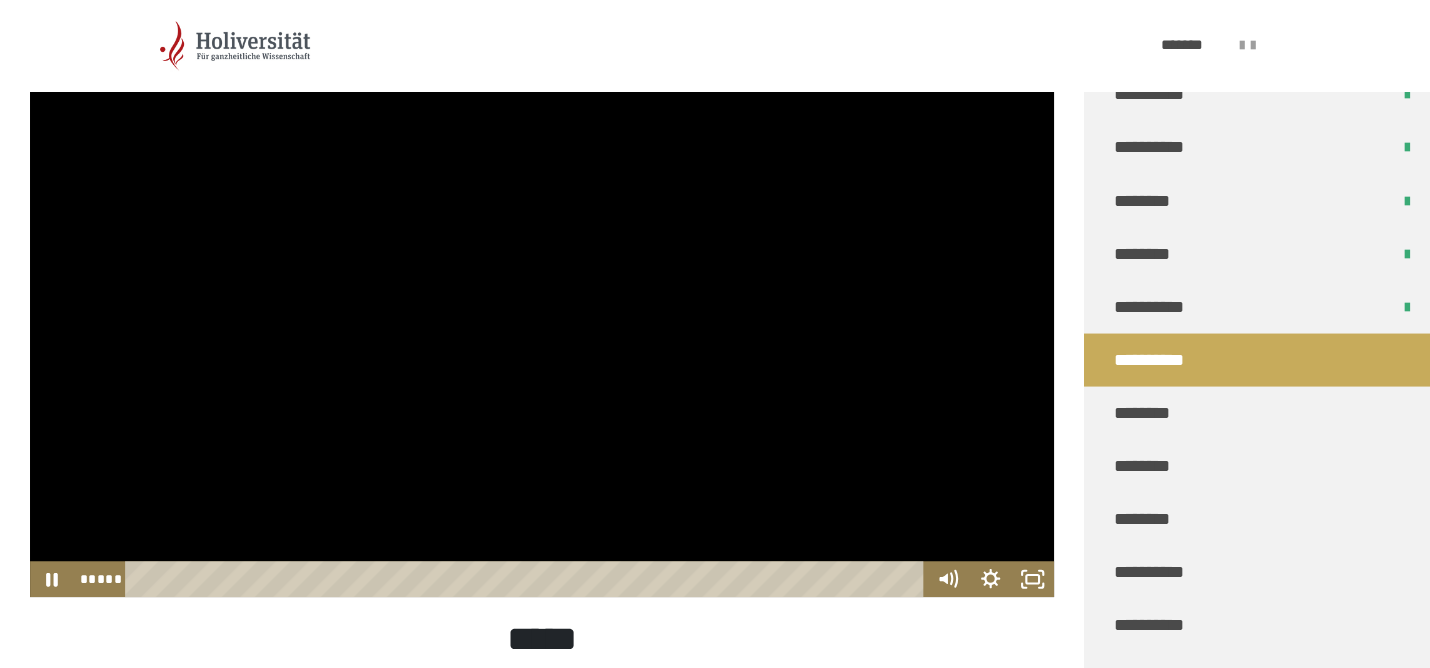 click at bounding box center (542, 309) 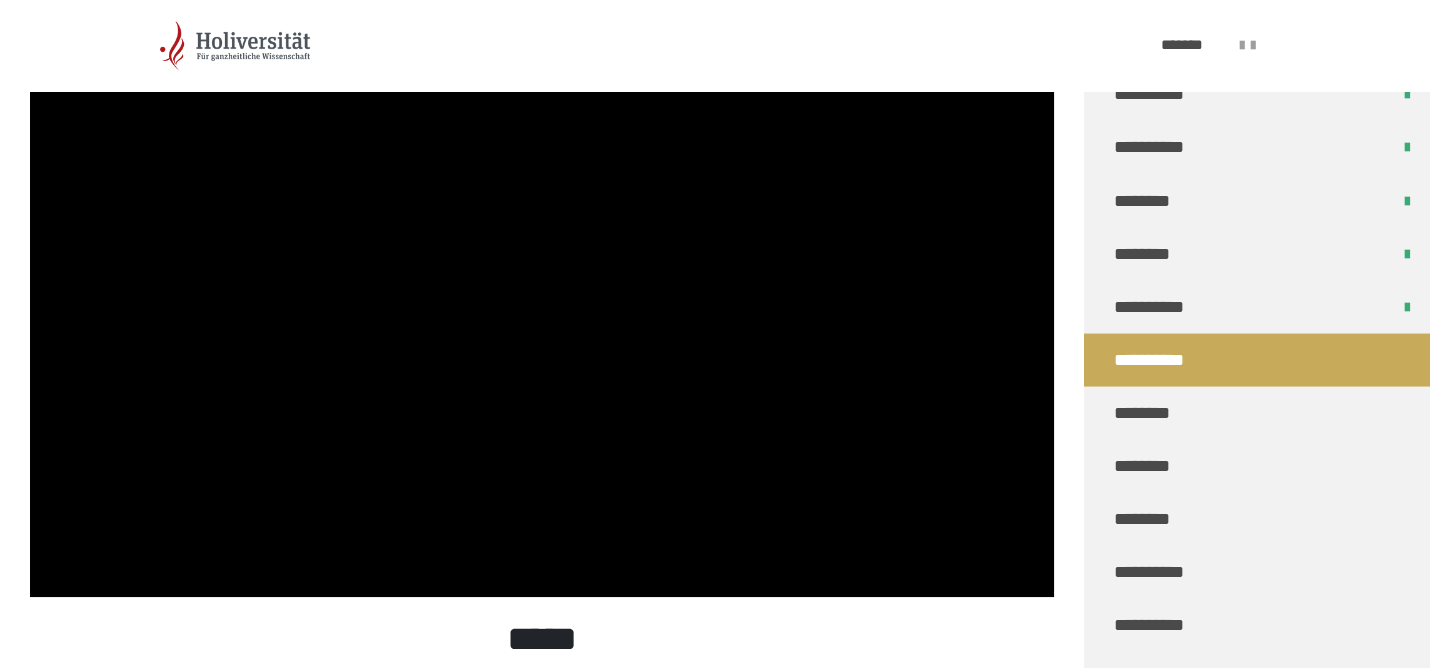click at bounding box center (542, 309) 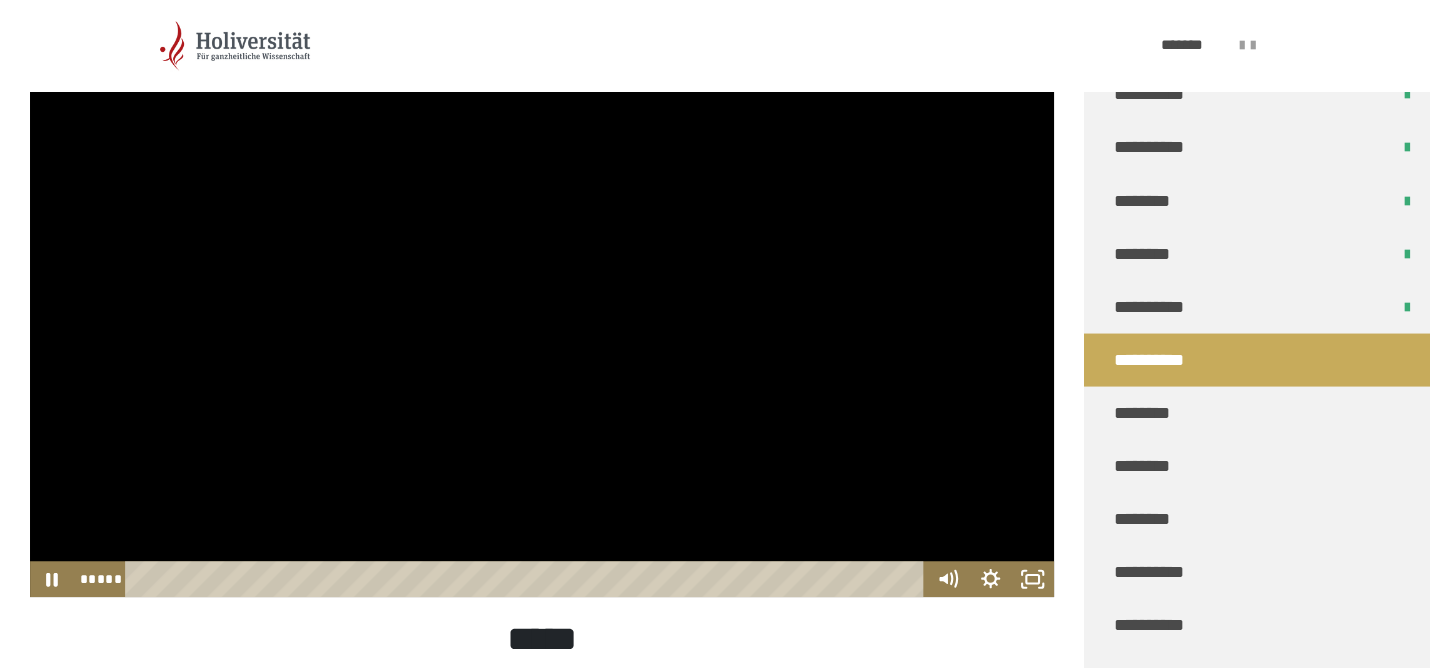 click at bounding box center [542, 309] 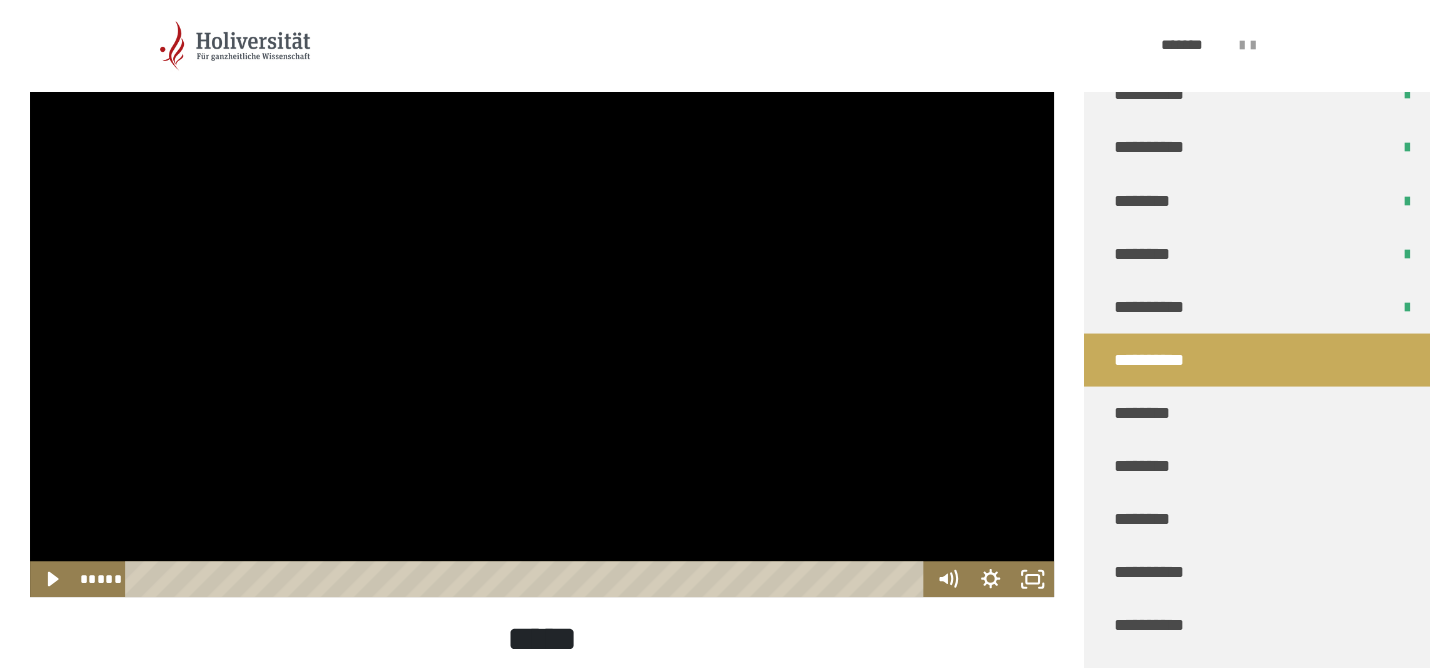 click at bounding box center (542, 309) 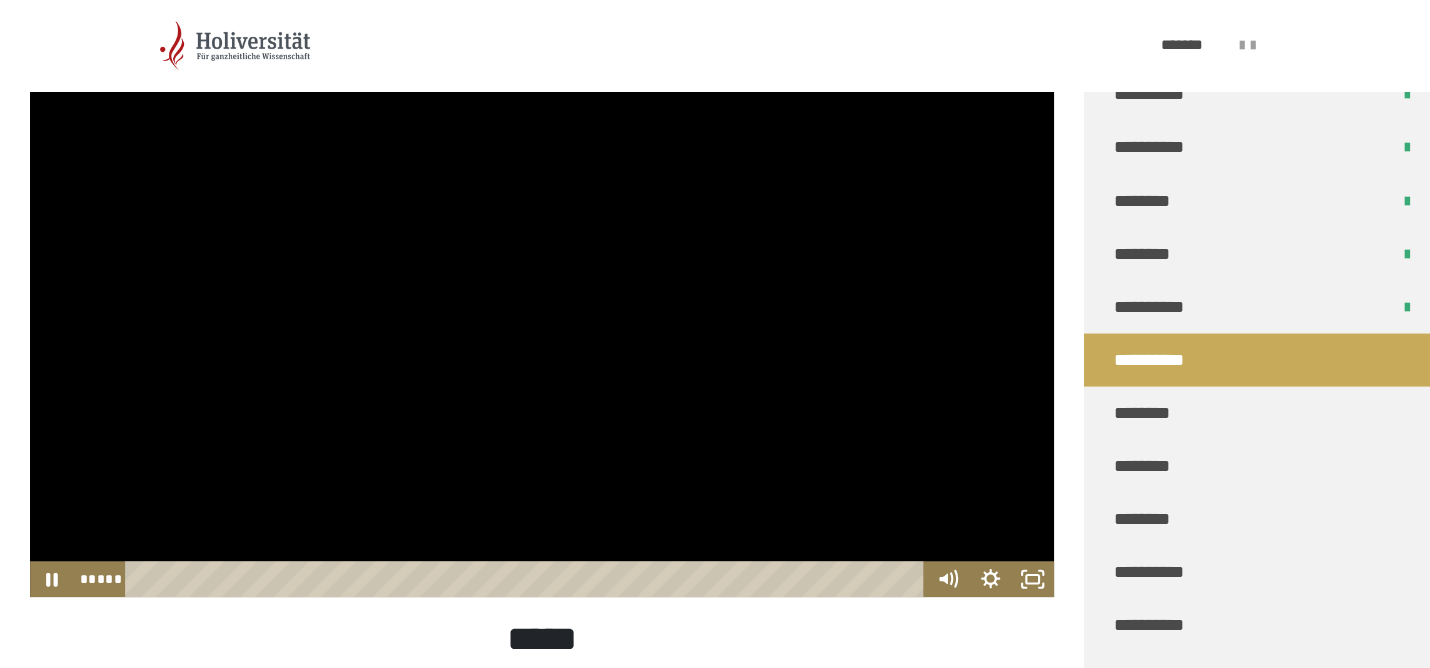 click at bounding box center [542, 309] 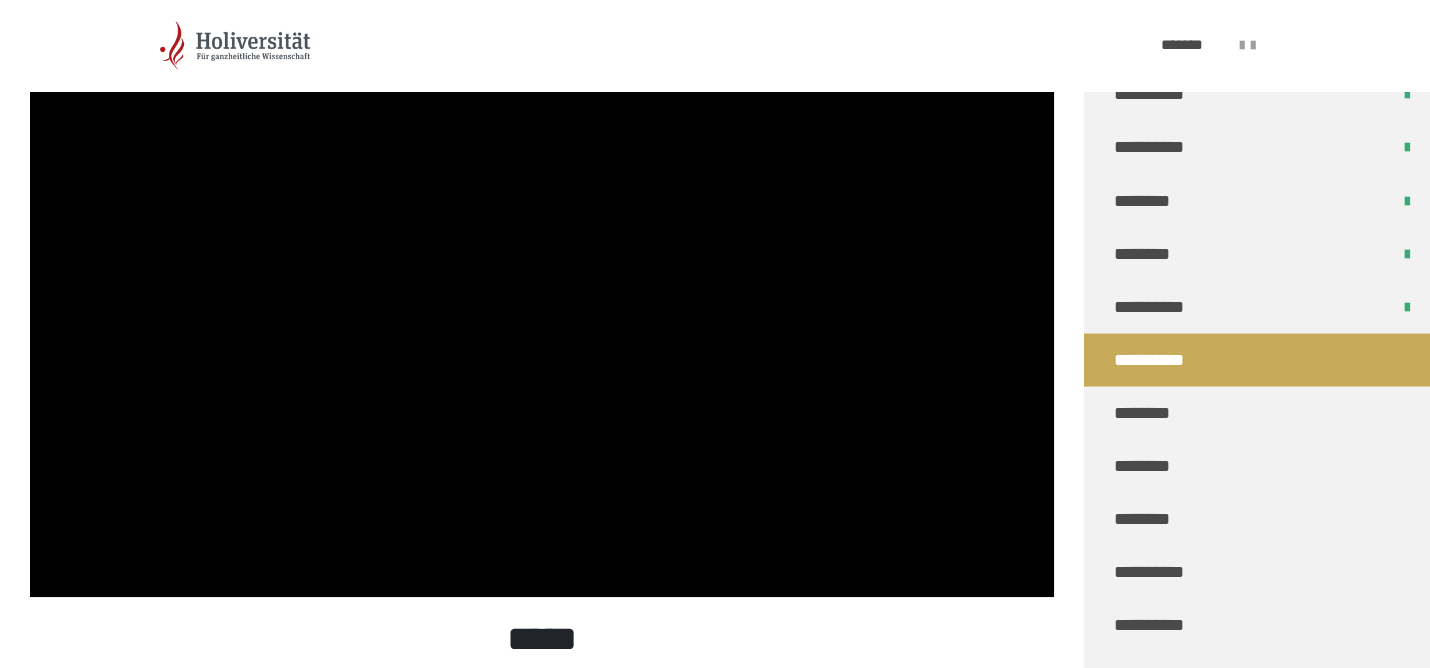 click at bounding box center (542, 309) 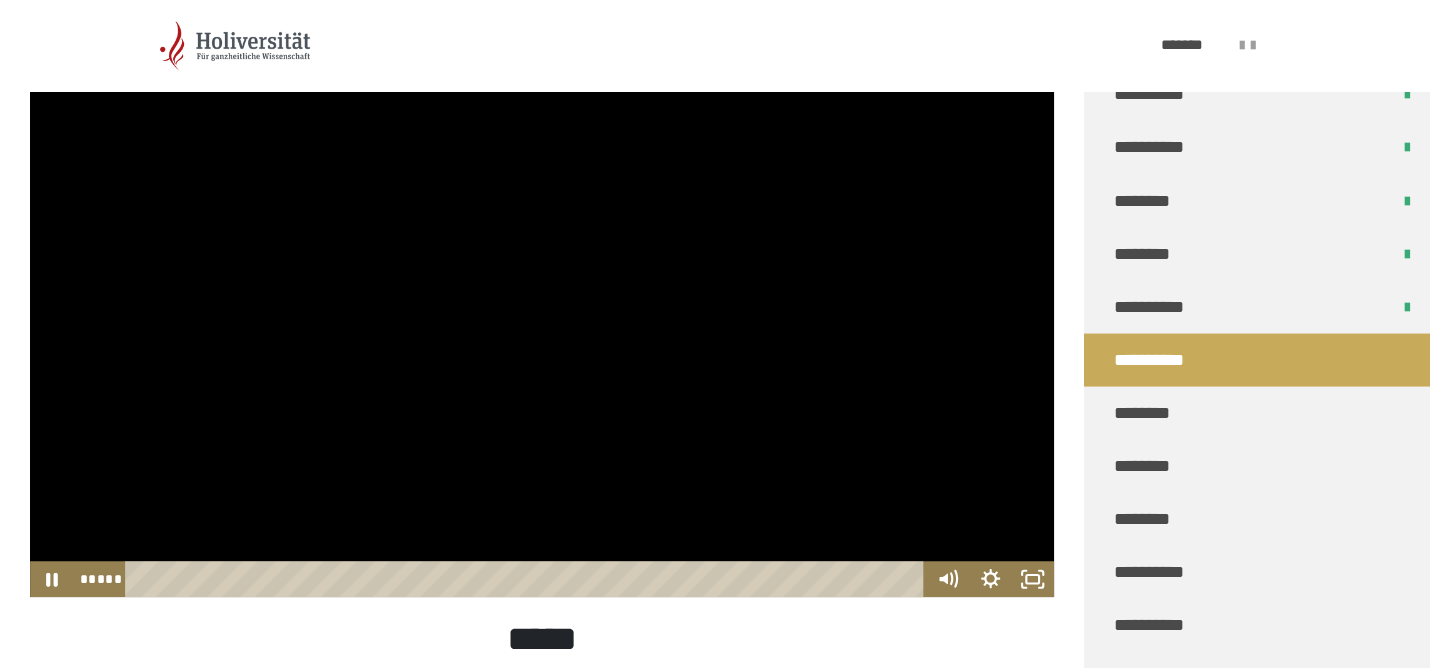 click at bounding box center (542, 309) 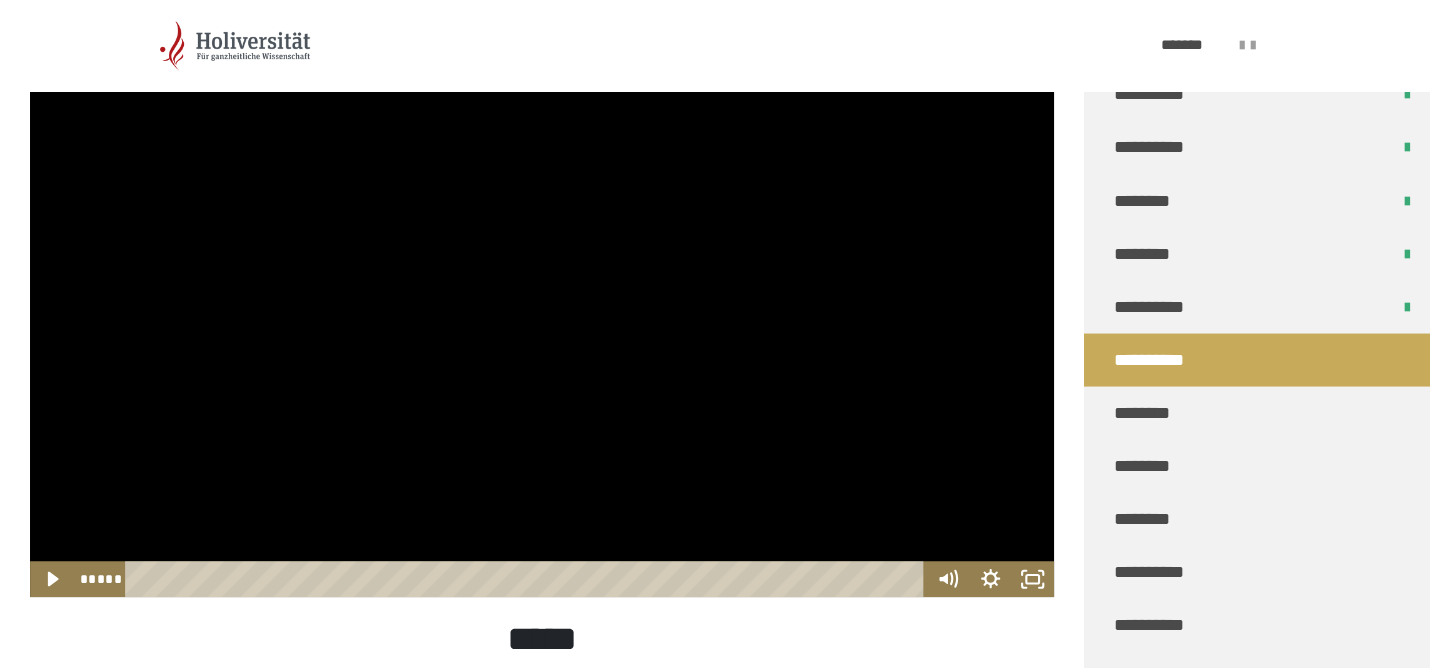 click at bounding box center [542, 309] 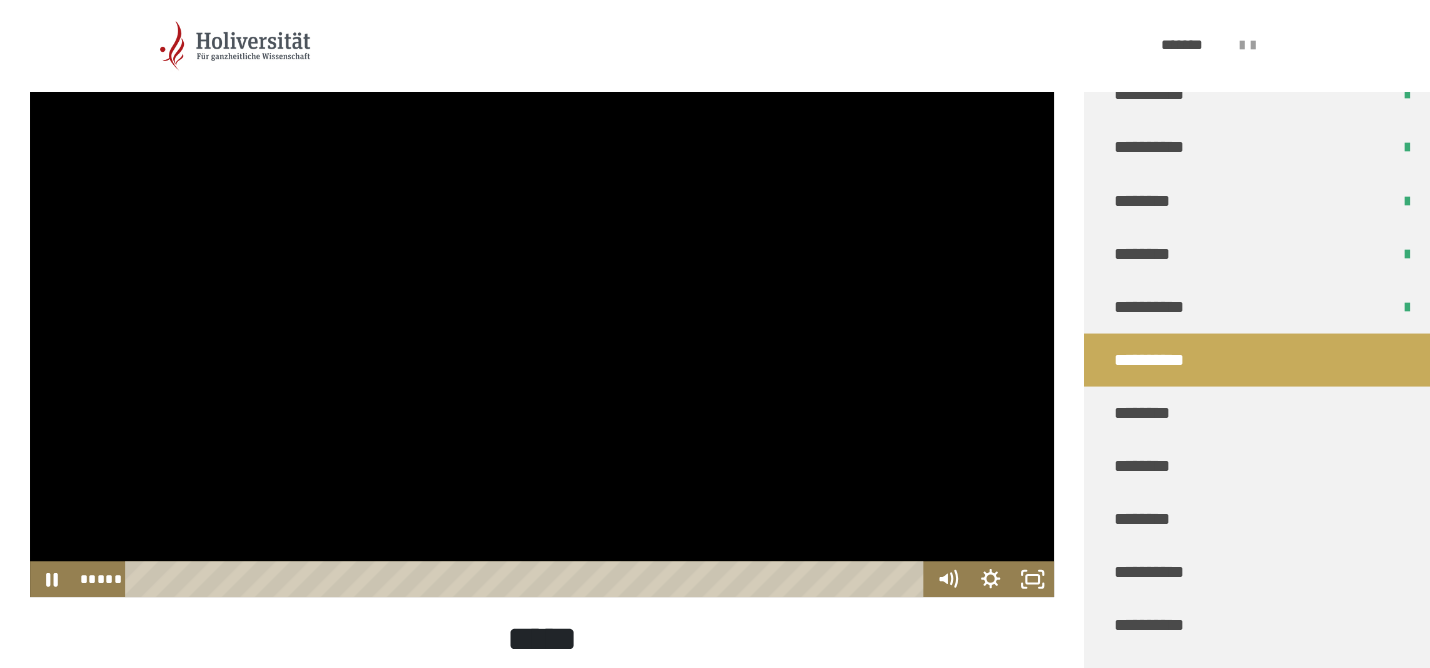 click at bounding box center [542, 309] 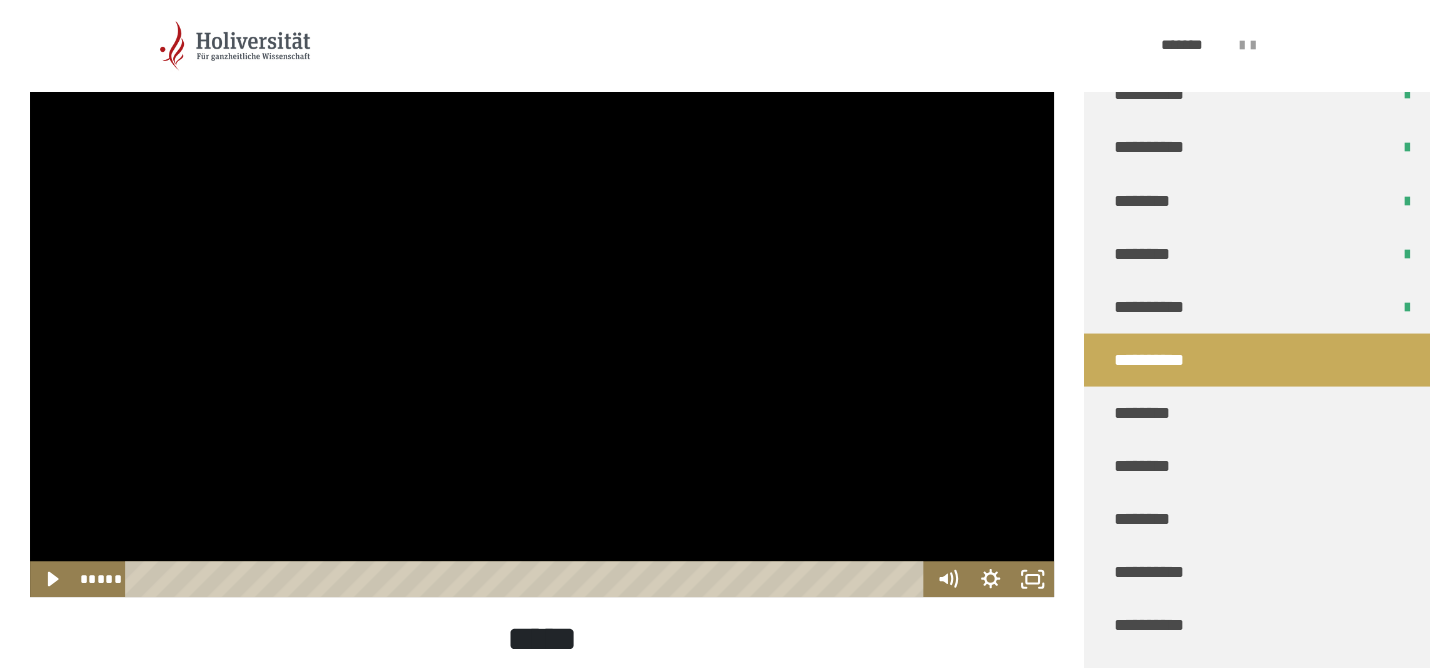 click at bounding box center (542, 309) 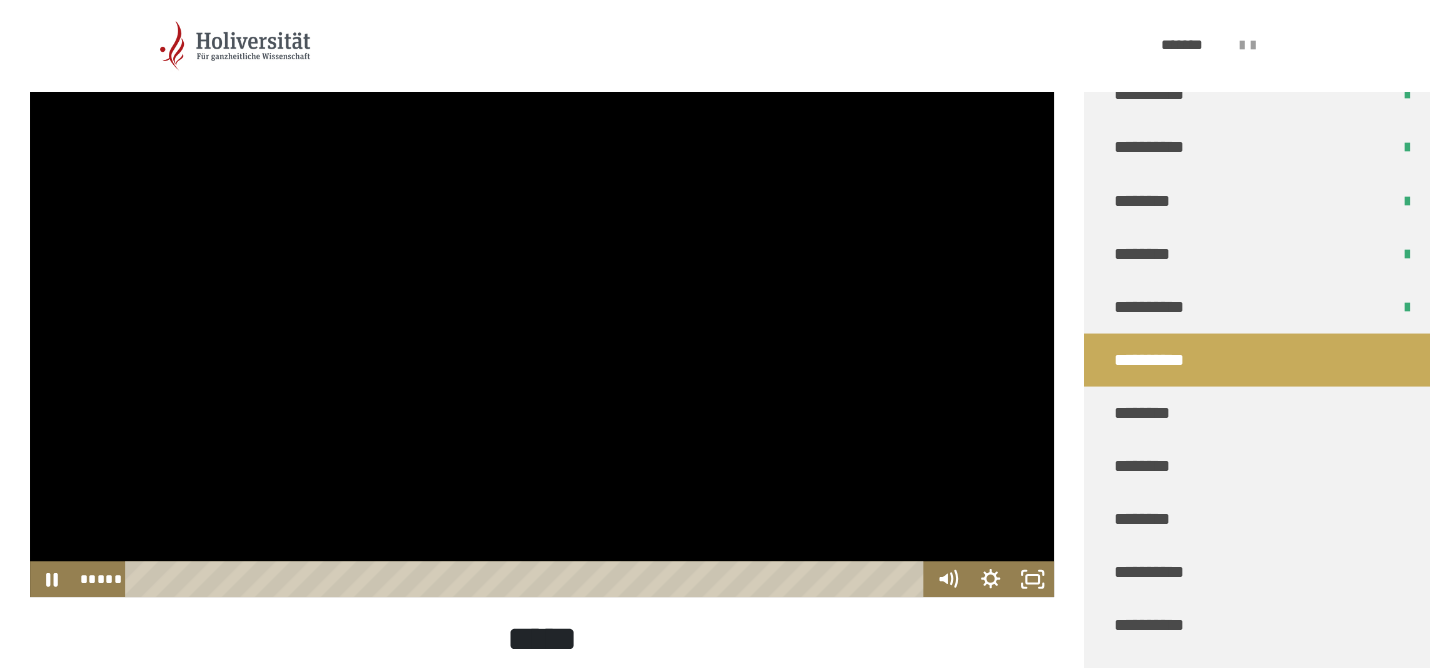 click at bounding box center [542, 309] 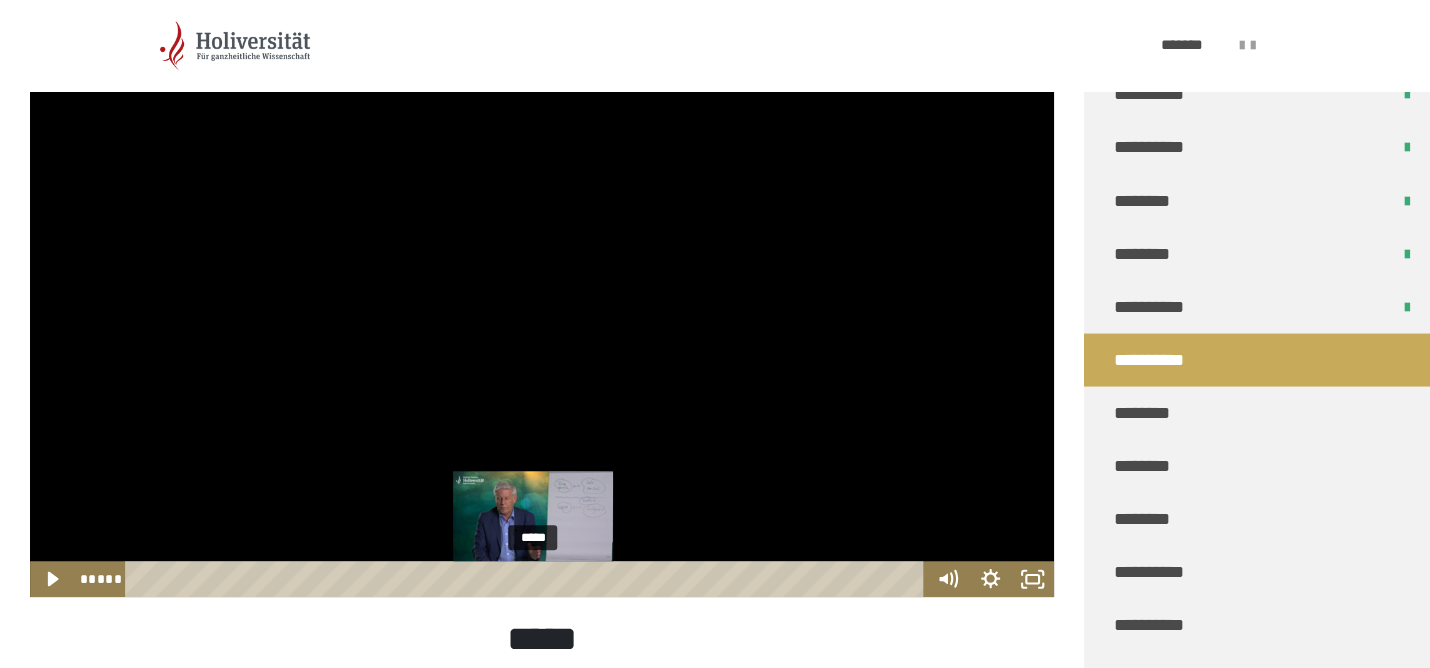 click at bounding box center [533, 579] 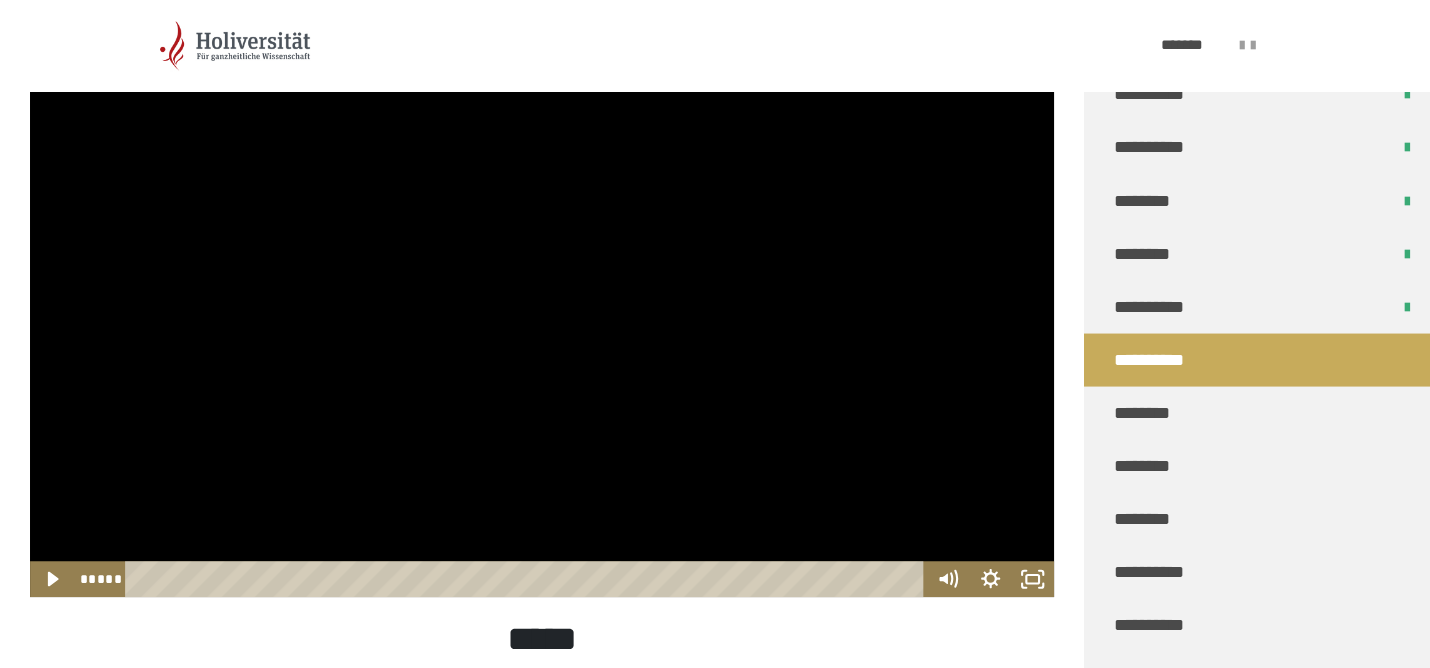 click at bounding box center [542, 309] 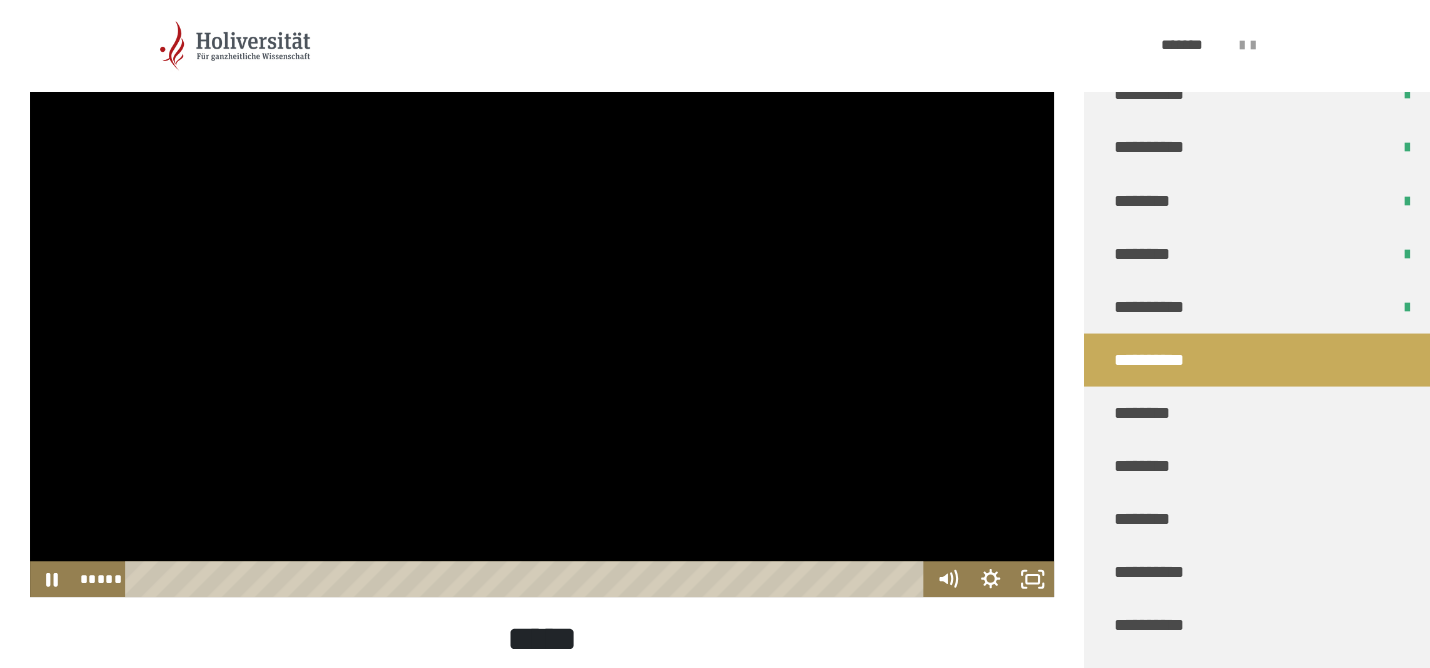 click at bounding box center [542, 309] 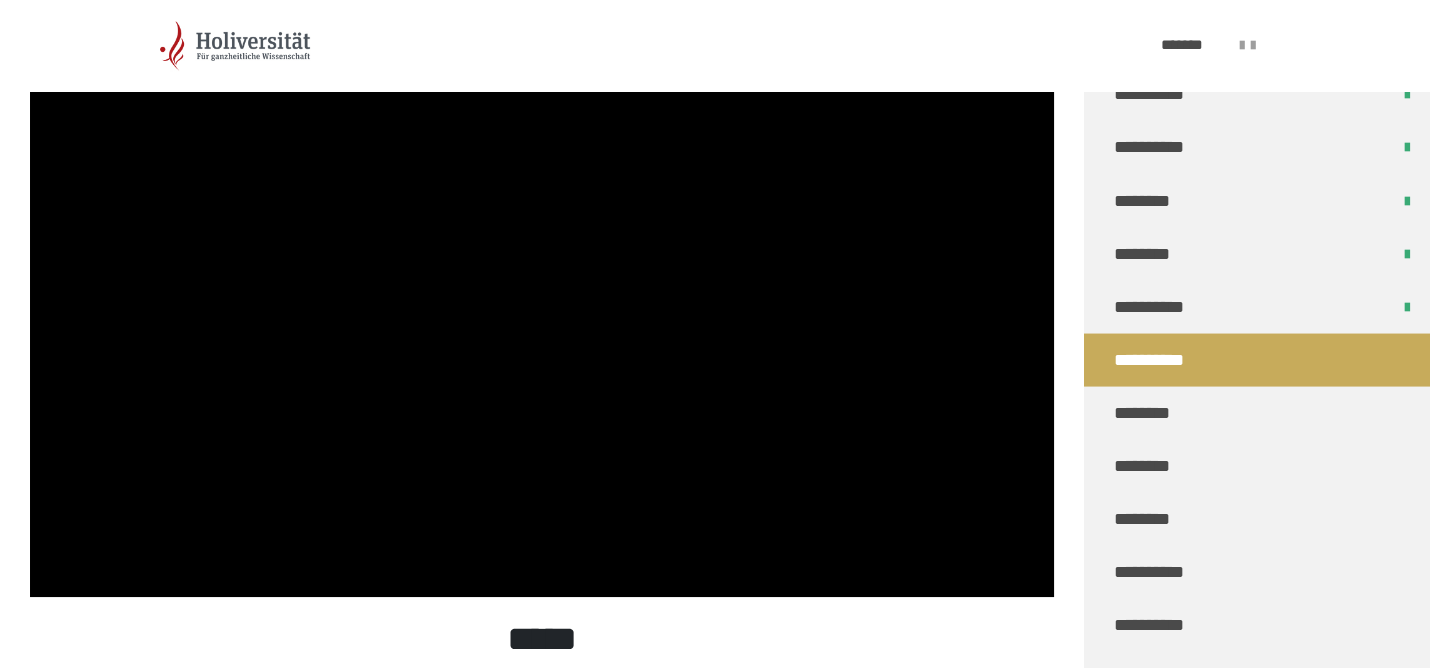 click at bounding box center (542, 309) 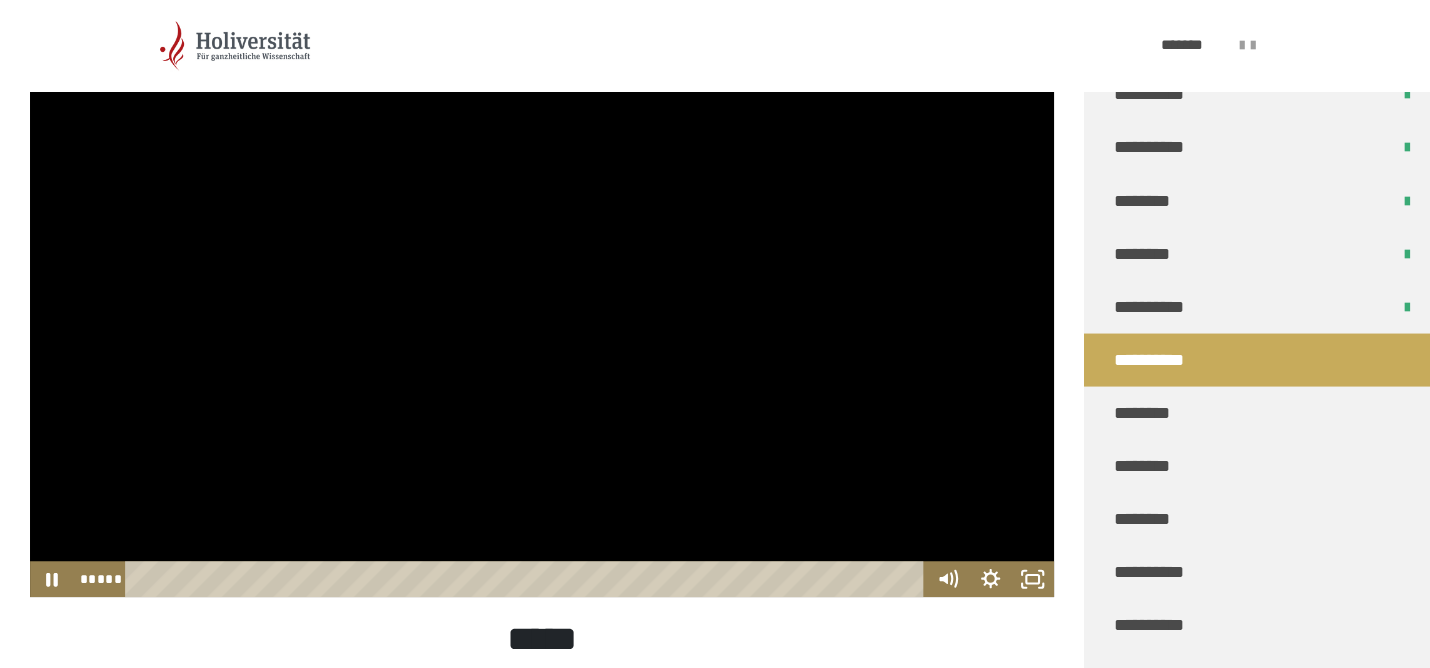 click at bounding box center [542, 309] 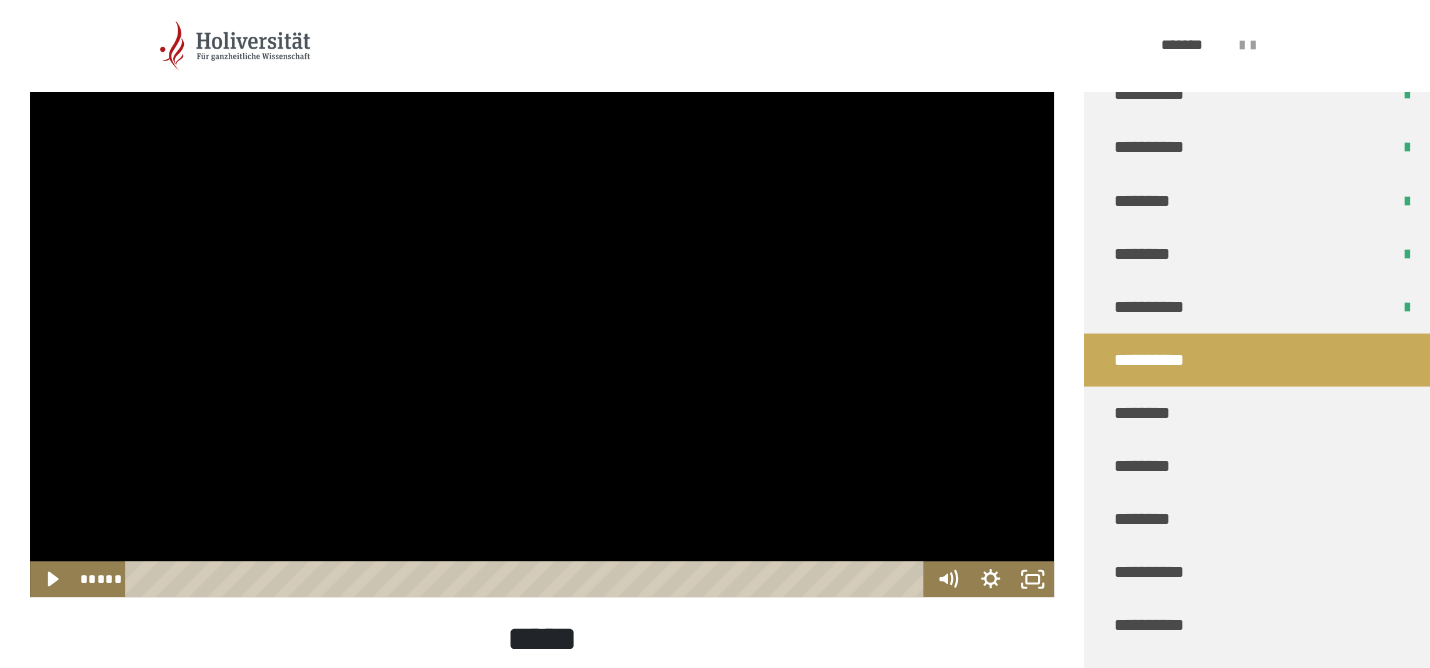 click at bounding box center [542, 309] 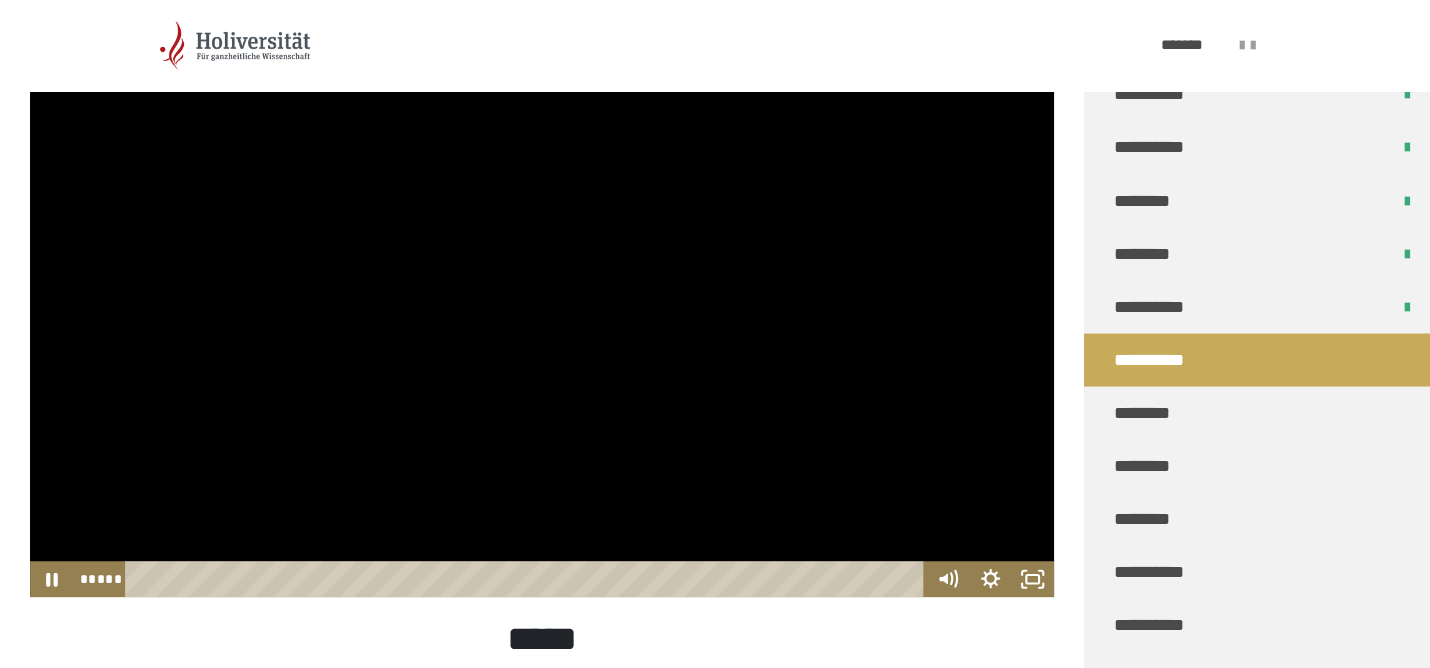 click at bounding box center (542, 309) 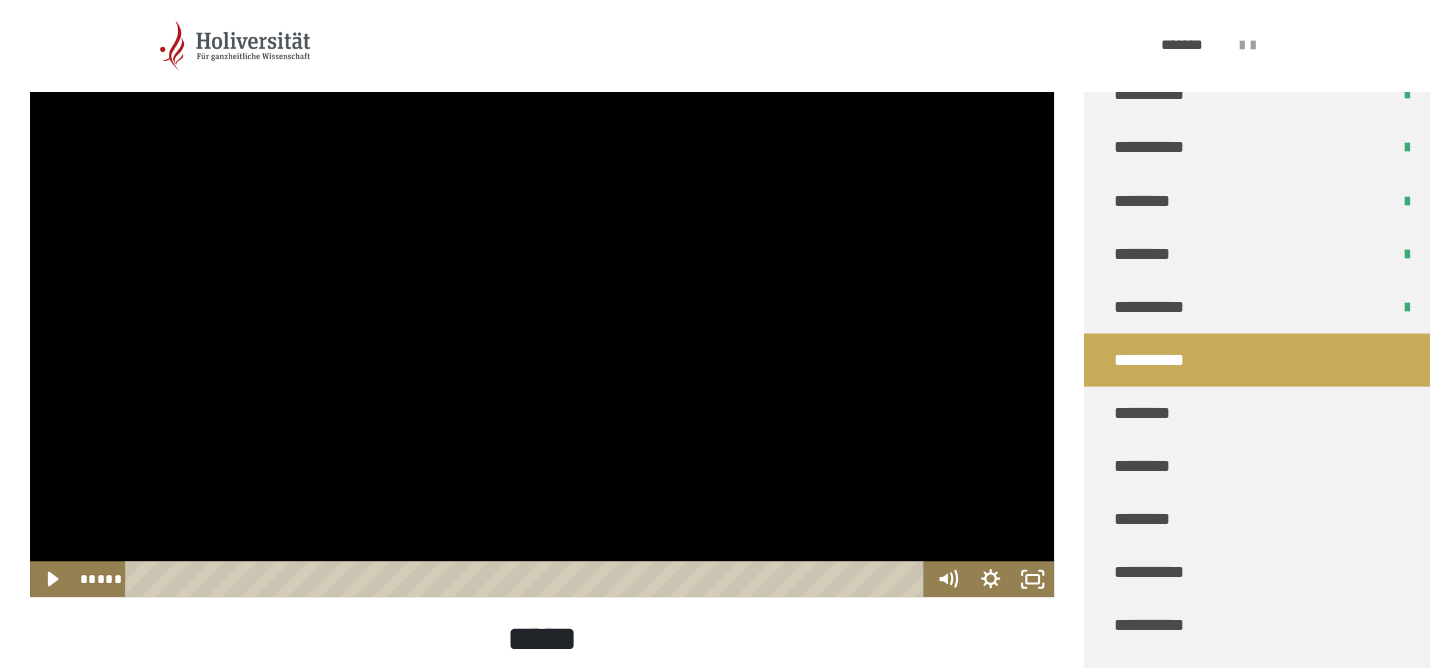 click at bounding box center (542, 309) 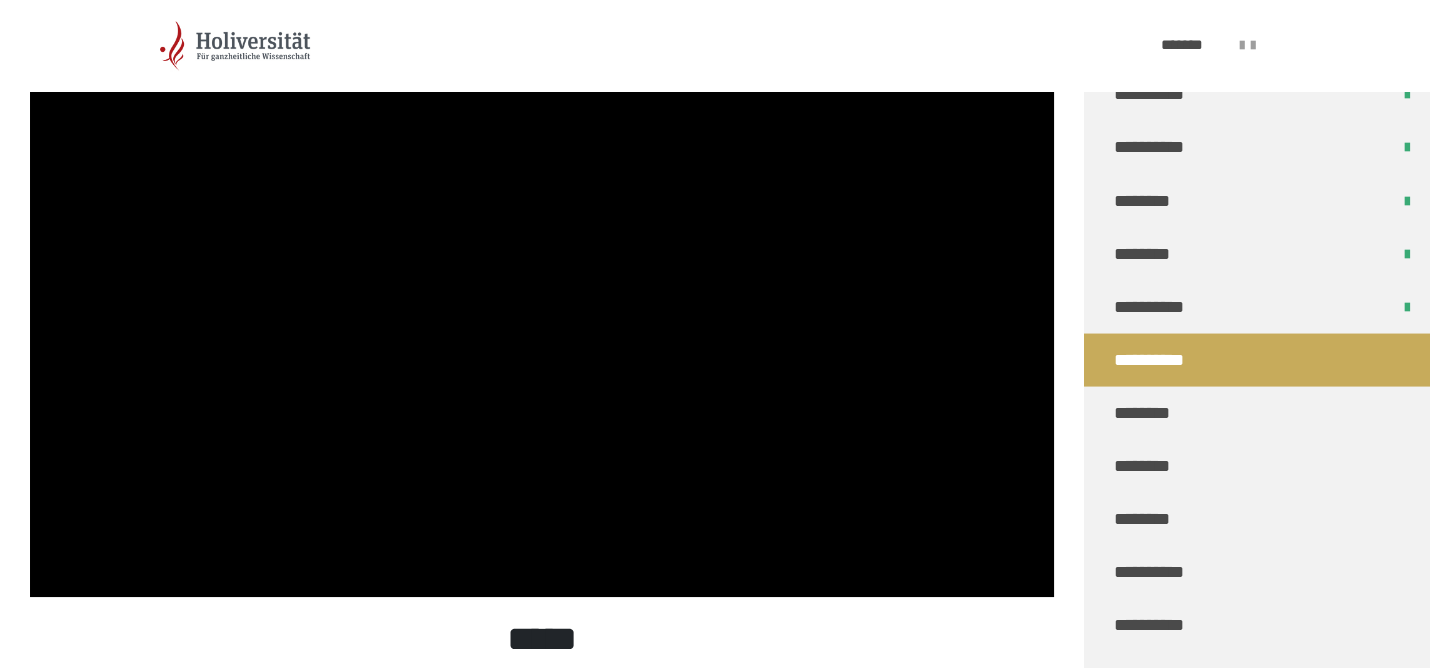 click at bounding box center (542, 309) 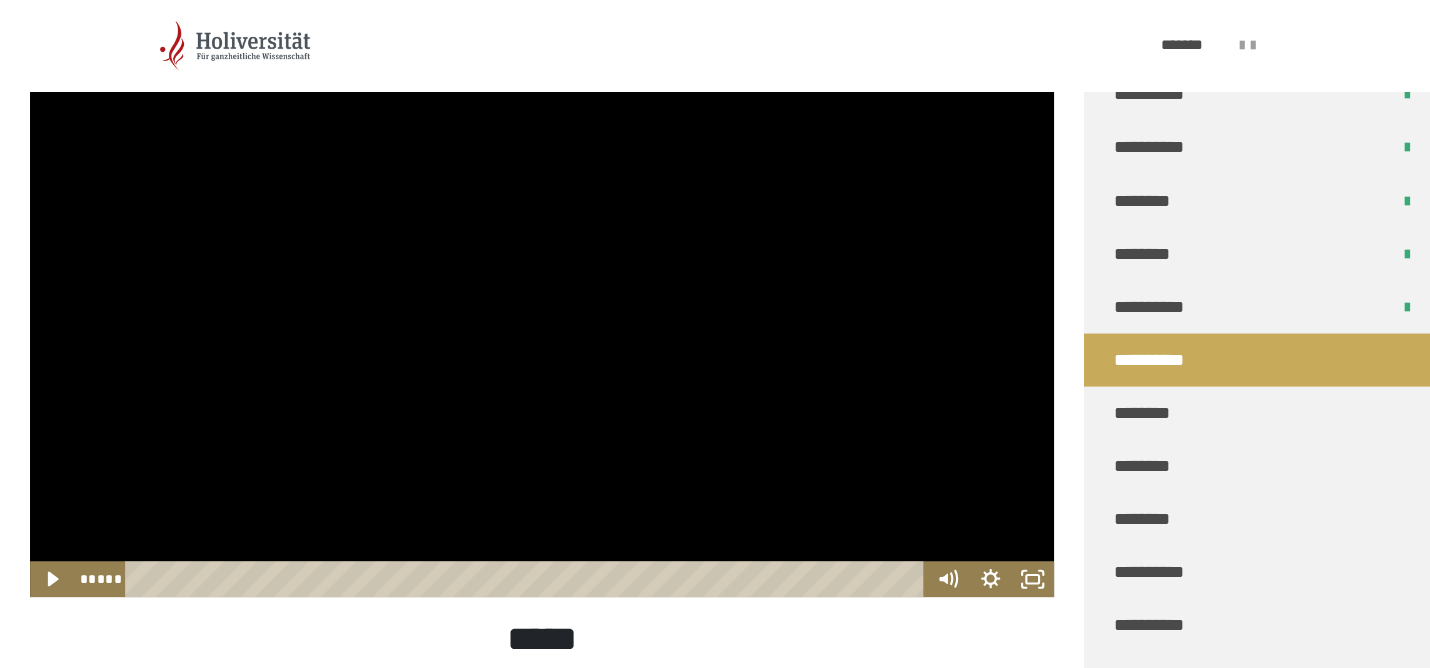 click at bounding box center [542, 309] 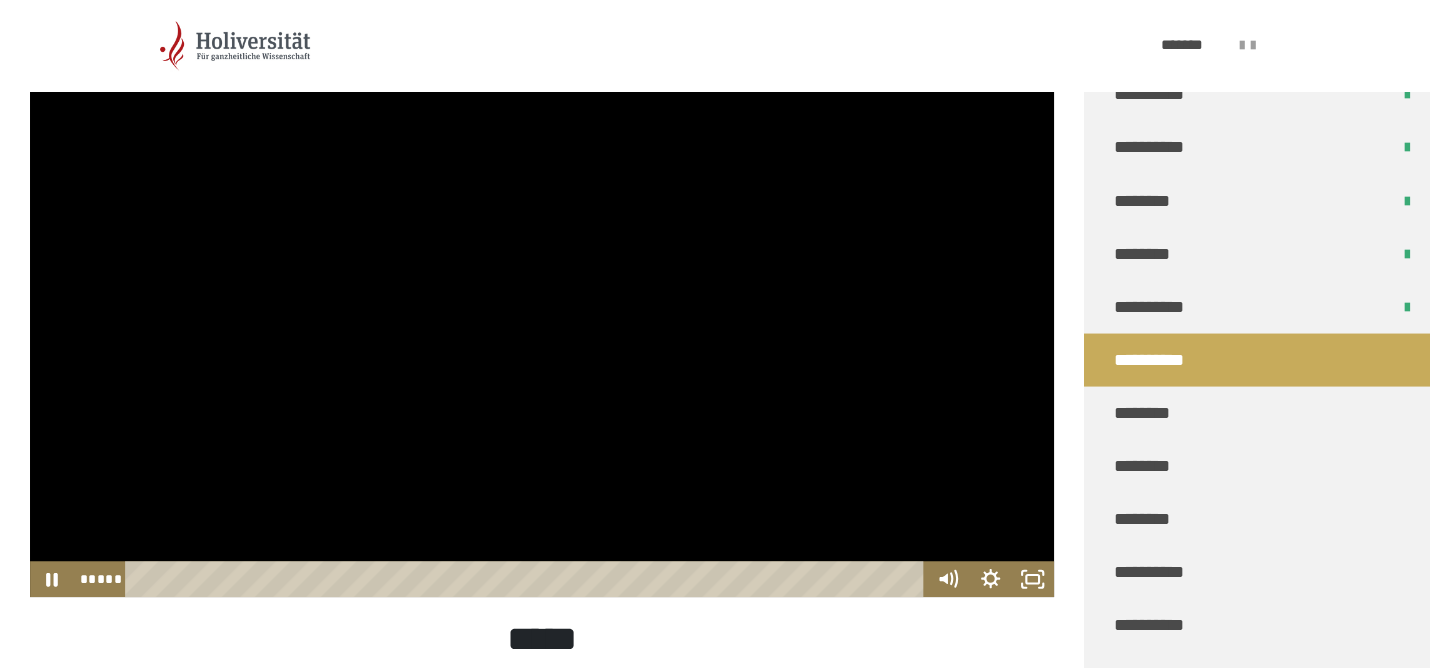 click at bounding box center [542, 309] 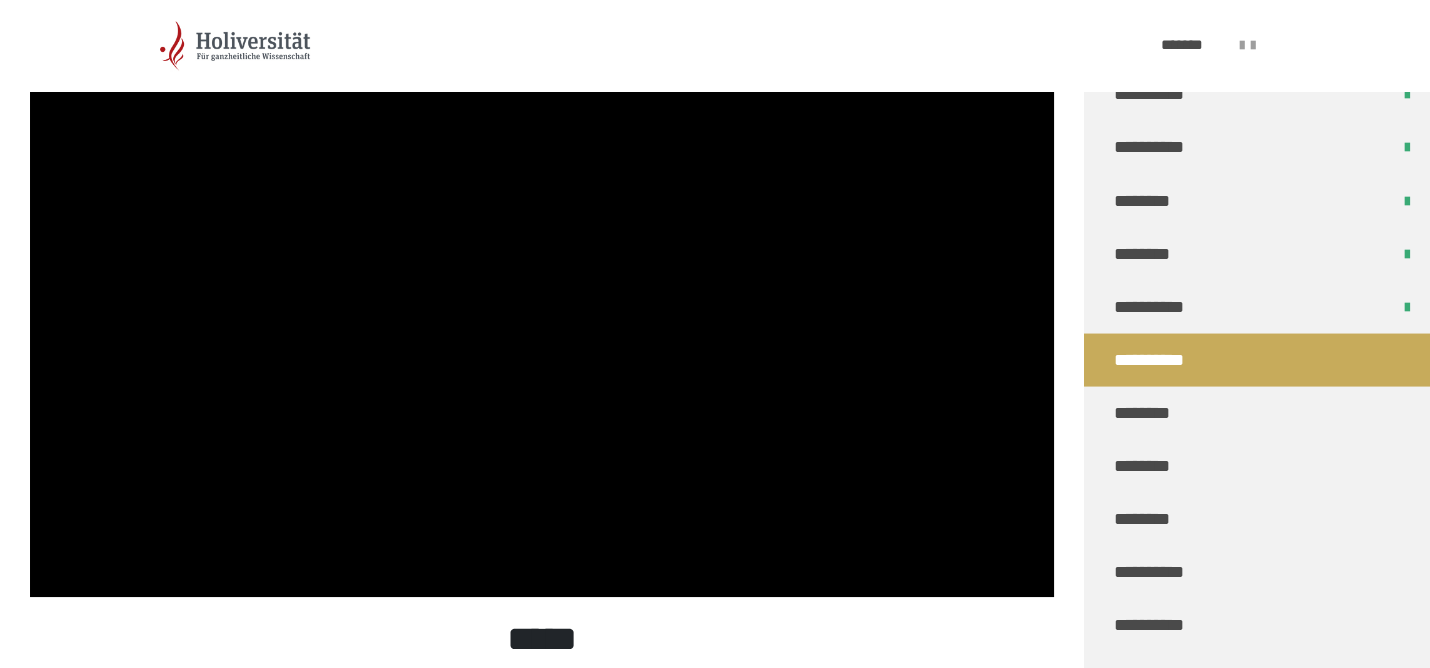 click at bounding box center [542, 309] 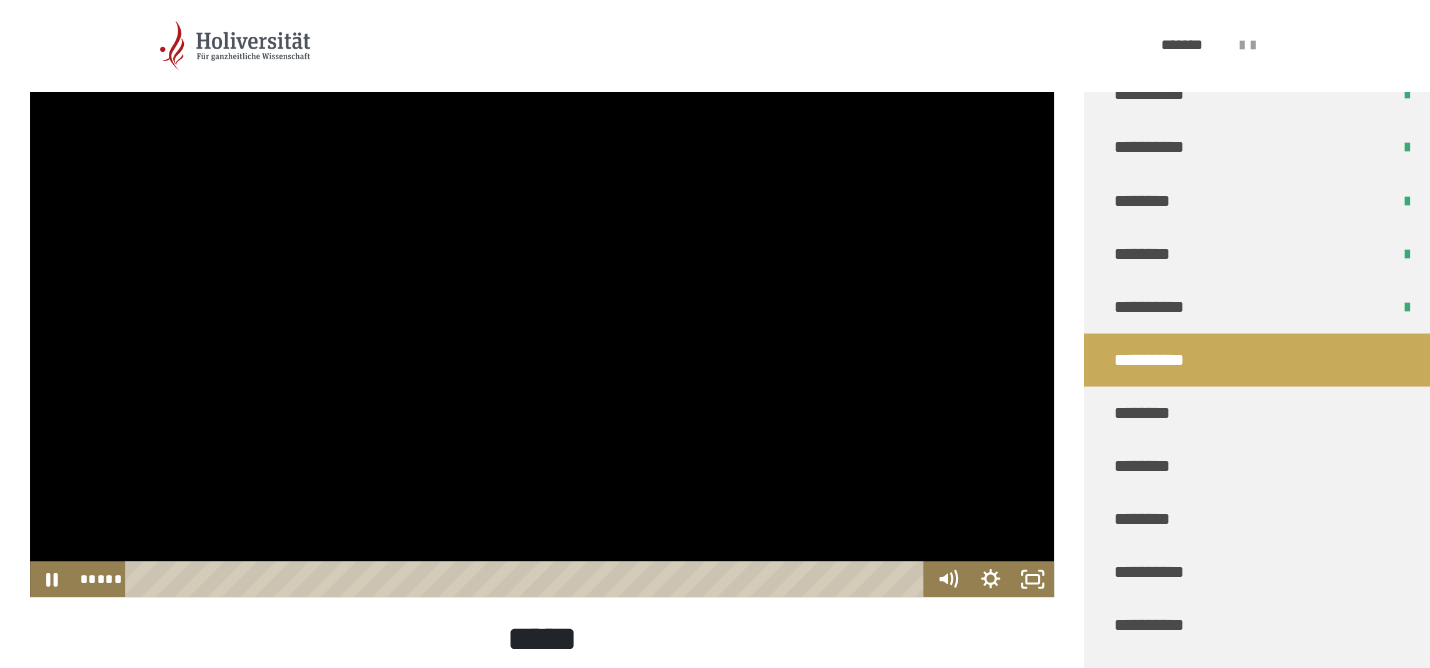 click at bounding box center [542, 309] 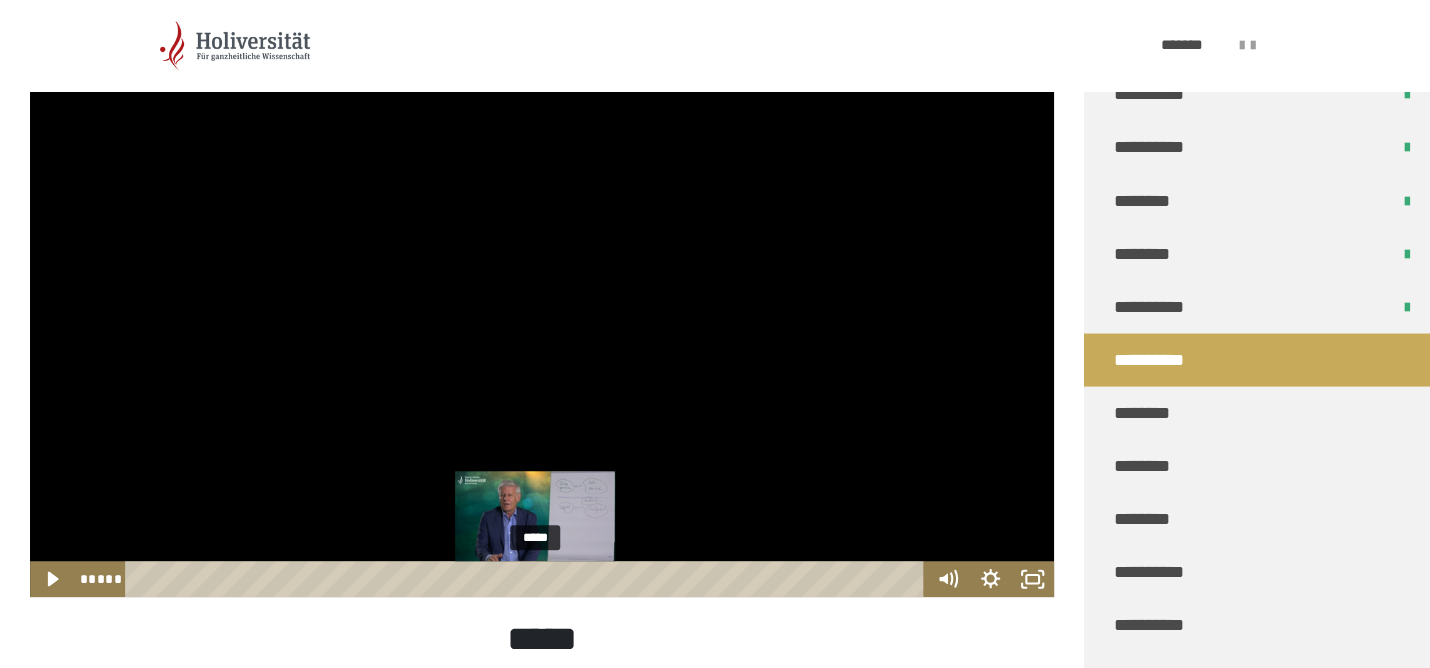 click at bounding box center (535, 579) 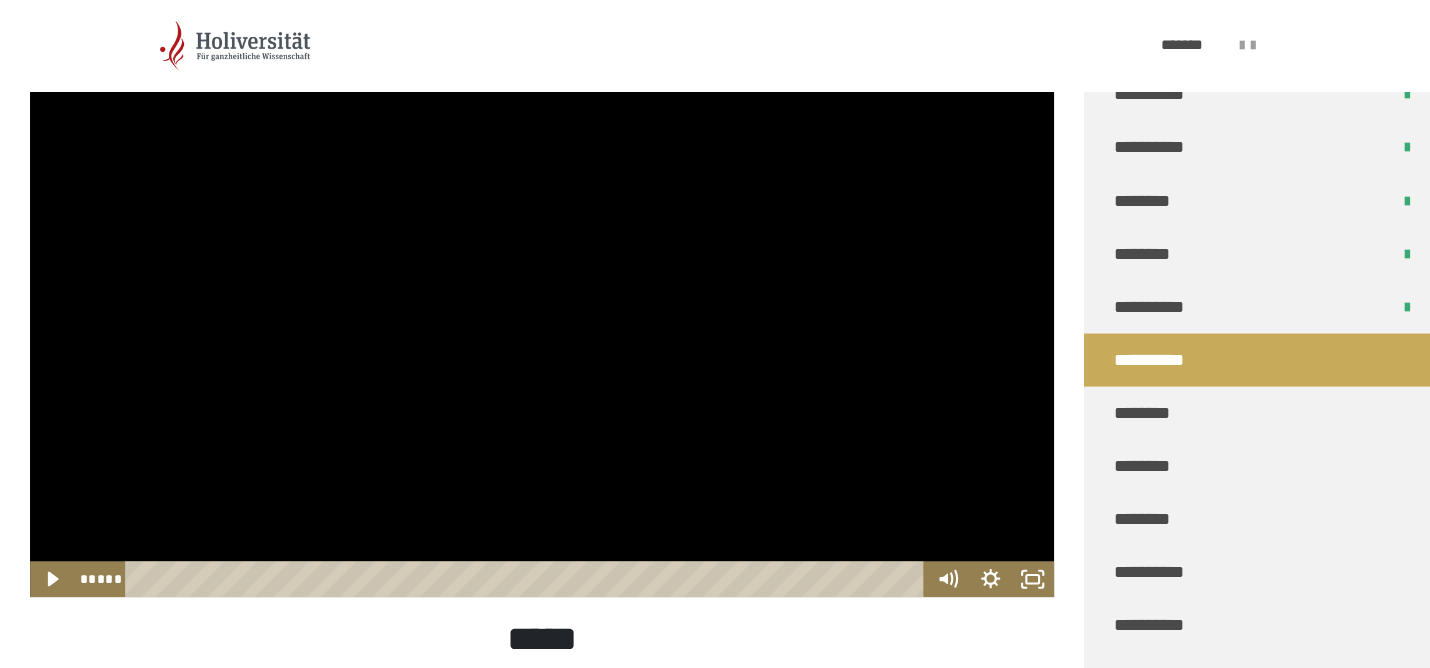 click at bounding box center (542, 309) 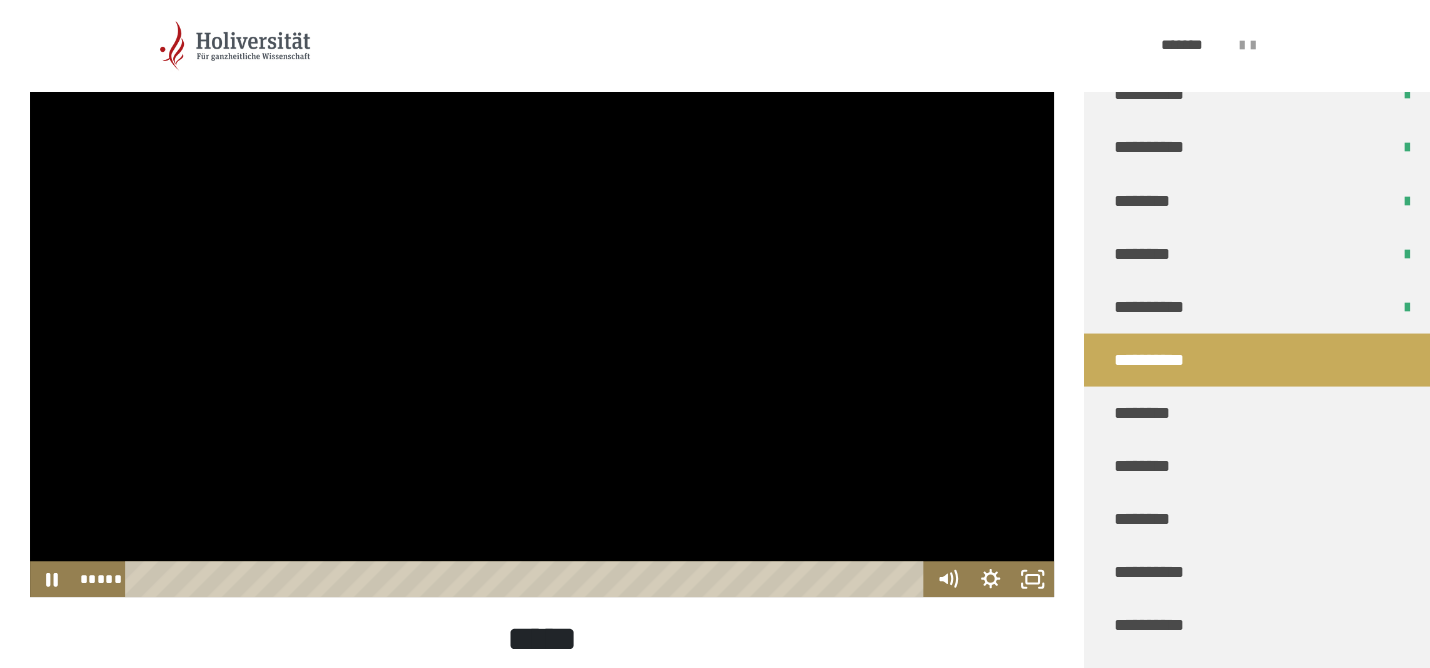 click at bounding box center (542, 309) 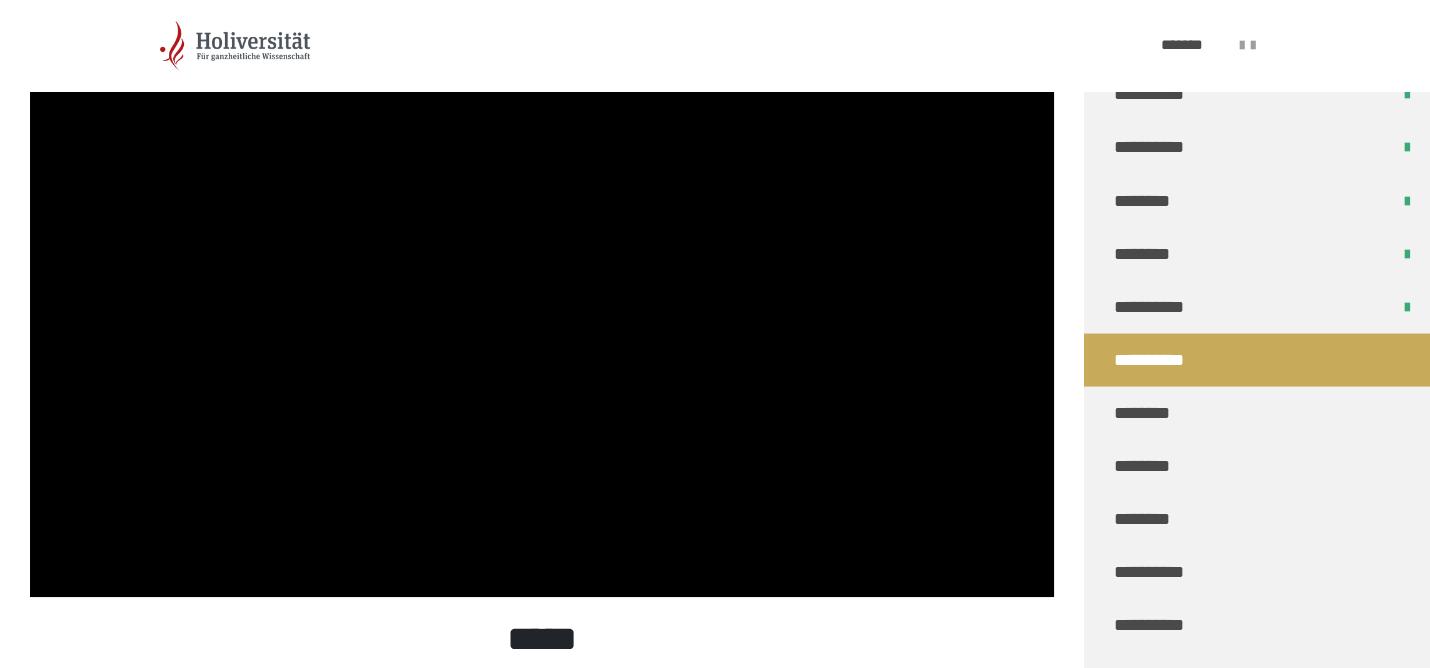 click at bounding box center [542, 309] 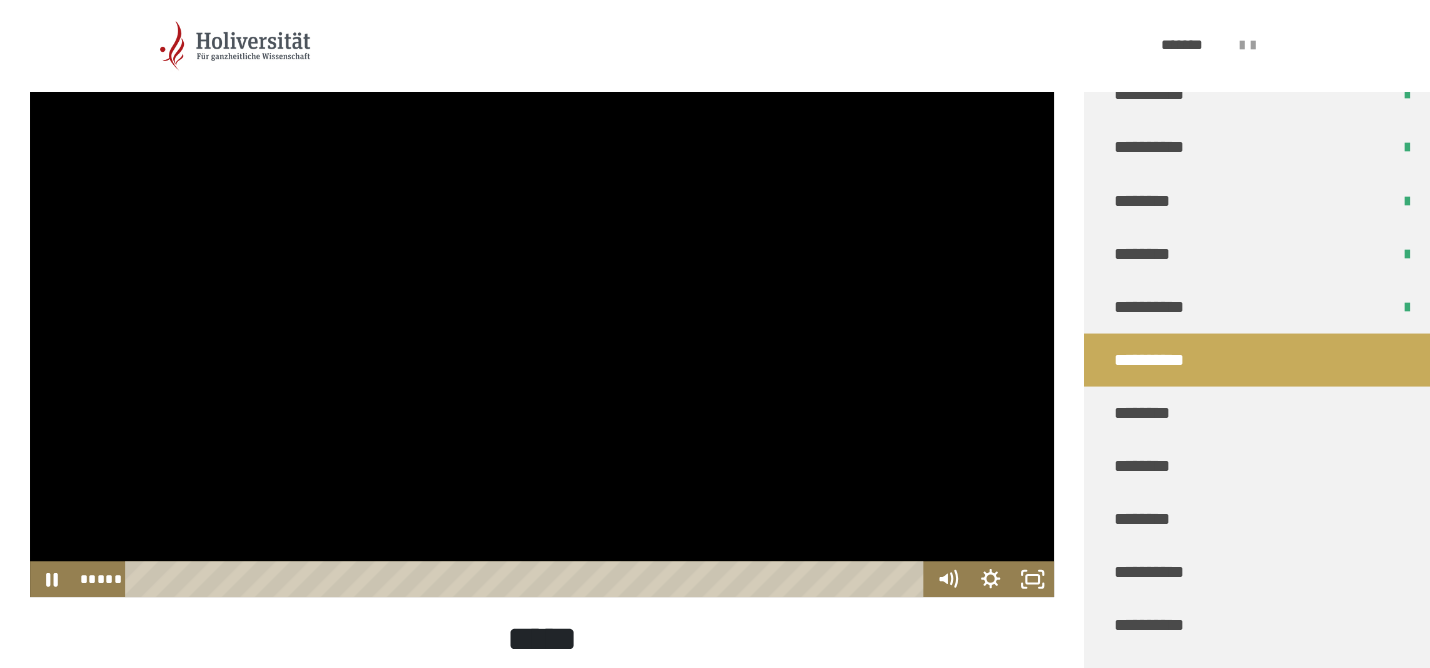 click at bounding box center (542, 309) 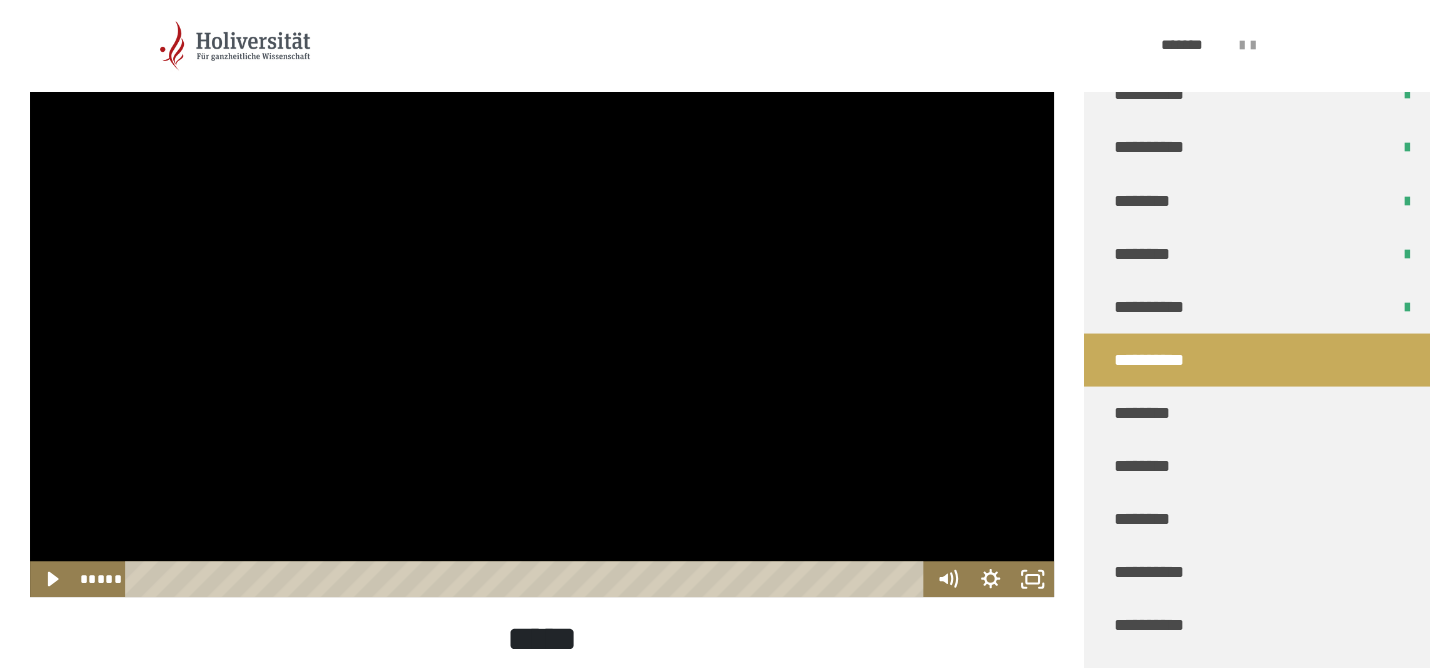 click at bounding box center [542, 309] 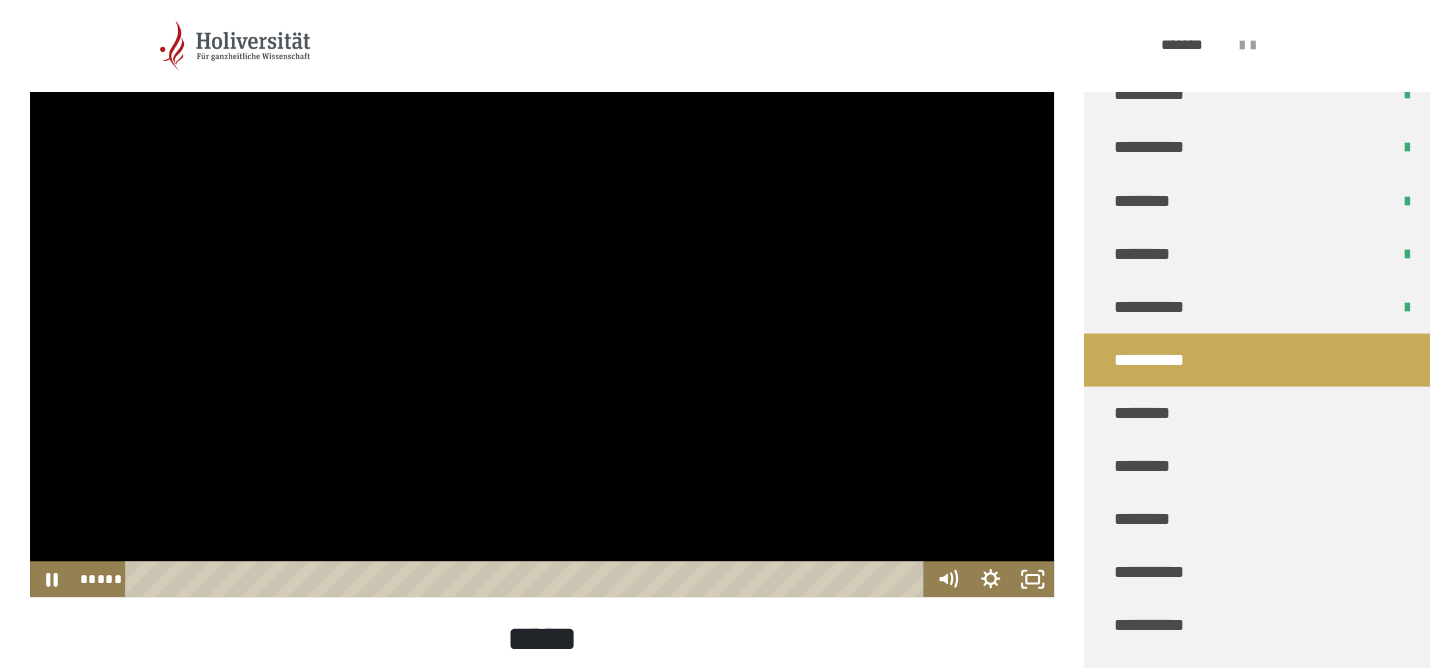 click at bounding box center [542, 309] 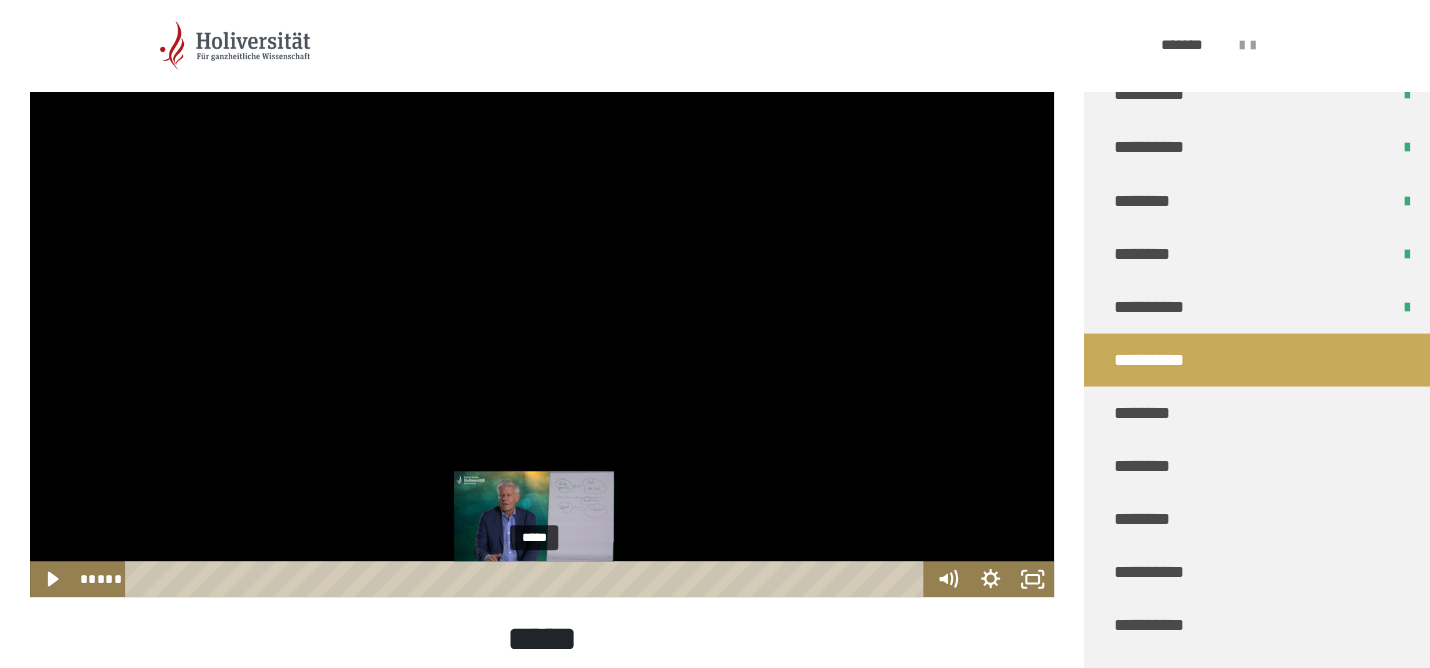 click at bounding box center (534, 579) 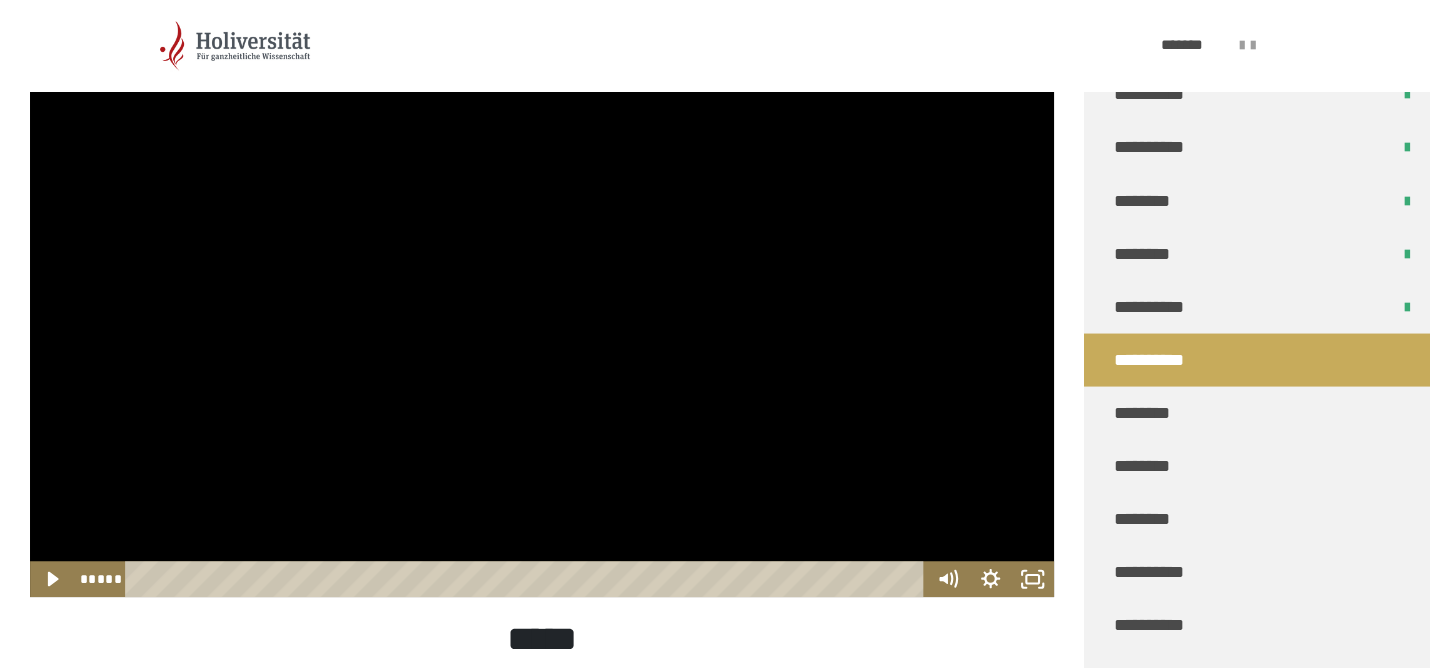 click at bounding box center [542, 309] 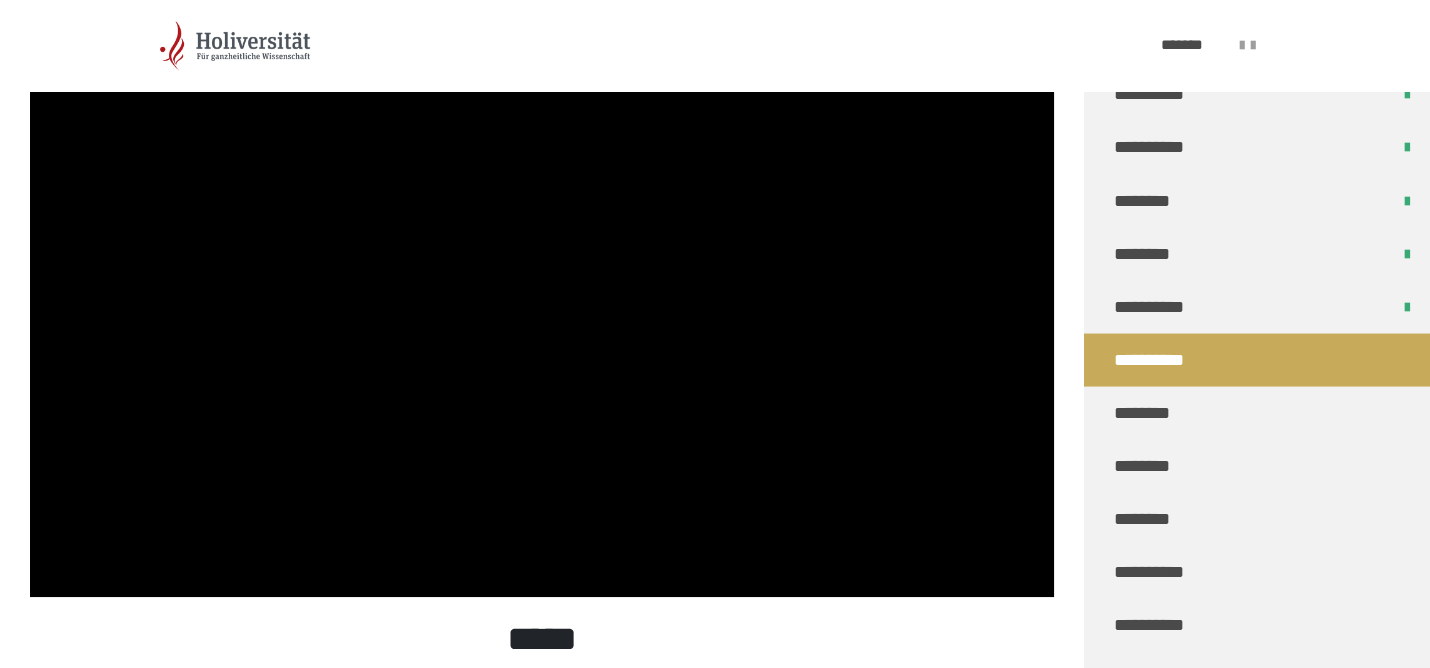 click at bounding box center (542, 309) 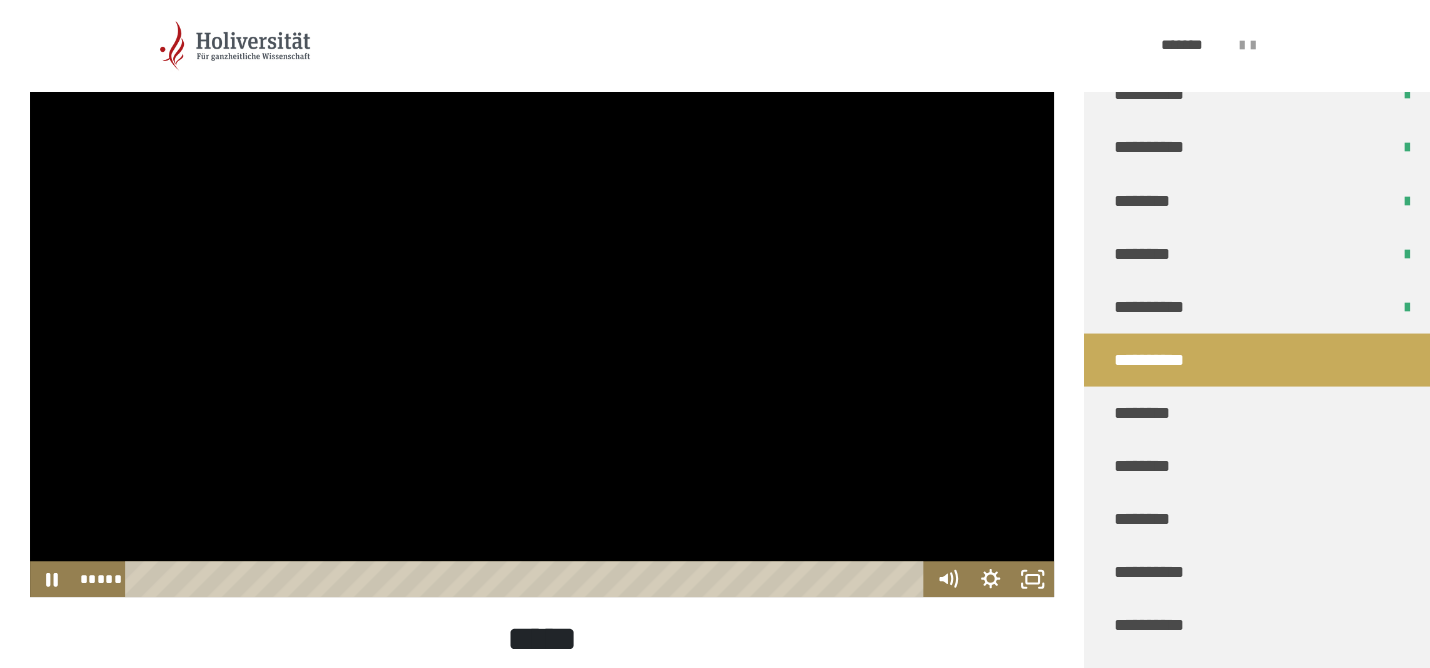 click at bounding box center [542, 309] 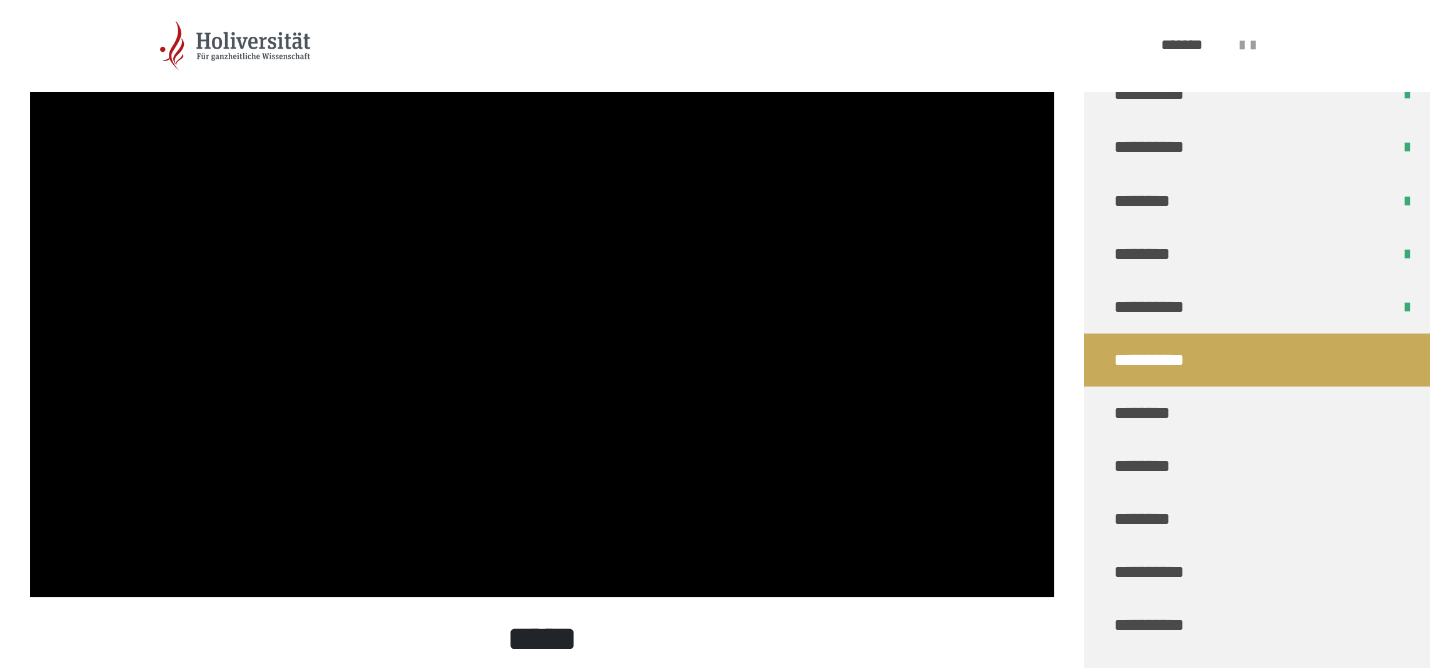click at bounding box center [542, 309] 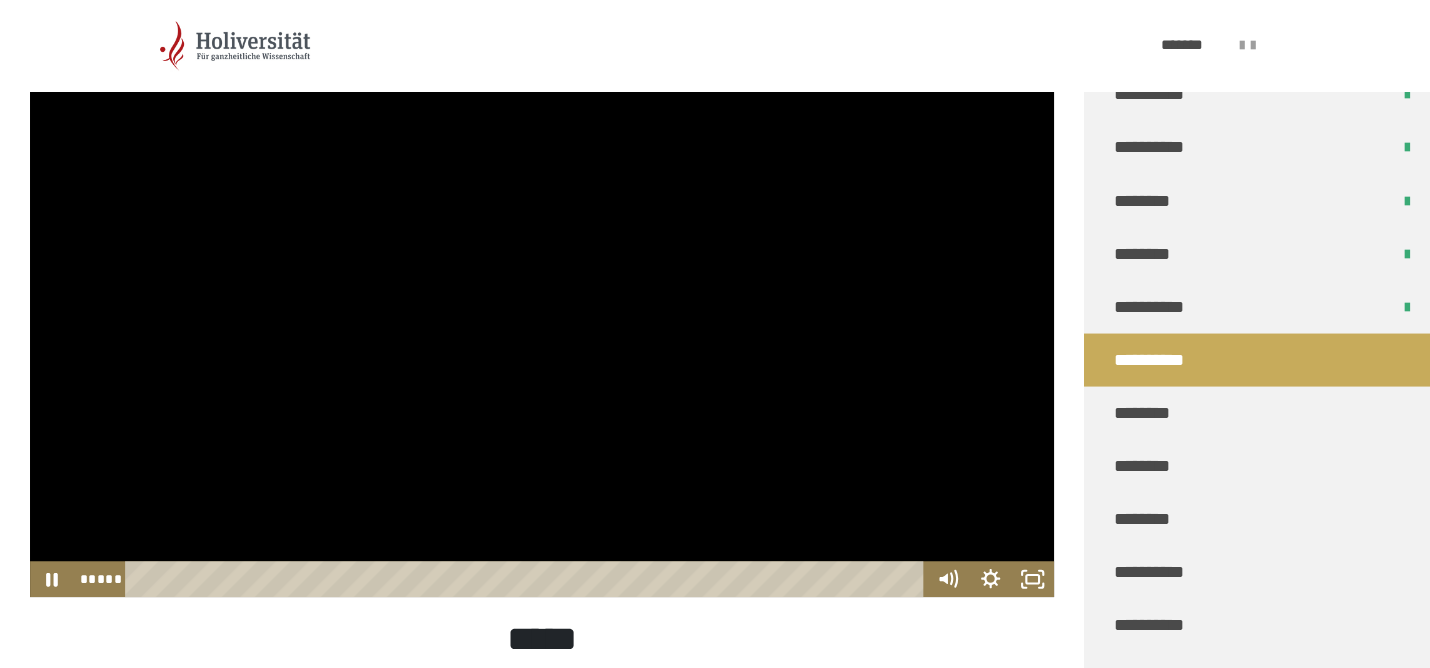 click at bounding box center [542, 309] 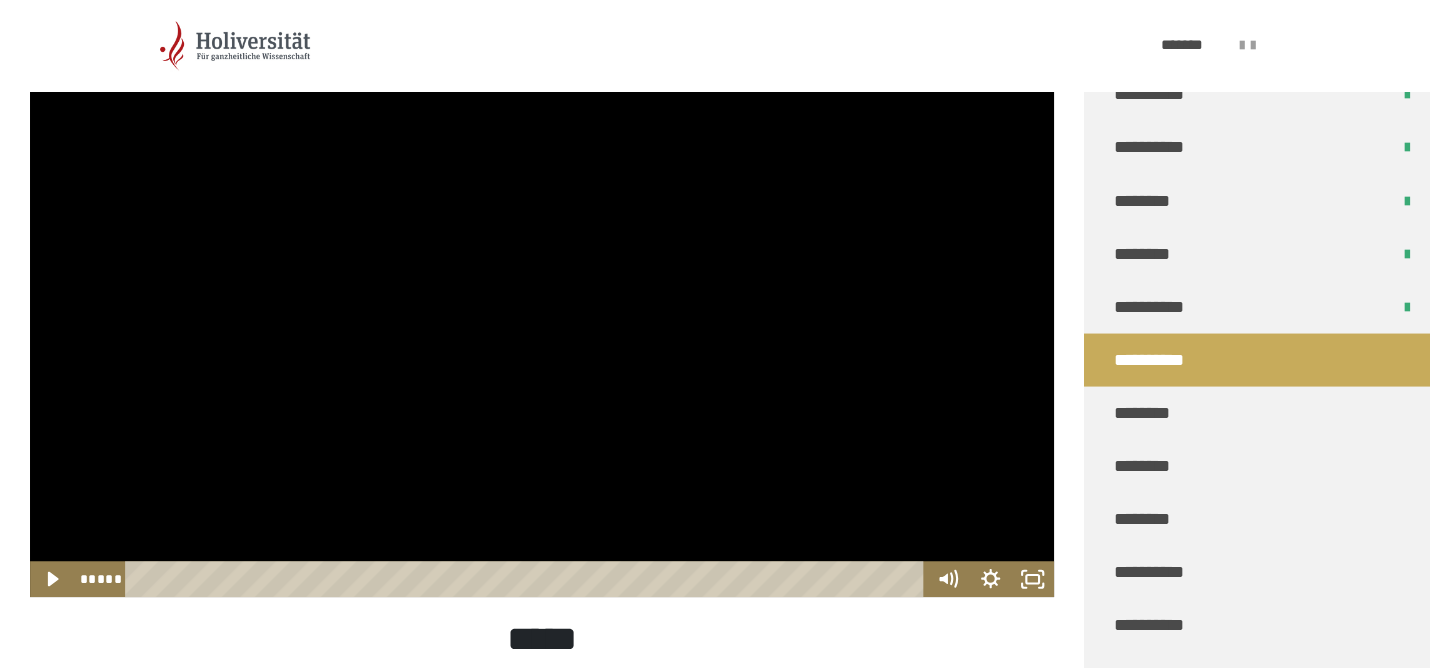 click at bounding box center [542, 309] 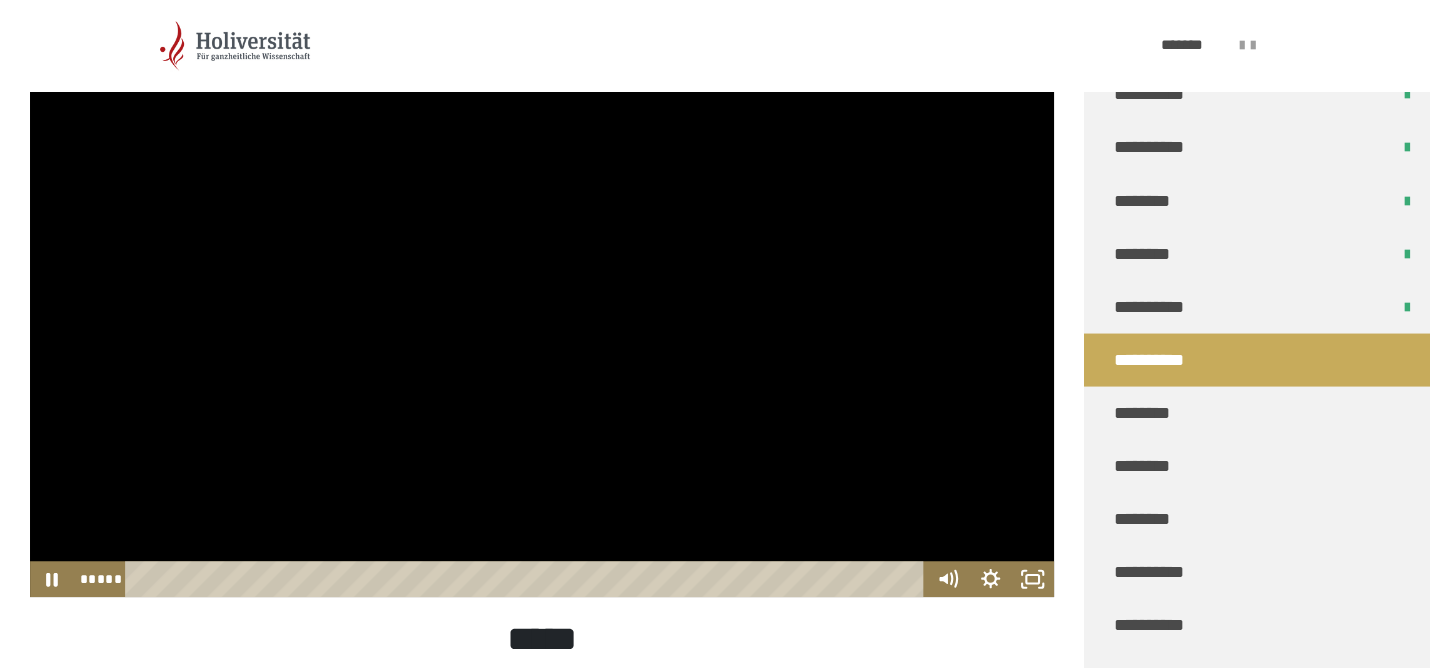click at bounding box center (542, 309) 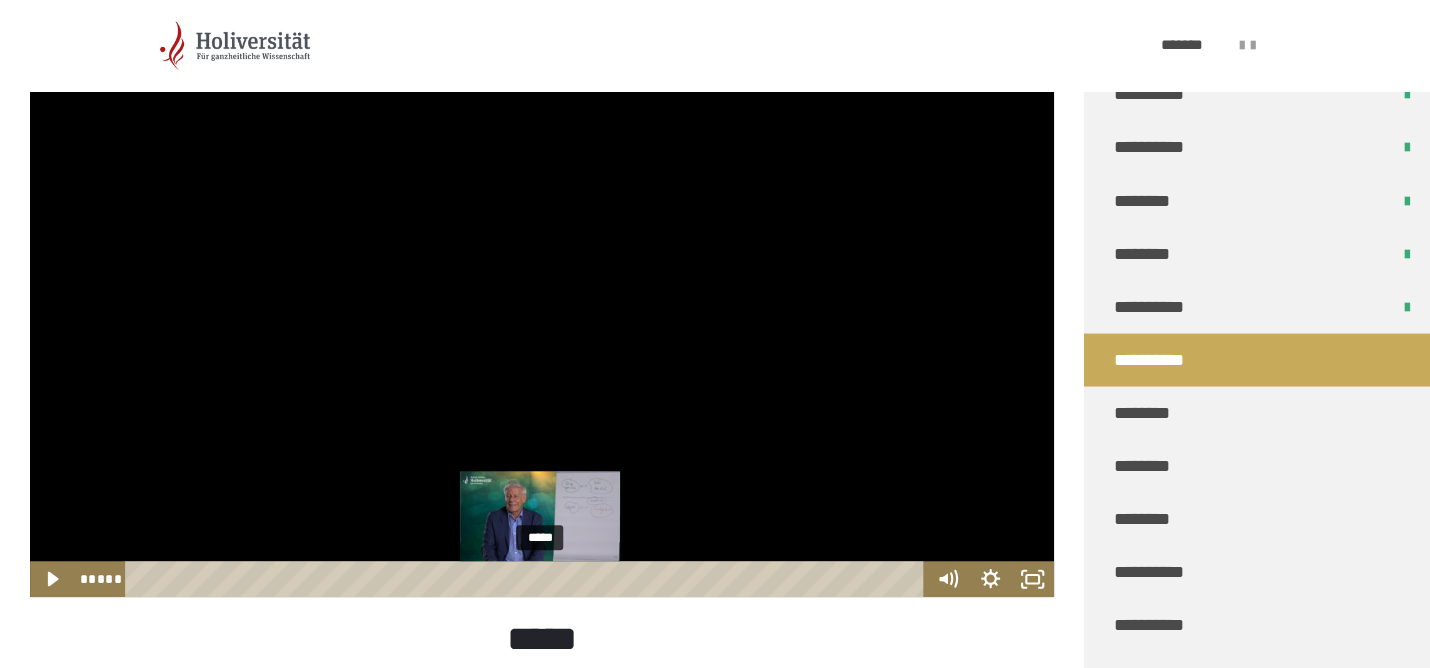 click at bounding box center (540, 579) 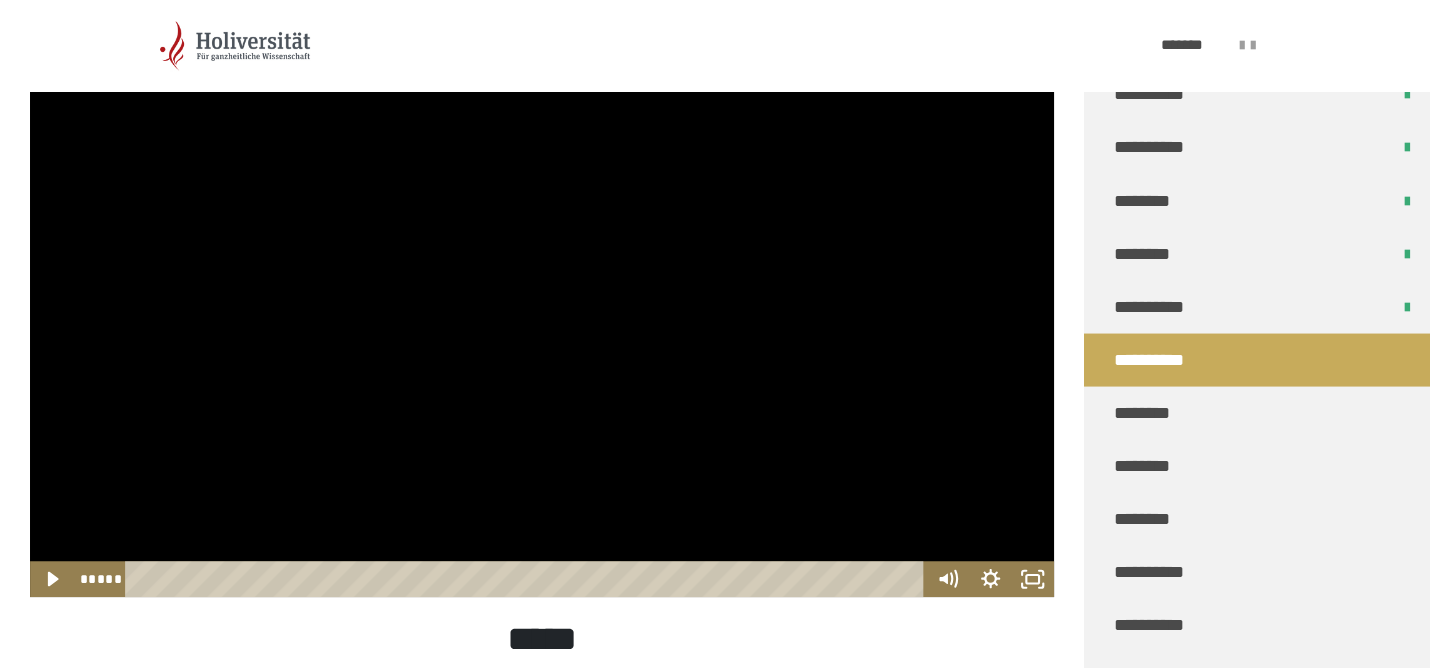 click at bounding box center [542, 309] 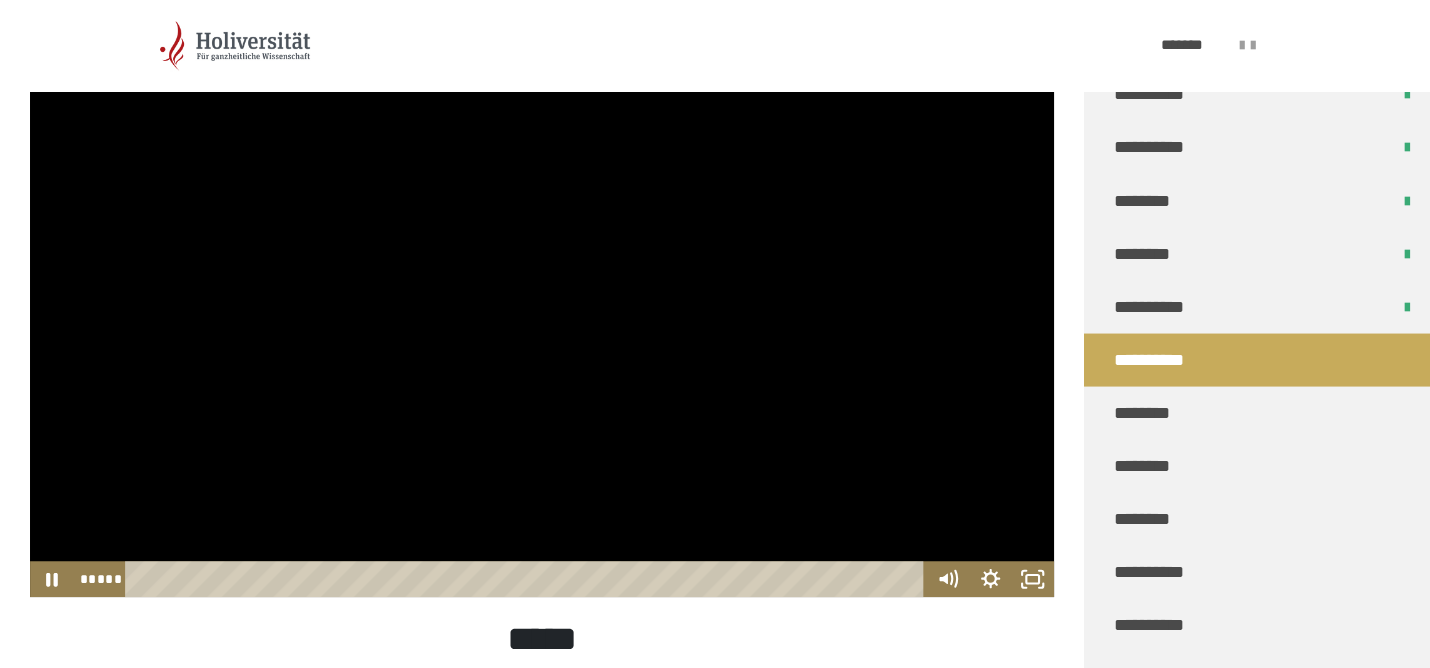 click at bounding box center [542, 309] 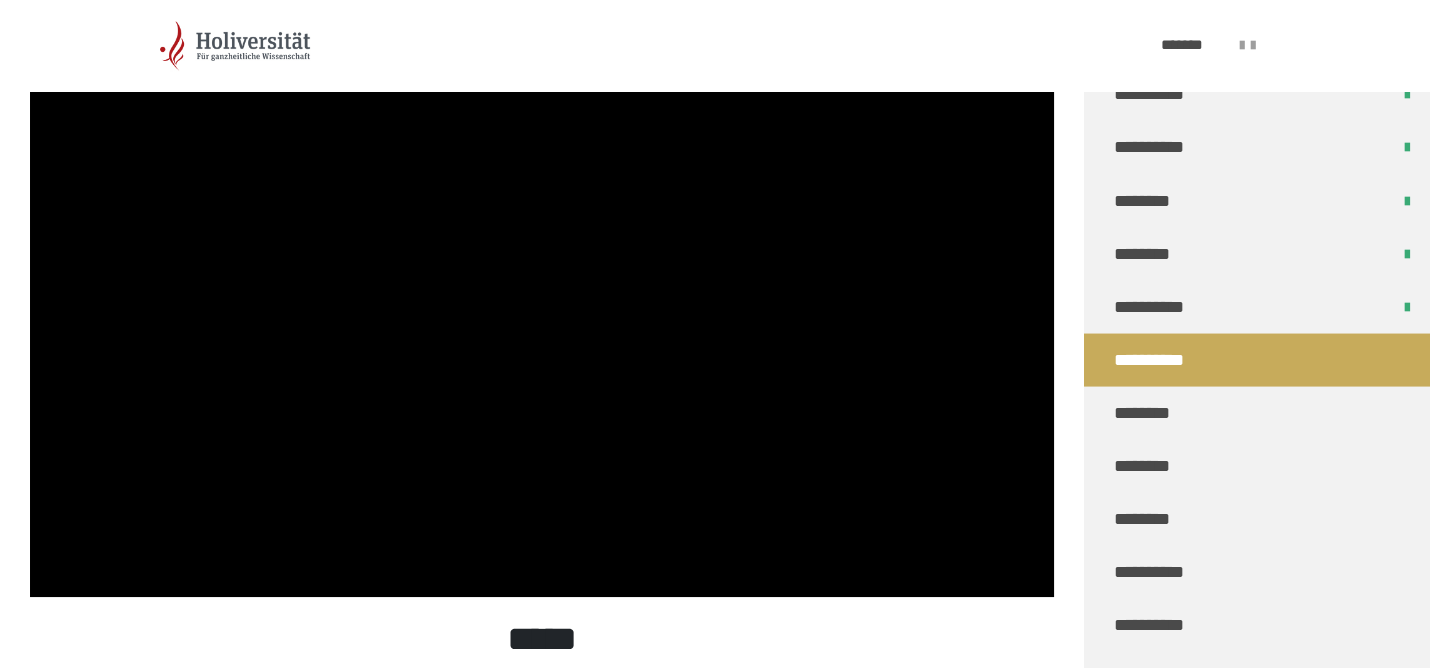 click at bounding box center (542, 309) 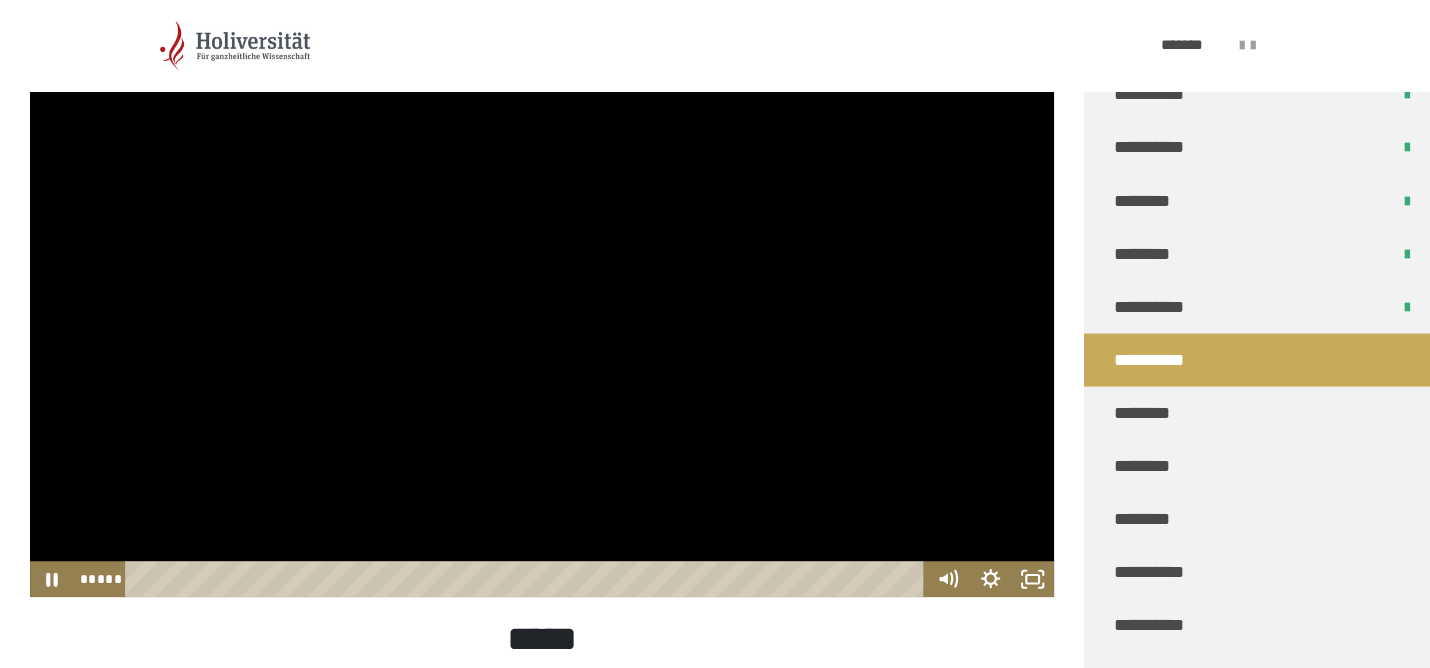 click at bounding box center [542, 309] 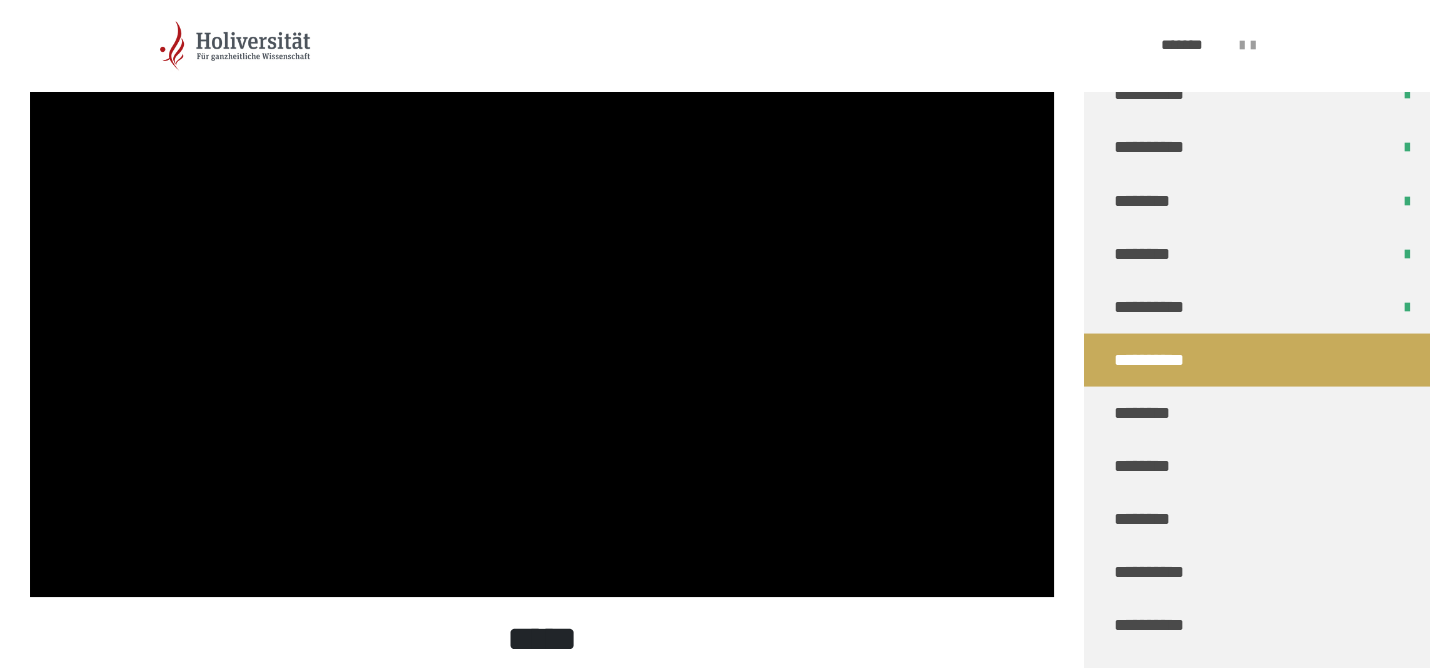 click at bounding box center (542, 309) 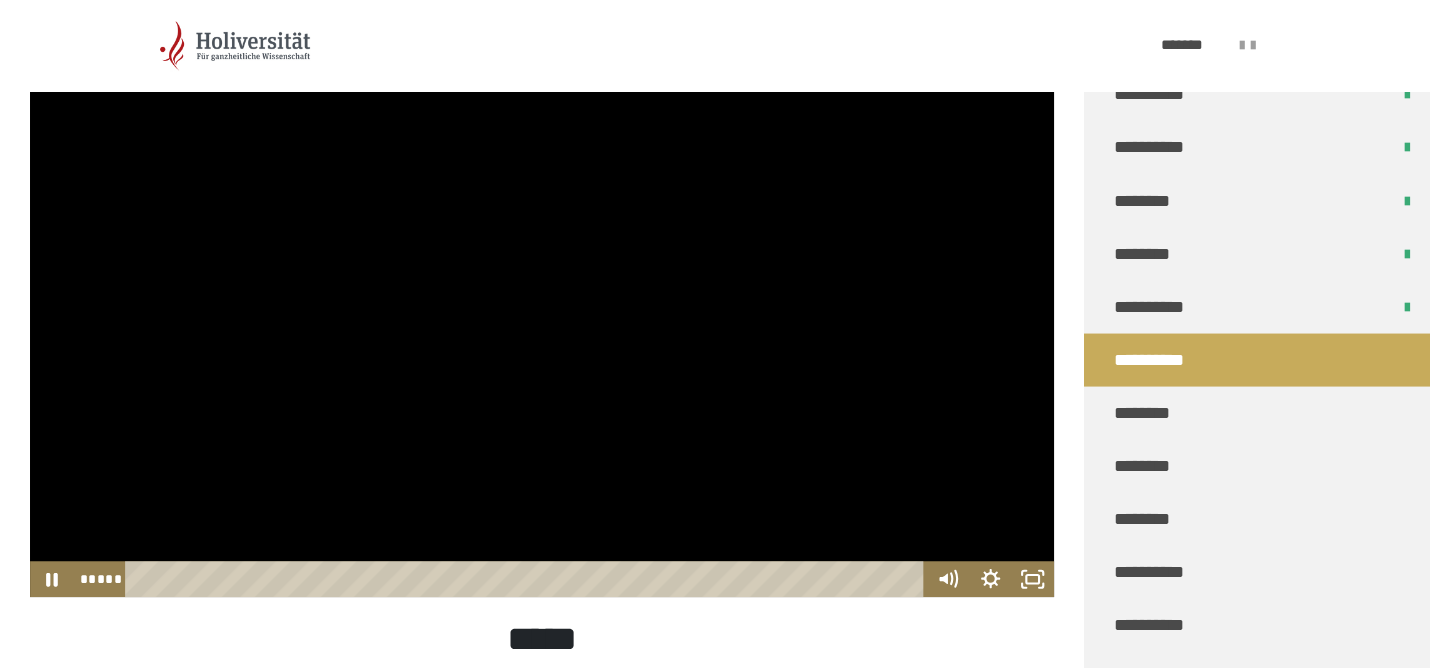 click at bounding box center [542, 309] 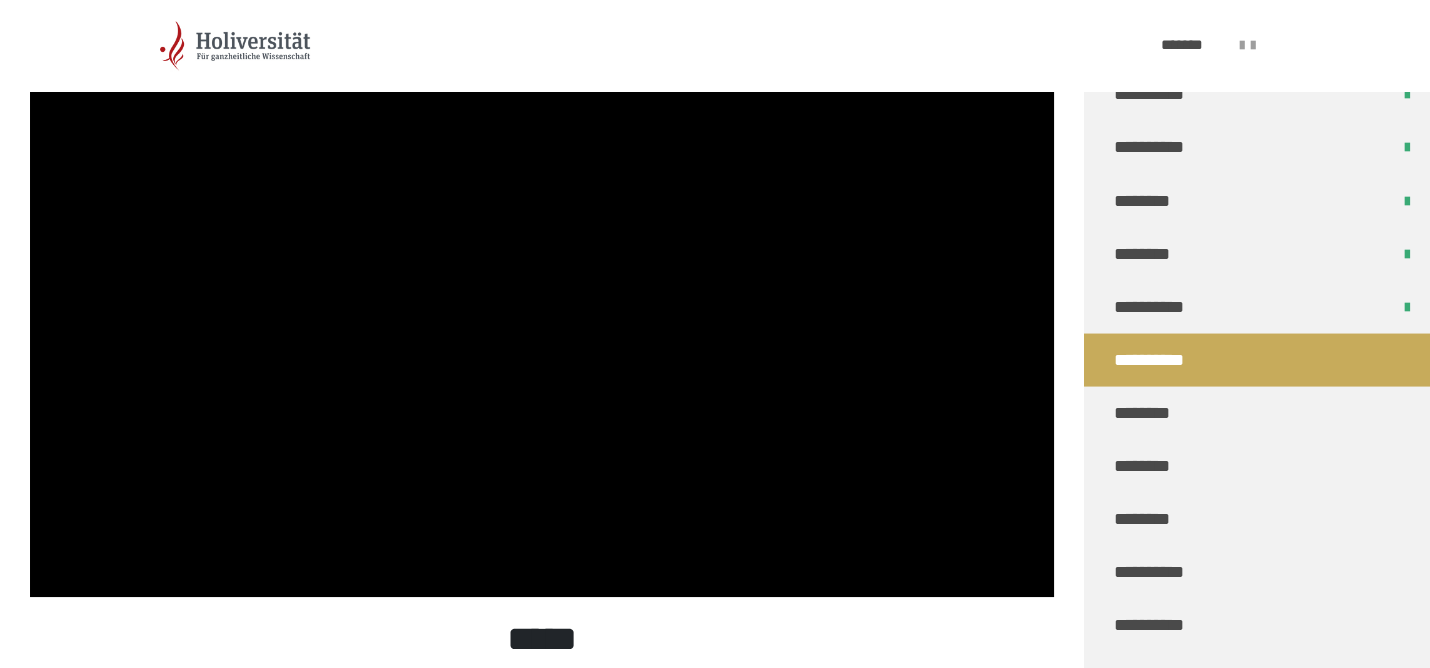click at bounding box center [542, 309] 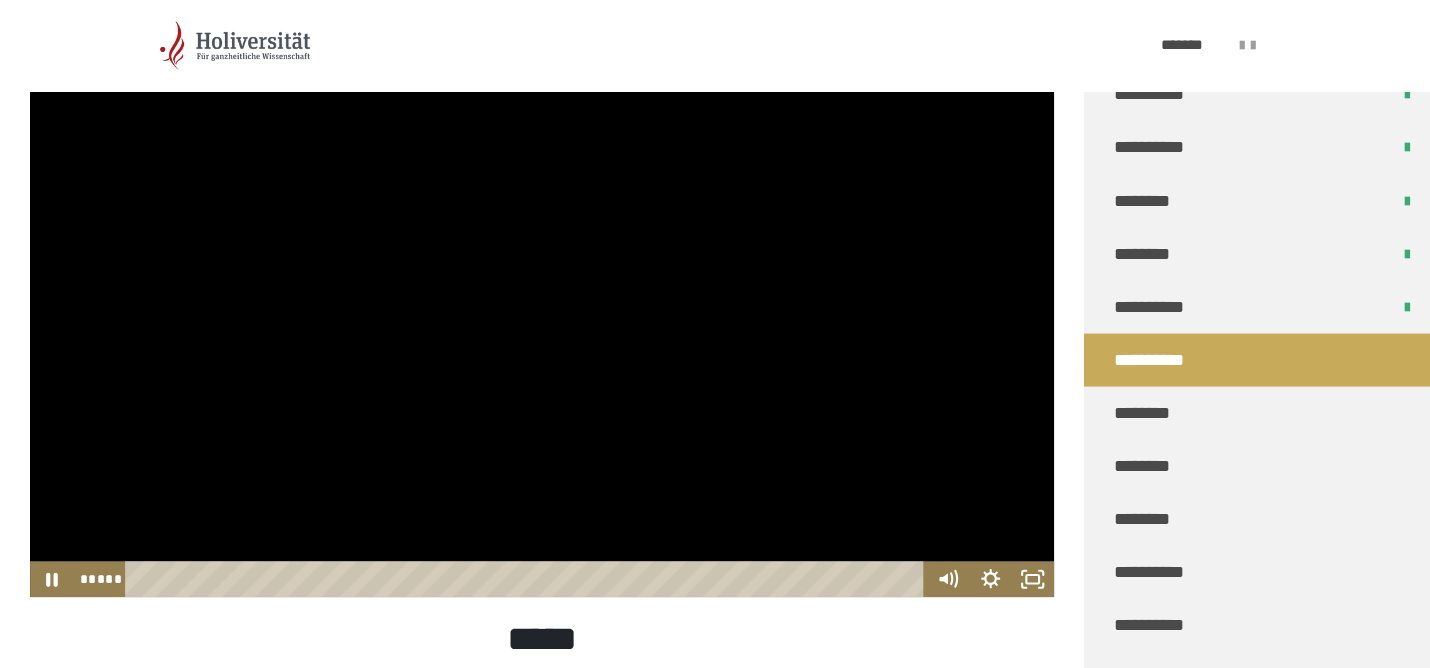click at bounding box center (542, 309) 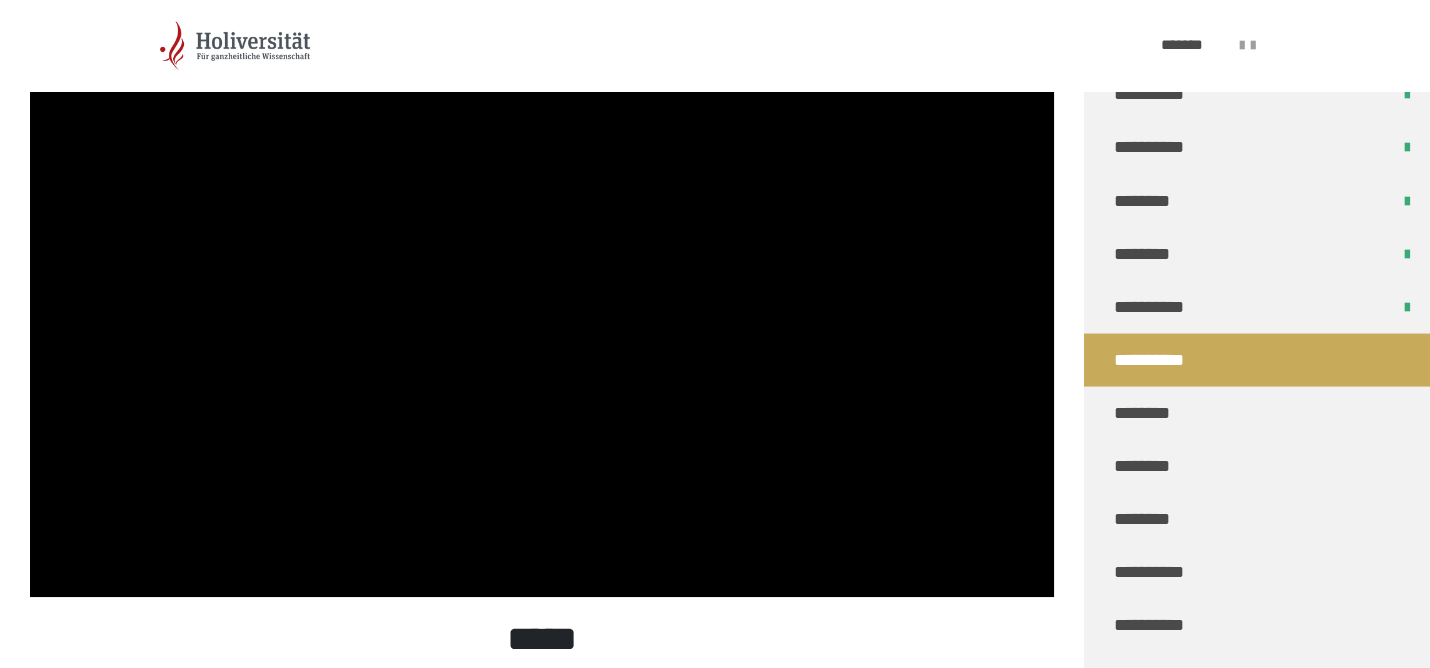 click at bounding box center (542, 309) 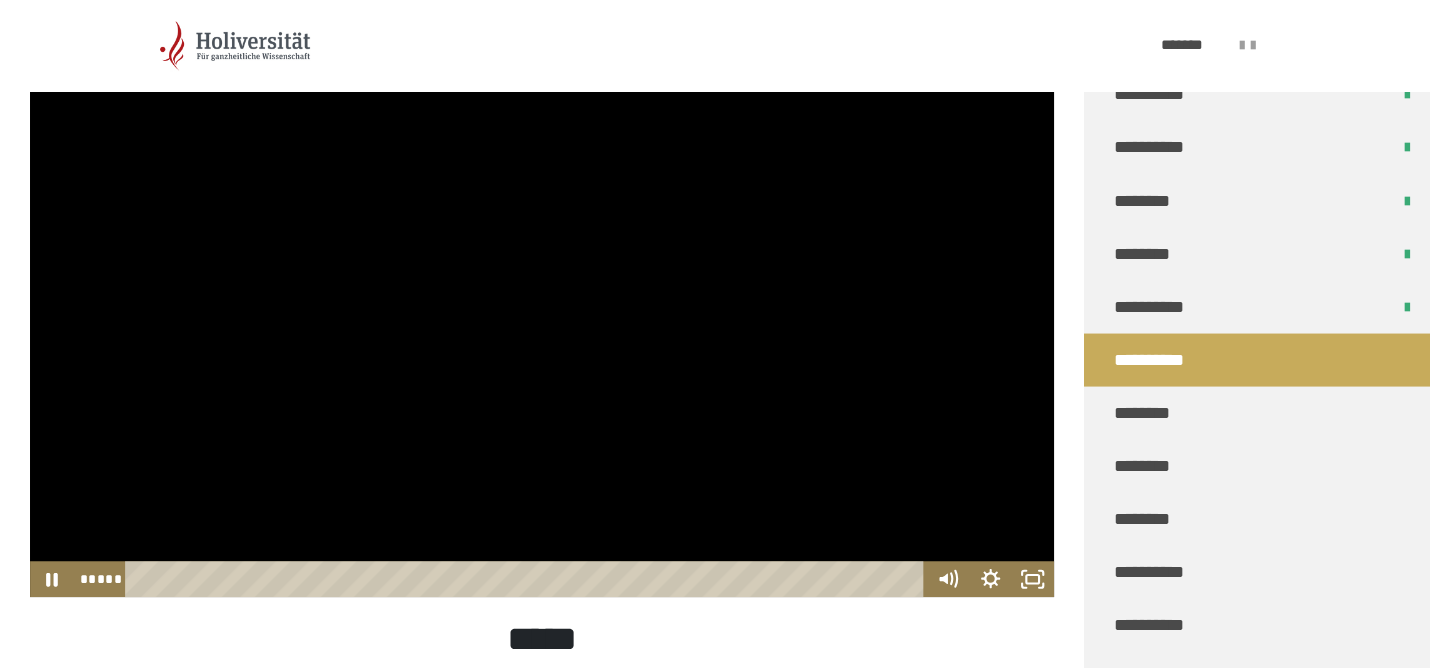 click at bounding box center [542, 309] 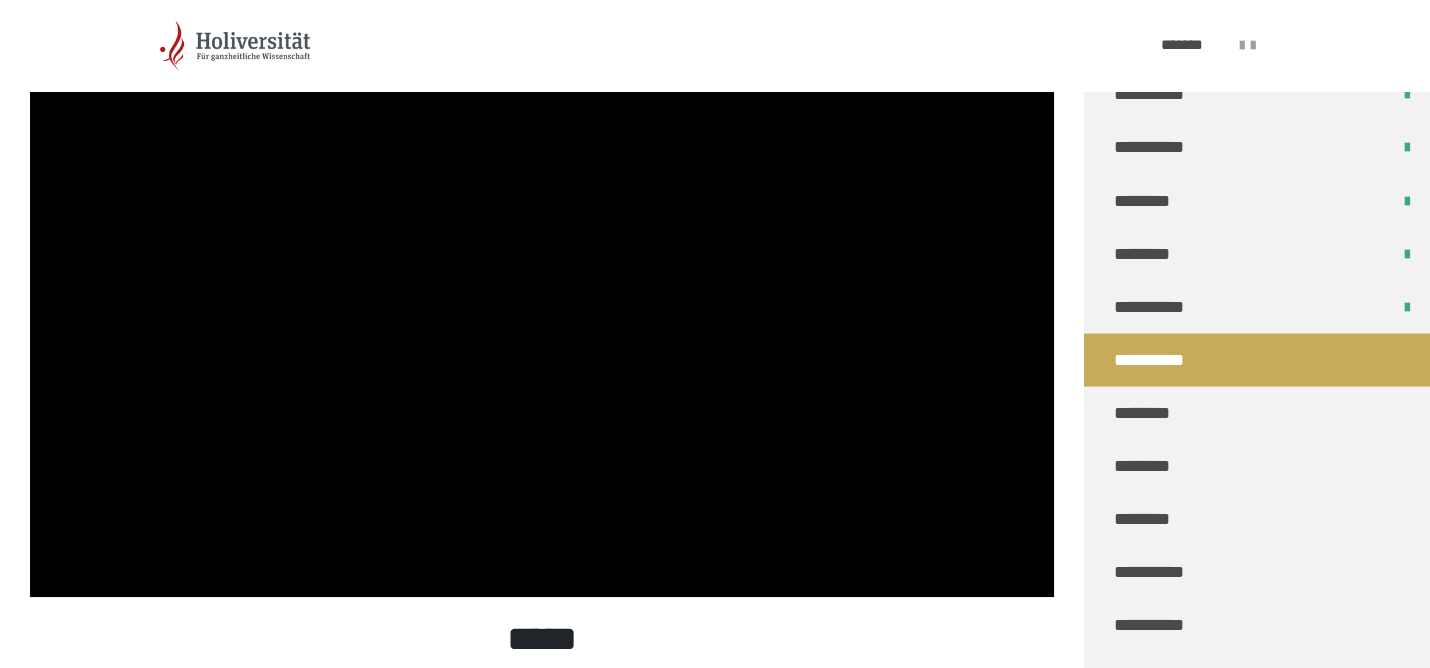 click at bounding box center (542, 309) 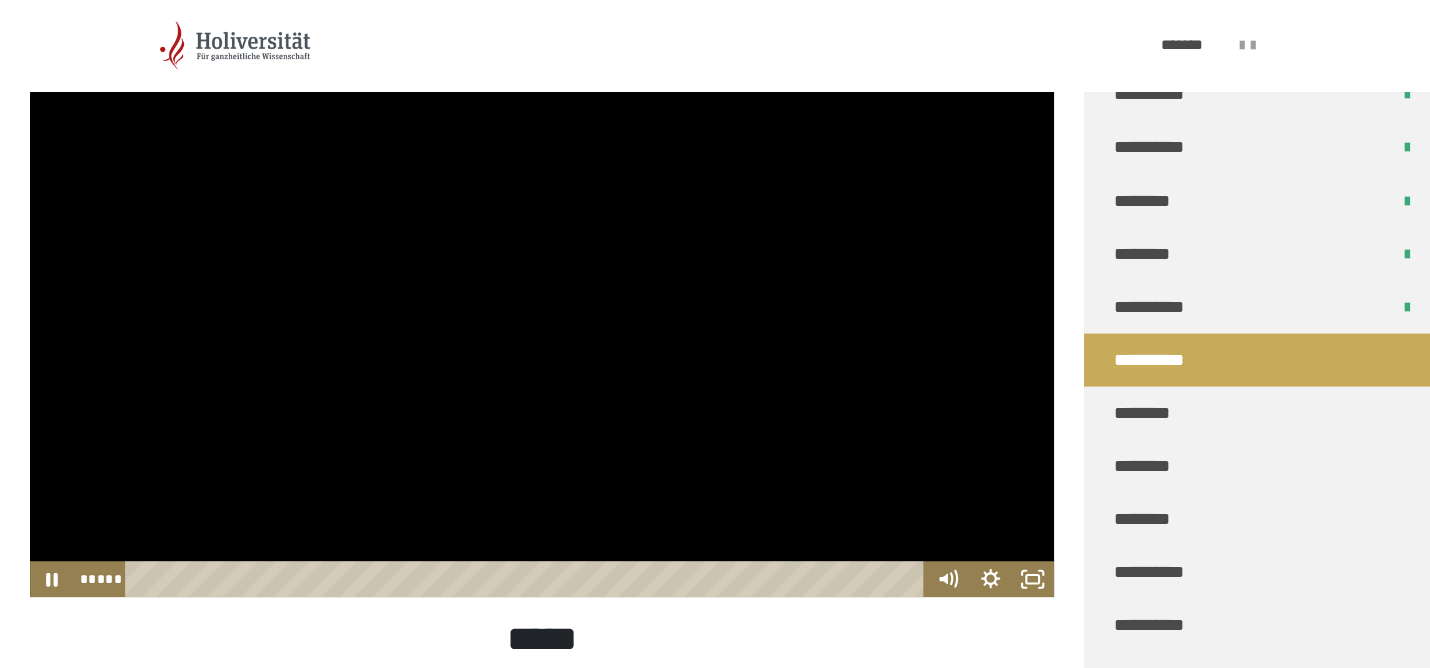 click at bounding box center [542, 309] 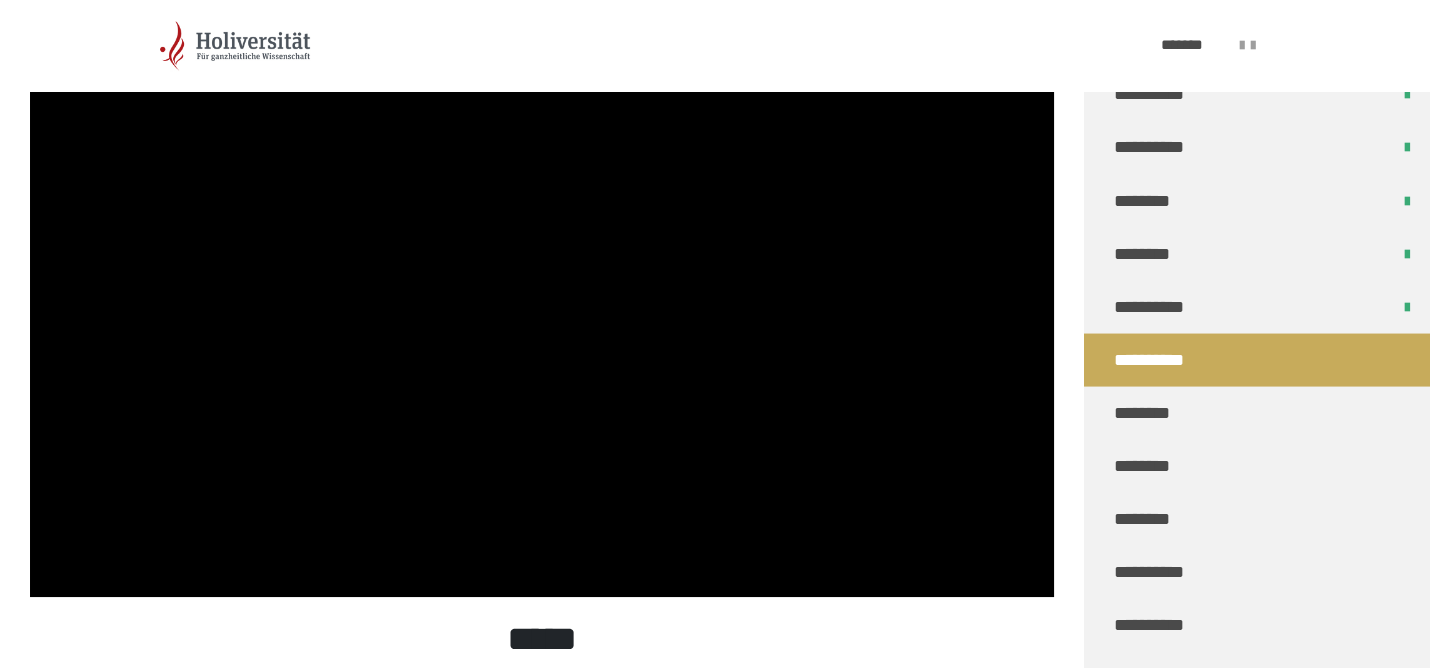 click at bounding box center [542, 309] 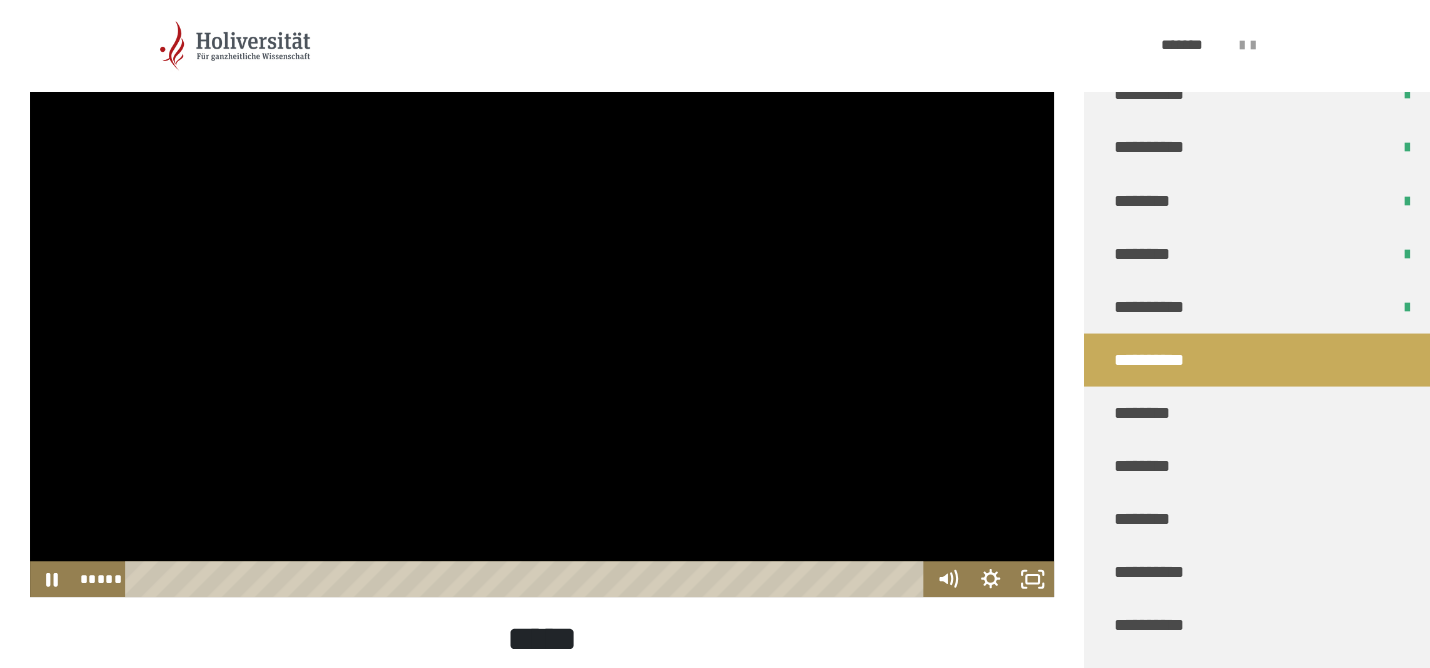 click at bounding box center (542, 309) 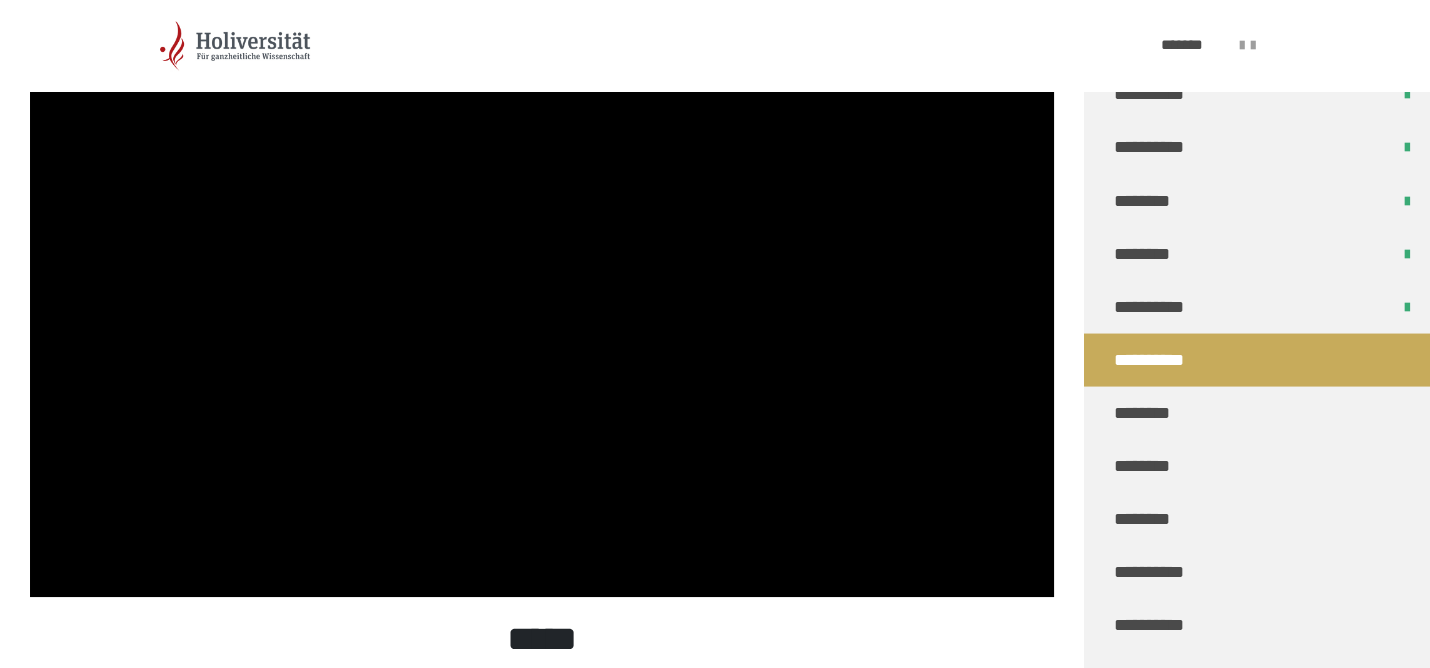 click at bounding box center (542, 309) 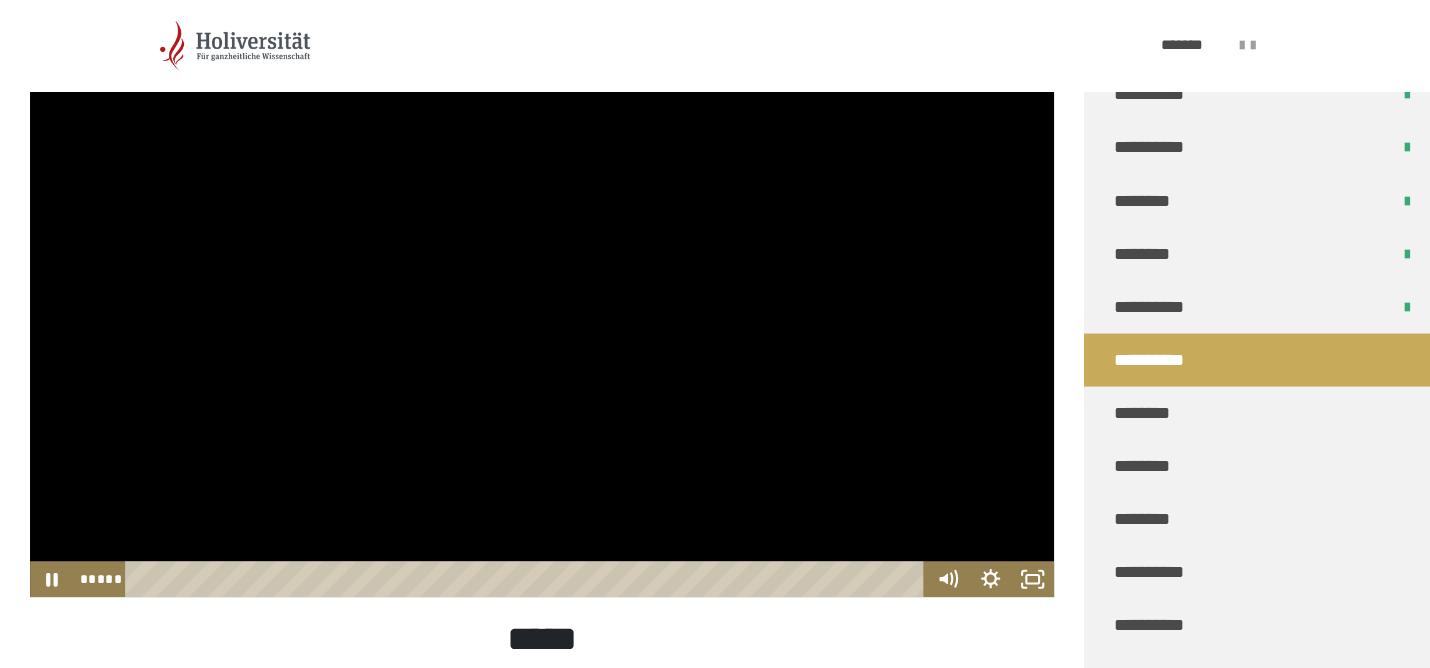 click at bounding box center (542, 309) 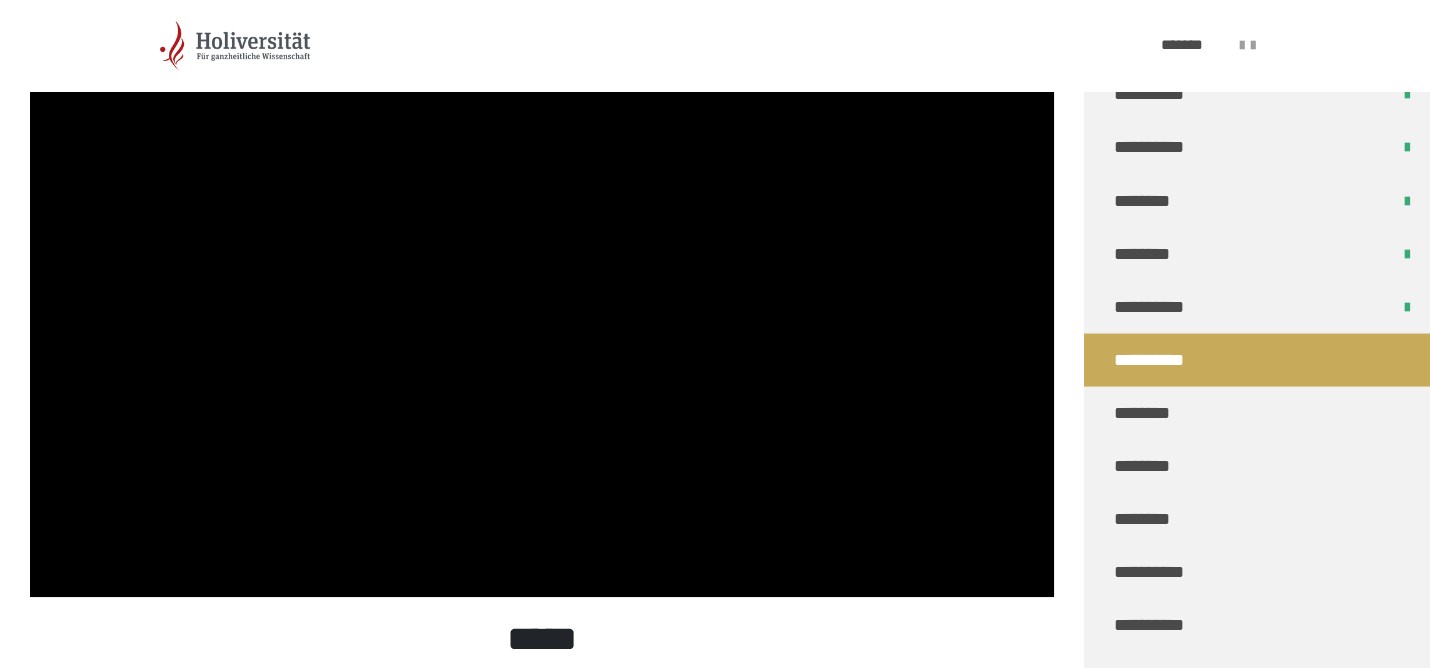 click at bounding box center [542, 309] 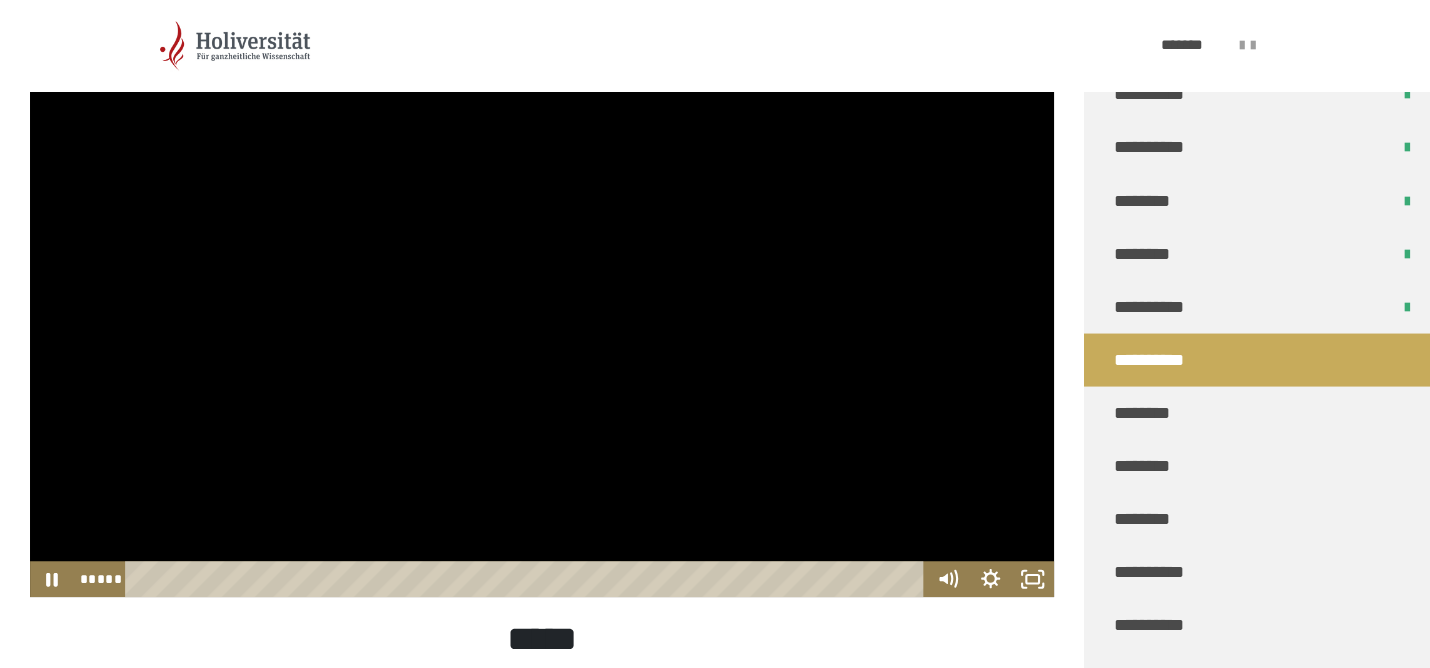 click at bounding box center [542, 309] 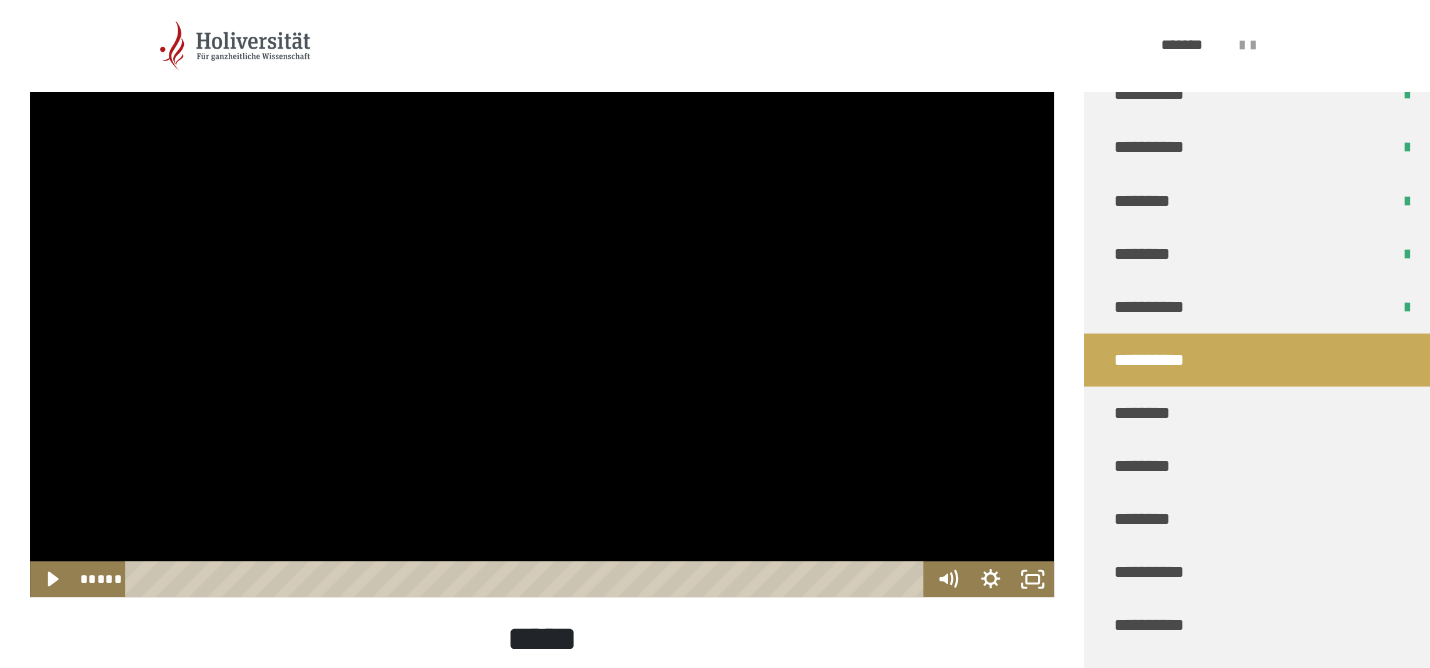 click at bounding box center (542, 309) 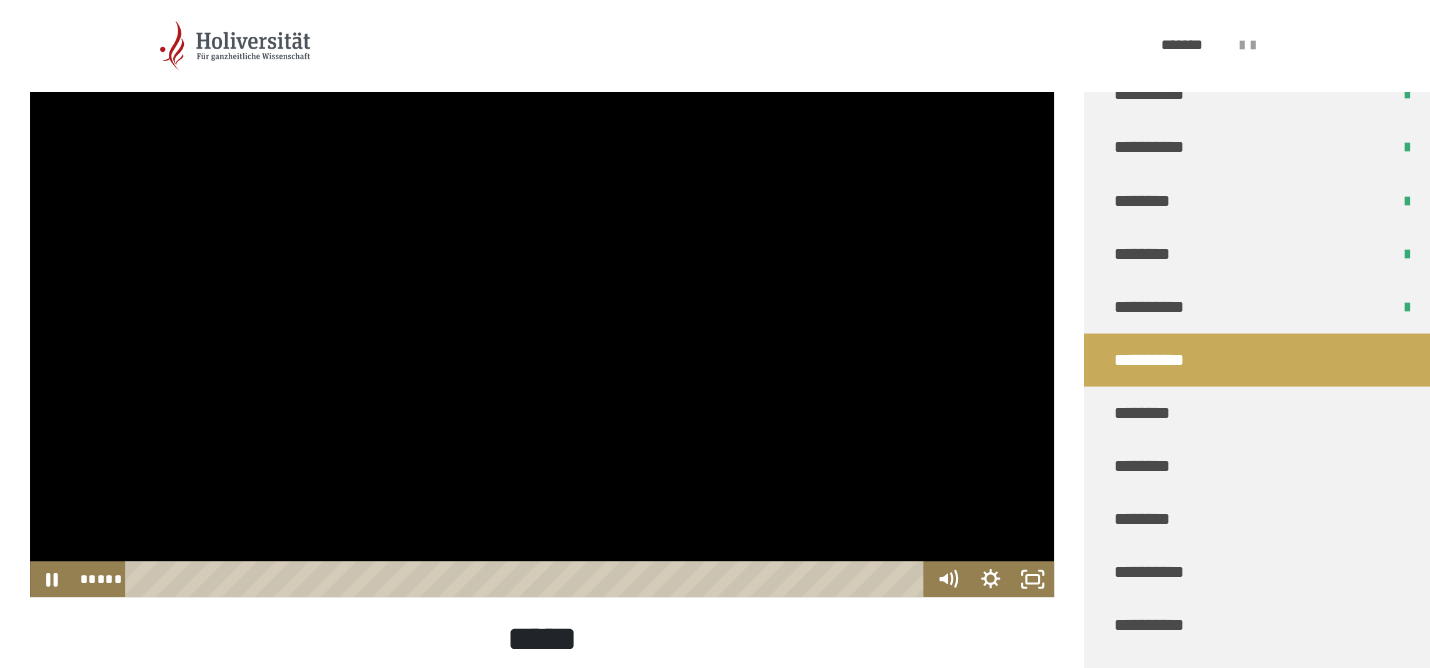 click at bounding box center (542, 309) 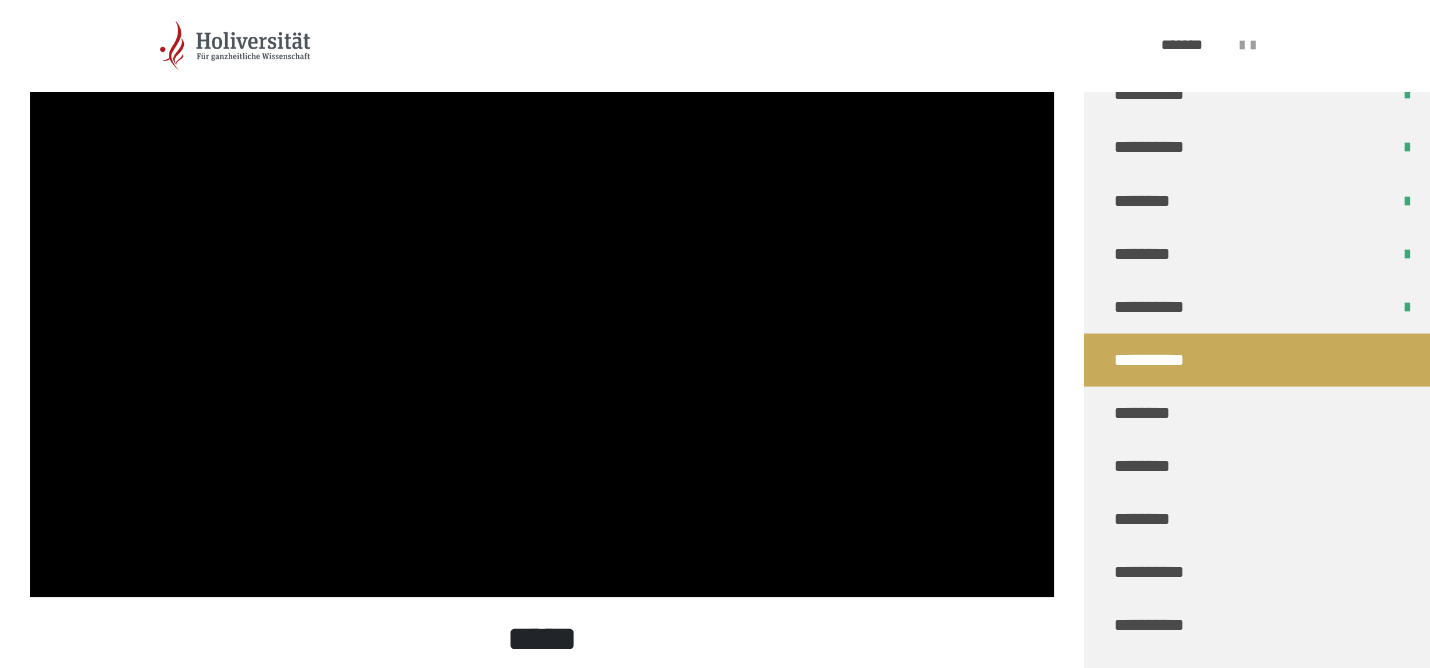 click at bounding box center (542, 309) 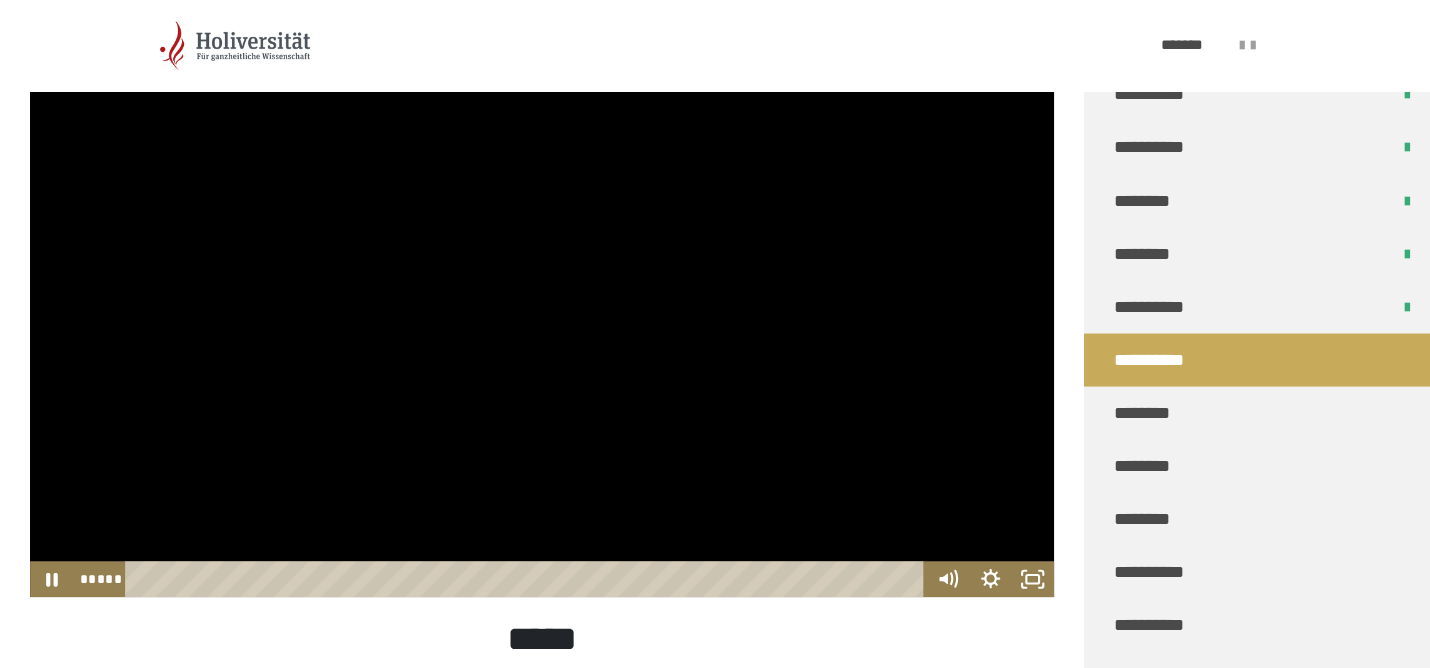 click at bounding box center (542, 309) 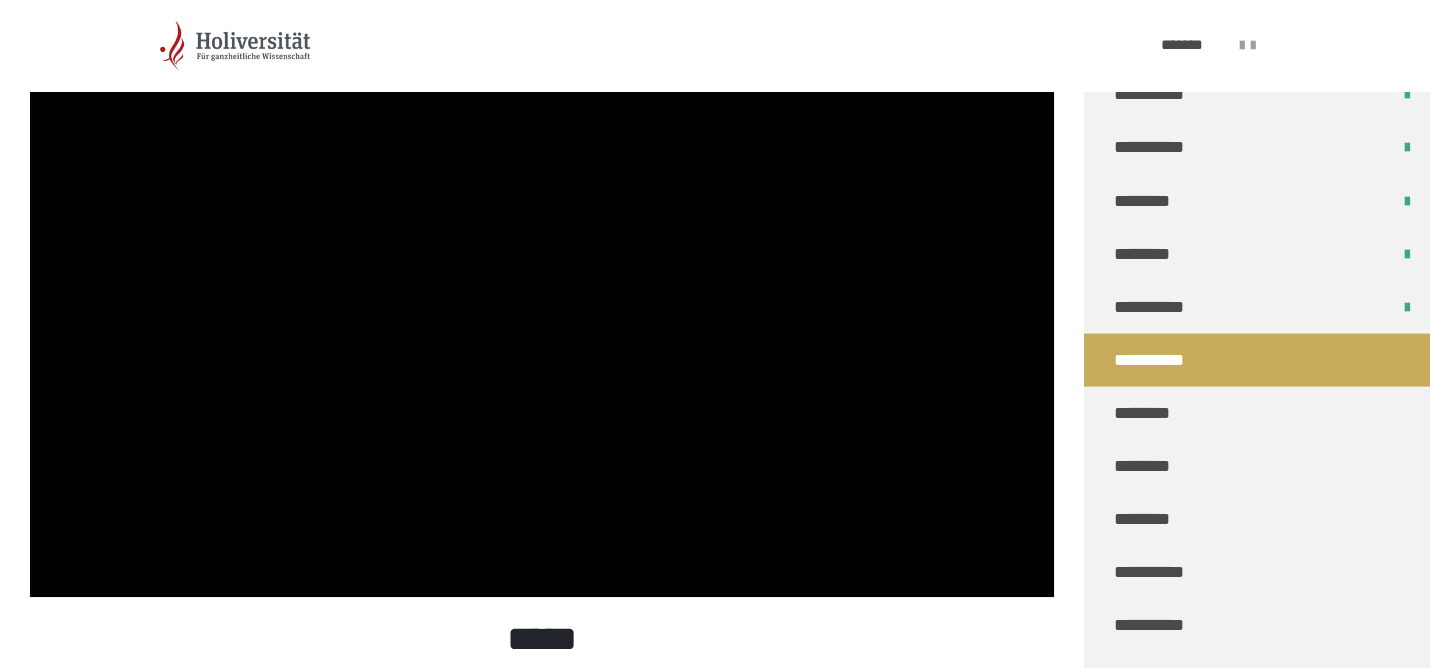 click at bounding box center [542, 309] 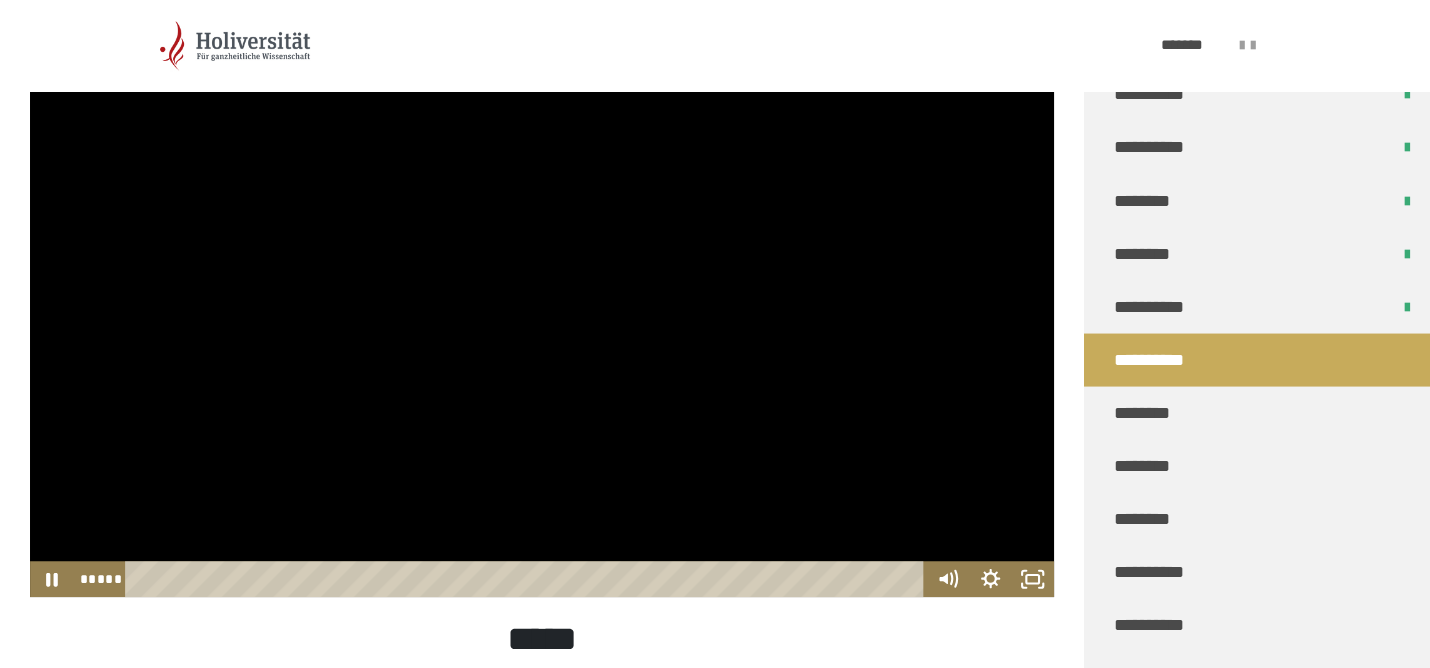 click at bounding box center [542, 309] 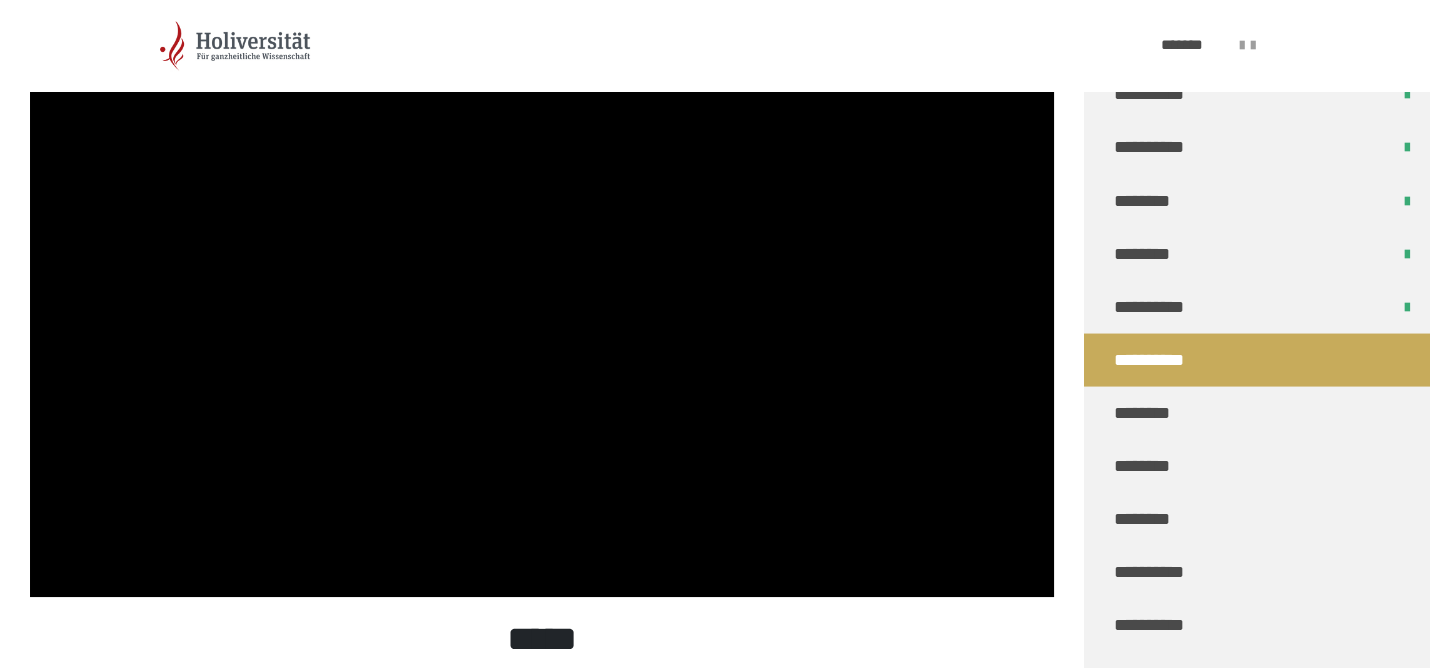 click at bounding box center [542, 309] 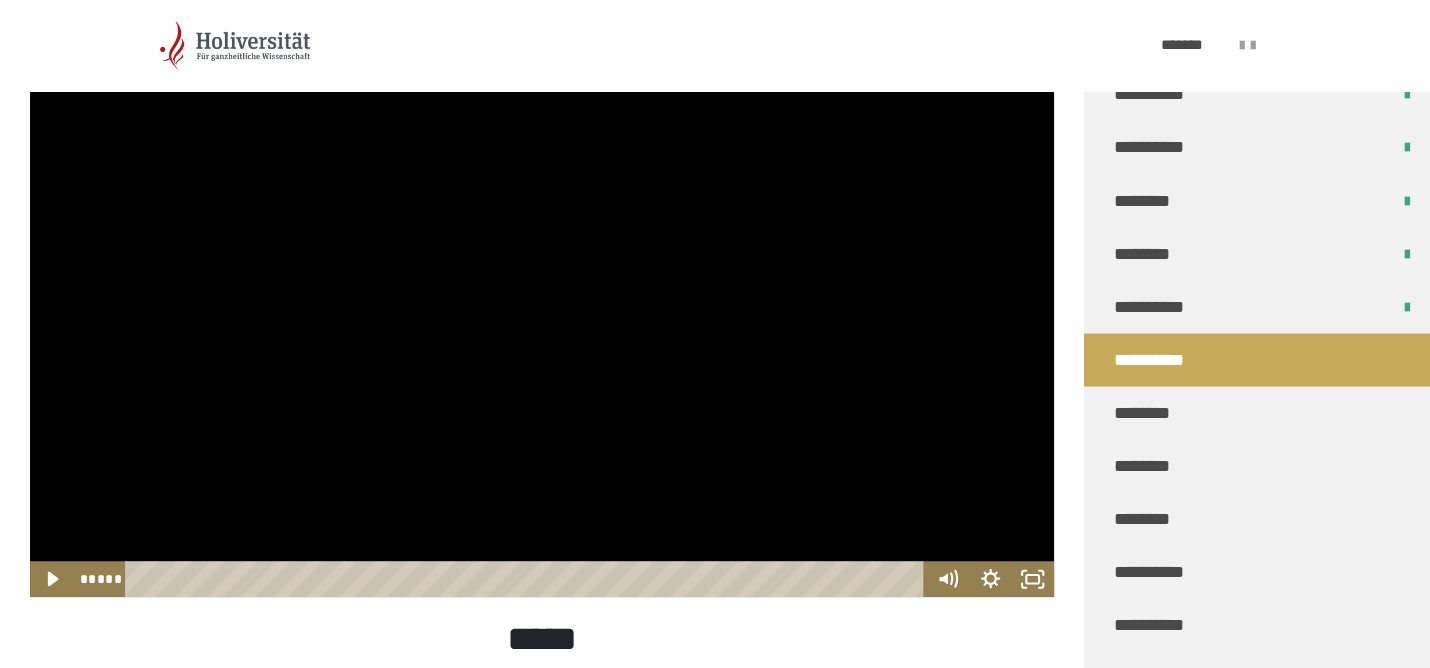 click at bounding box center (542, 309) 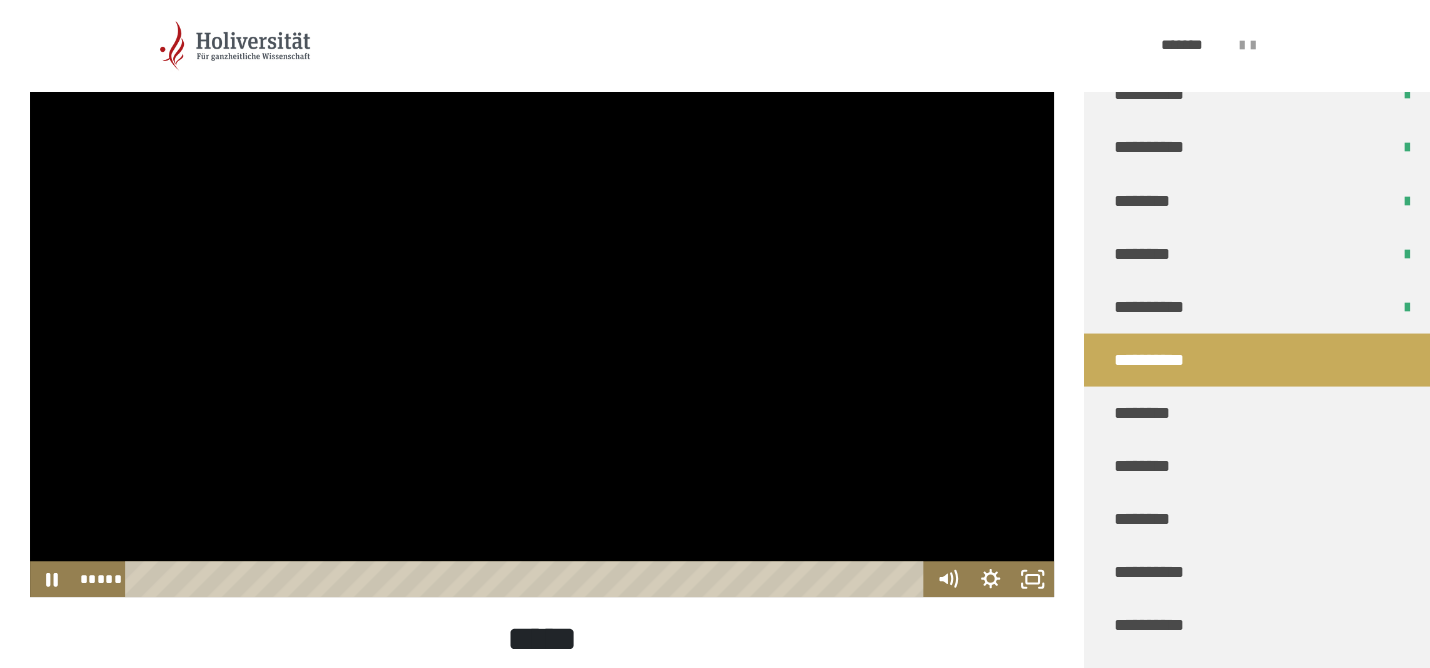 click at bounding box center [542, 309] 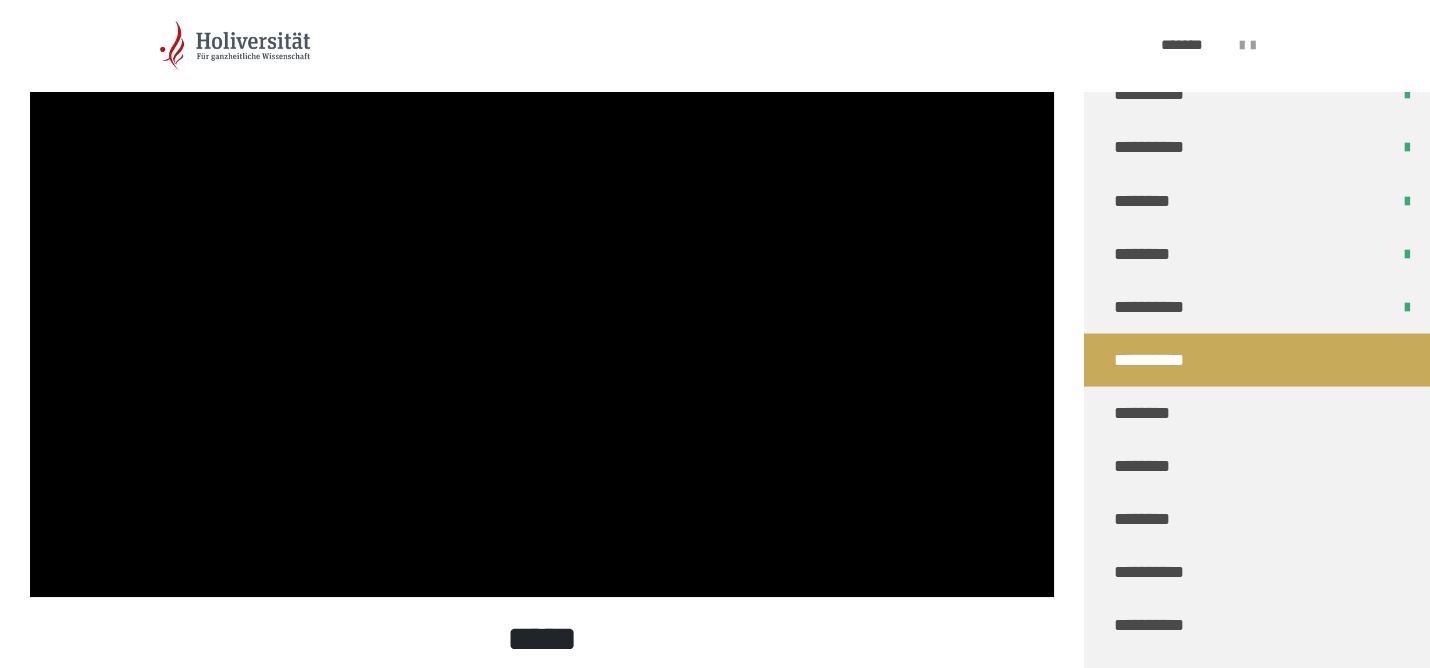 click at bounding box center [542, 309] 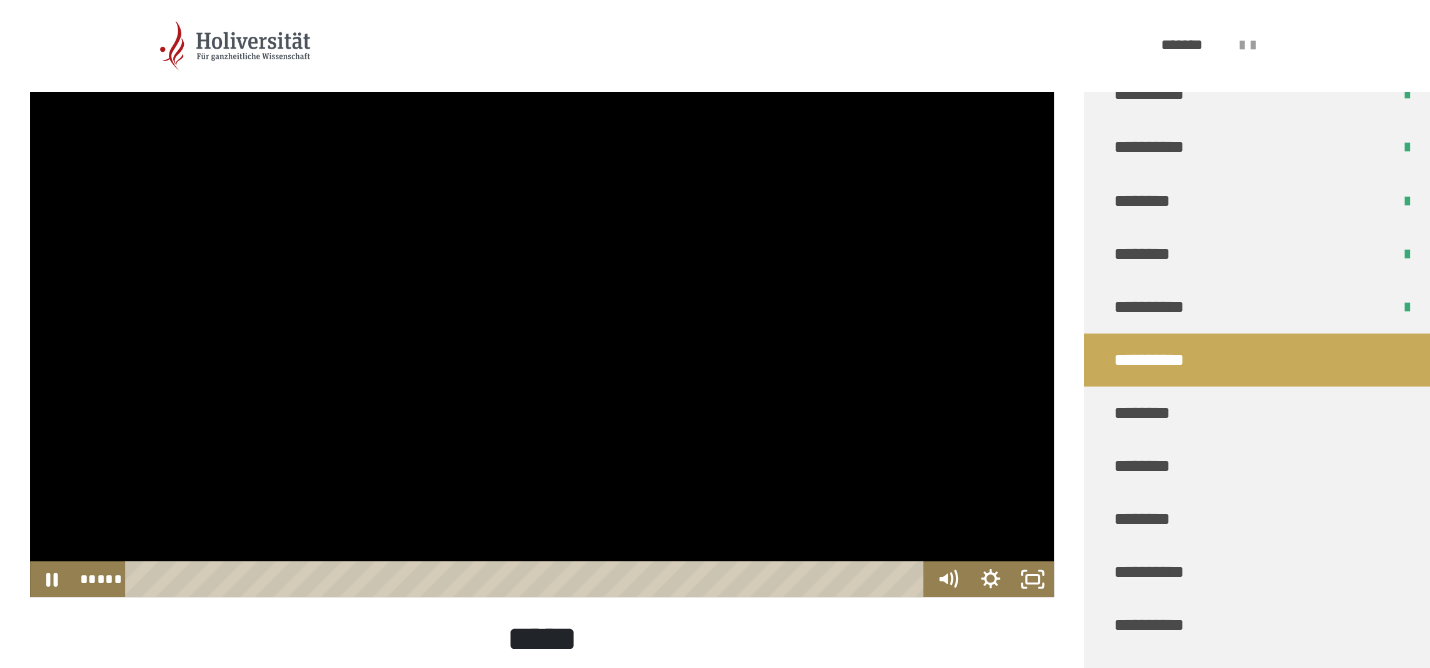 click at bounding box center (542, 309) 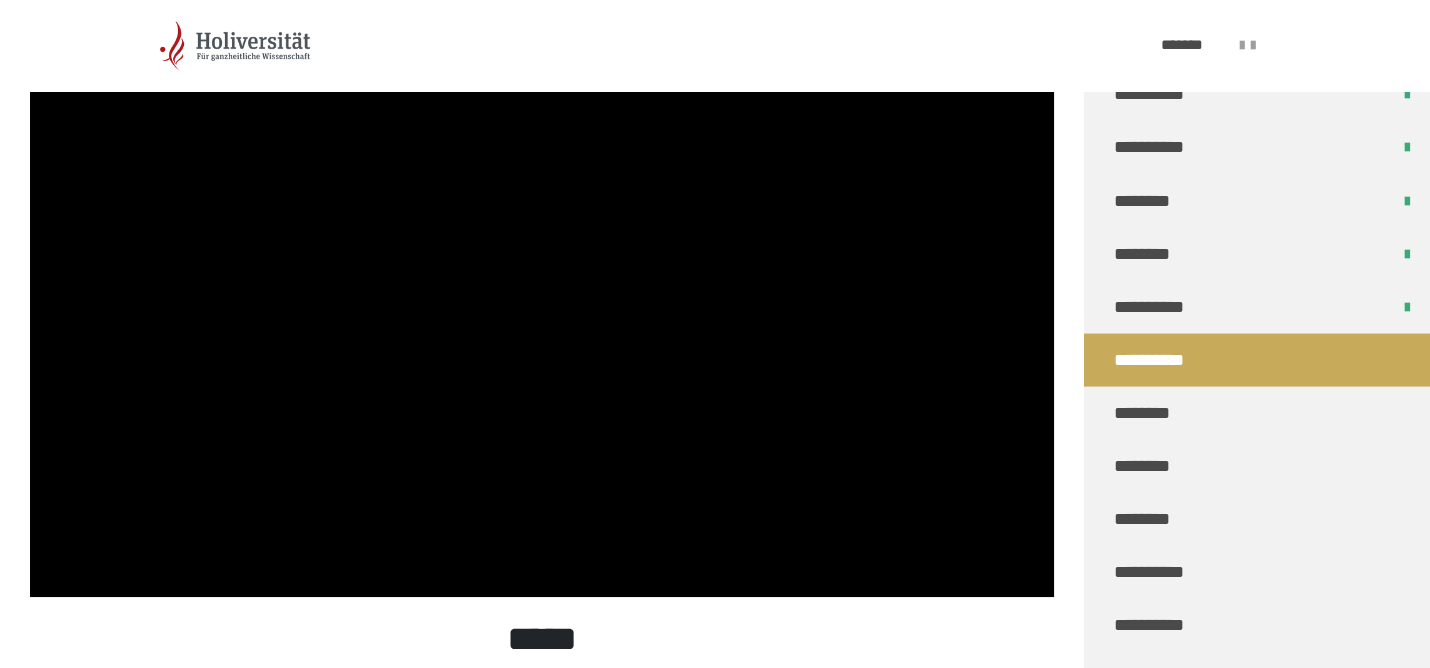 click at bounding box center [542, 309] 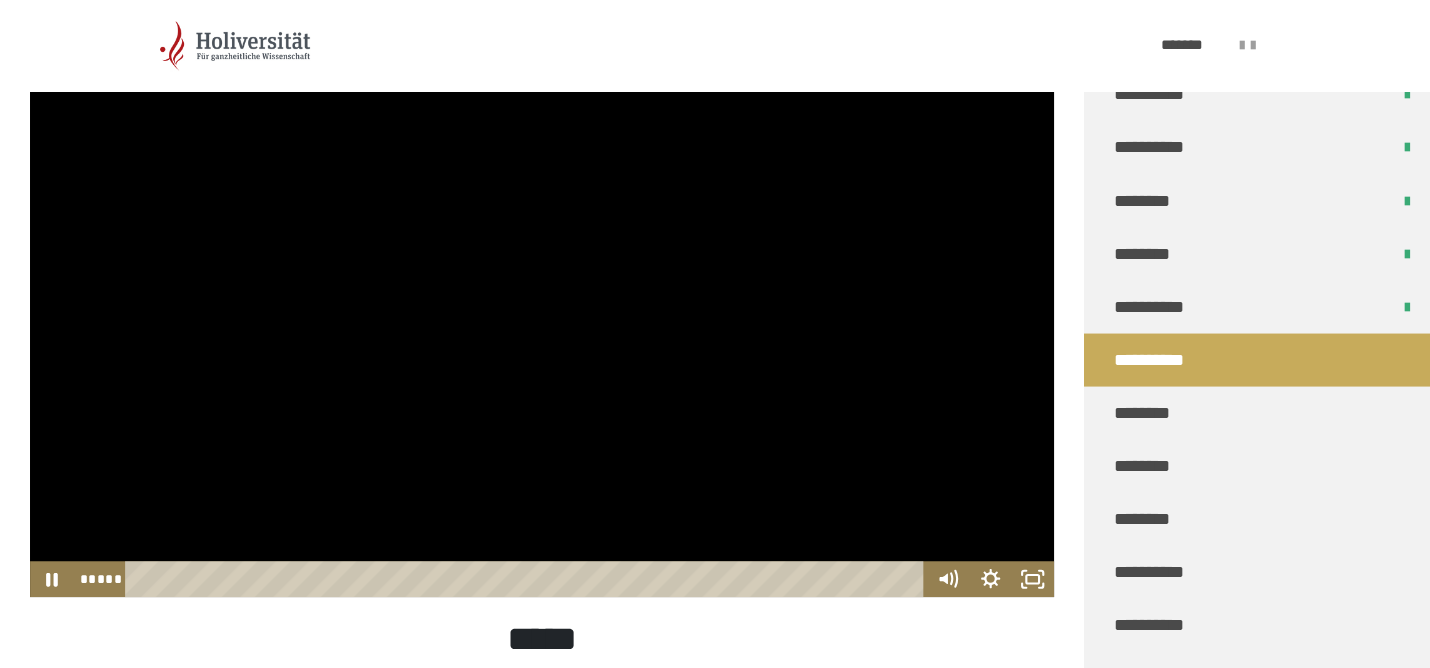 click at bounding box center [542, 309] 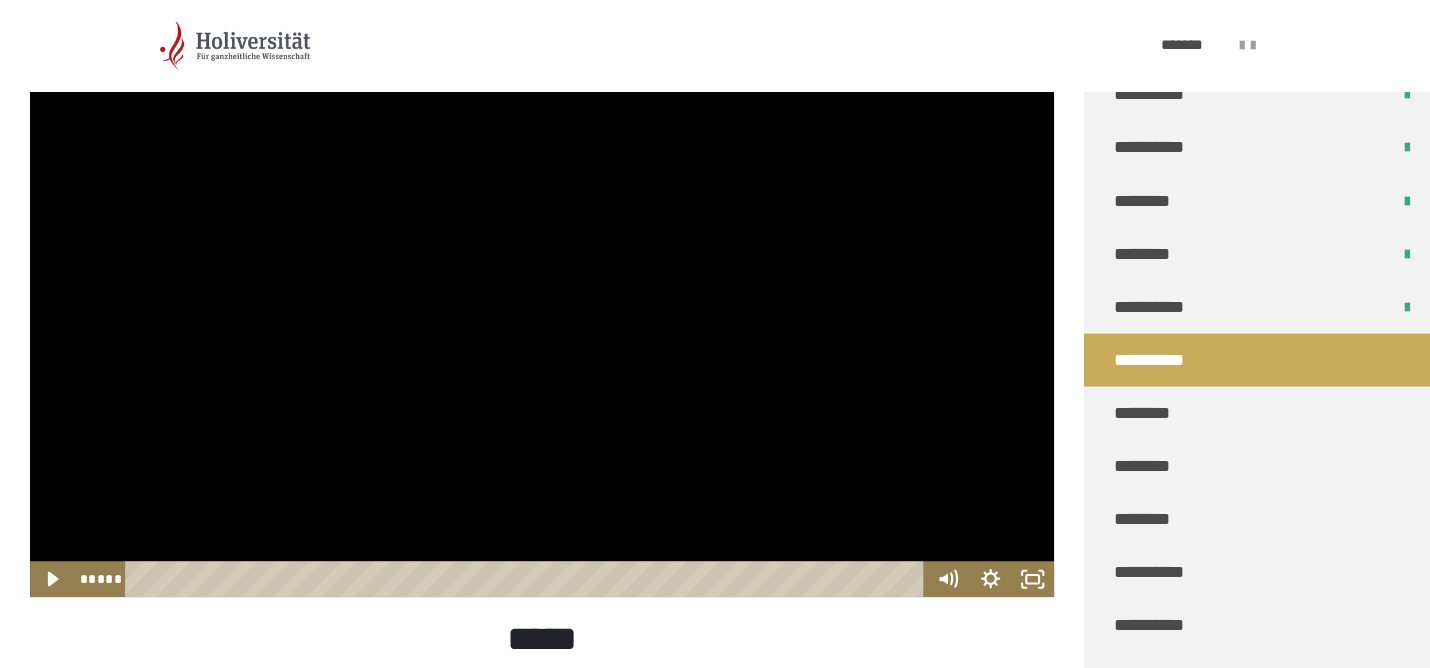 click at bounding box center [542, 309] 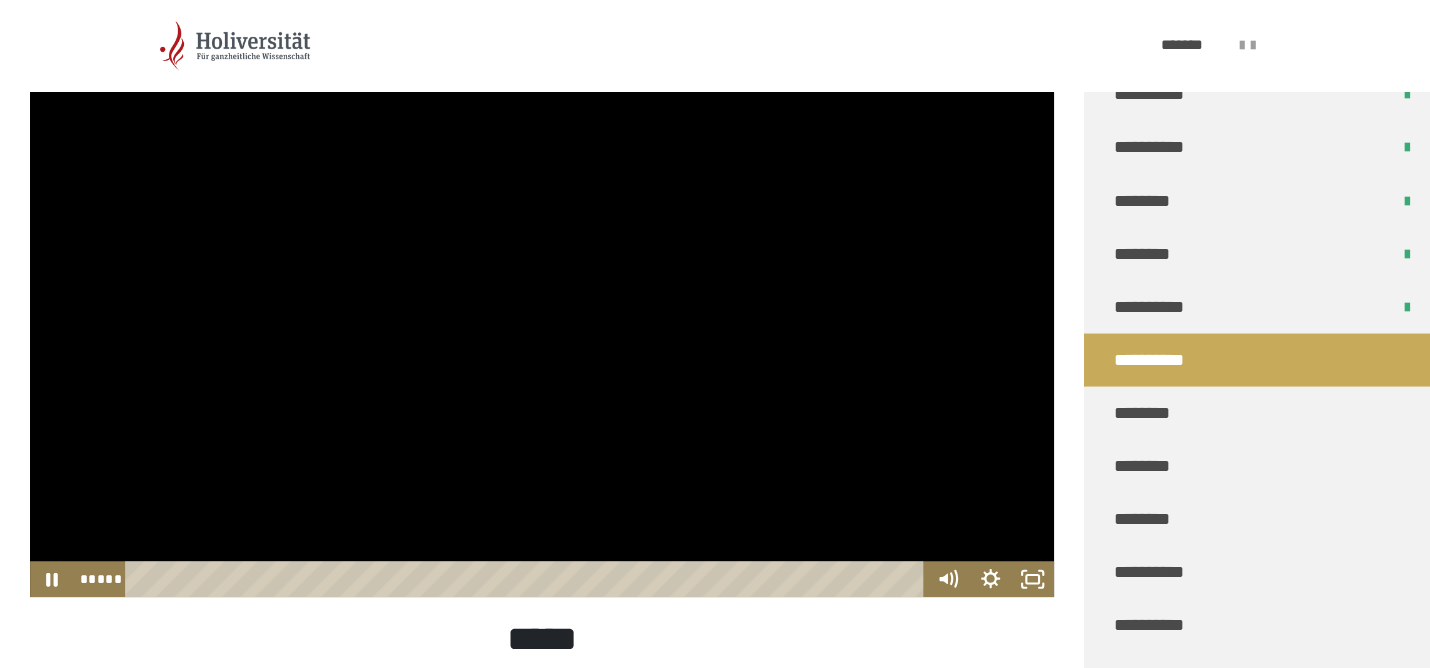click at bounding box center [542, 309] 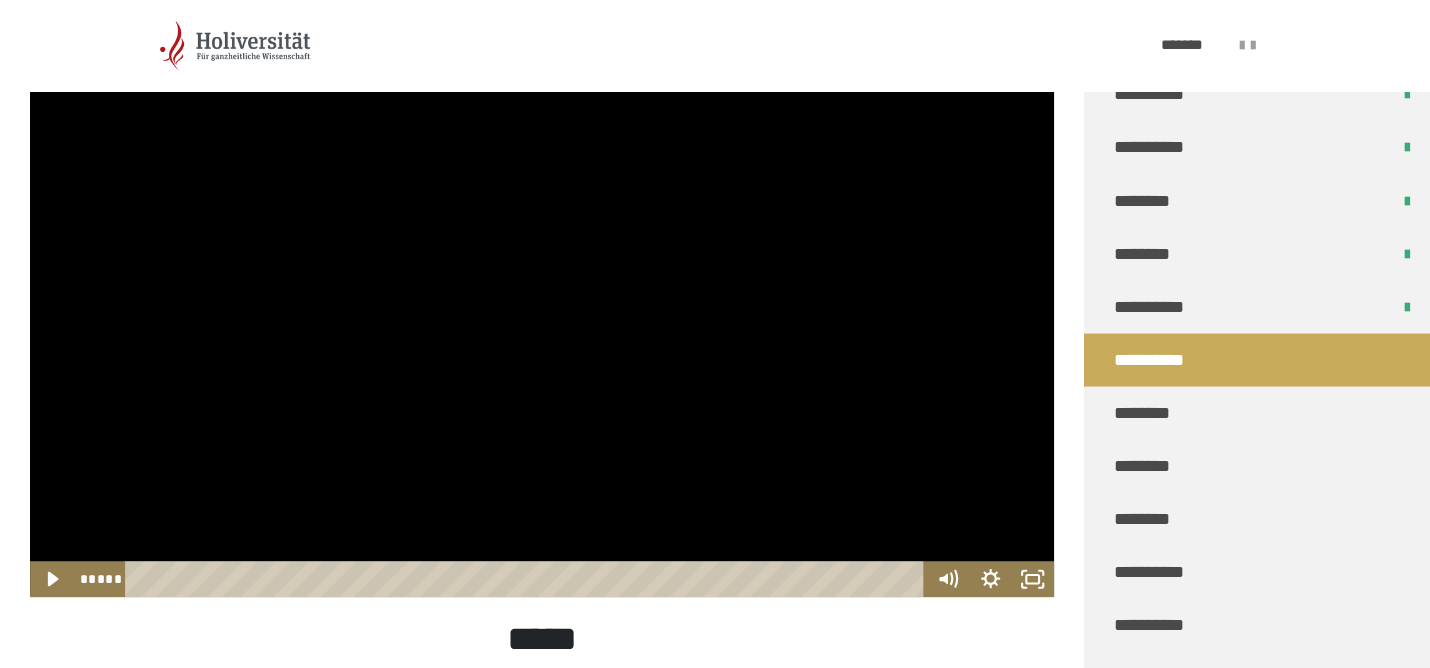 click at bounding box center (542, 309) 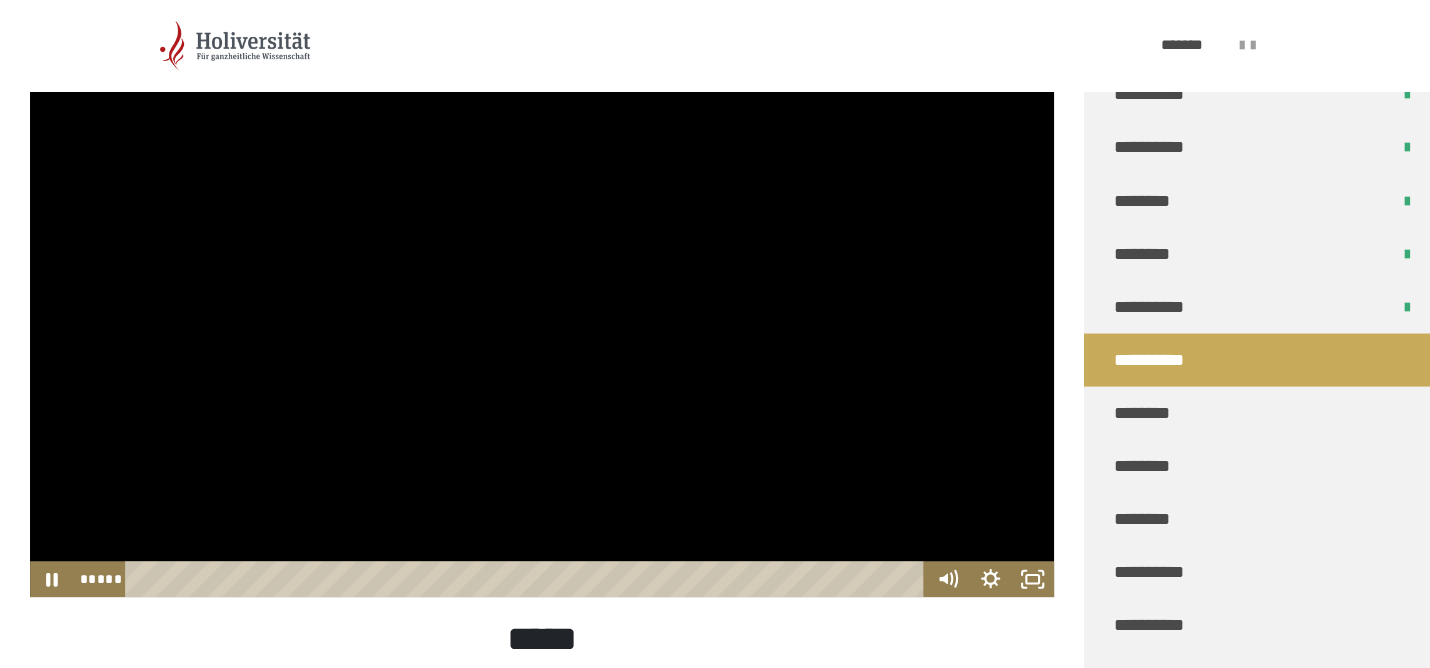 click at bounding box center [542, 309] 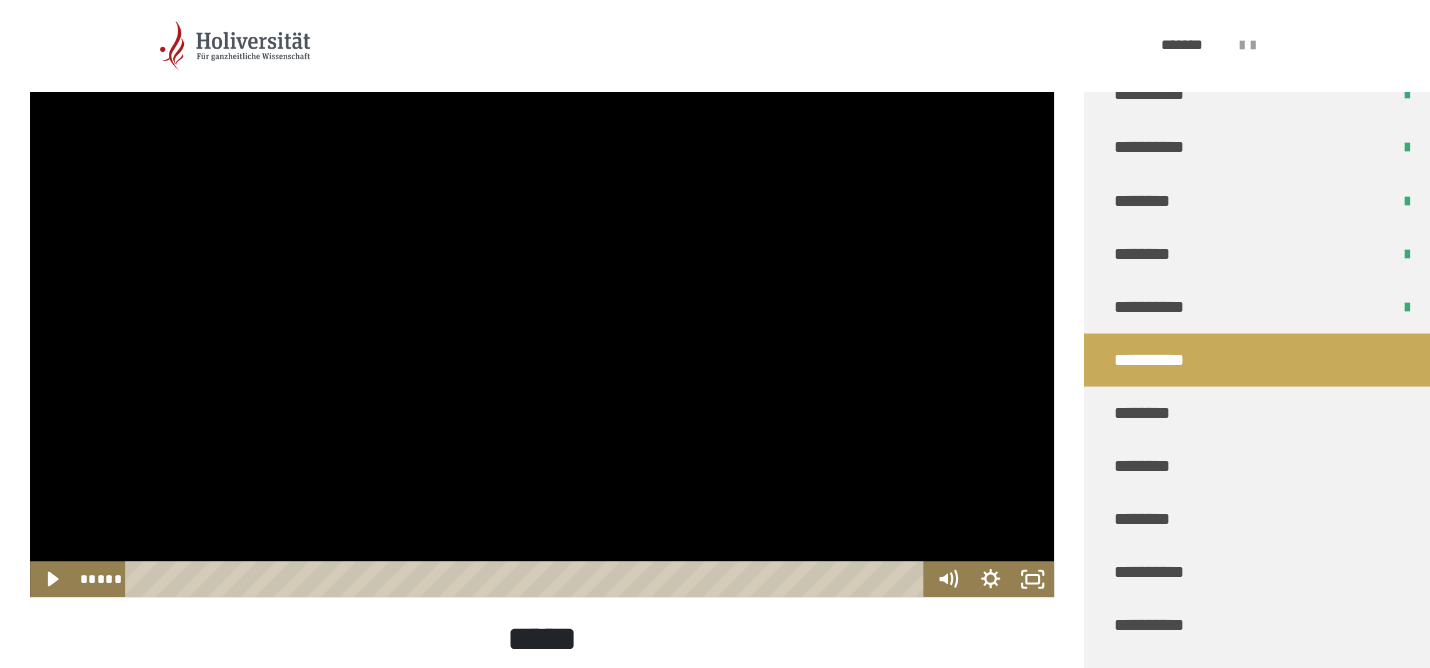 click at bounding box center (542, 309) 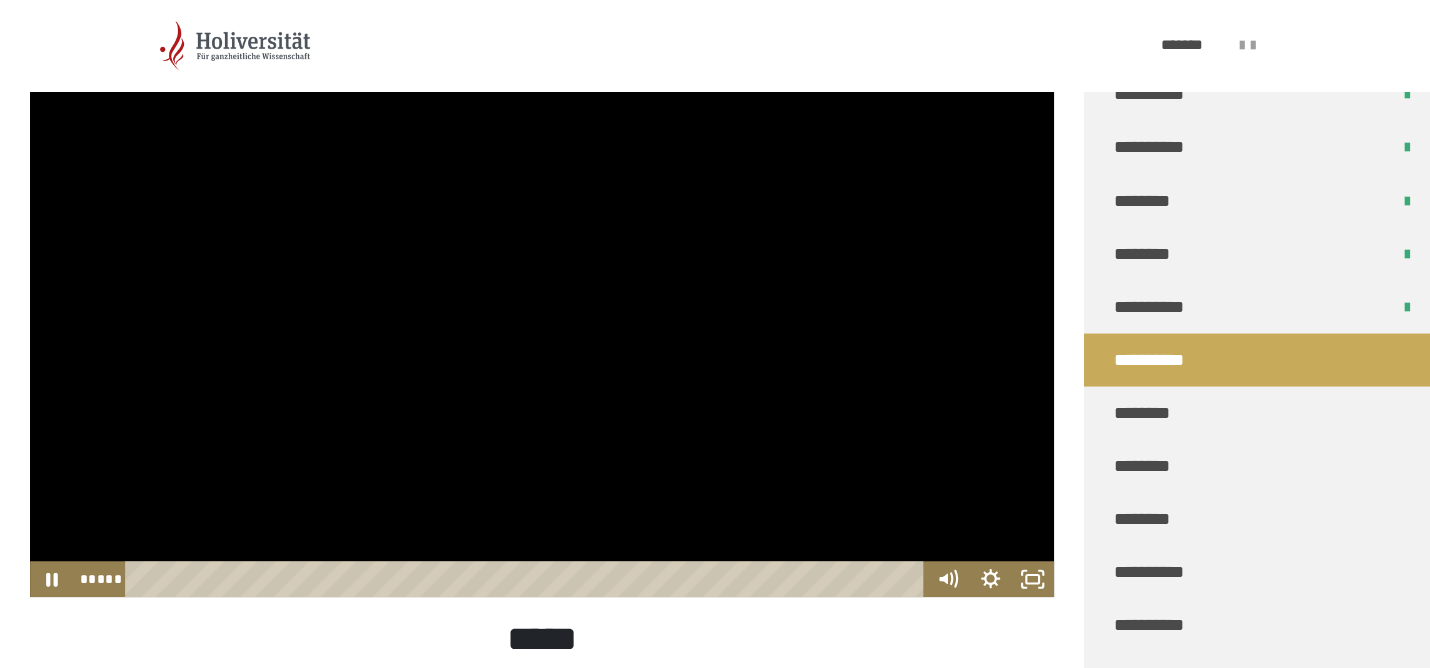 click at bounding box center [542, 309] 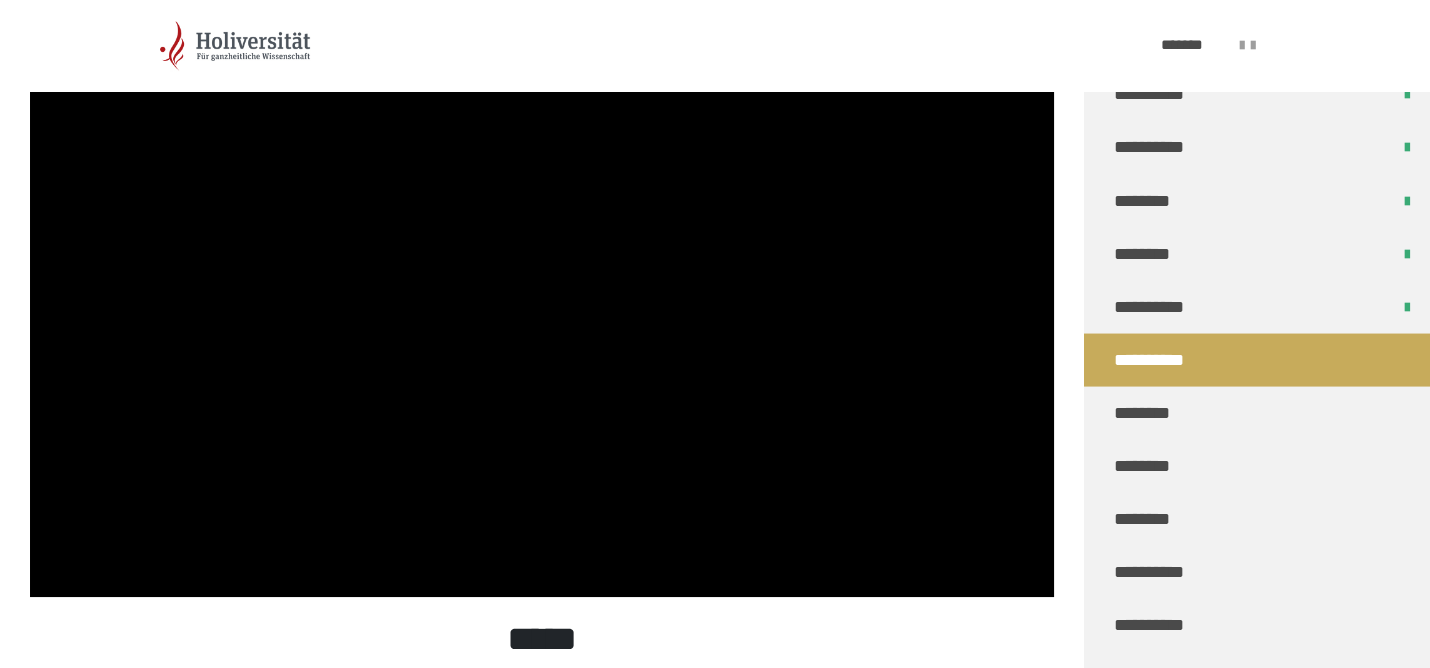 click at bounding box center (542, 309) 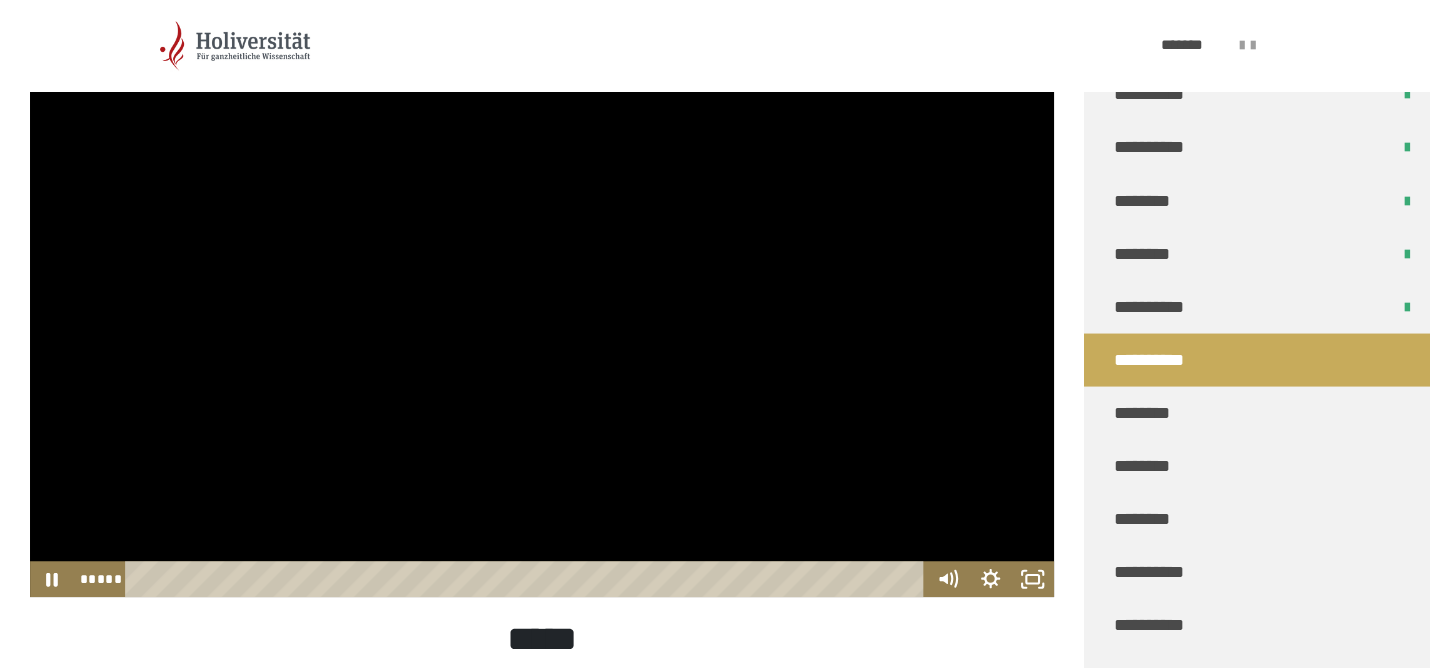 click at bounding box center (542, 309) 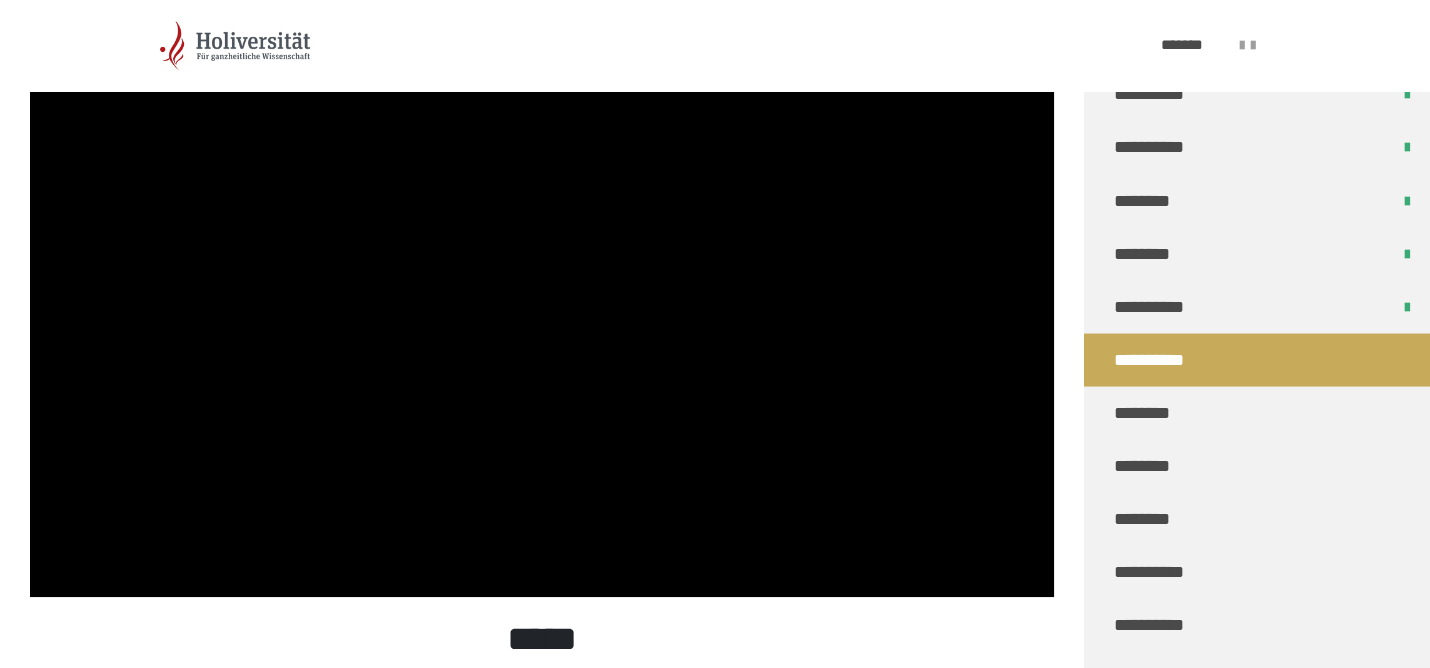 click at bounding box center (542, 309) 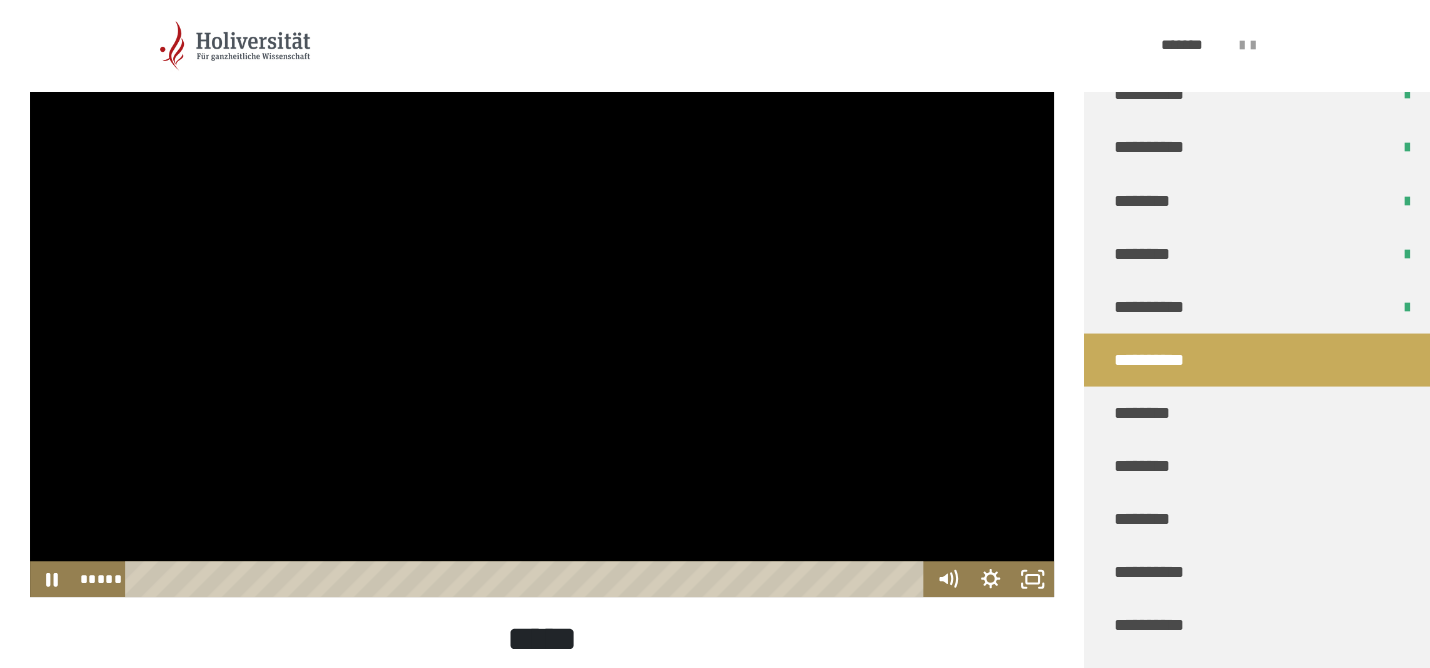click at bounding box center (542, 309) 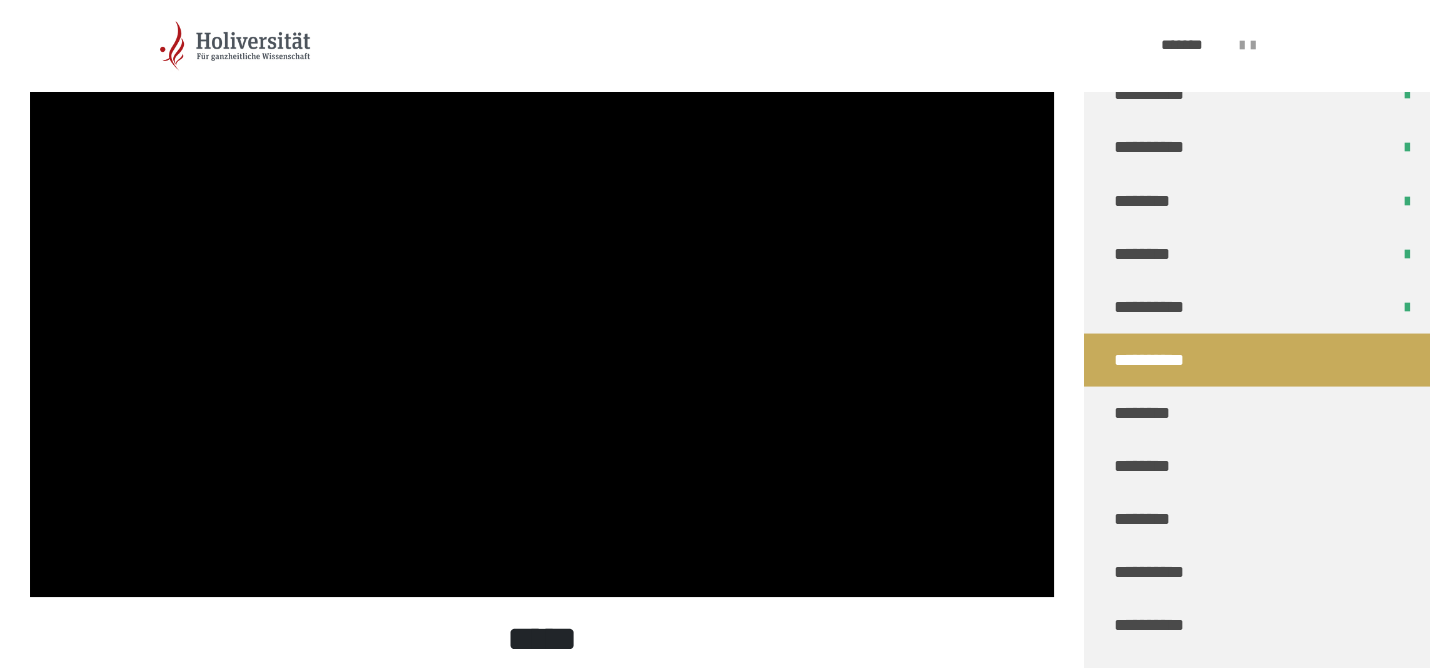 click at bounding box center (542, 309) 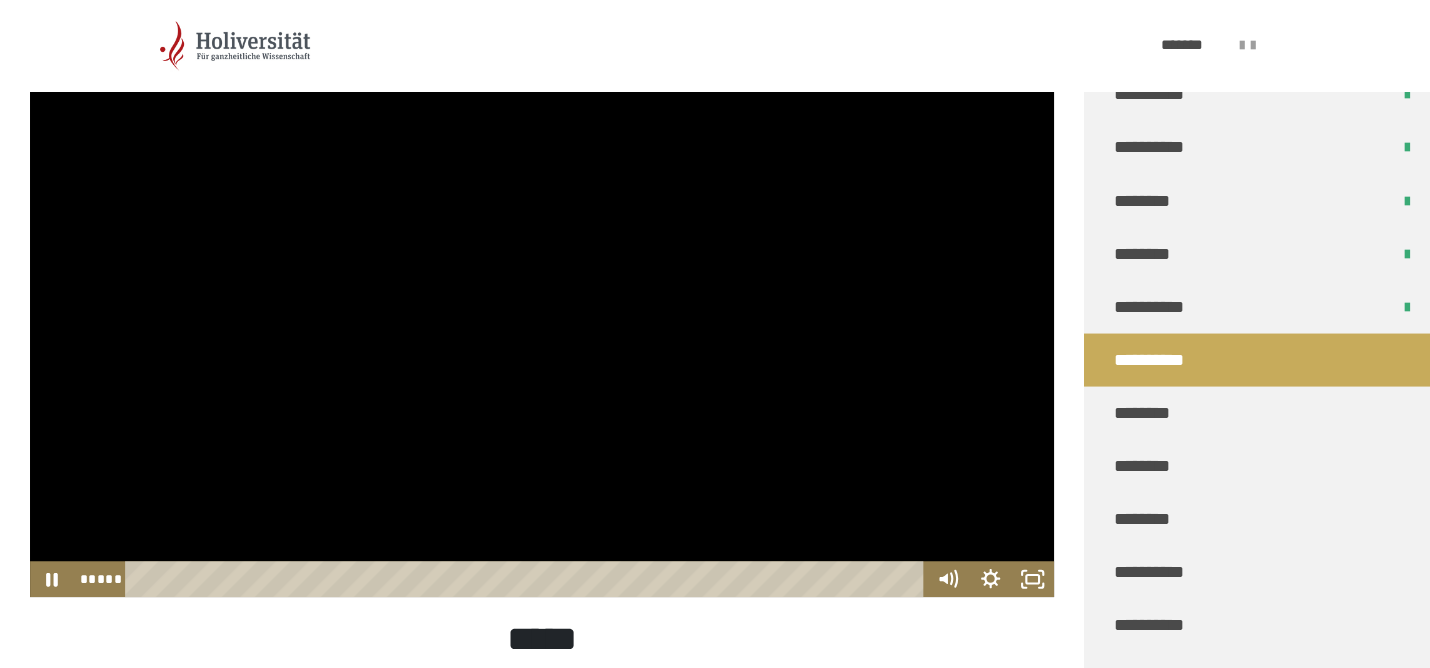 click at bounding box center [542, 309] 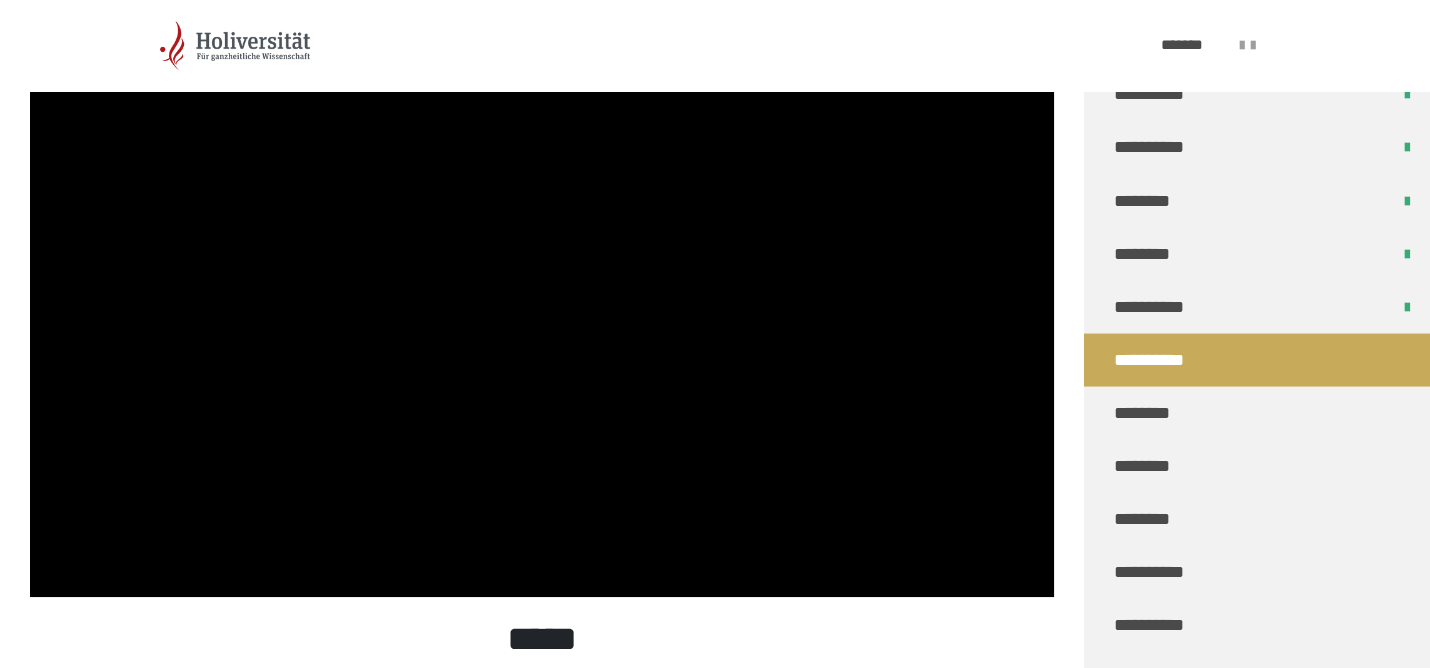 click at bounding box center (542, 309) 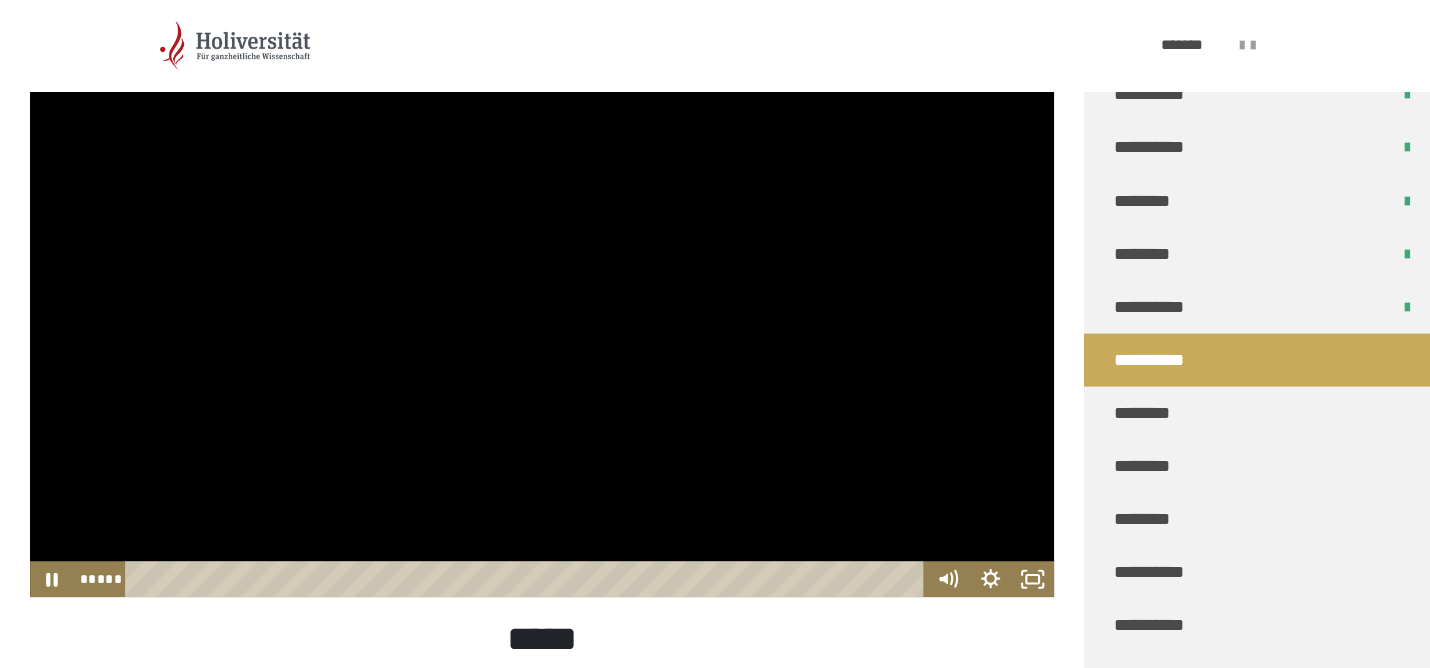 click at bounding box center [542, 309] 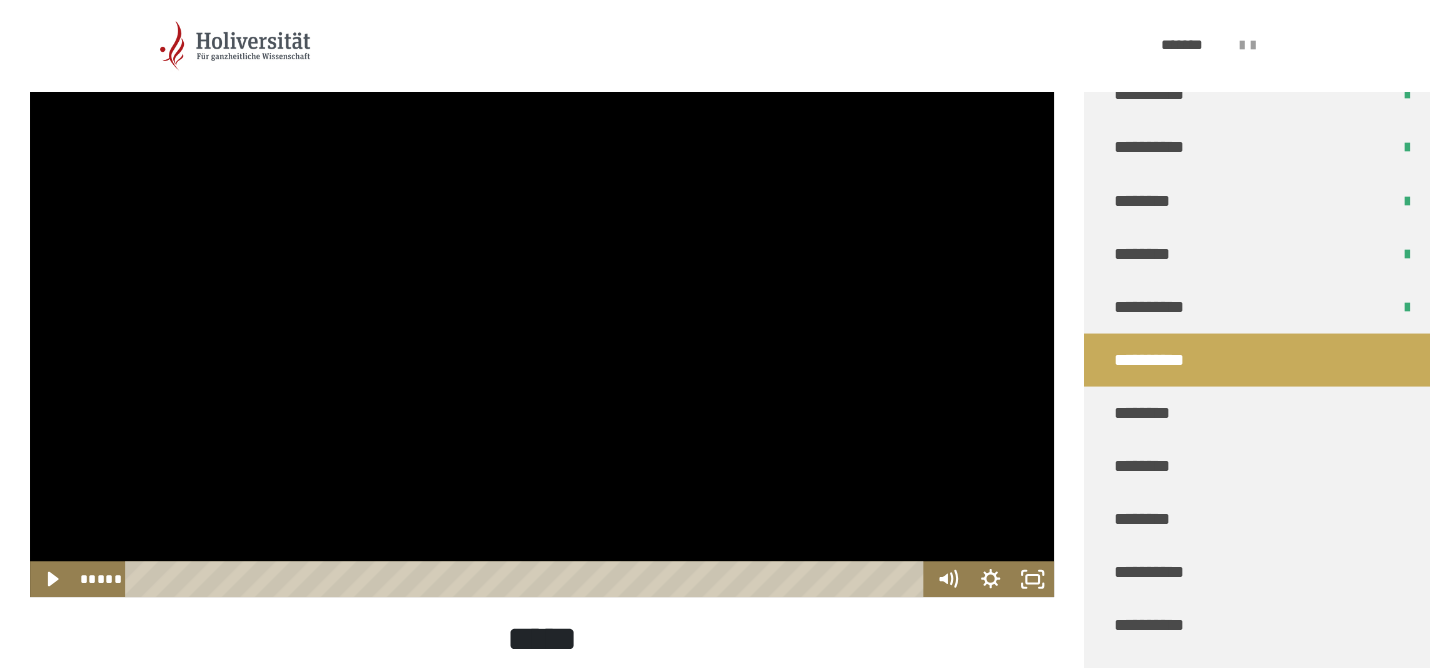 click at bounding box center (542, 309) 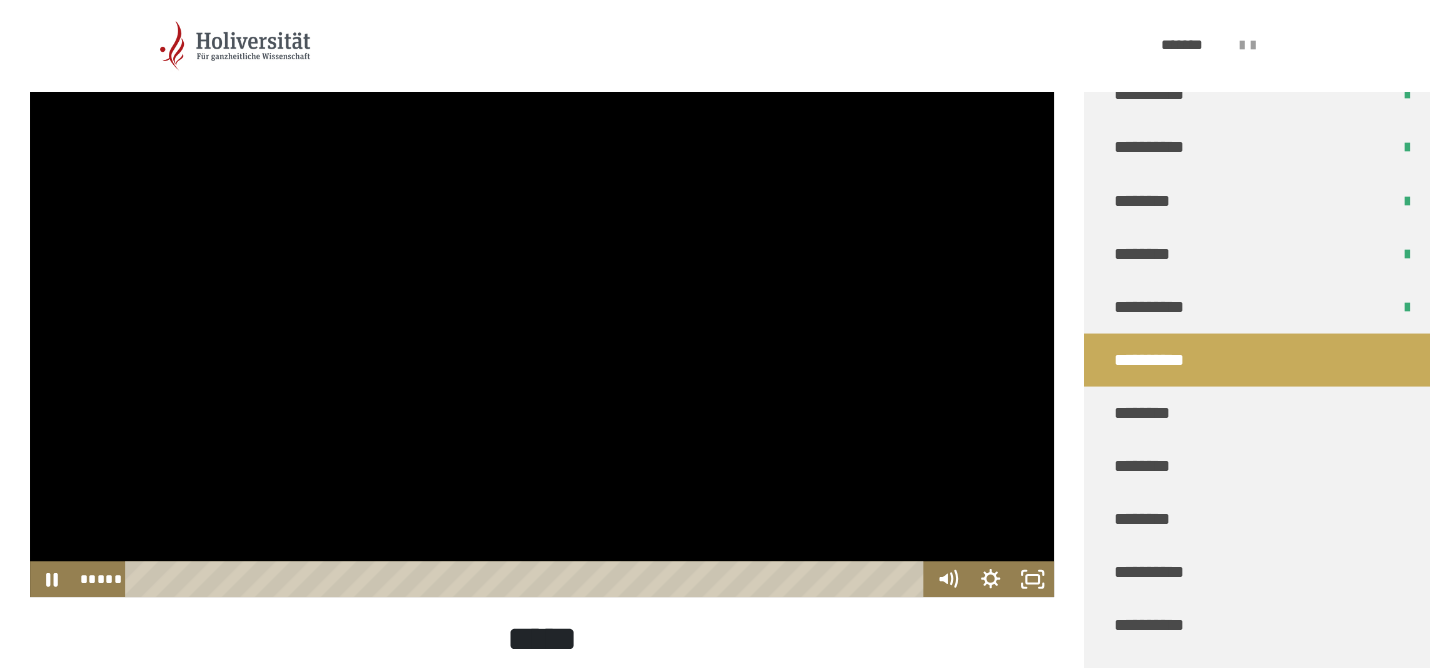 click at bounding box center [542, 309] 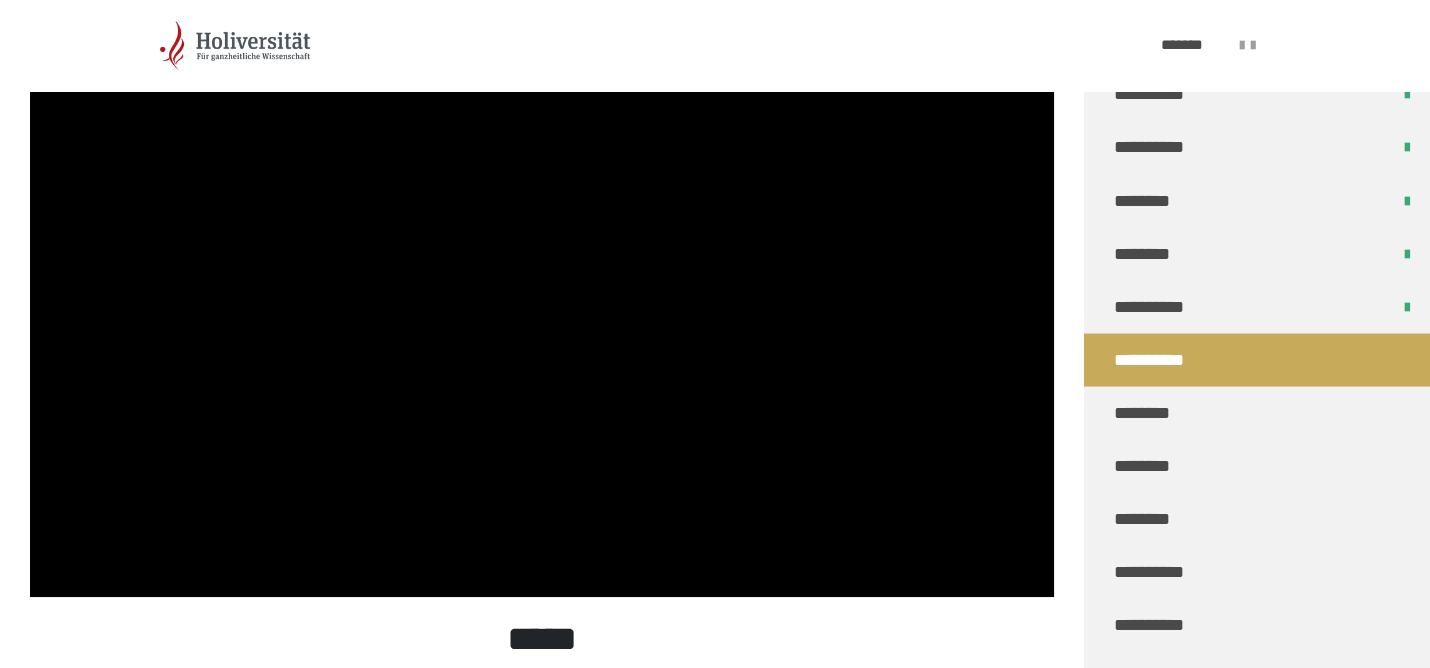 click at bounding box center (542, 309) 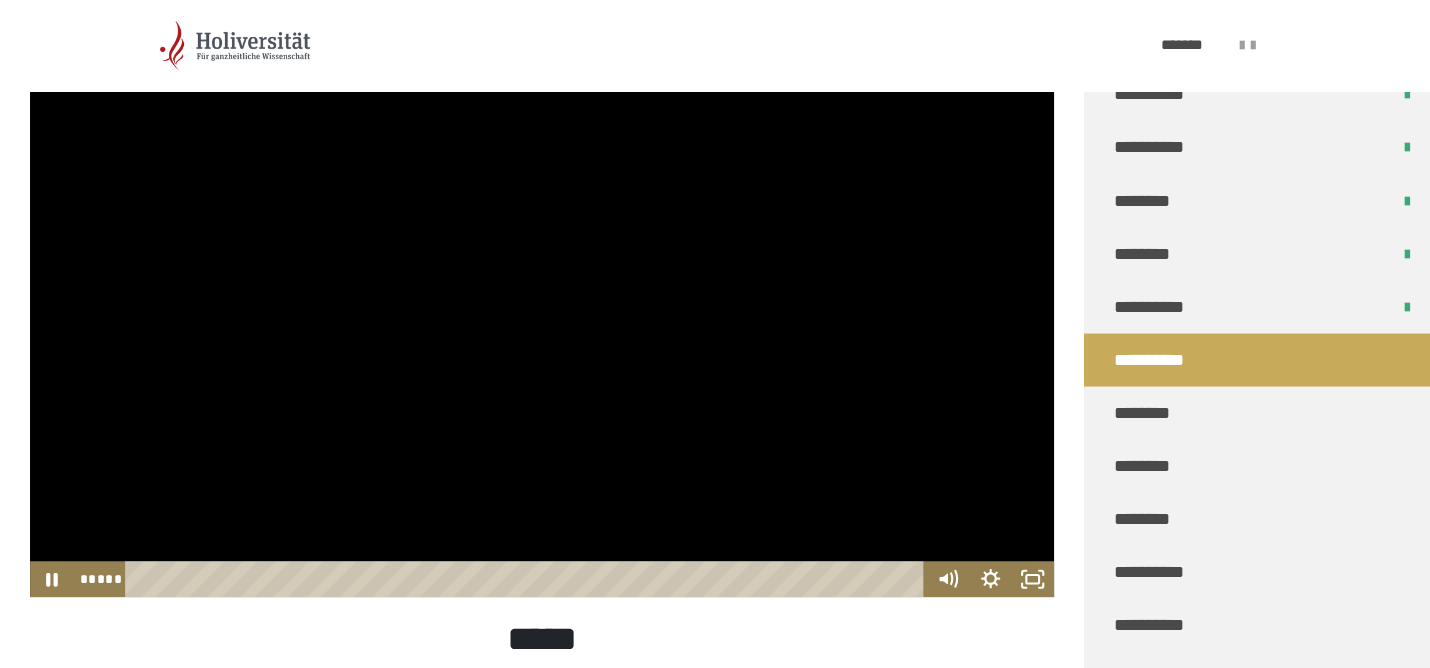 click at bounding box center [542, 309] 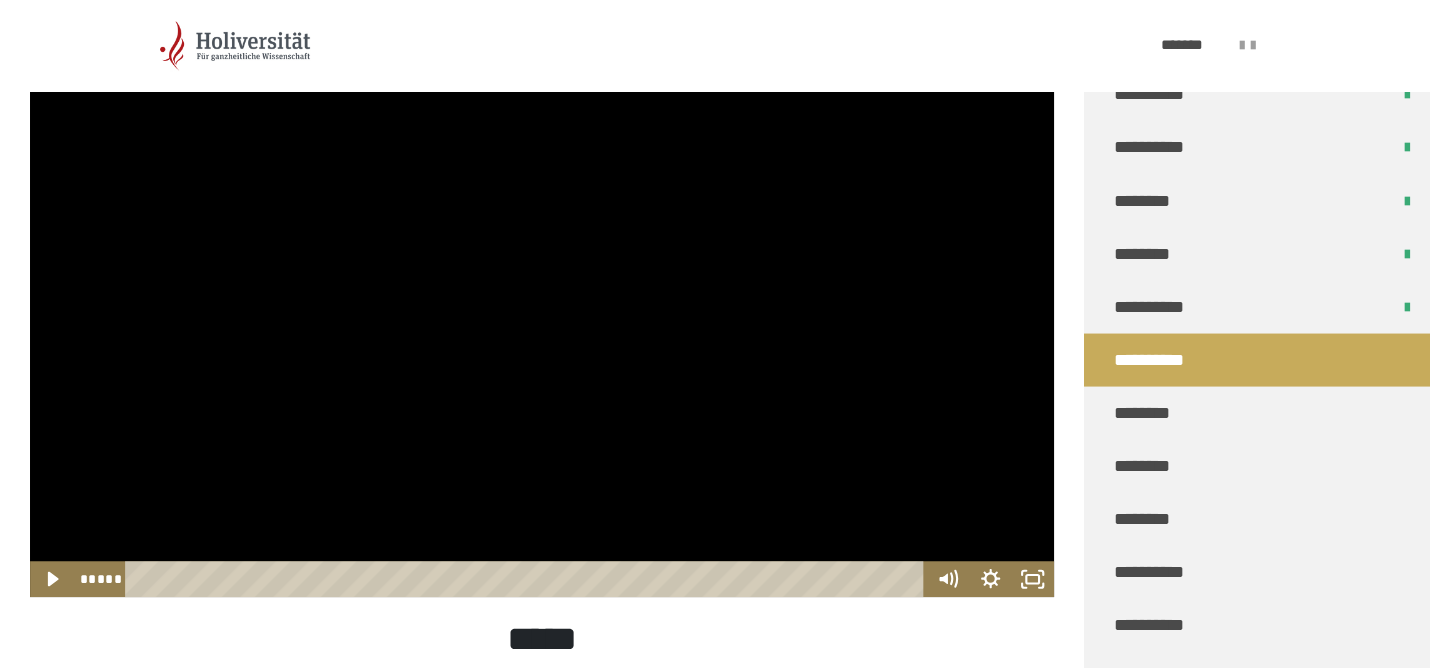 click at bounding box center [542, 309] 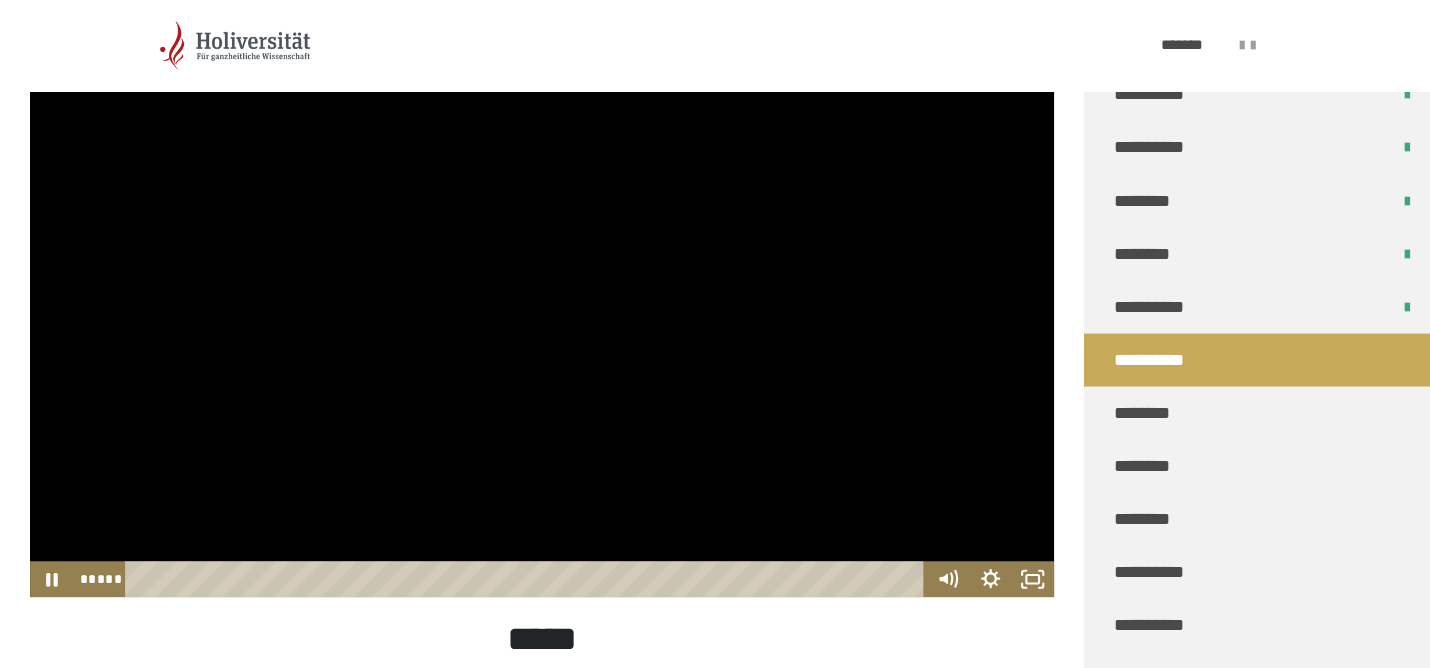 click at bounding box center [542, 309] 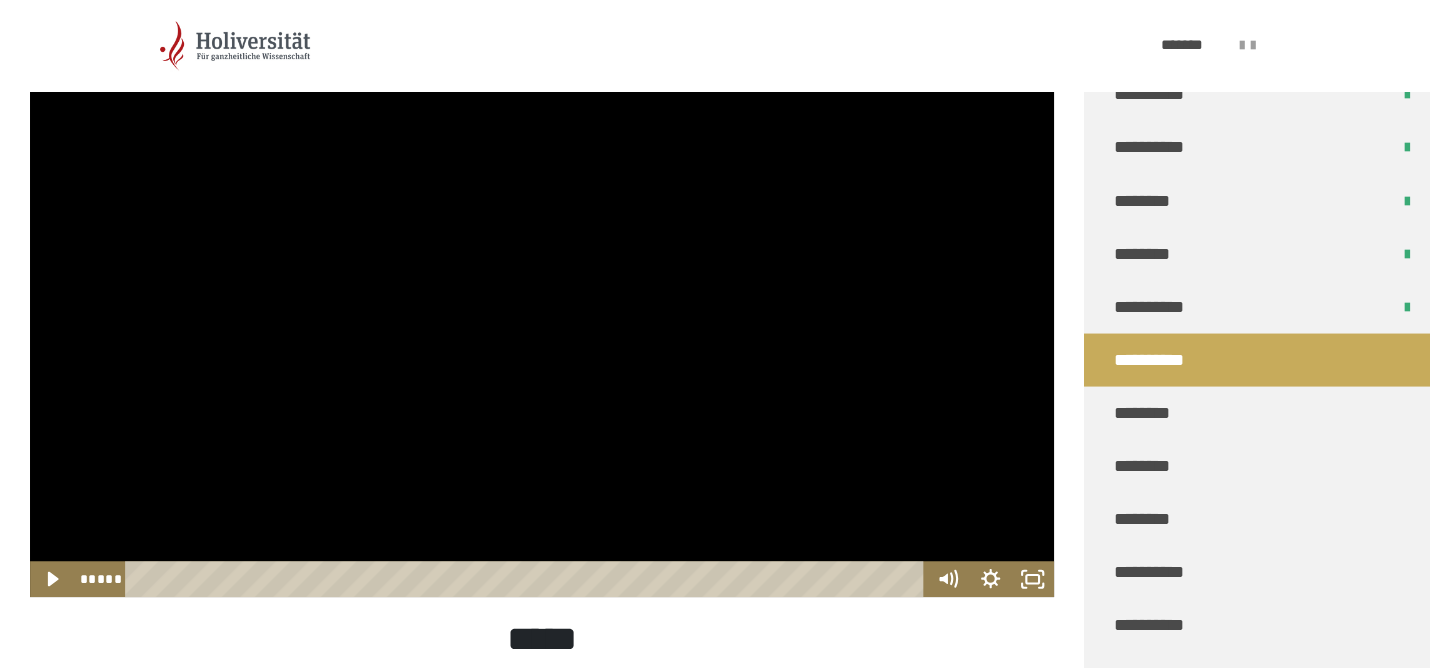 click at bounding box center (542, 309) 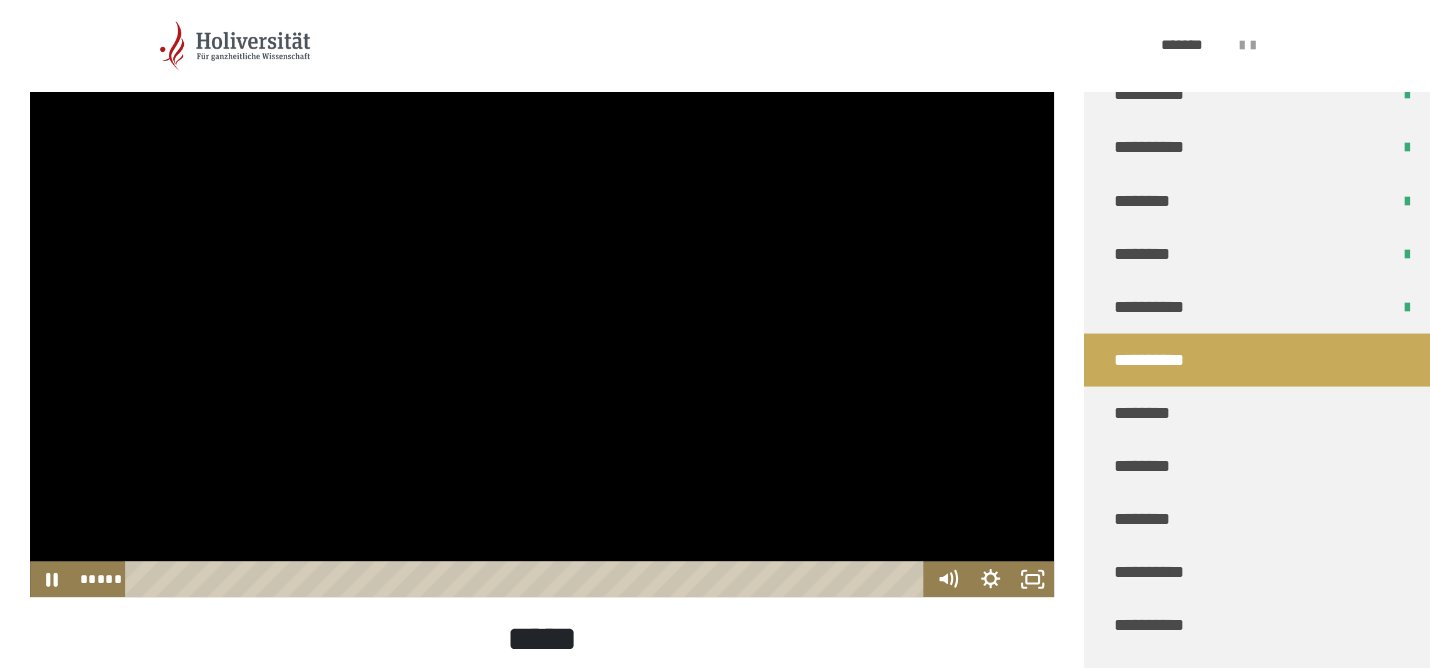 click at bounding box center [542, 309] 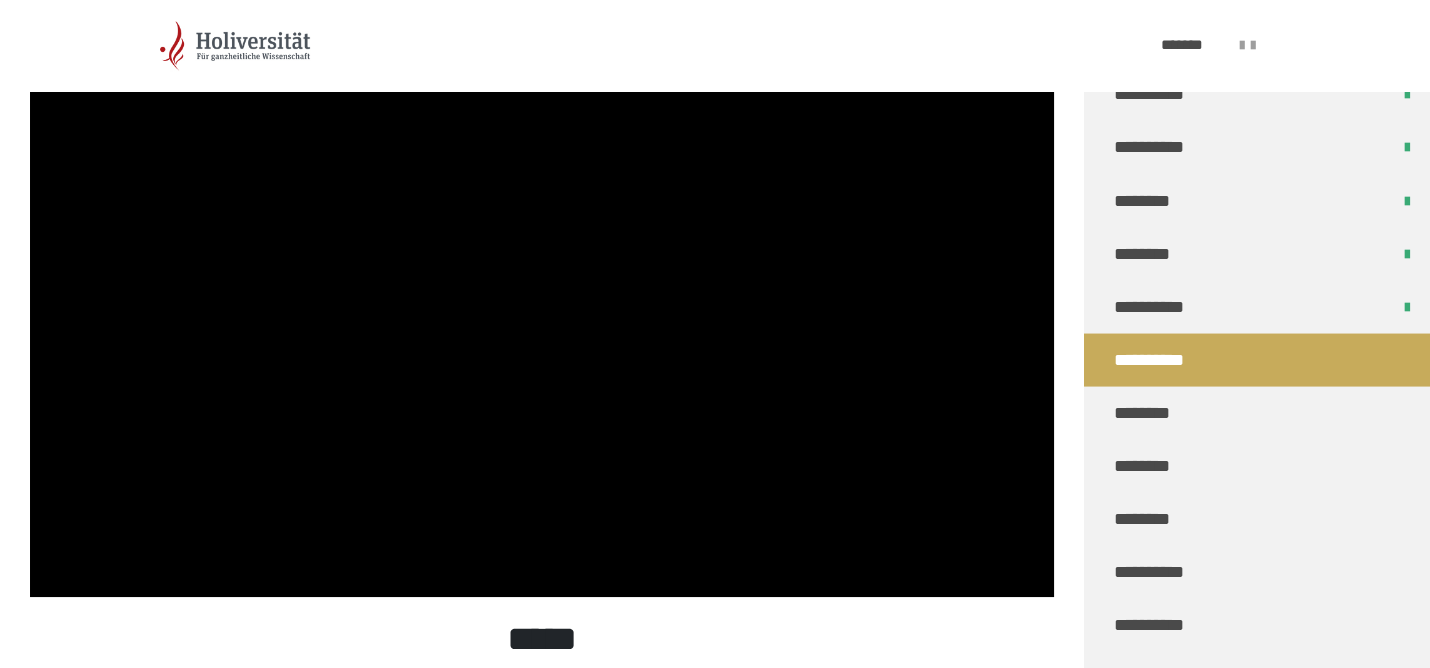 click at bounding box center [542, 309] 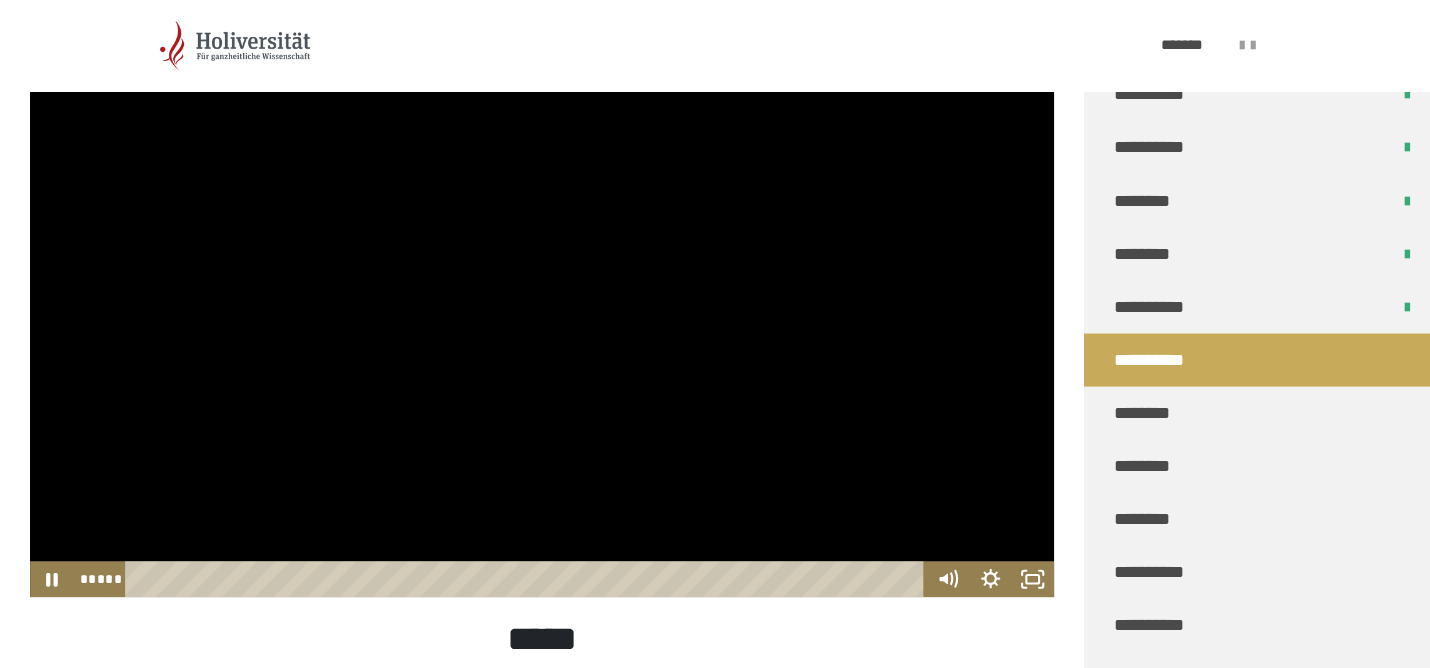 click at bounding box center (542, 309) 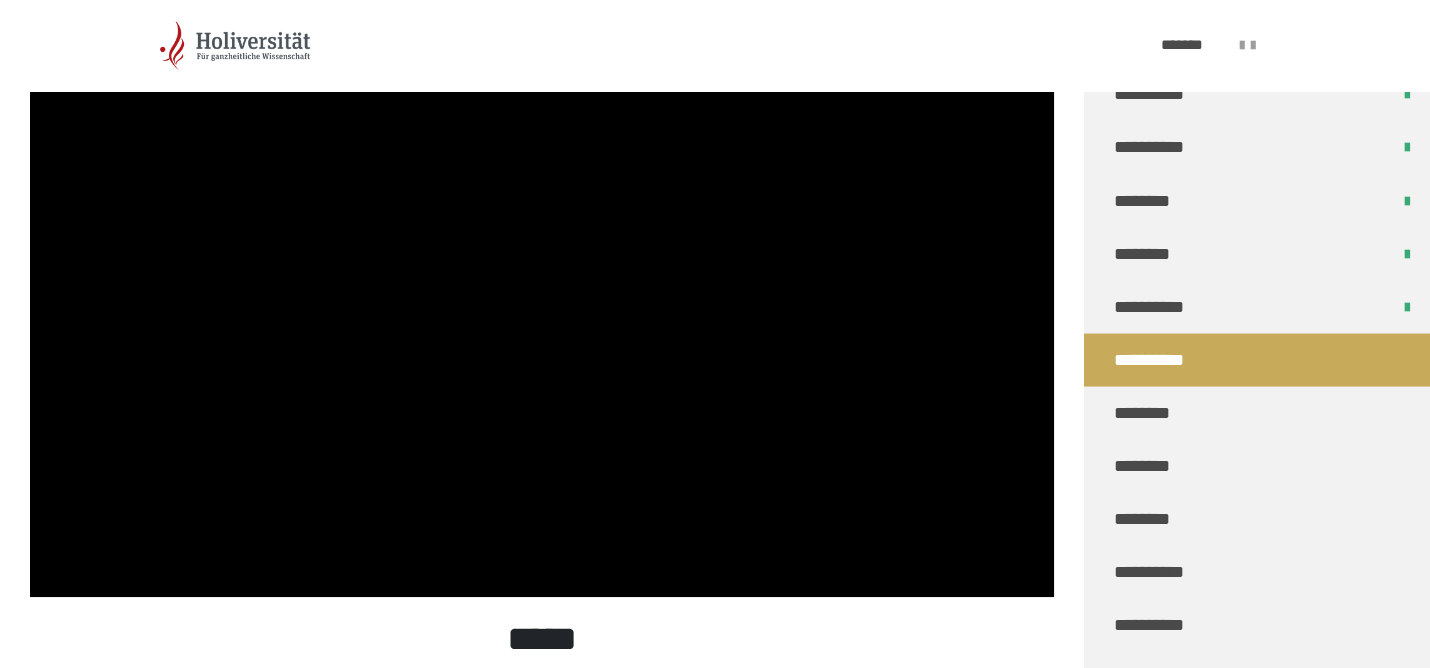 click at bounding box center (542, 309) 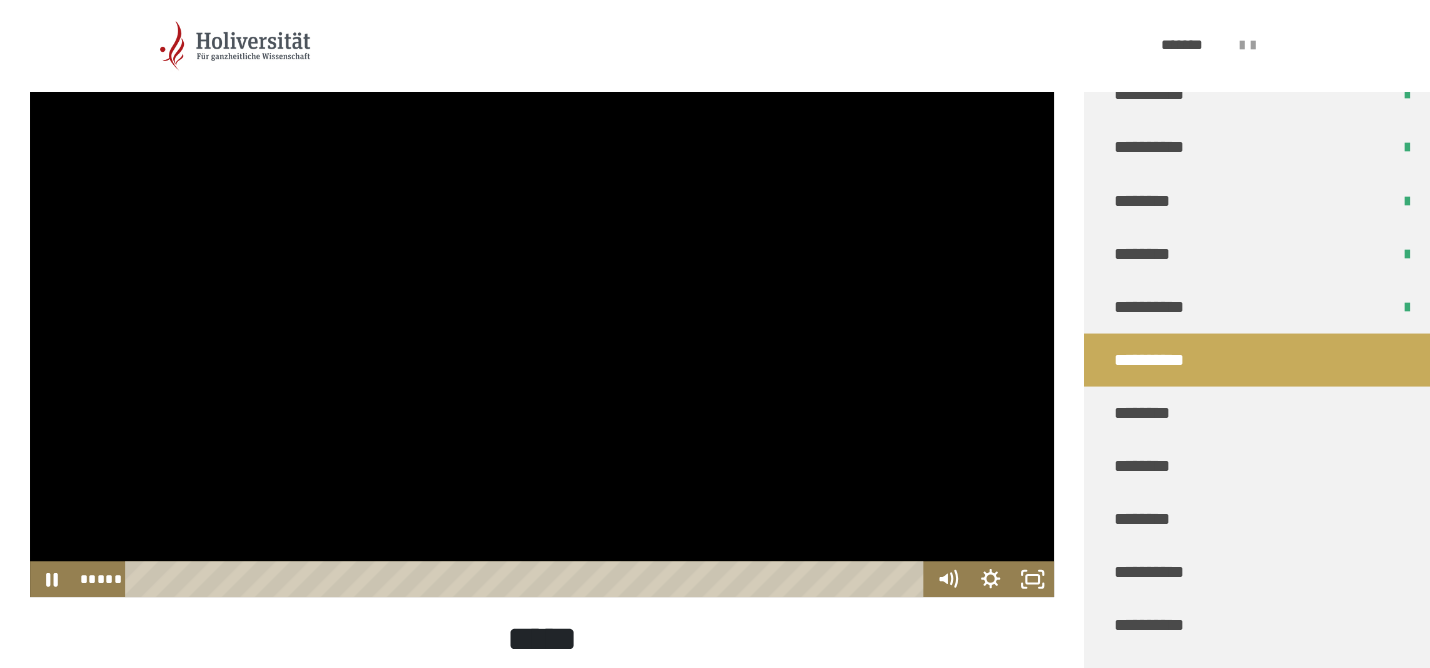 click at bounding box center [542, 309] 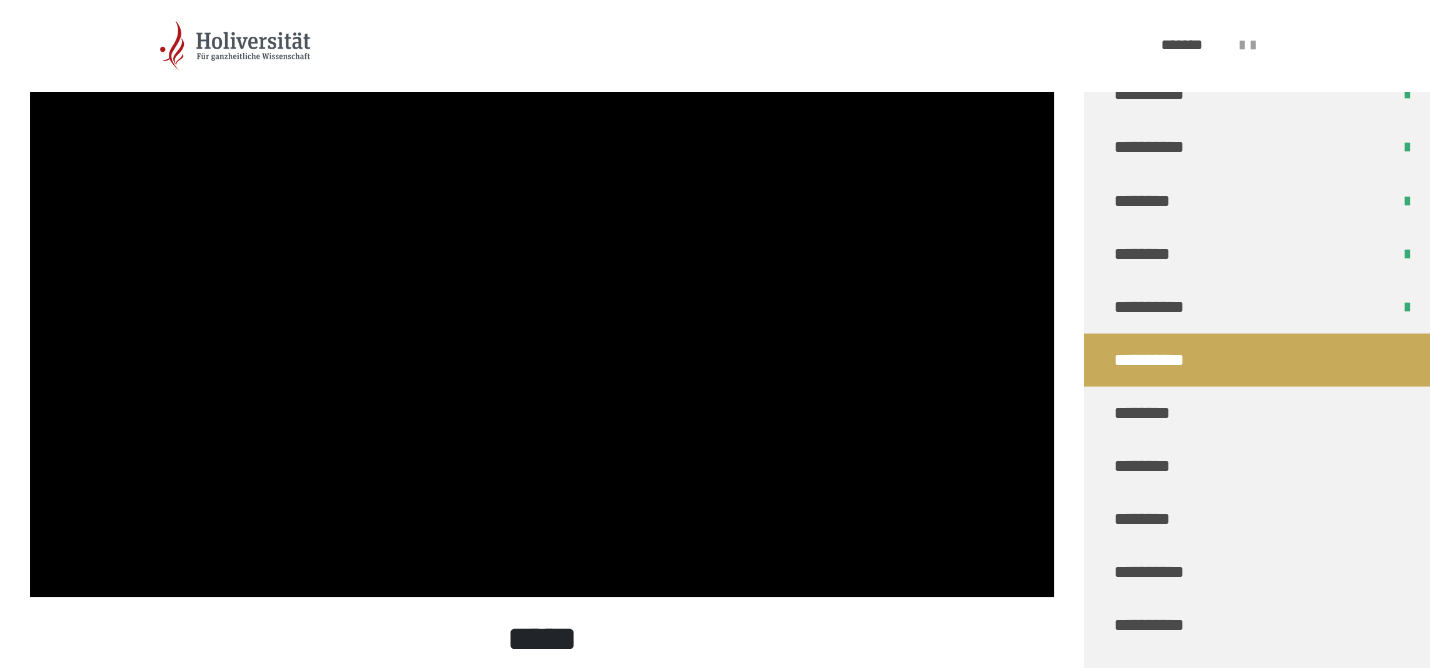 click at bounding box center [542, 309] 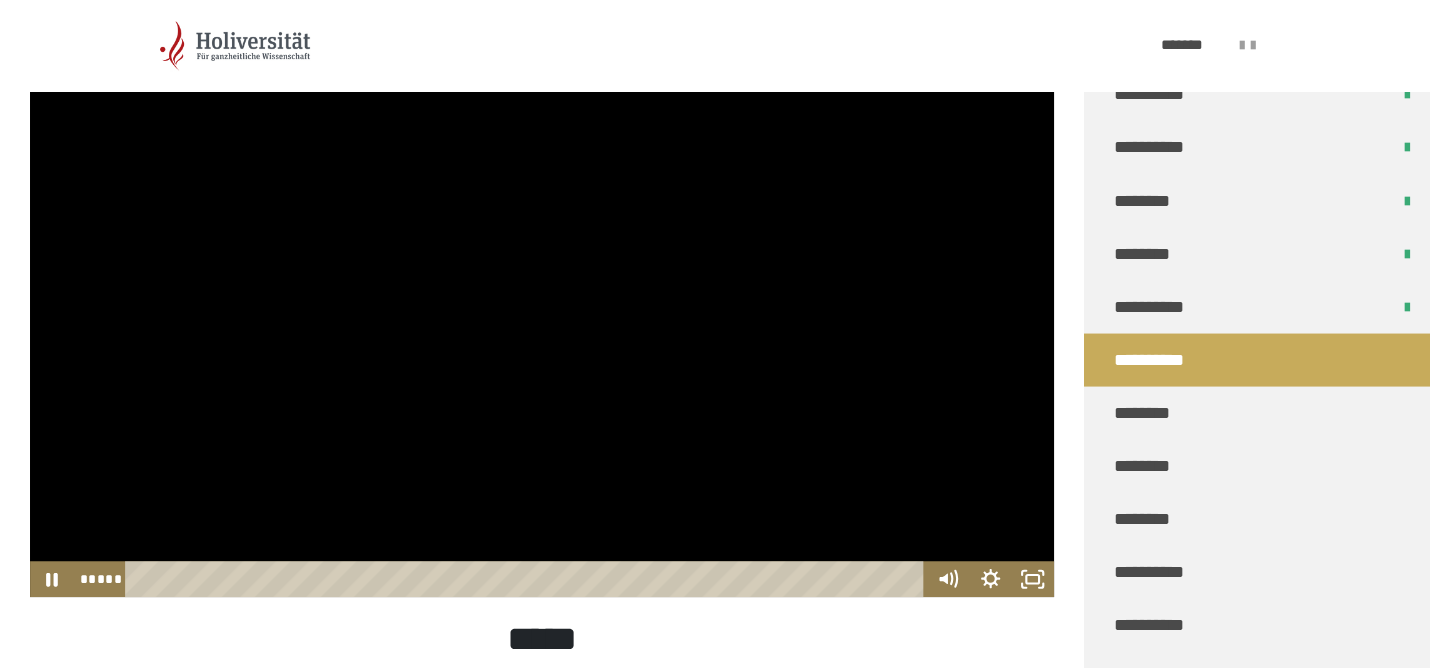 click at bounding box center (542, 309) 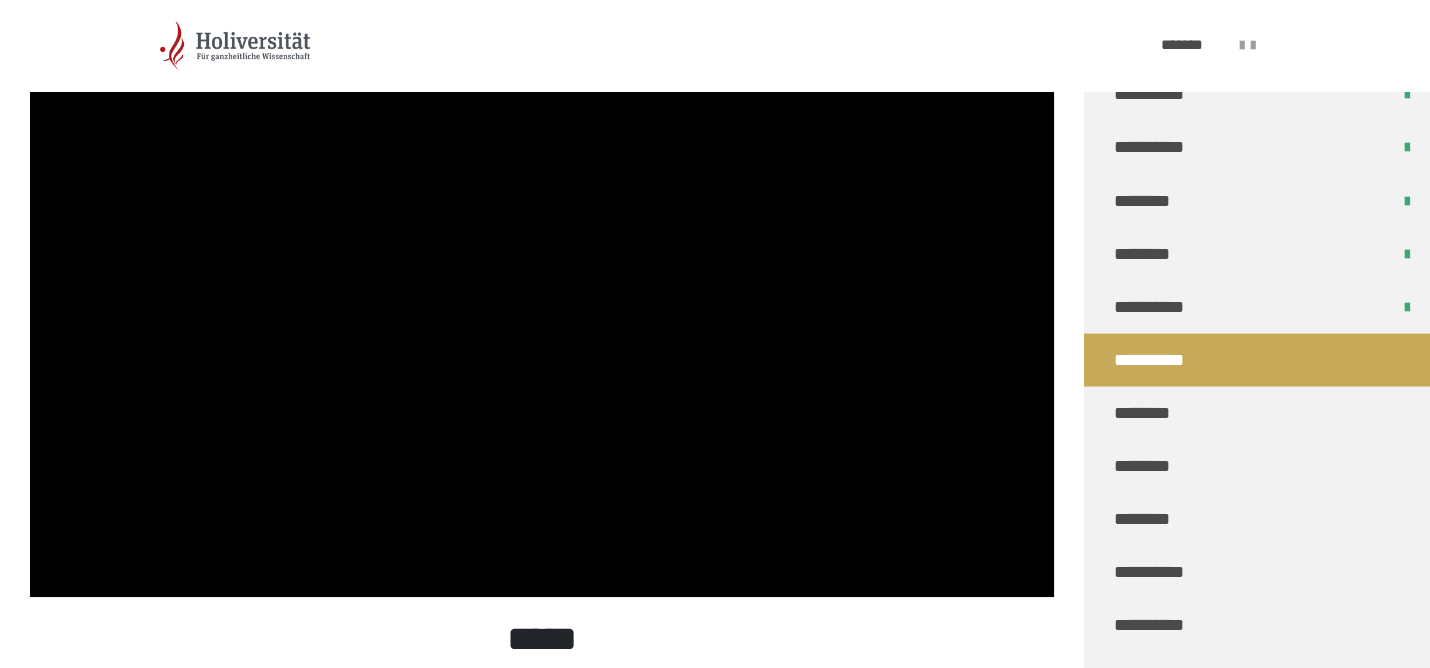 click at bounding box center [542, 309] 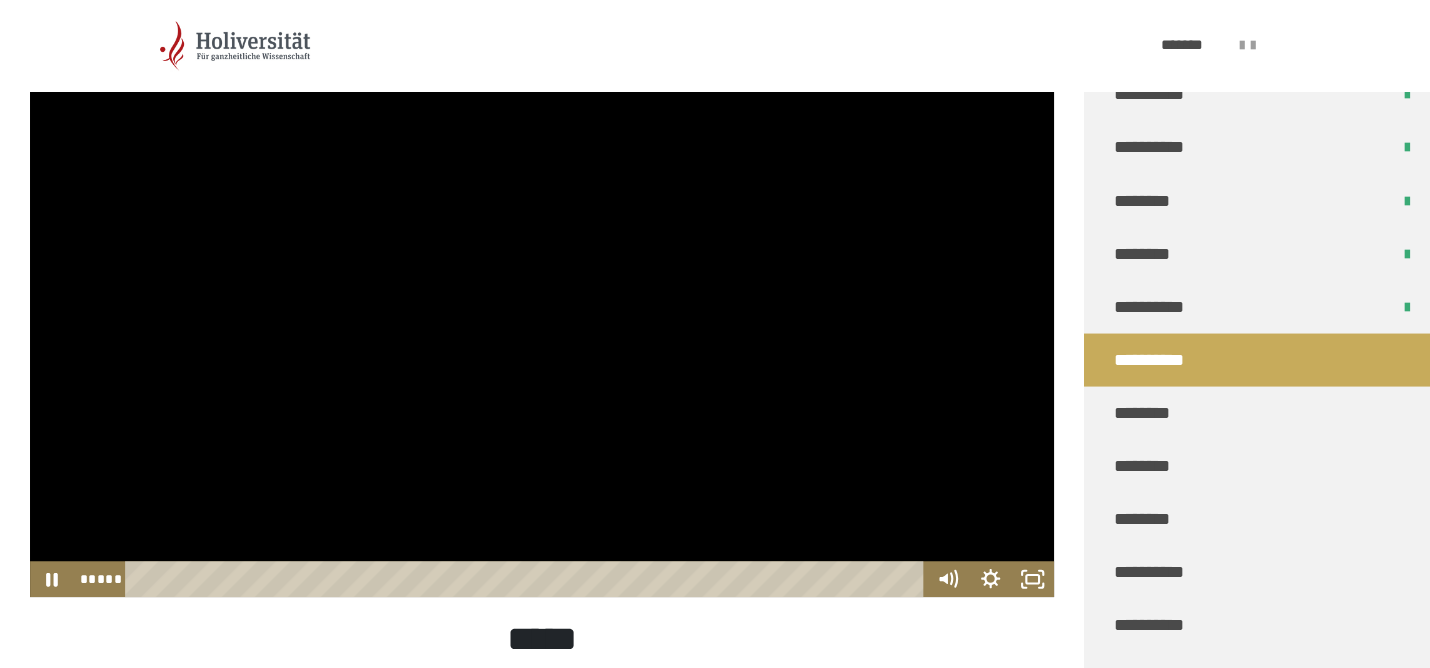 click at bounding box center [542, 309] 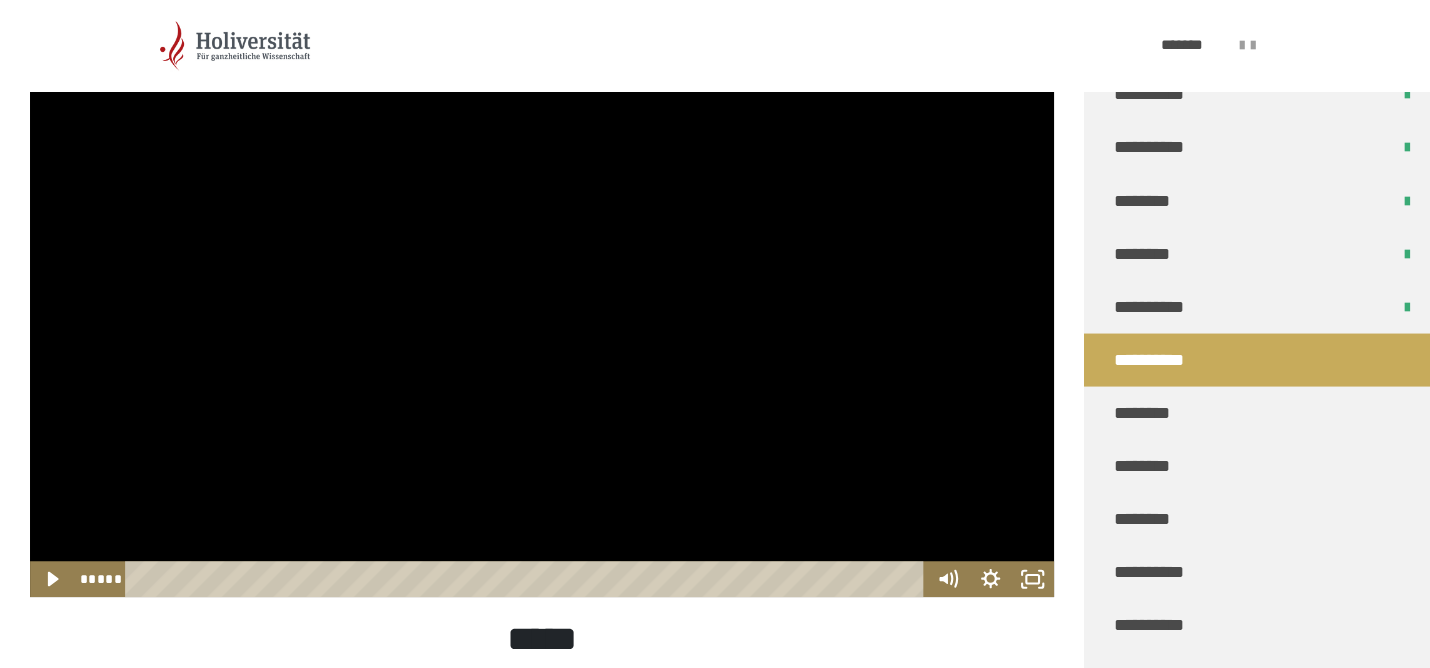 click at bounding box center (542, 309) 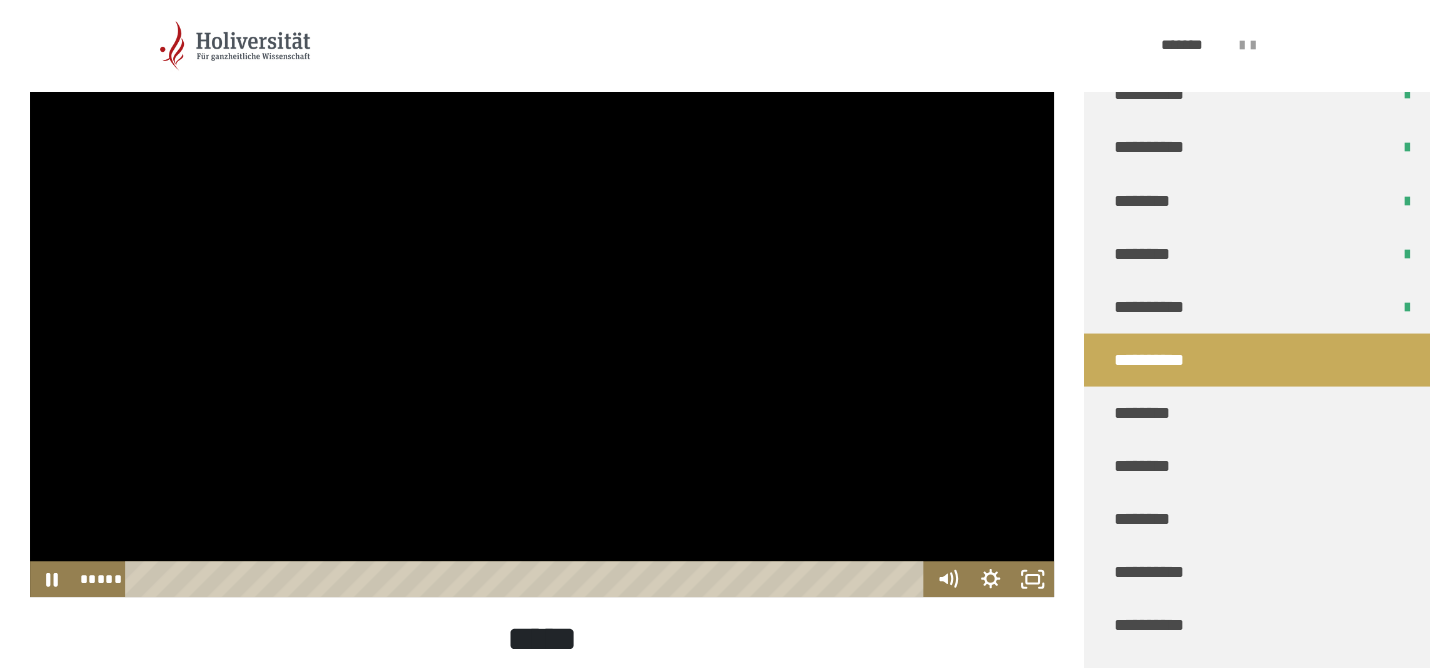 click at bounding box center (542, 309) 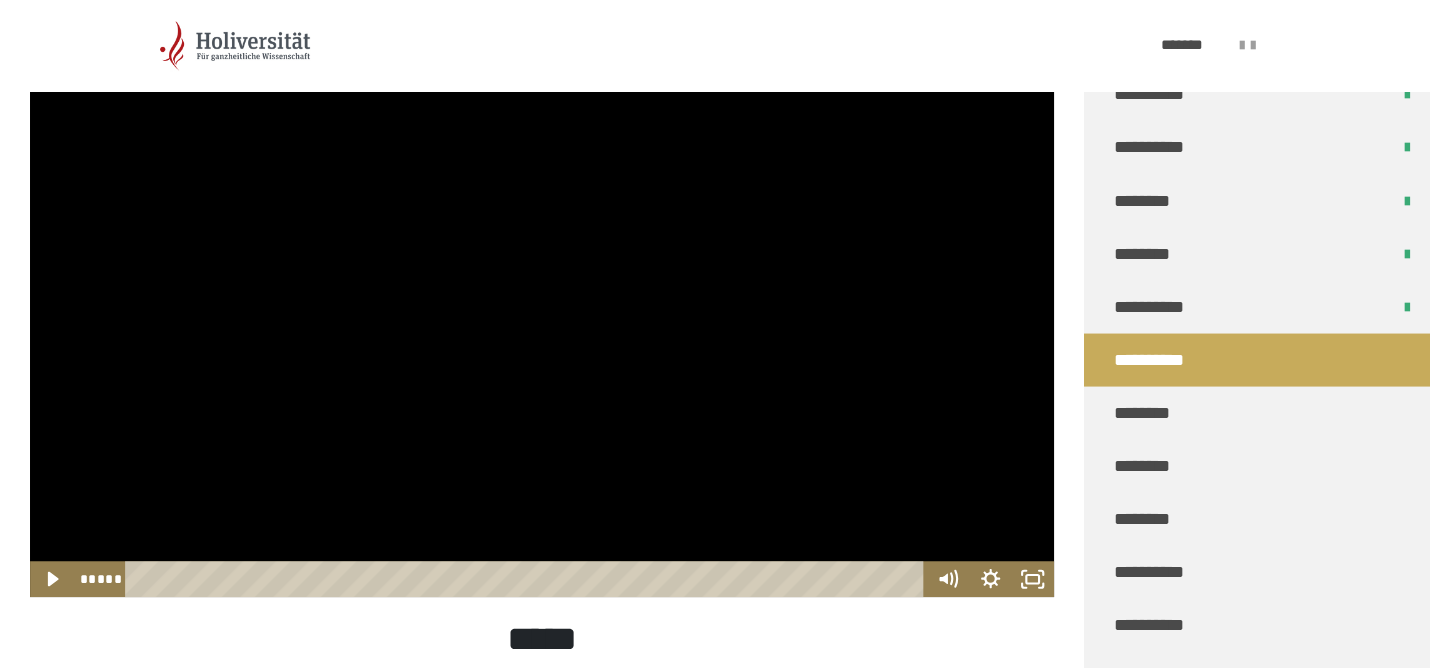 click at bounding box center (542, 309) 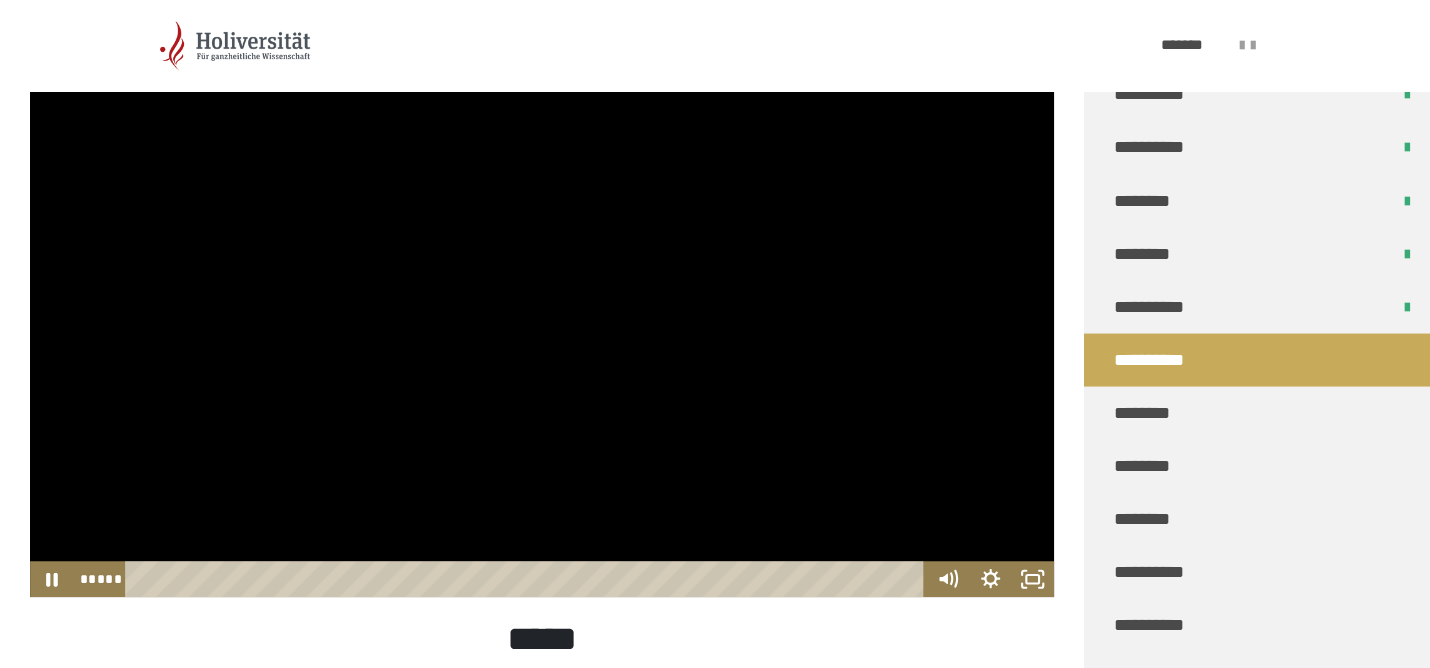 click at bounding box center (542, 309) 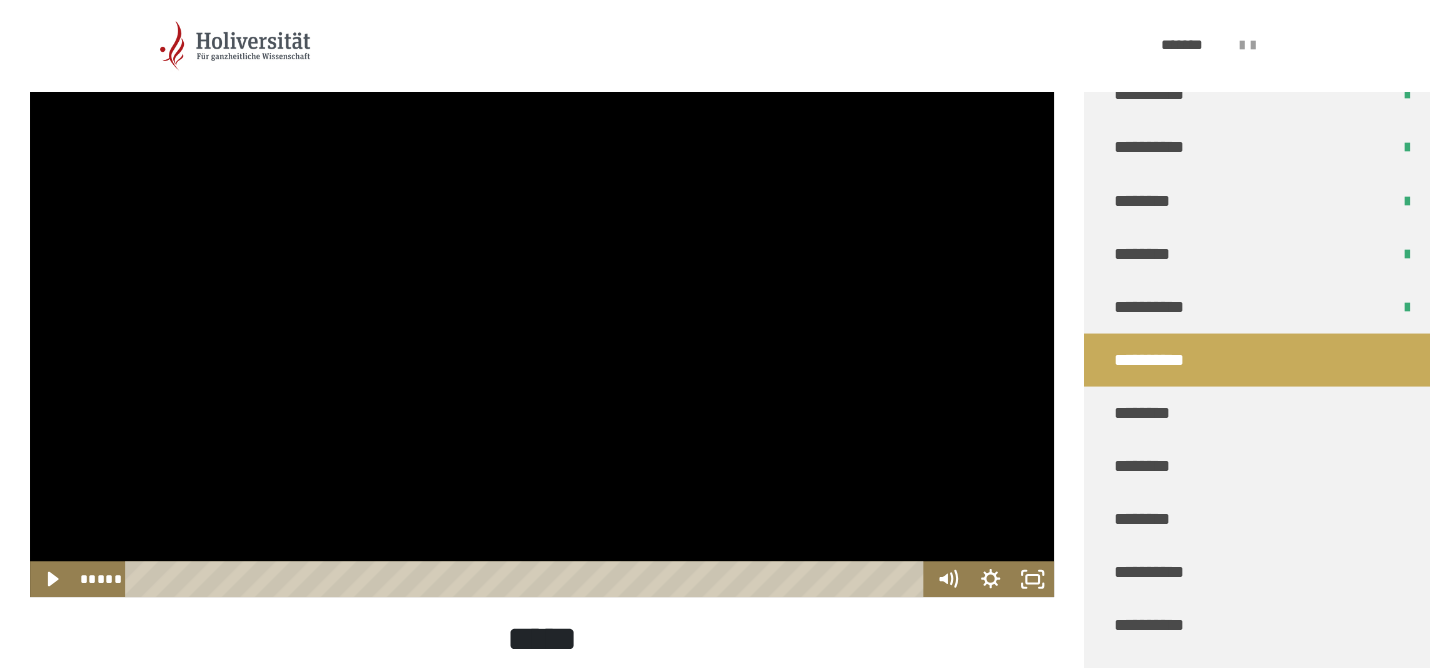 click at bounding box center (542, 309) 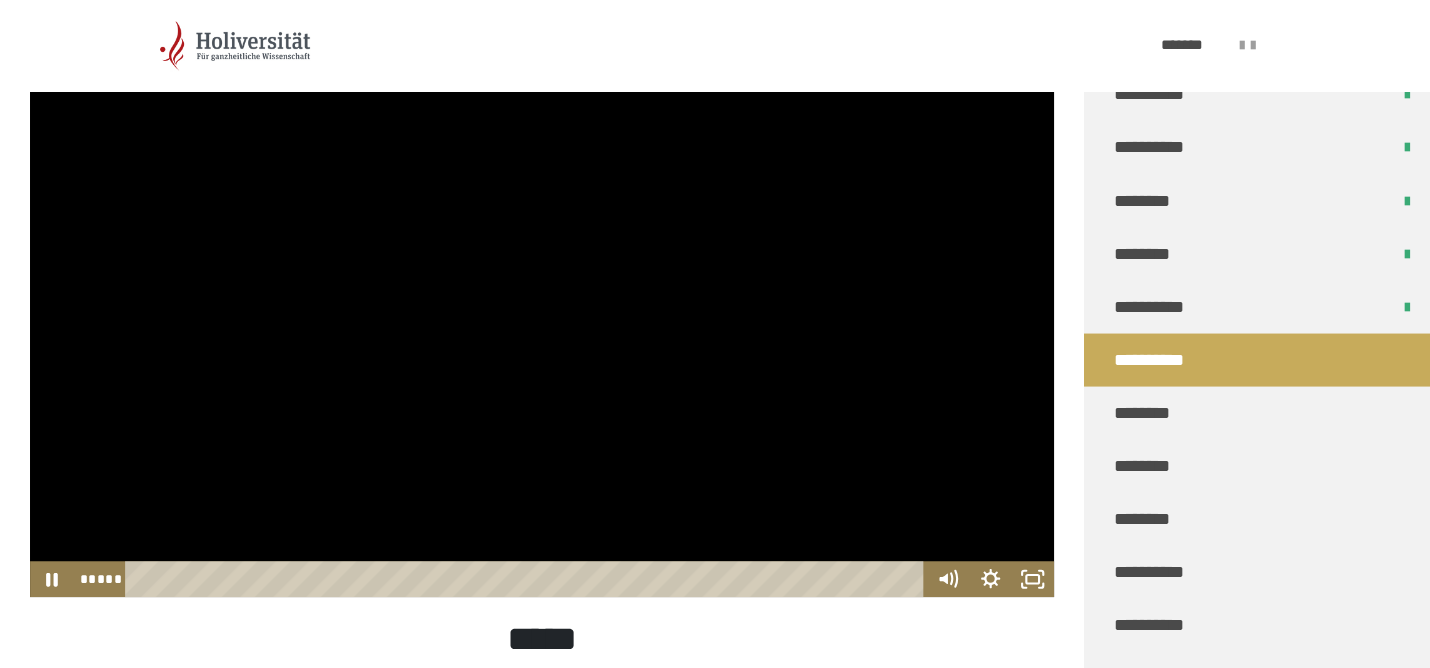 click at bounding box center (542, 309) 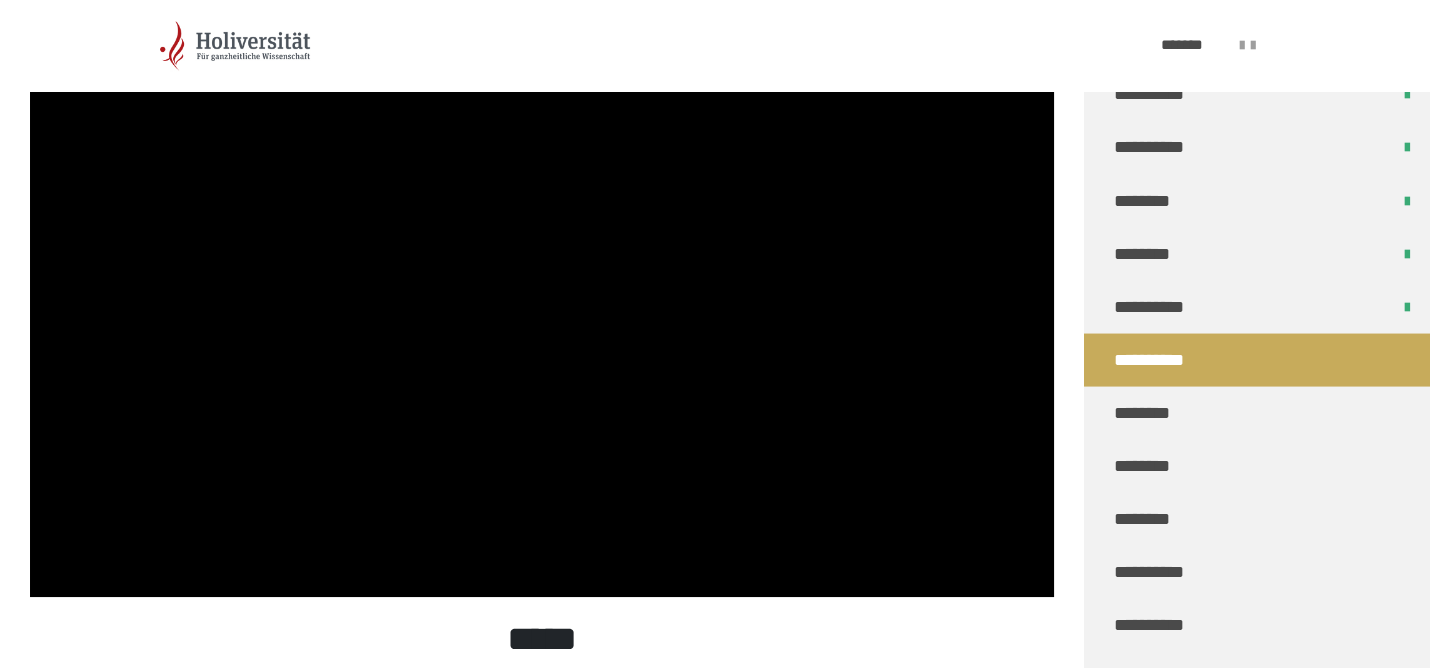 click at bounding box center [542, 309] 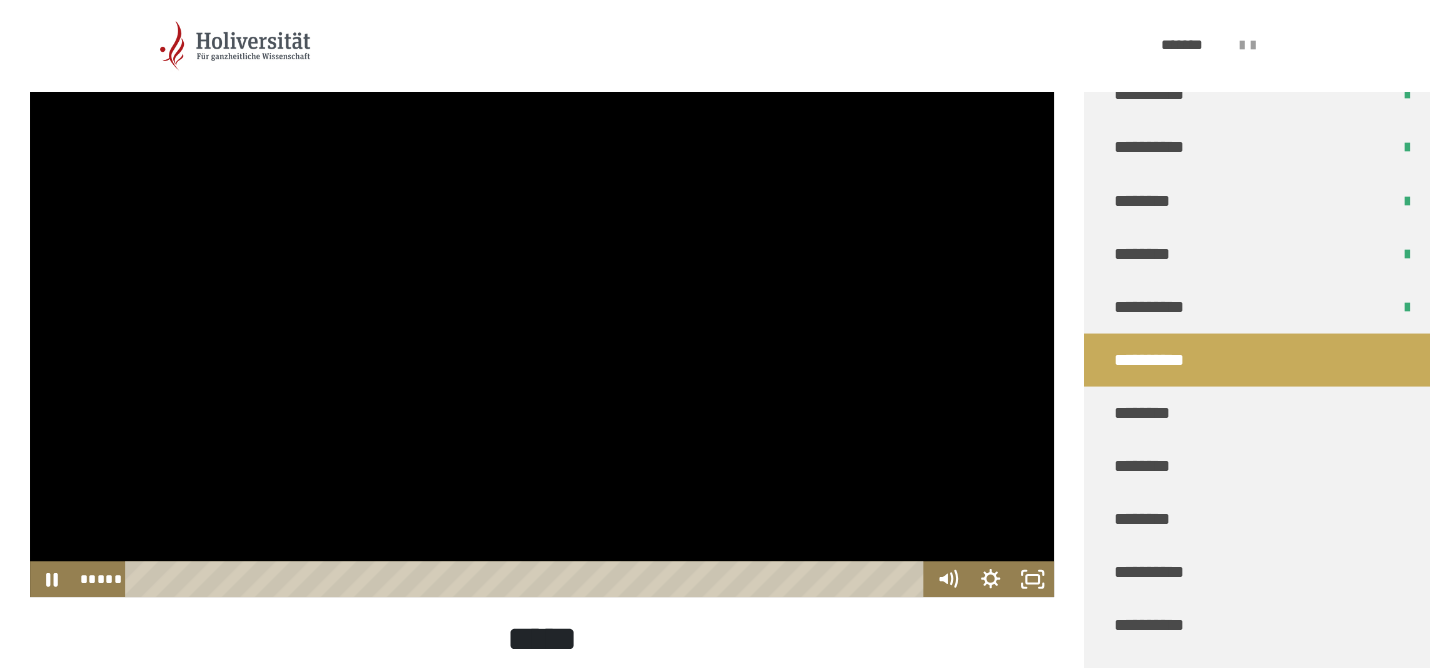 click at bounding box center (542, 309) 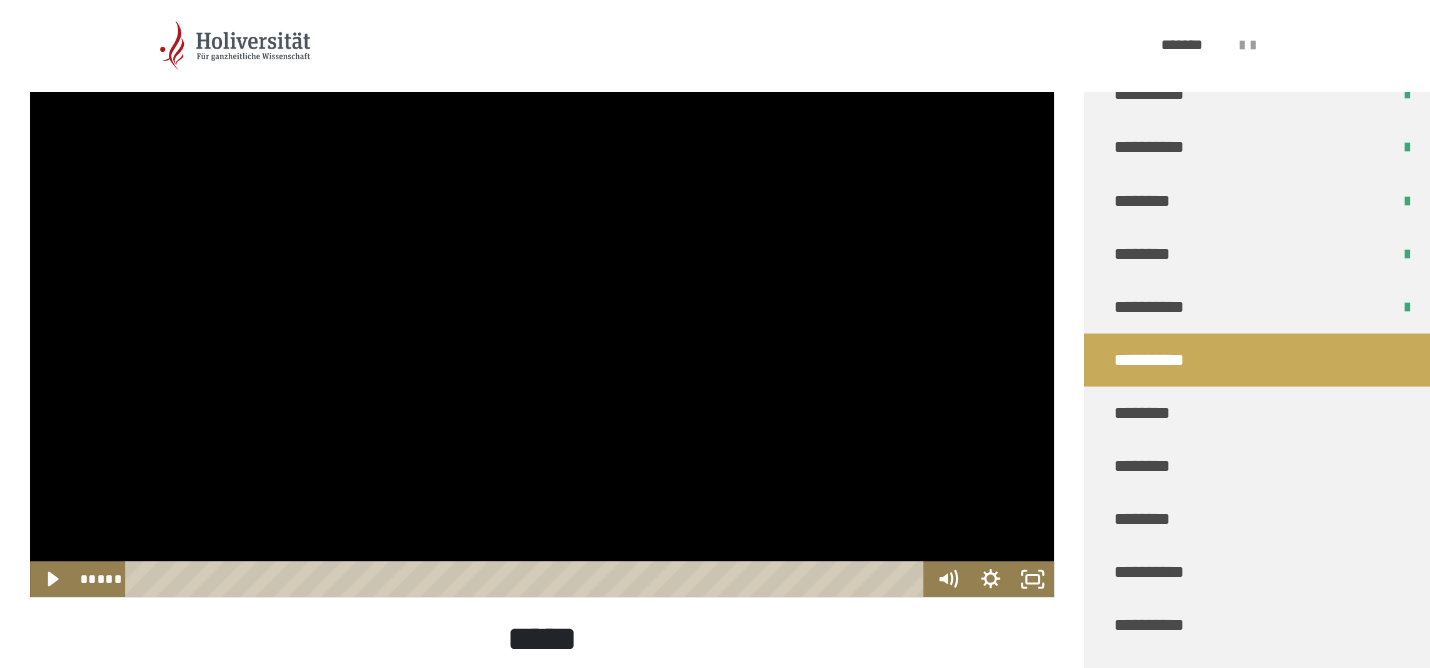 click at bounding box center (542, 309) 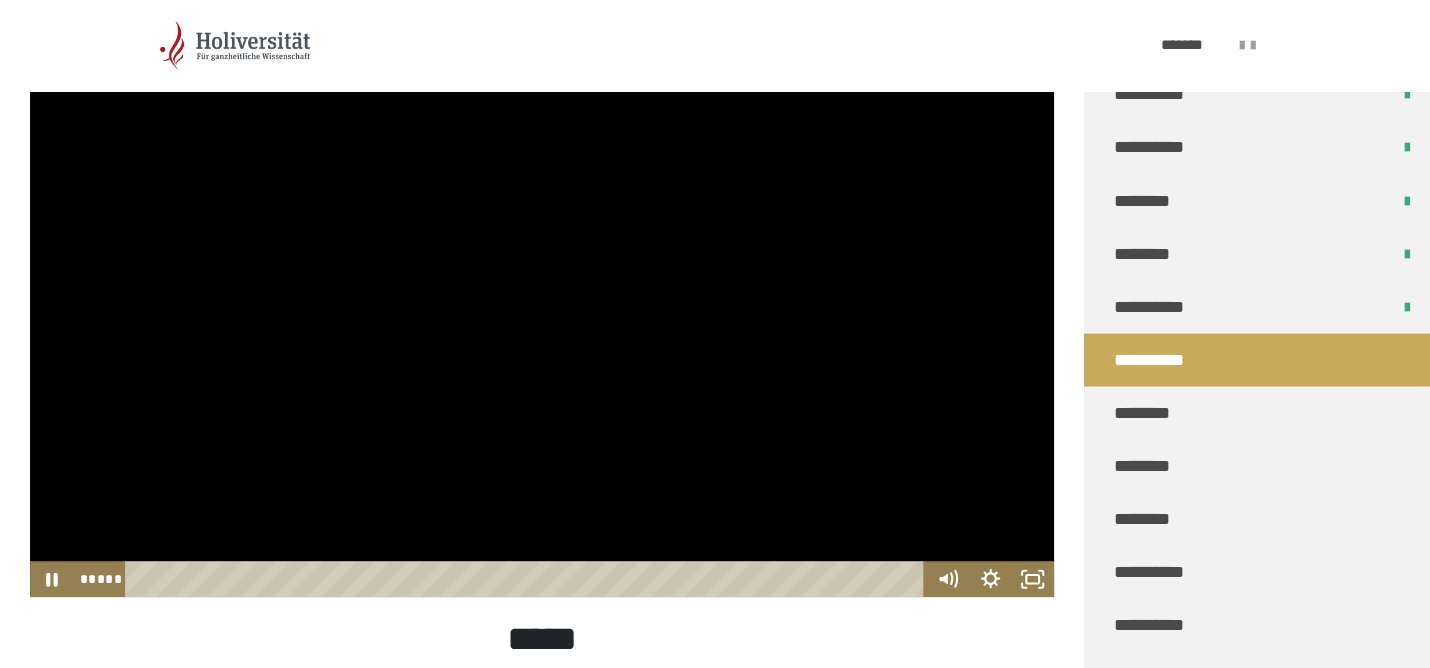 click at bounding box center [542, 309] 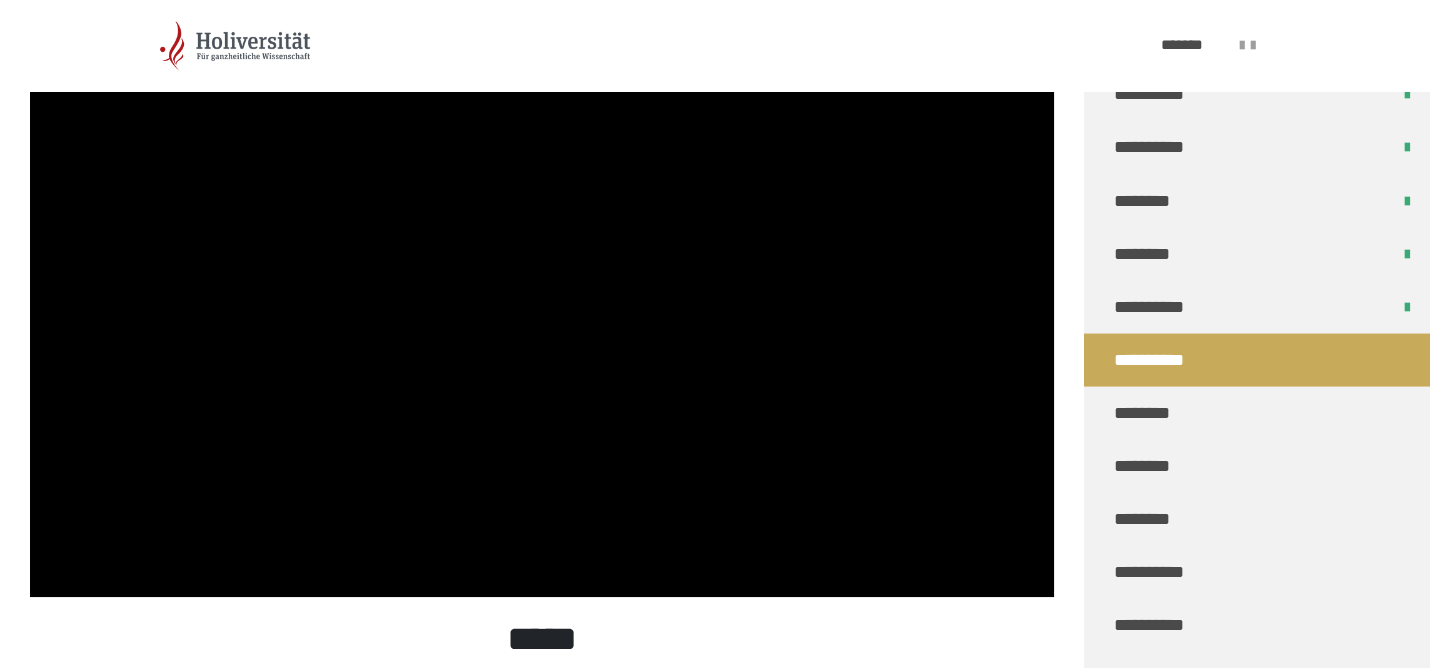 click at bounding box center [542, 309] 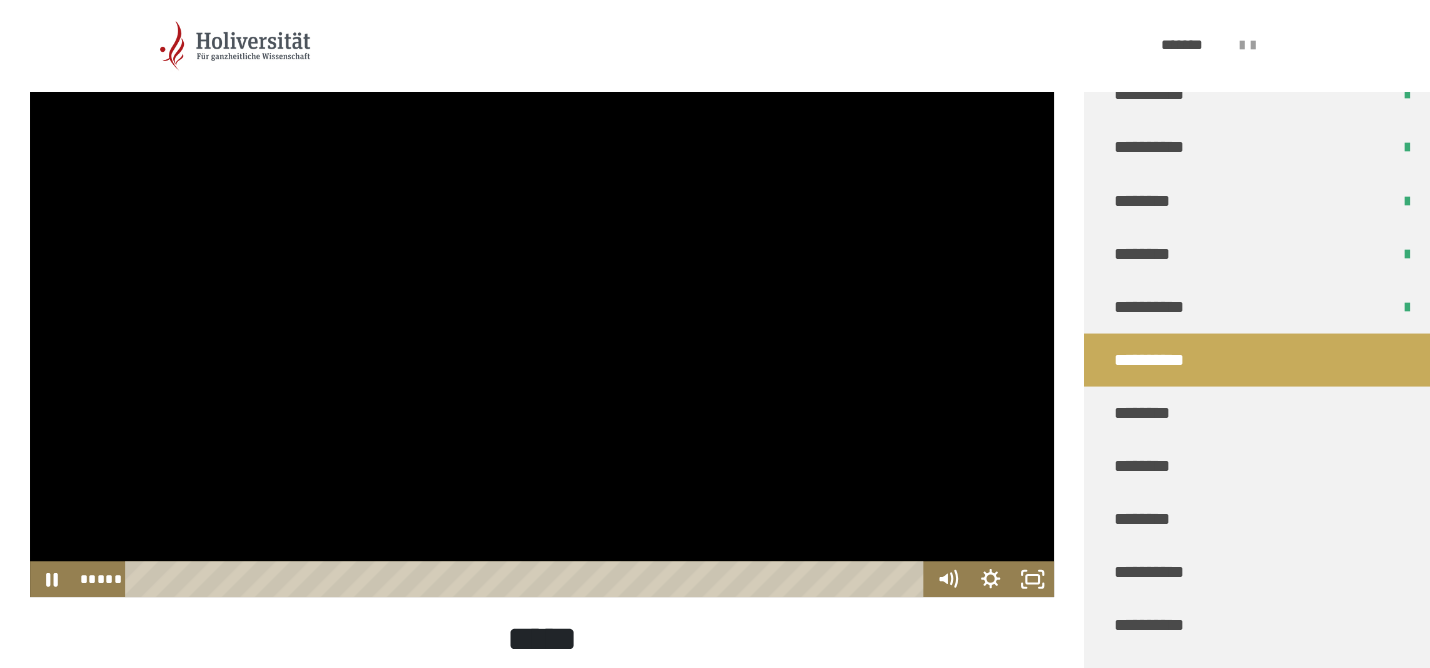 click at bounding box center (542, 309) 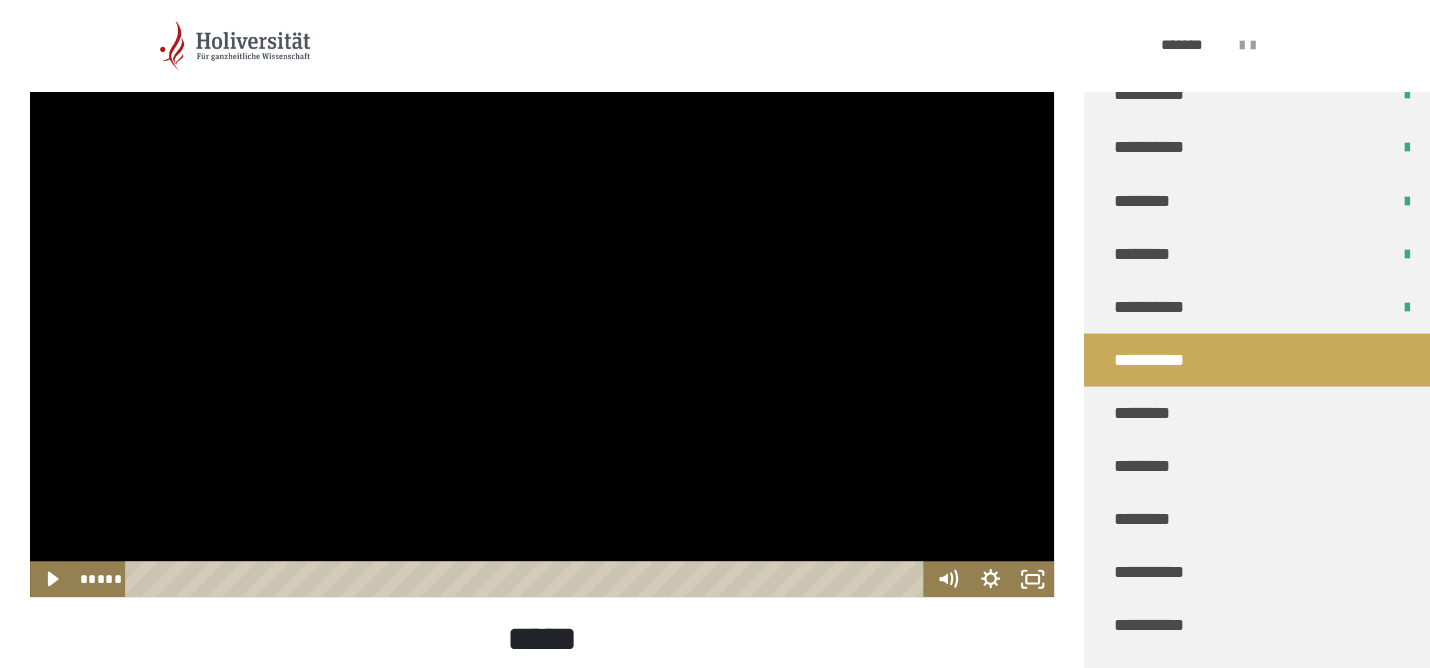 click at bounding box center [542, 309] 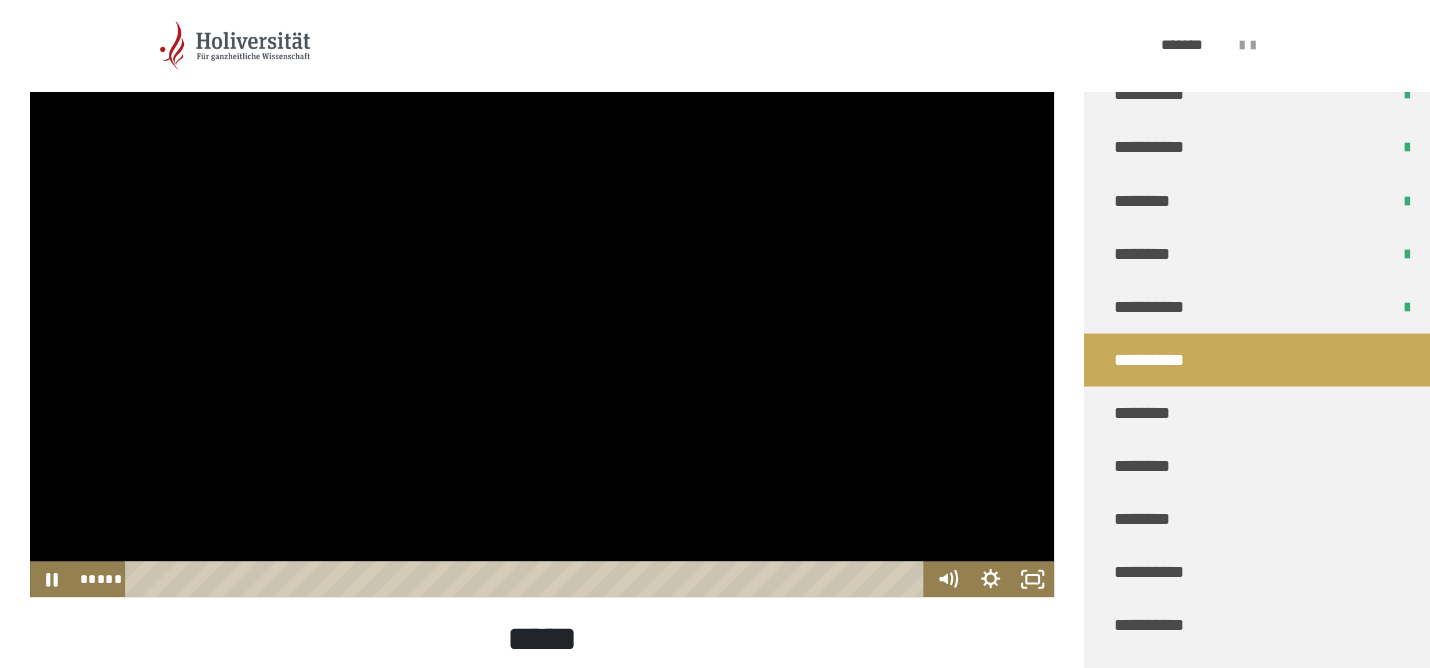 click at bounding box center [542, 309] 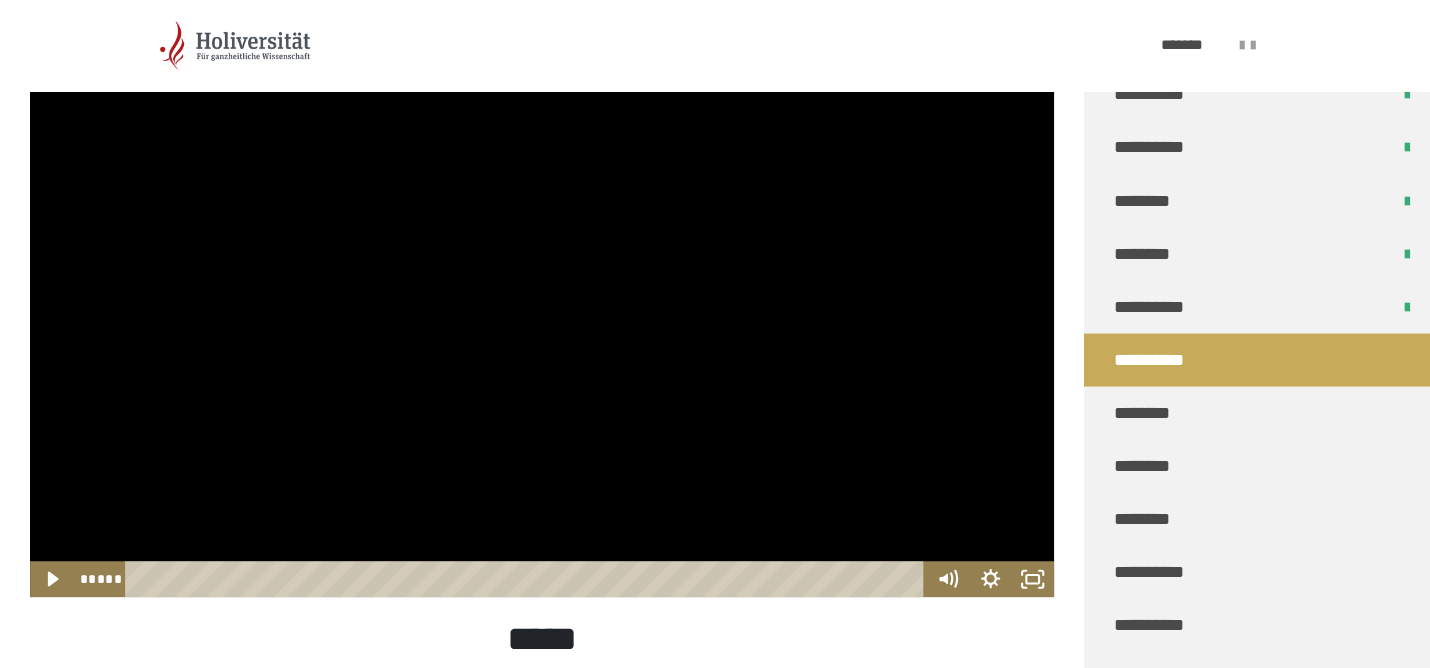 click at bounding box center [542, 309] 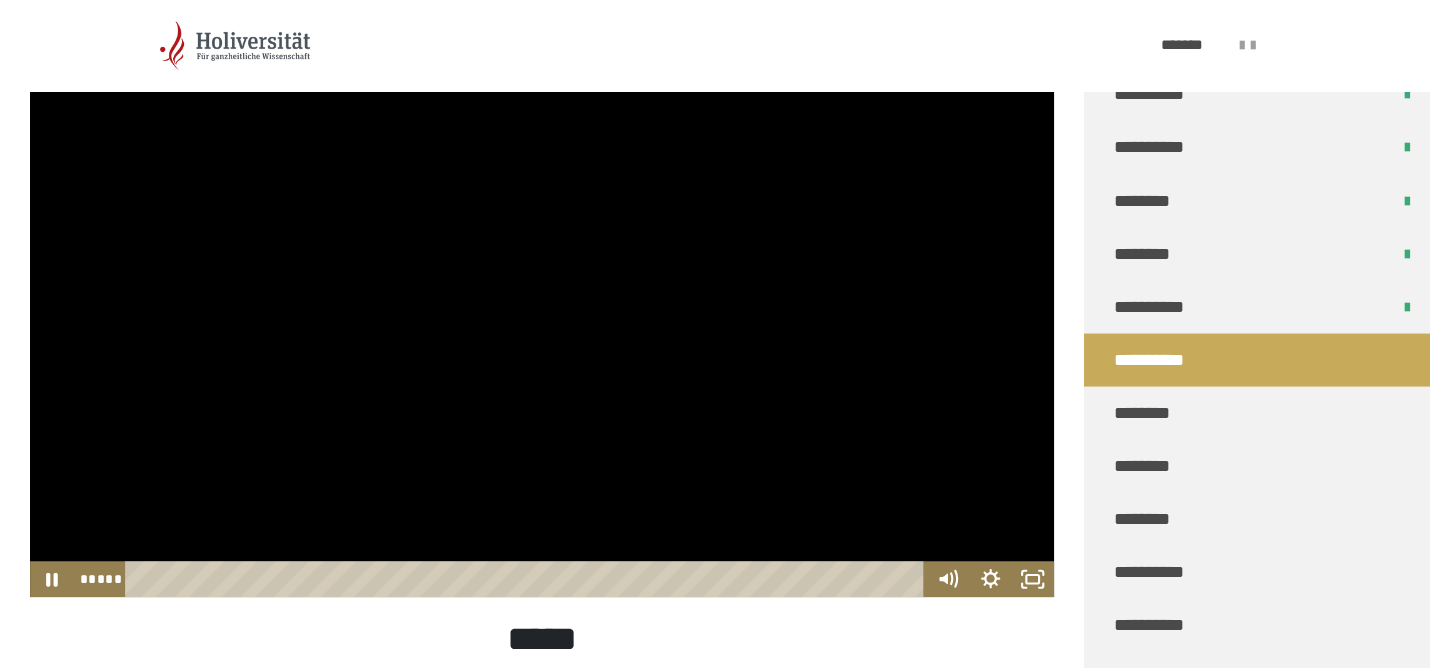 click at bounding box center (542, 309) 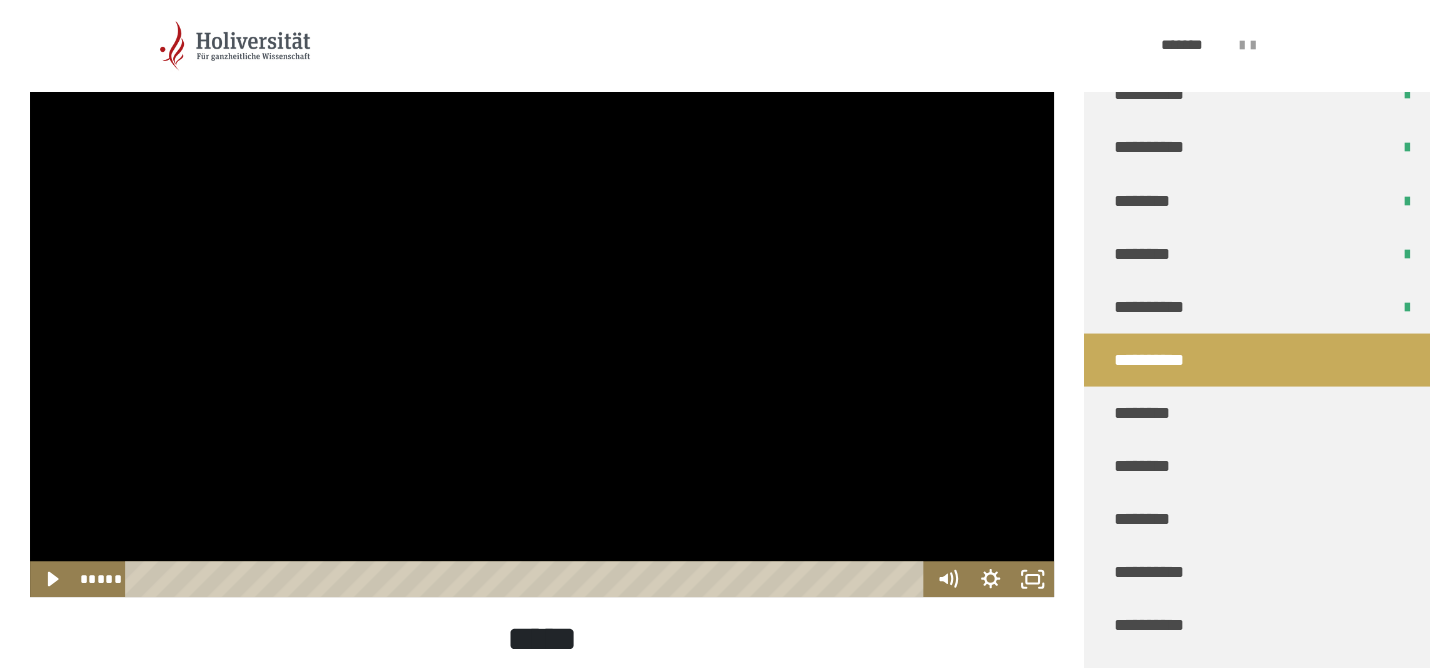 click at bounding box center [542, 309] 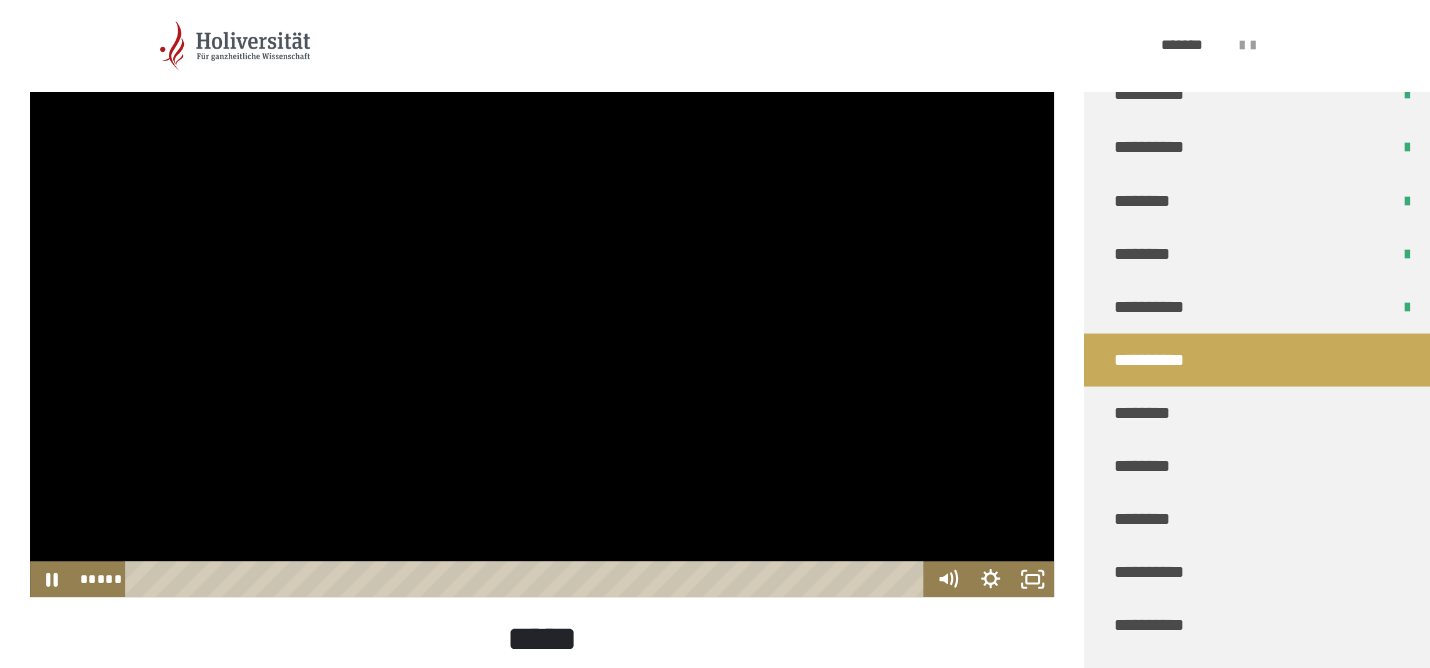 click at bounding box center (542, 309) 